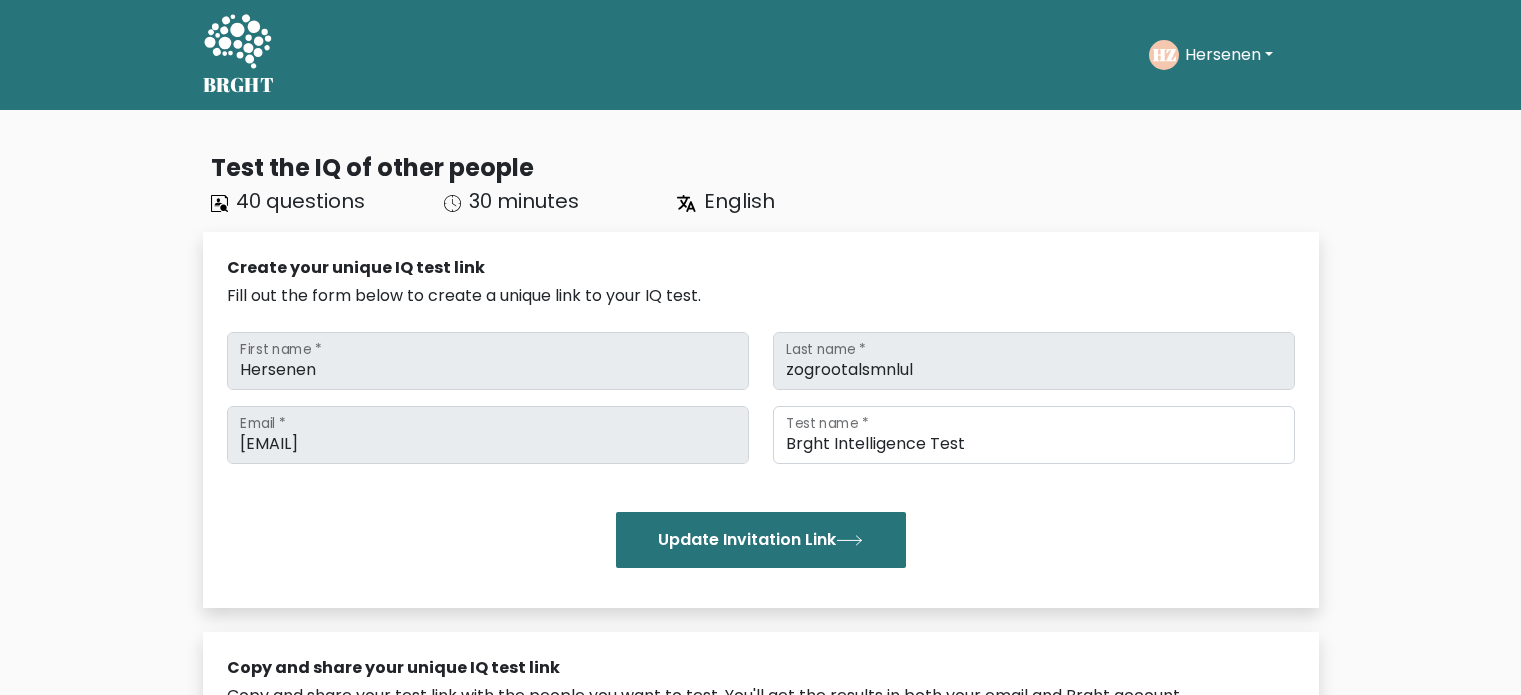 scroll, scrollTop: 0, scrollLeft: 0, axis: both 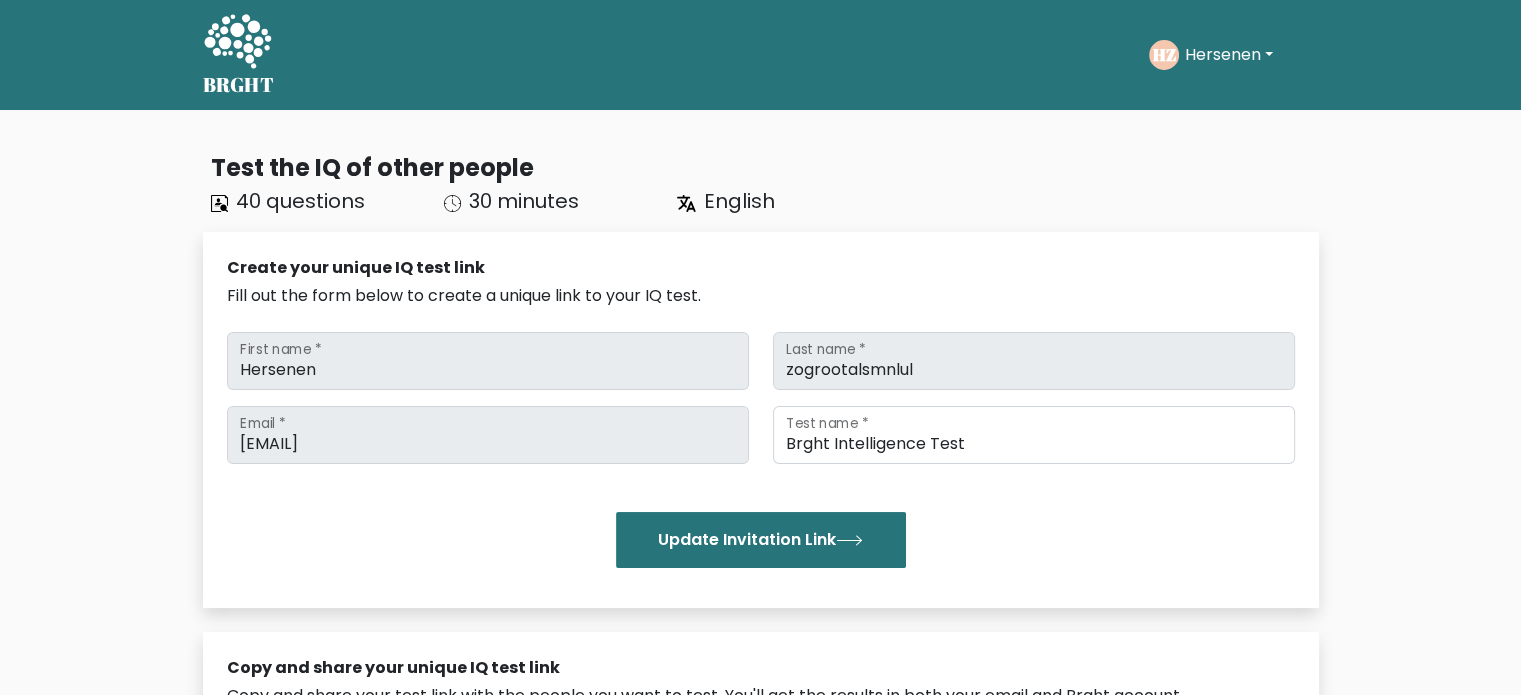 click 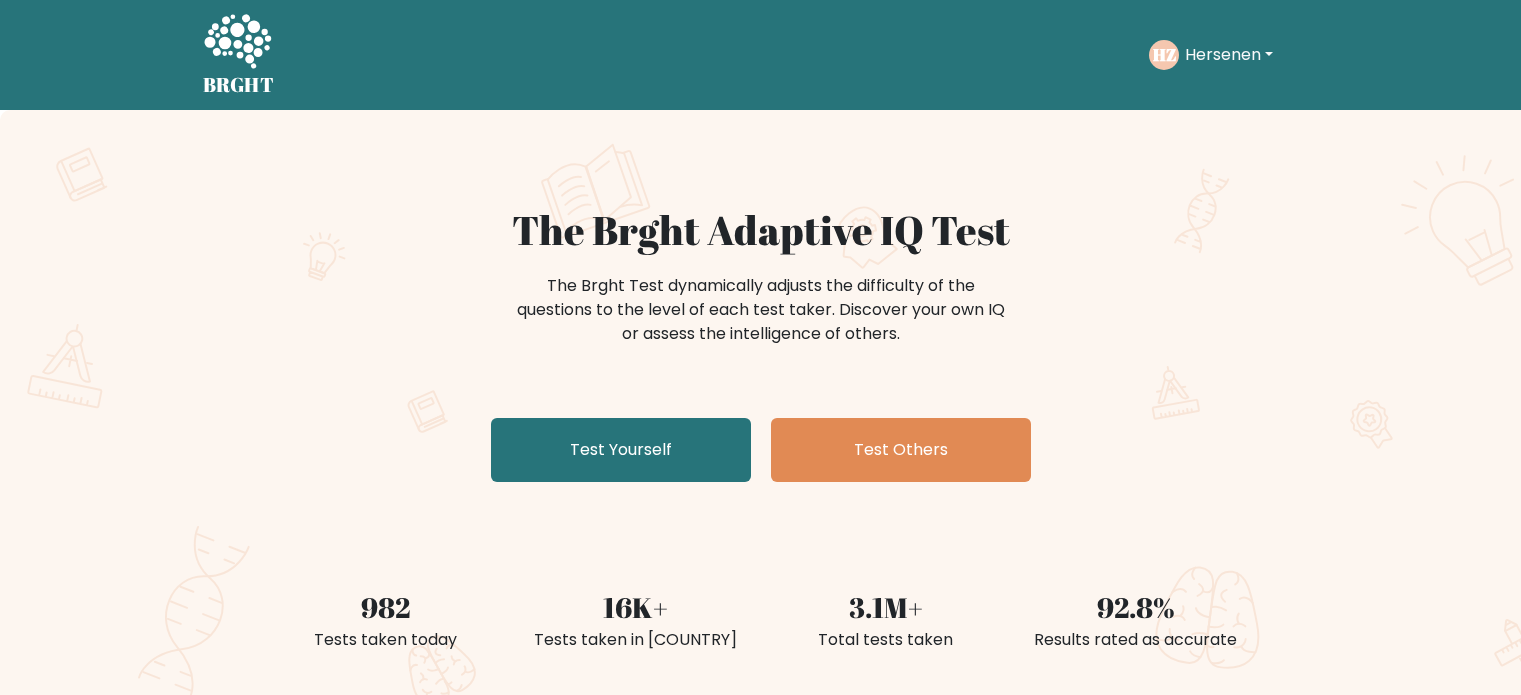 scroll, scrollTop: 0, scrollLeft: 0, axis: both 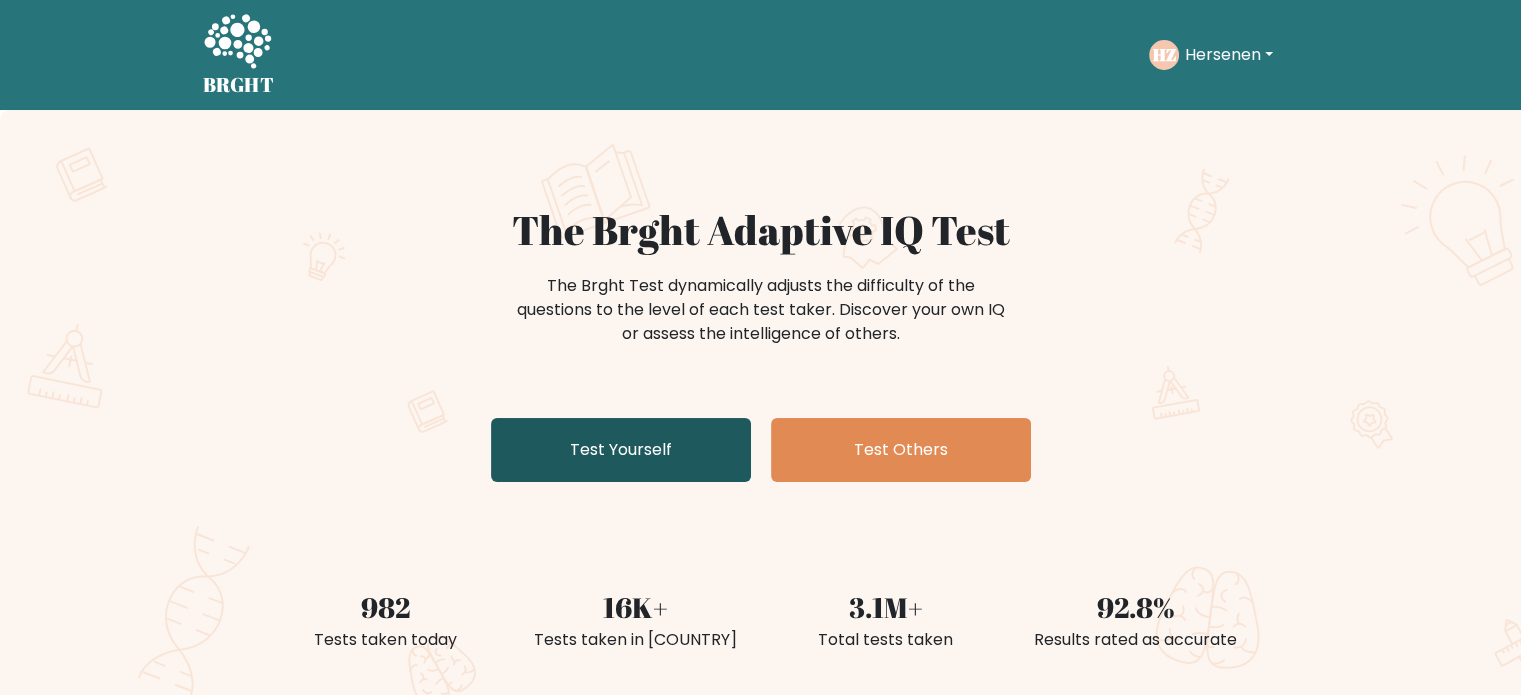 click on "Test Yourself" at bounding box center (621, 450) 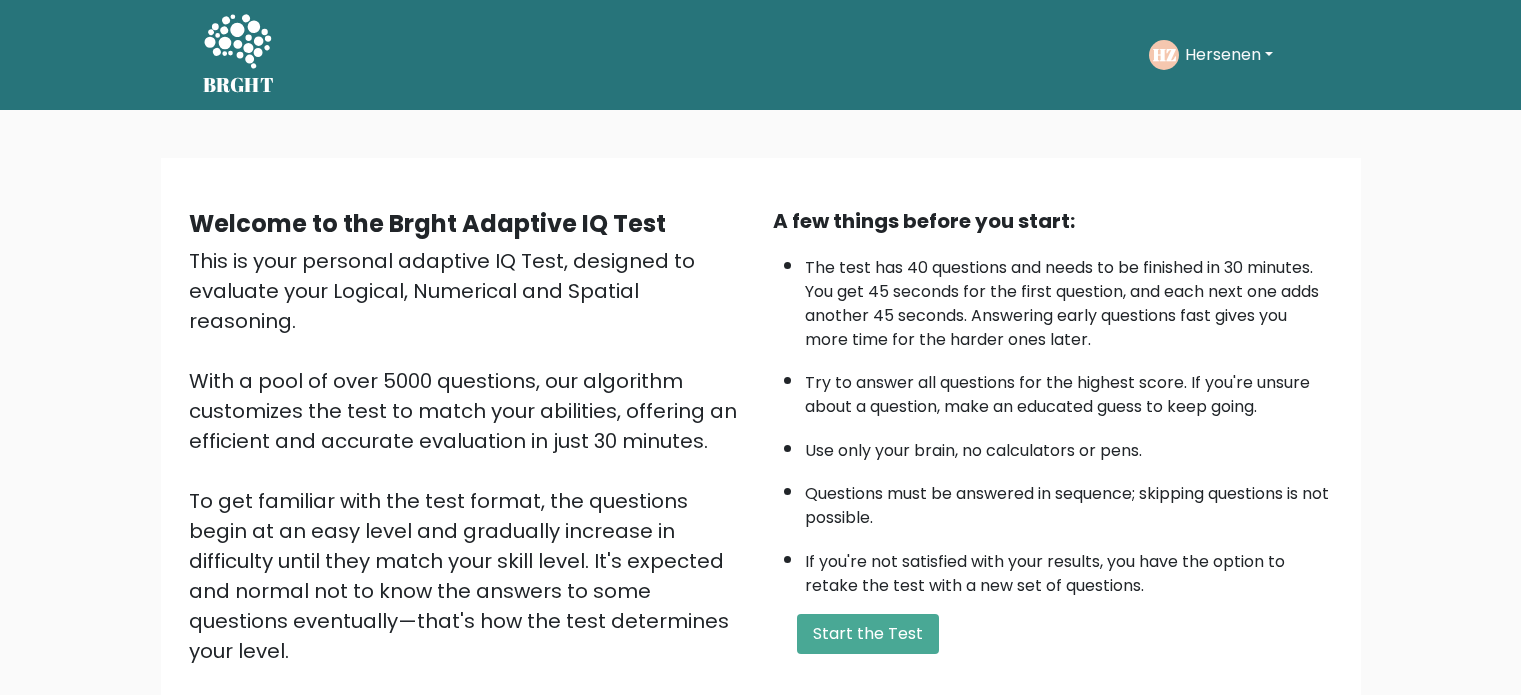 scroll, scrollTop: 0, scrollLeft: 0, axis: both 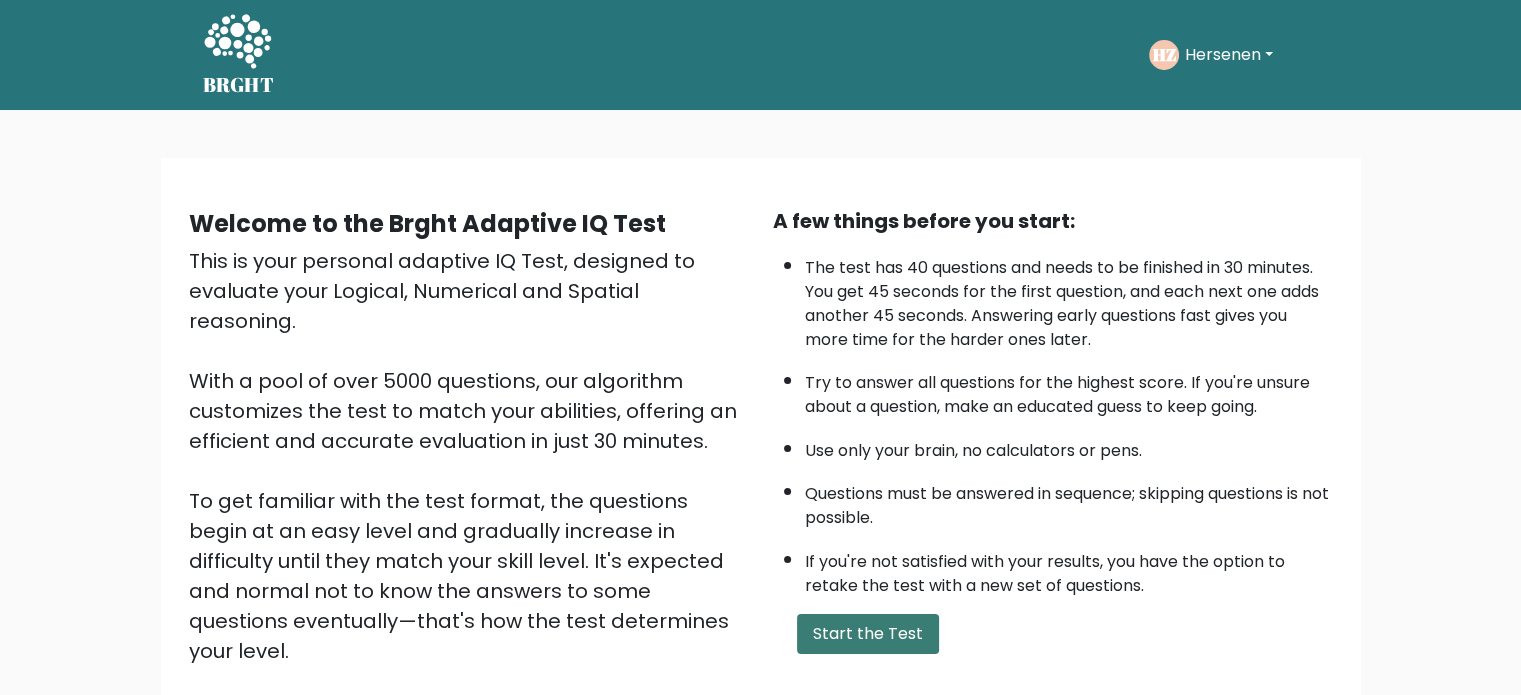 click on "Start the Test" at bounding box center [868, 634] 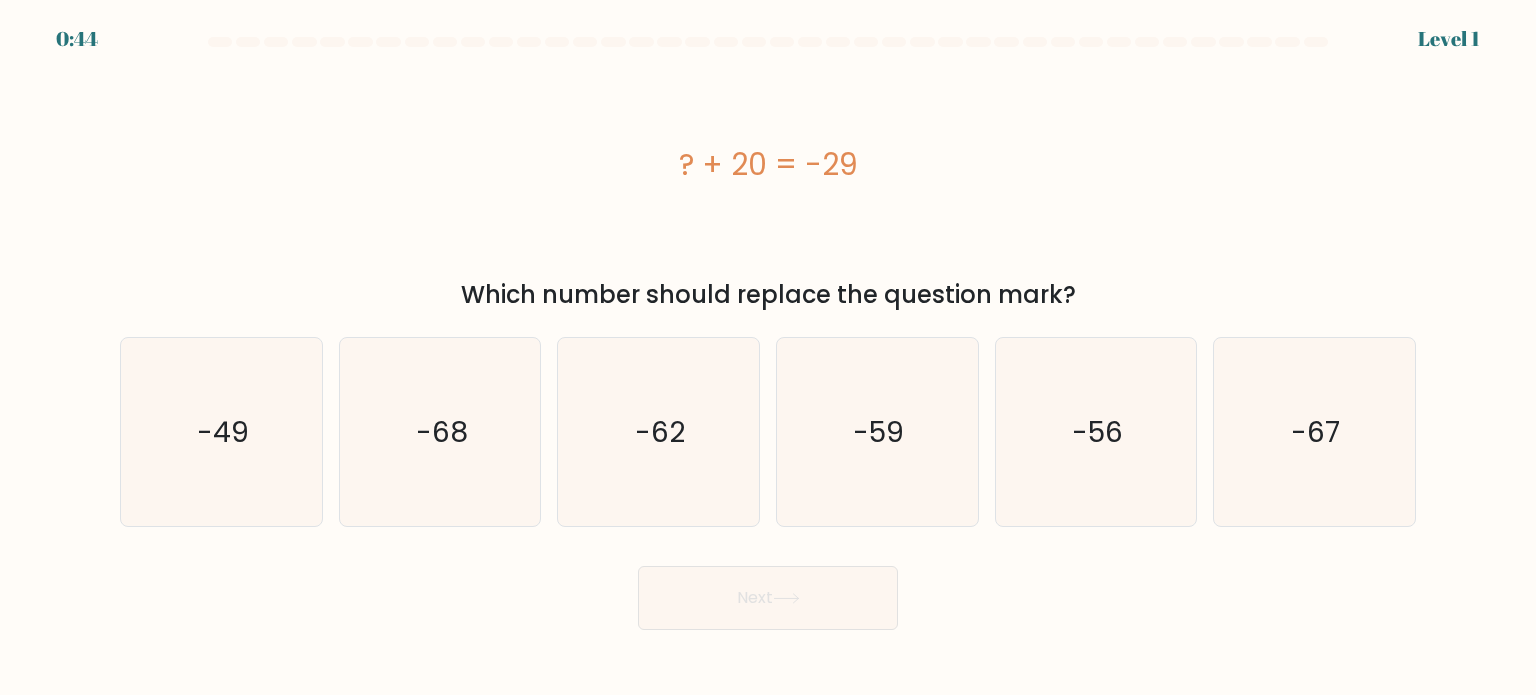 scroll, scrollTop: 0, scrollLeft: 0, axis: both 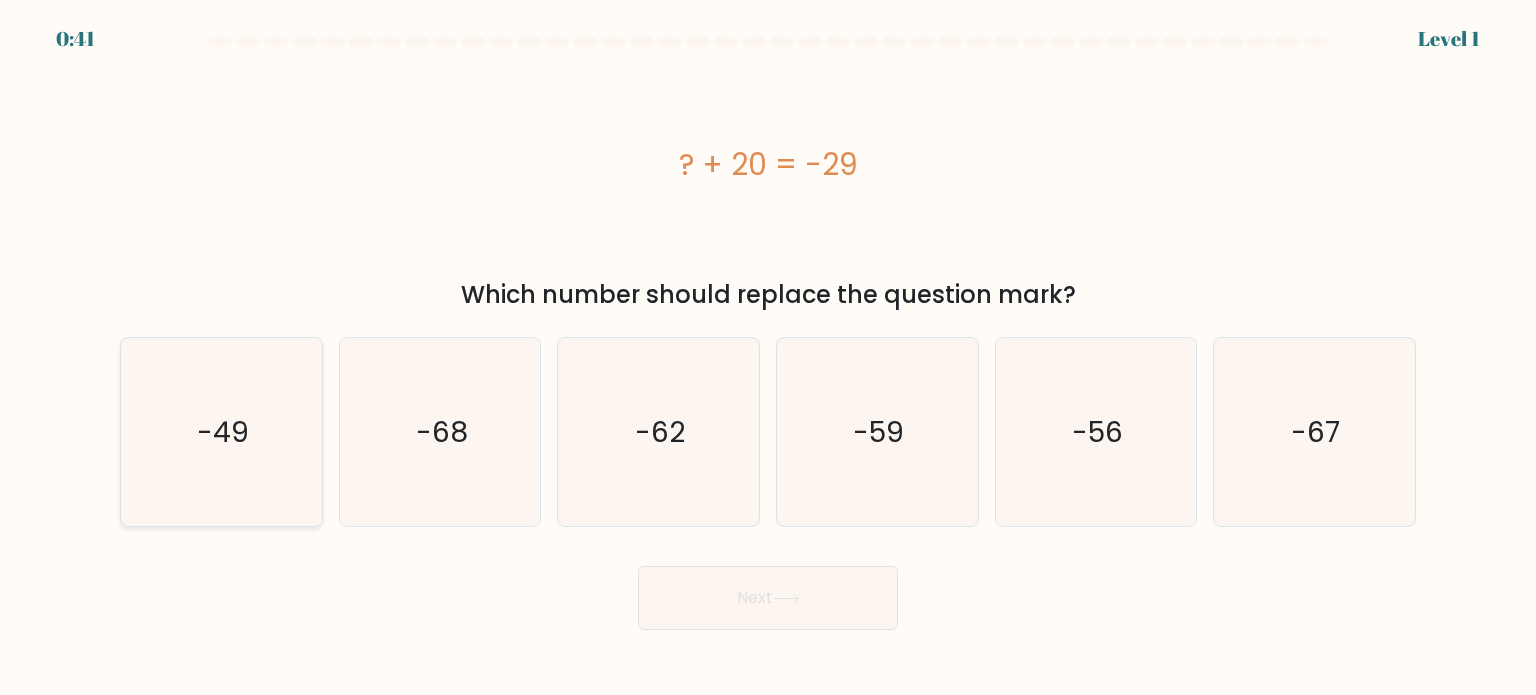 click on "-49" 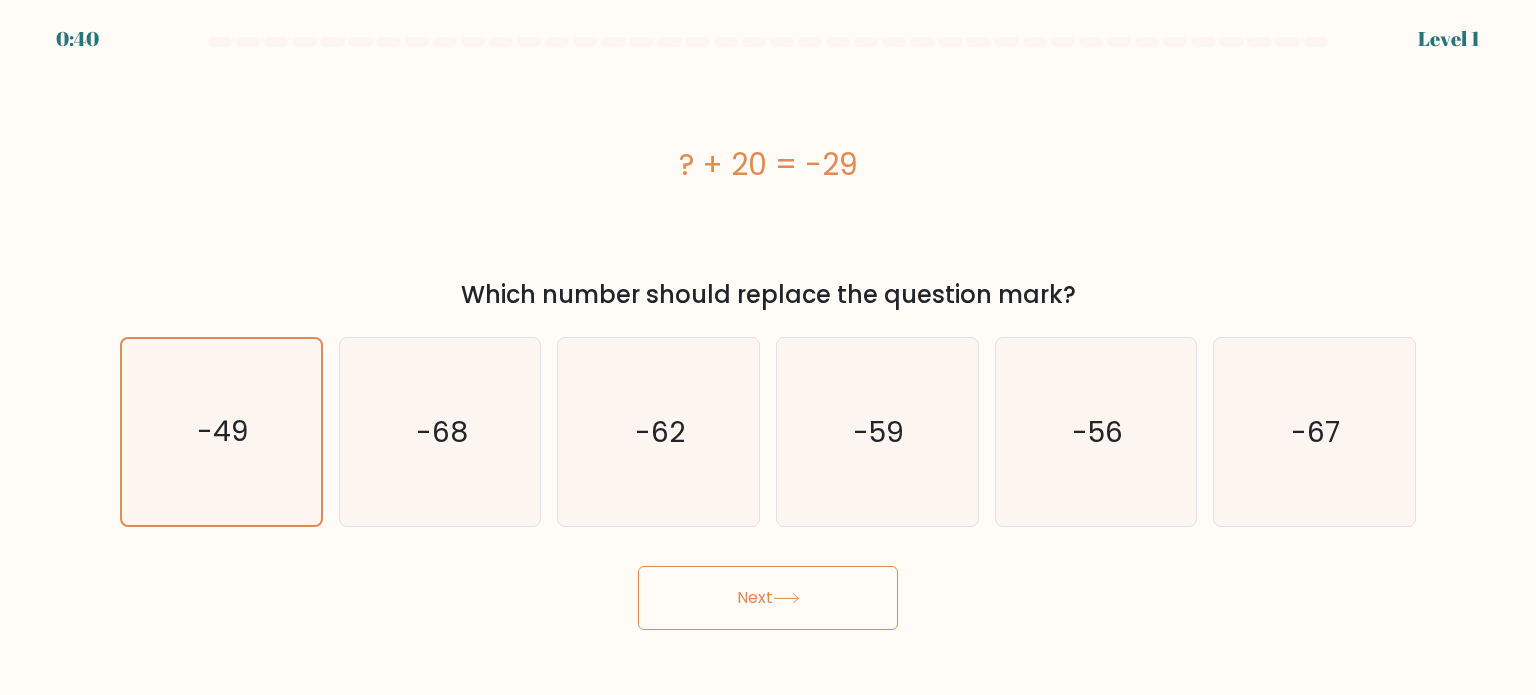 click on "Next" at bounding box center [768, 598] 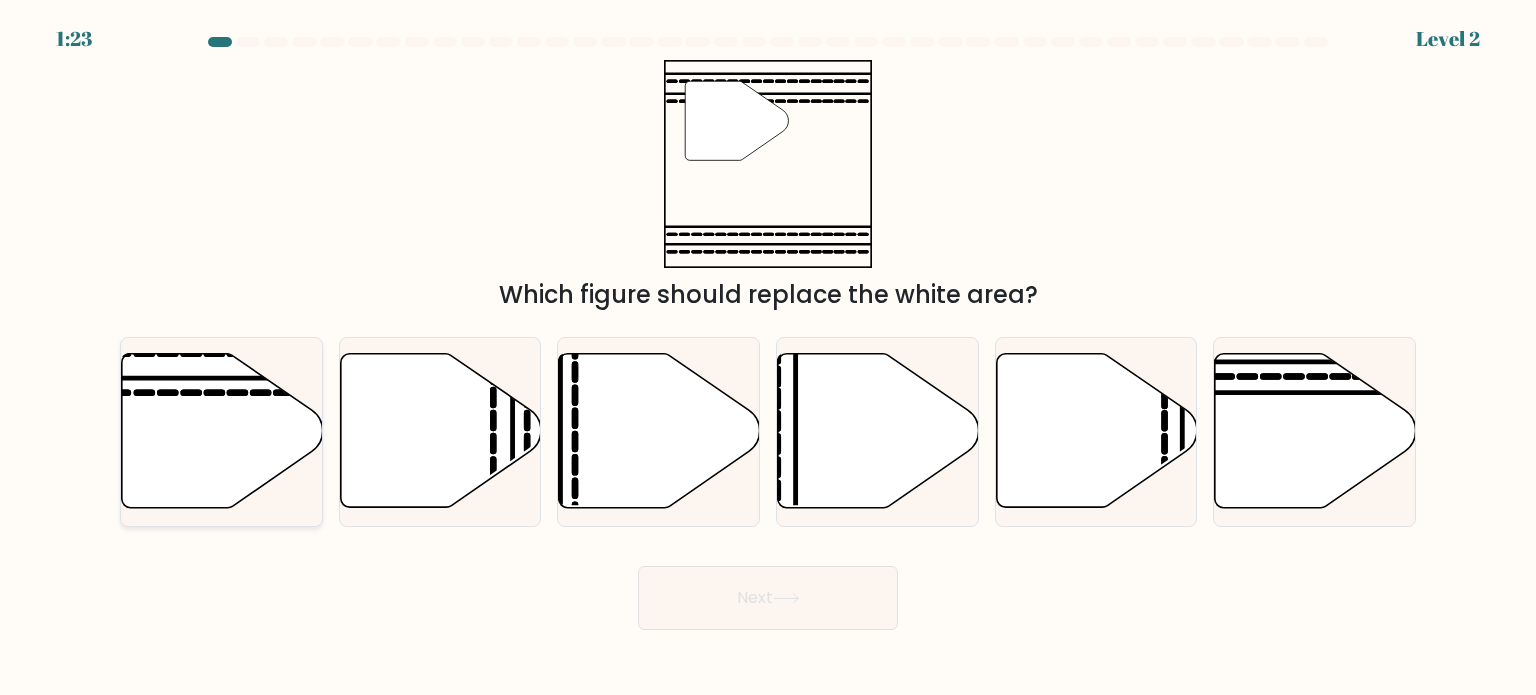 click 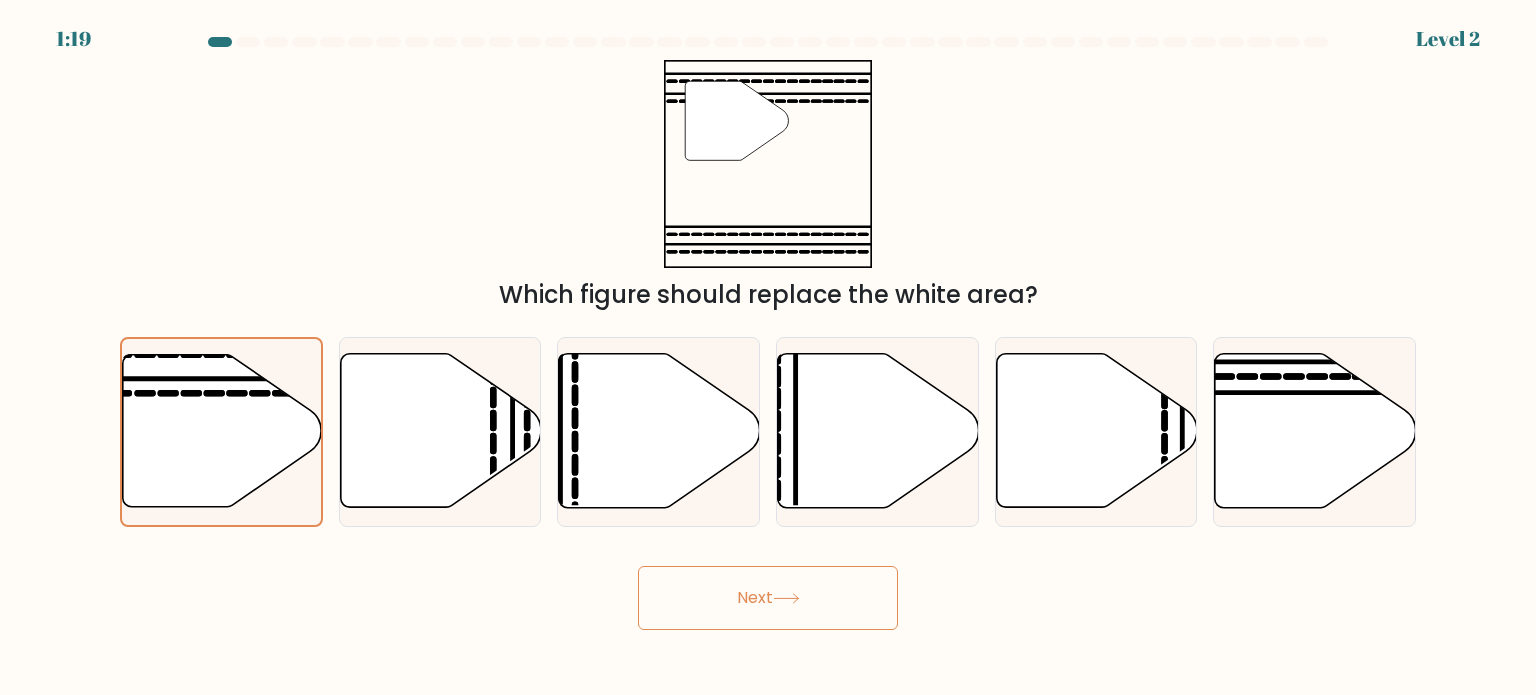 click on "Next" at bounding box center [768, 598] 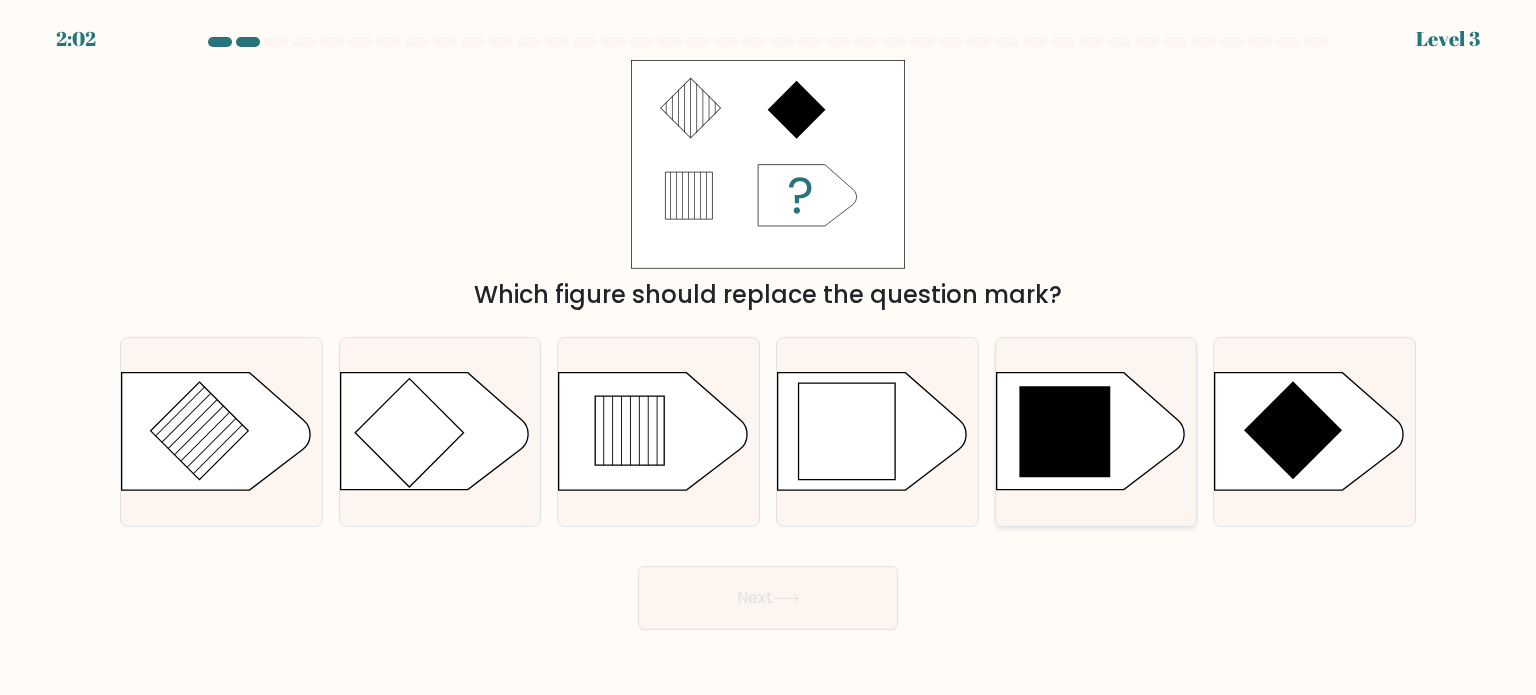 click 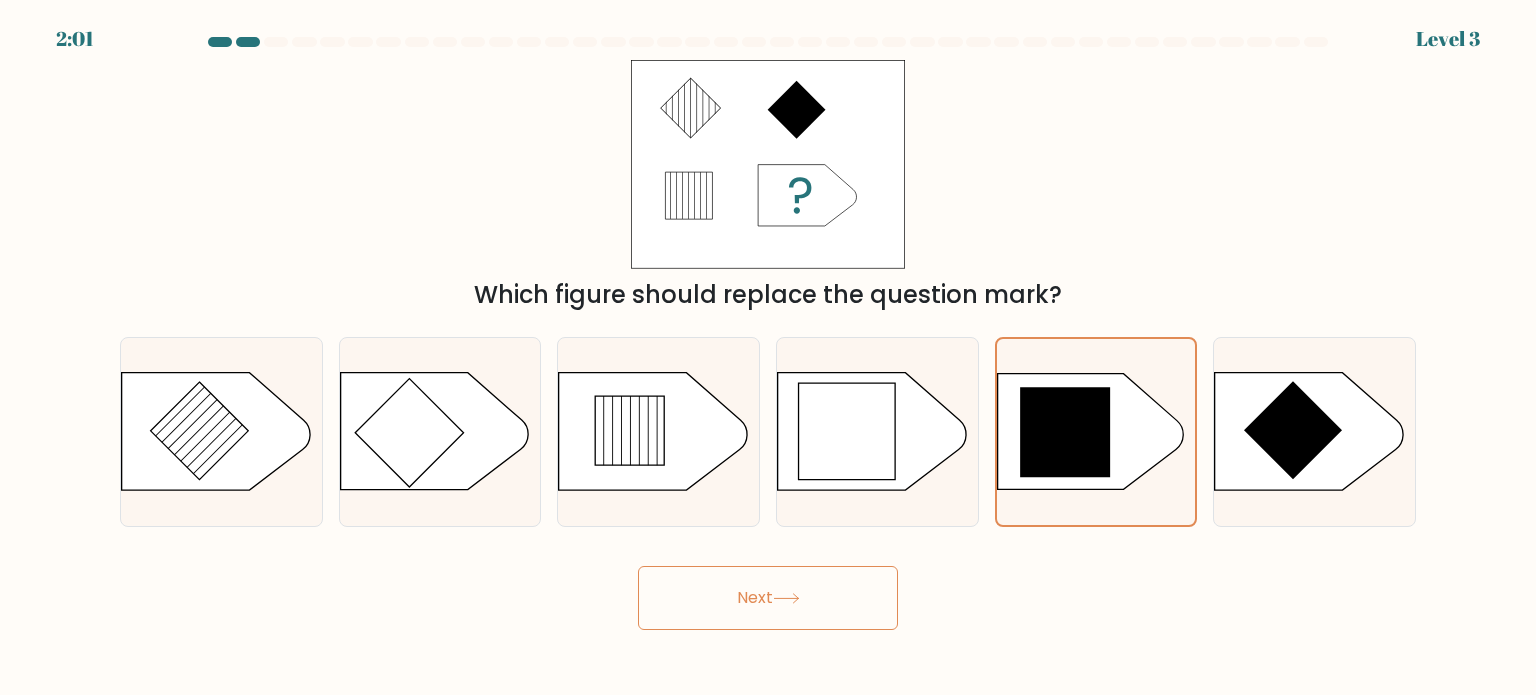 click on "Next" at bounding box center (768, 598) 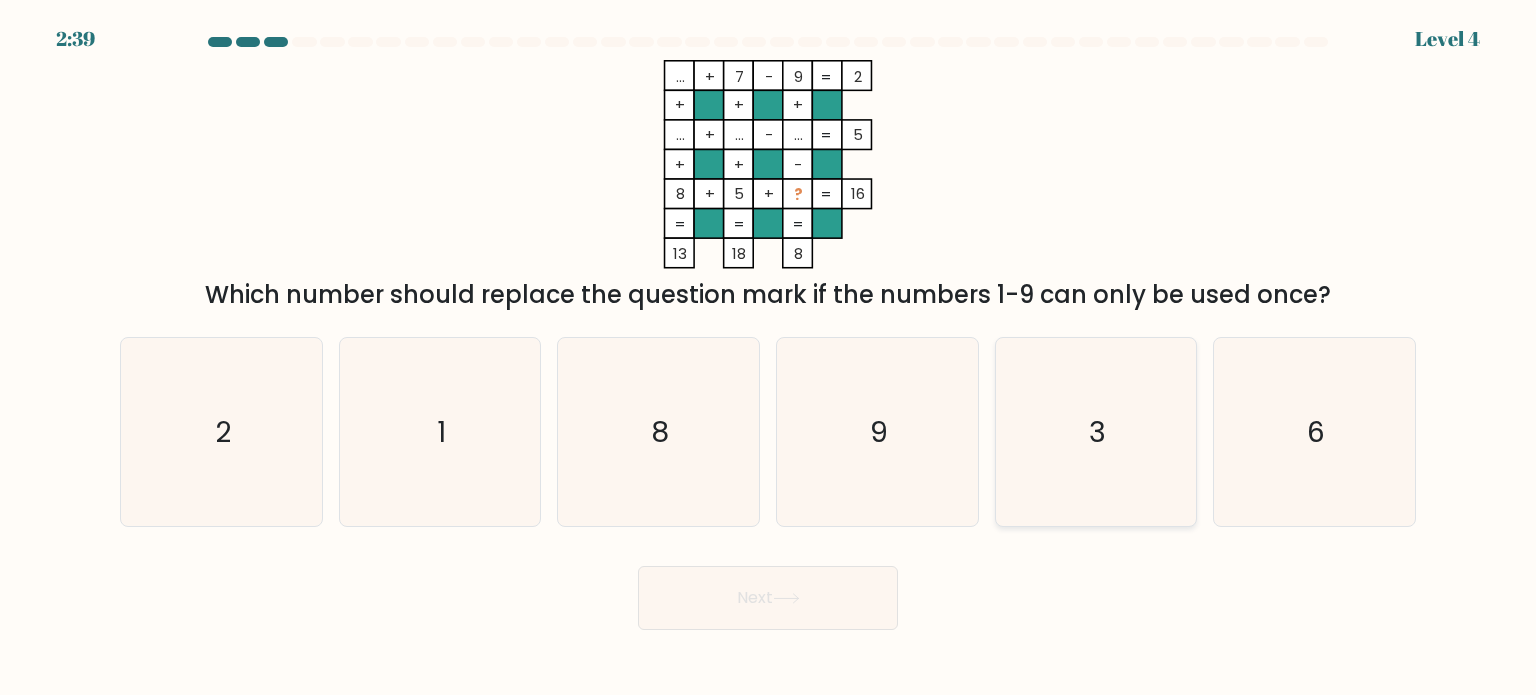 click on "3" 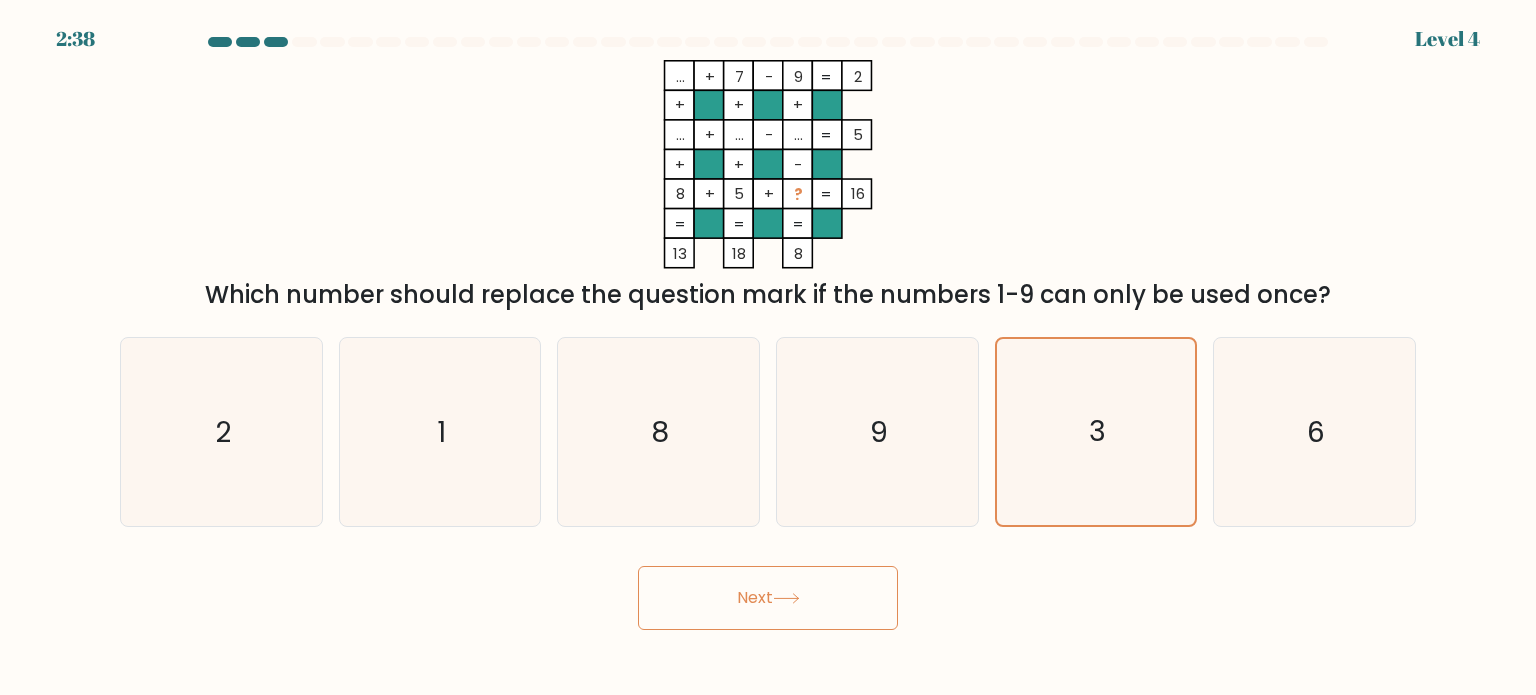 click on "Next" at bounding box center (768, 598) 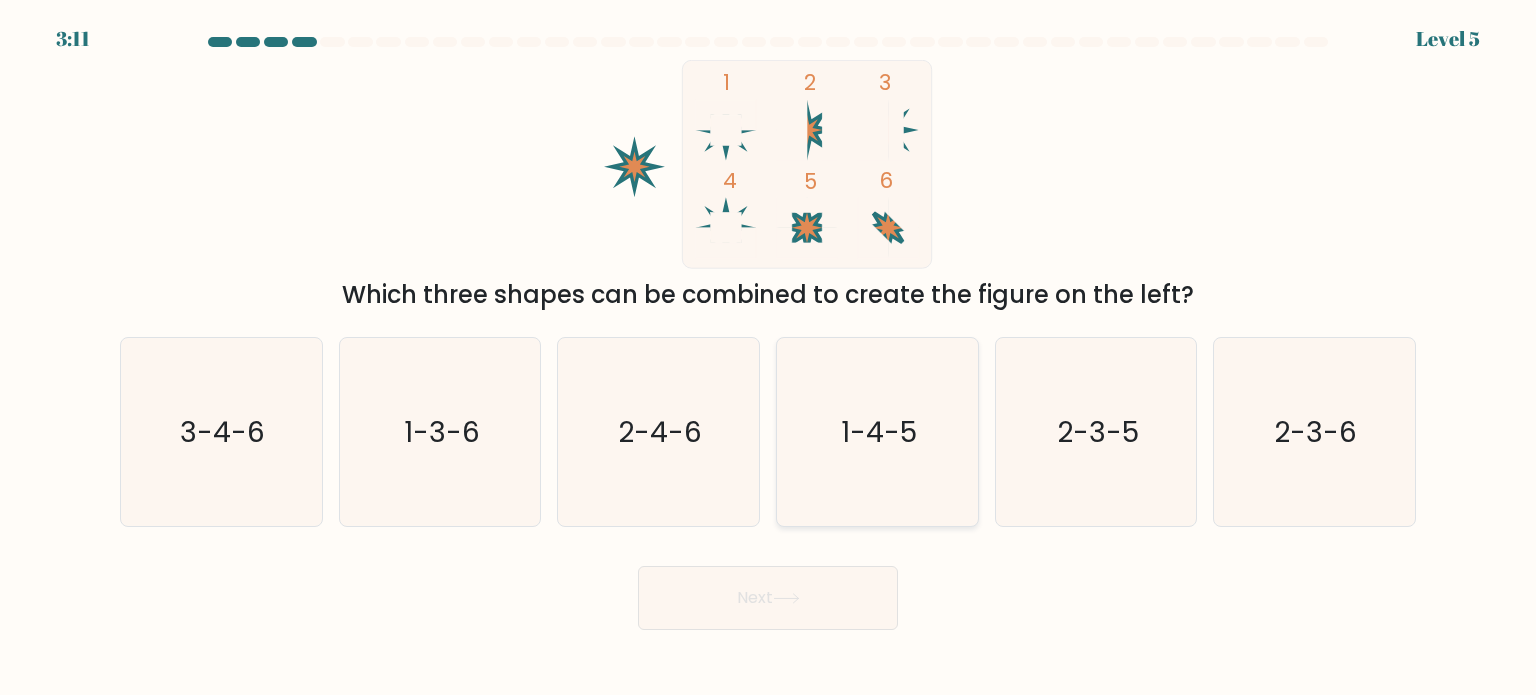 click on "1-4-5" 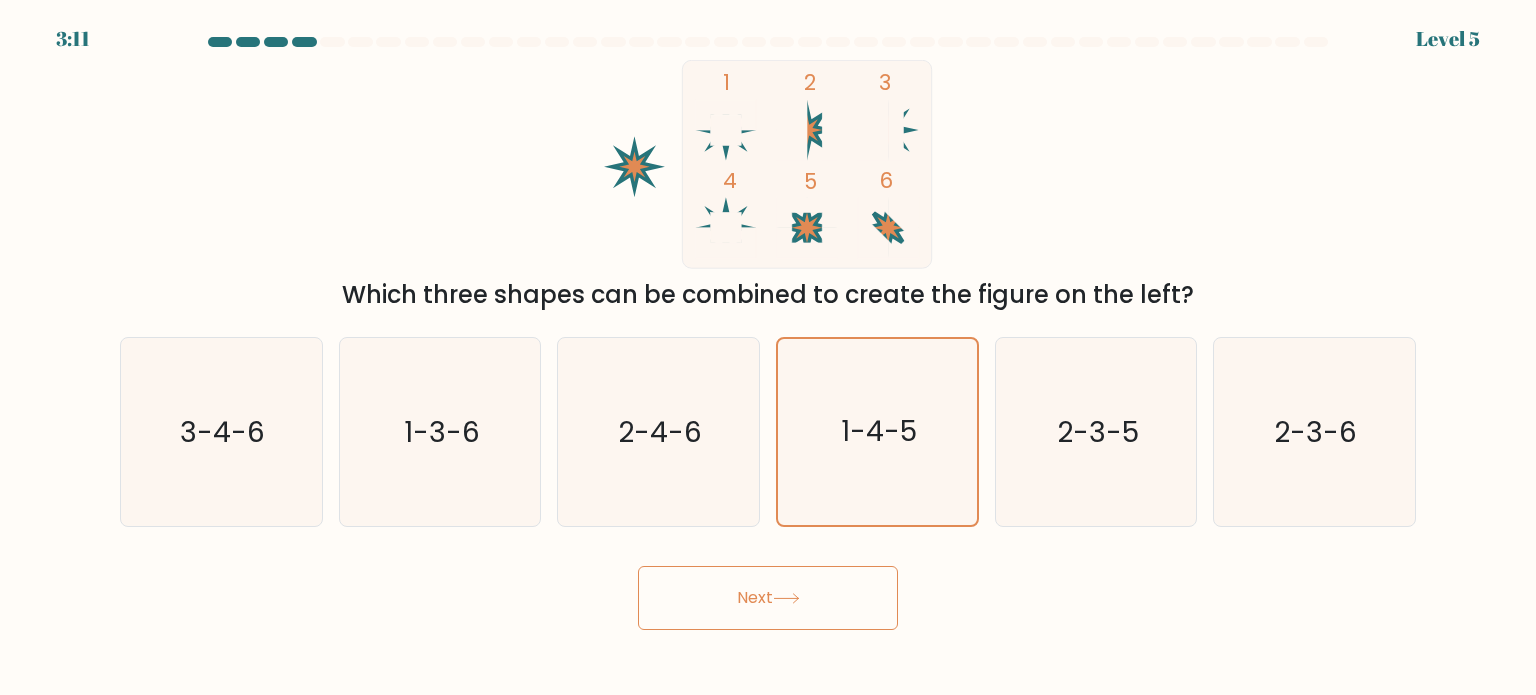 click on "Next" at bounding box center [768, 598] 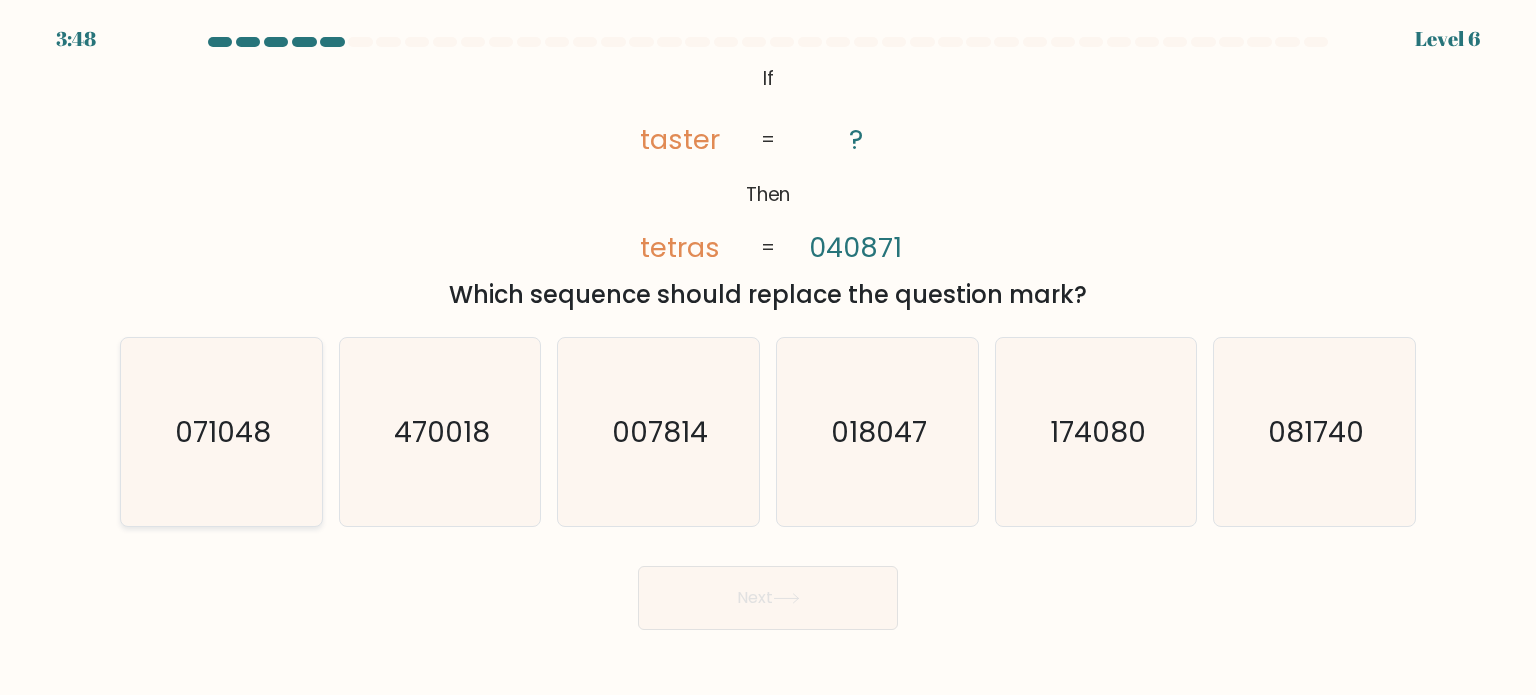 click on "071048" 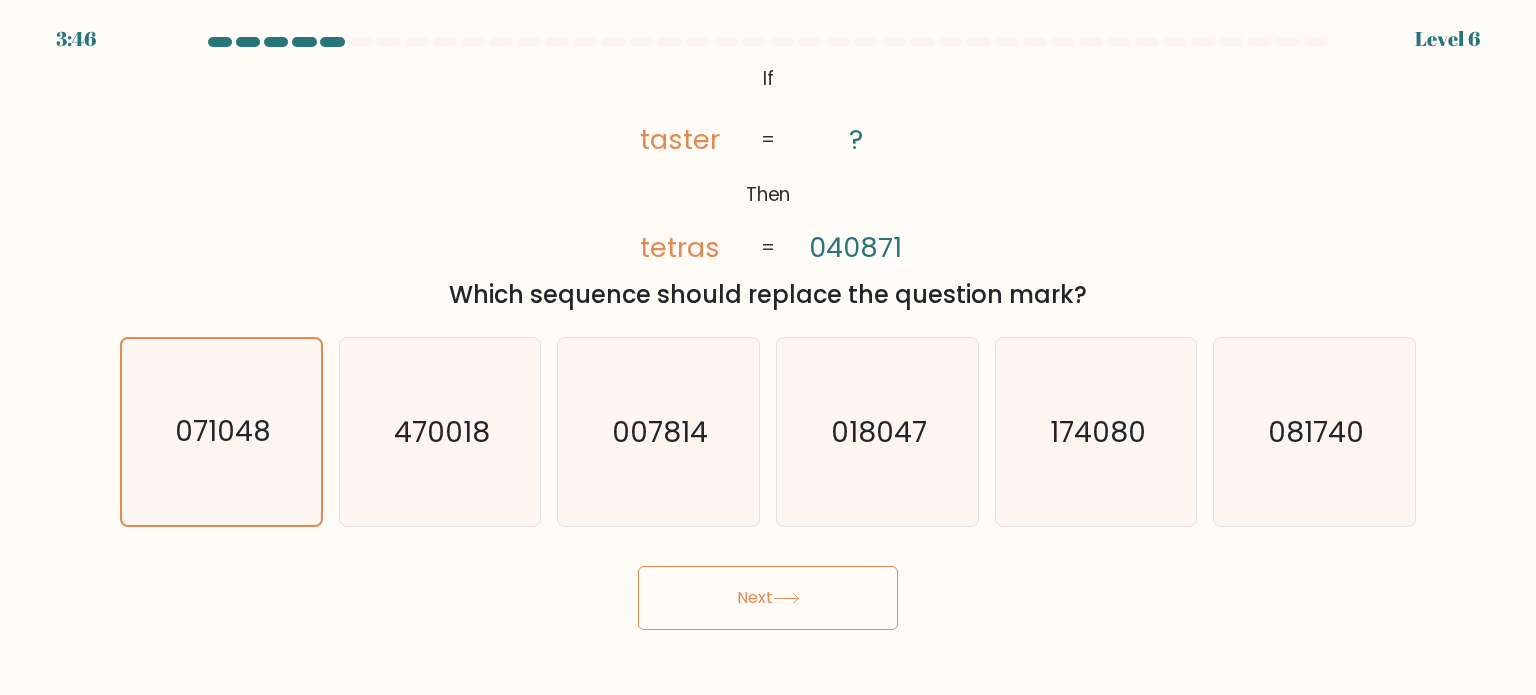 click on "Next" at bounding box center (768, 598) 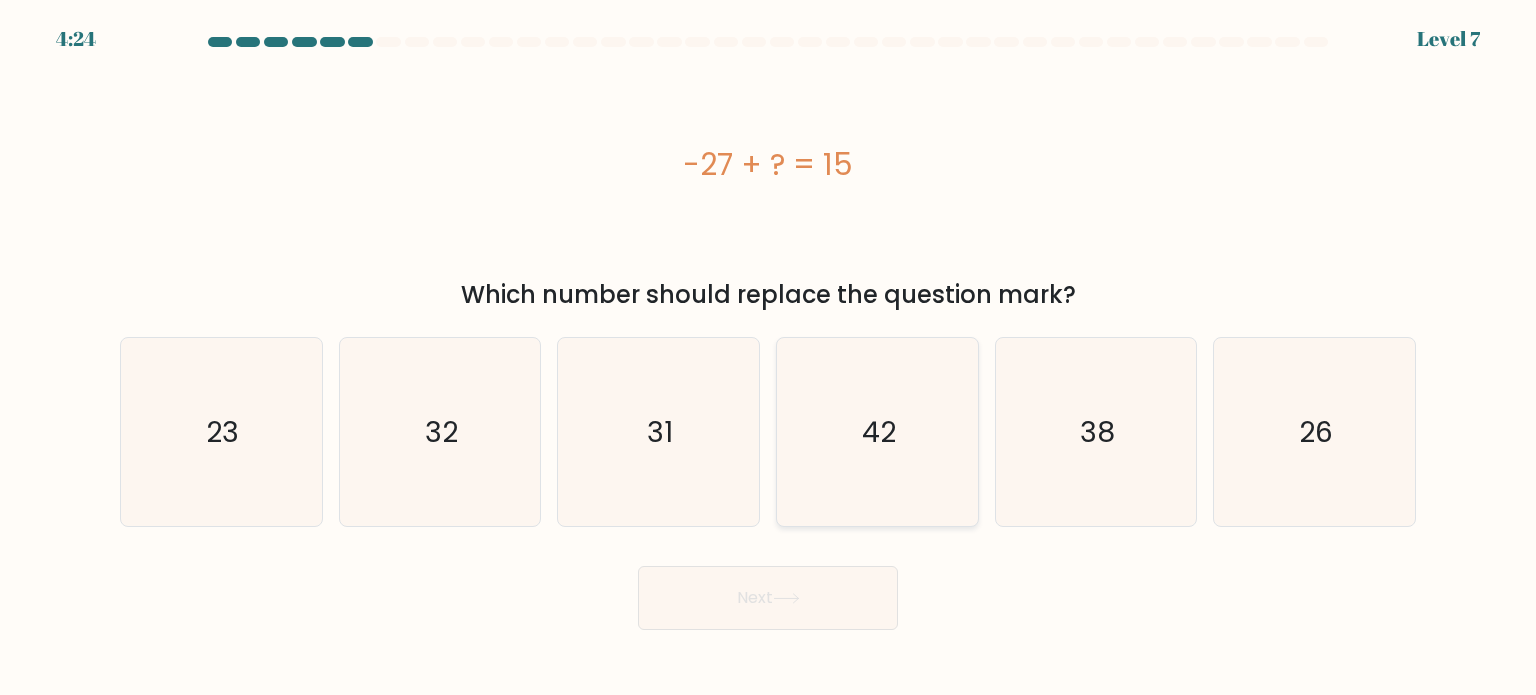 click on "42" 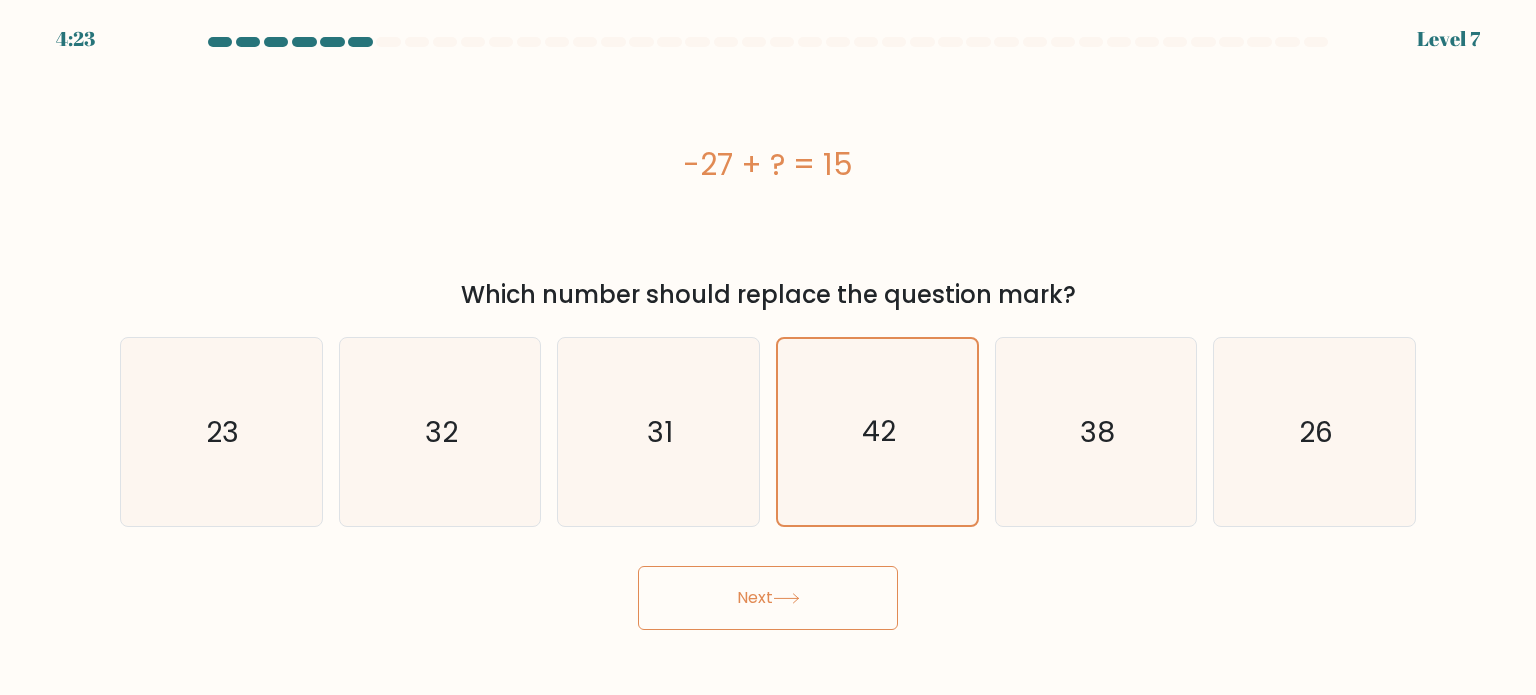 click on "Next" at bounding box center (768, 598) 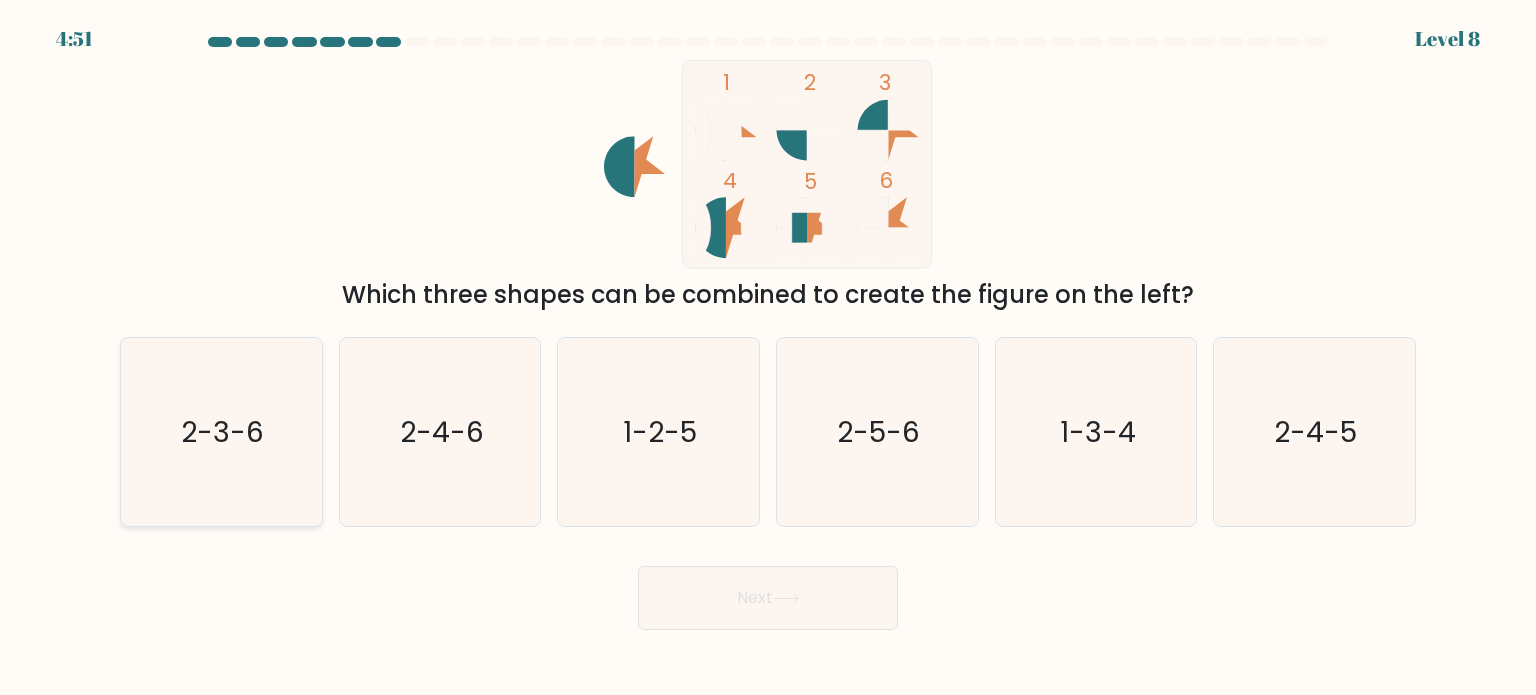 click on "2-3-6" 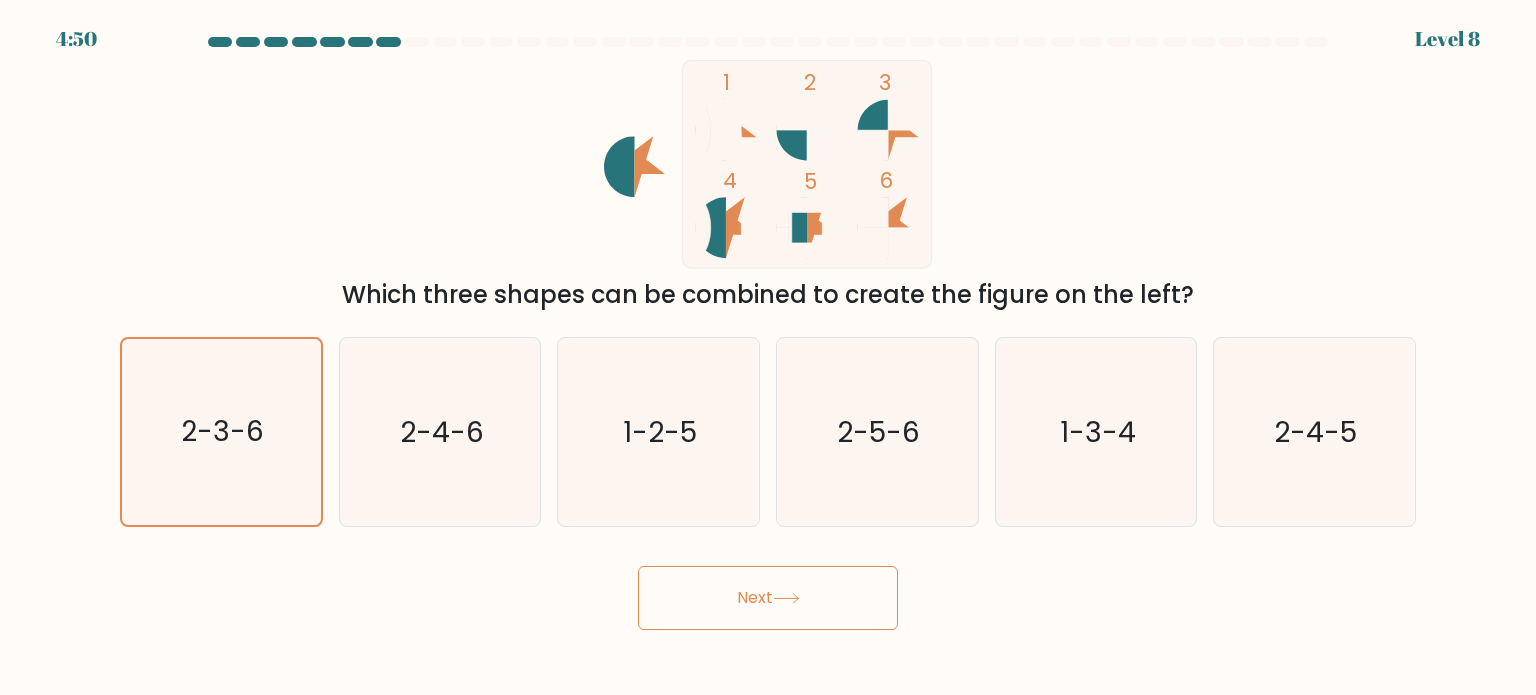 click on "Next" at bounding box center [768, 598] 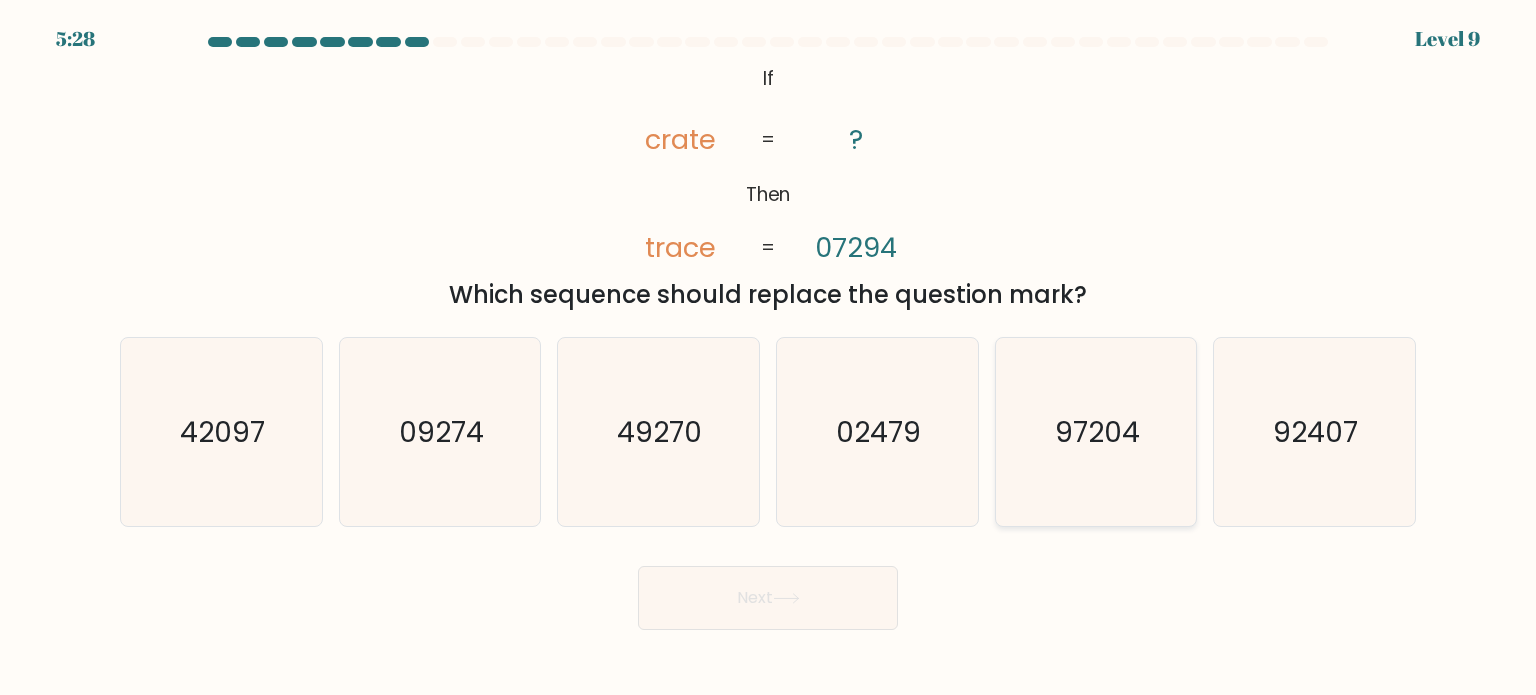 click on "97204" 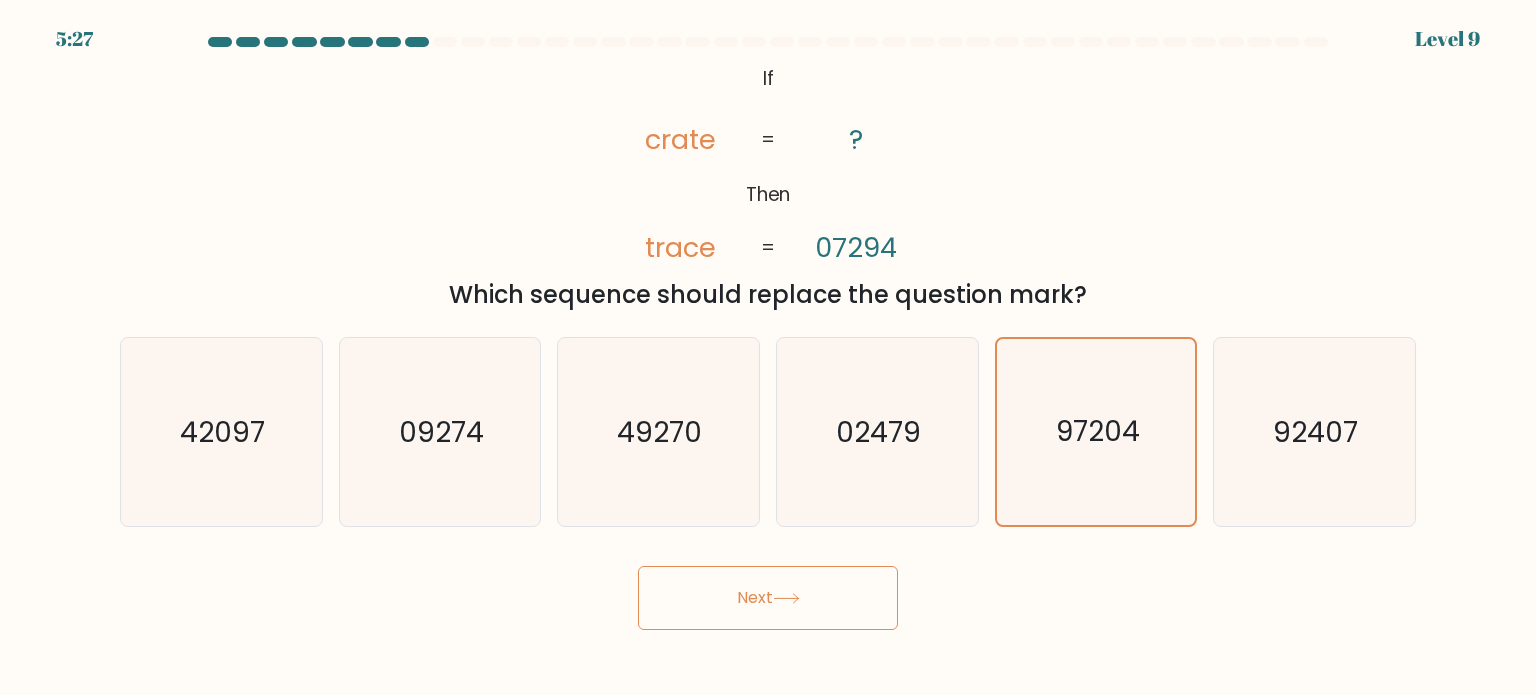 click on "Next" at bounding box center (768, 598) 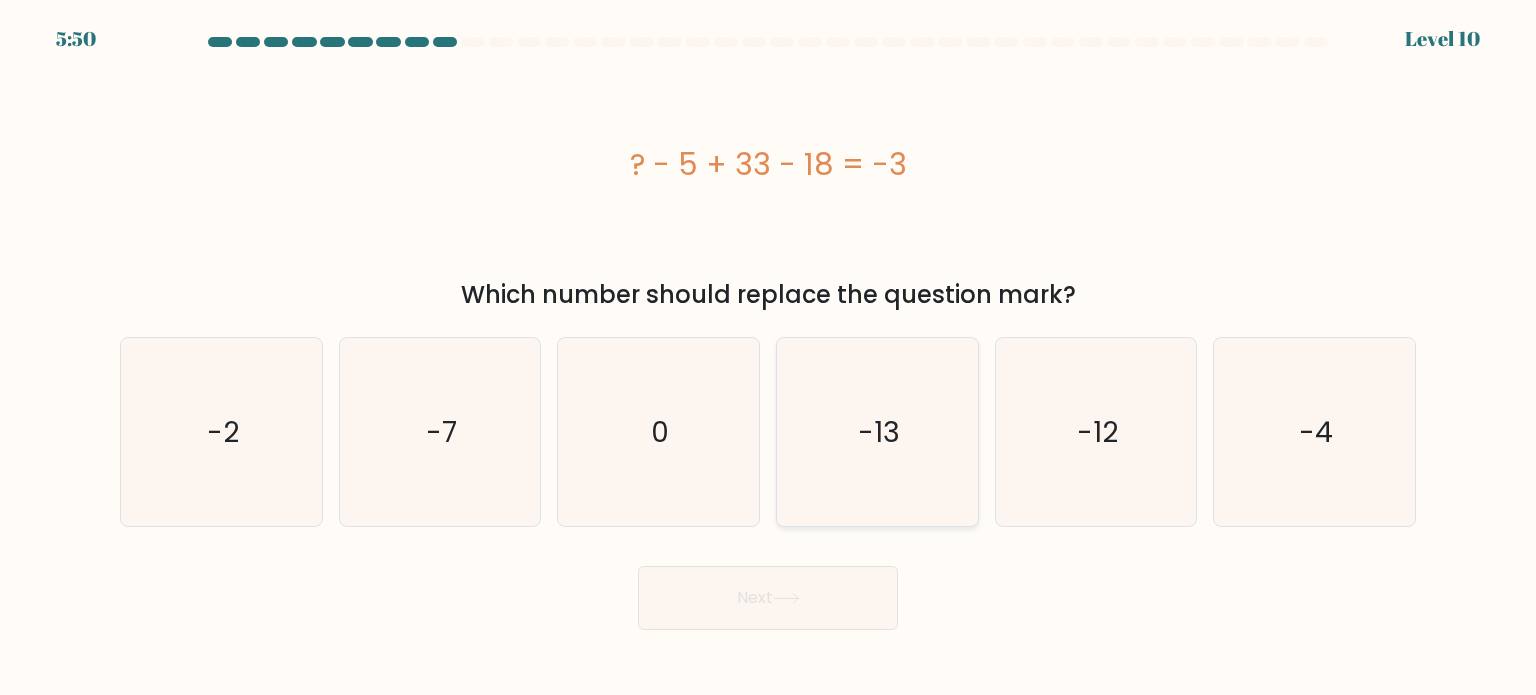 click on "-13" 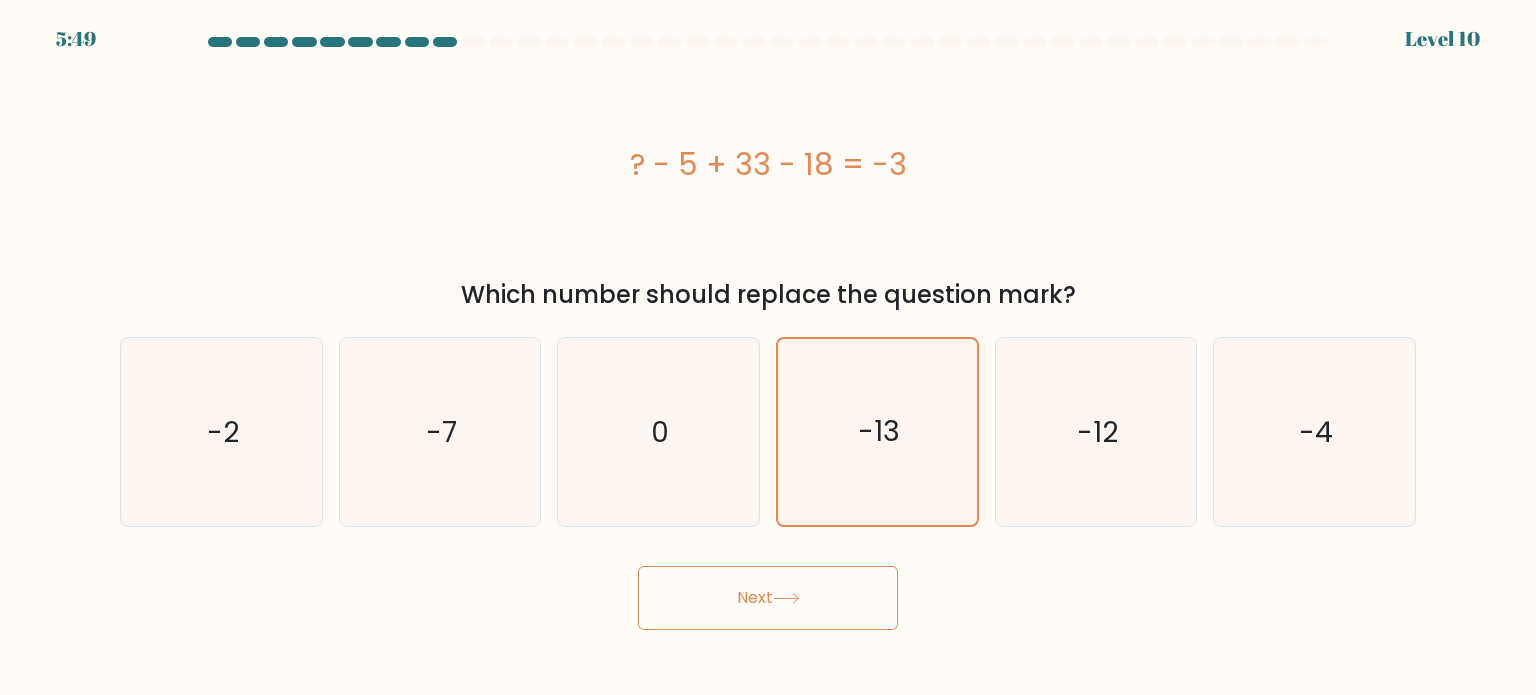 click on "Next" at bounding box center (768, 598) 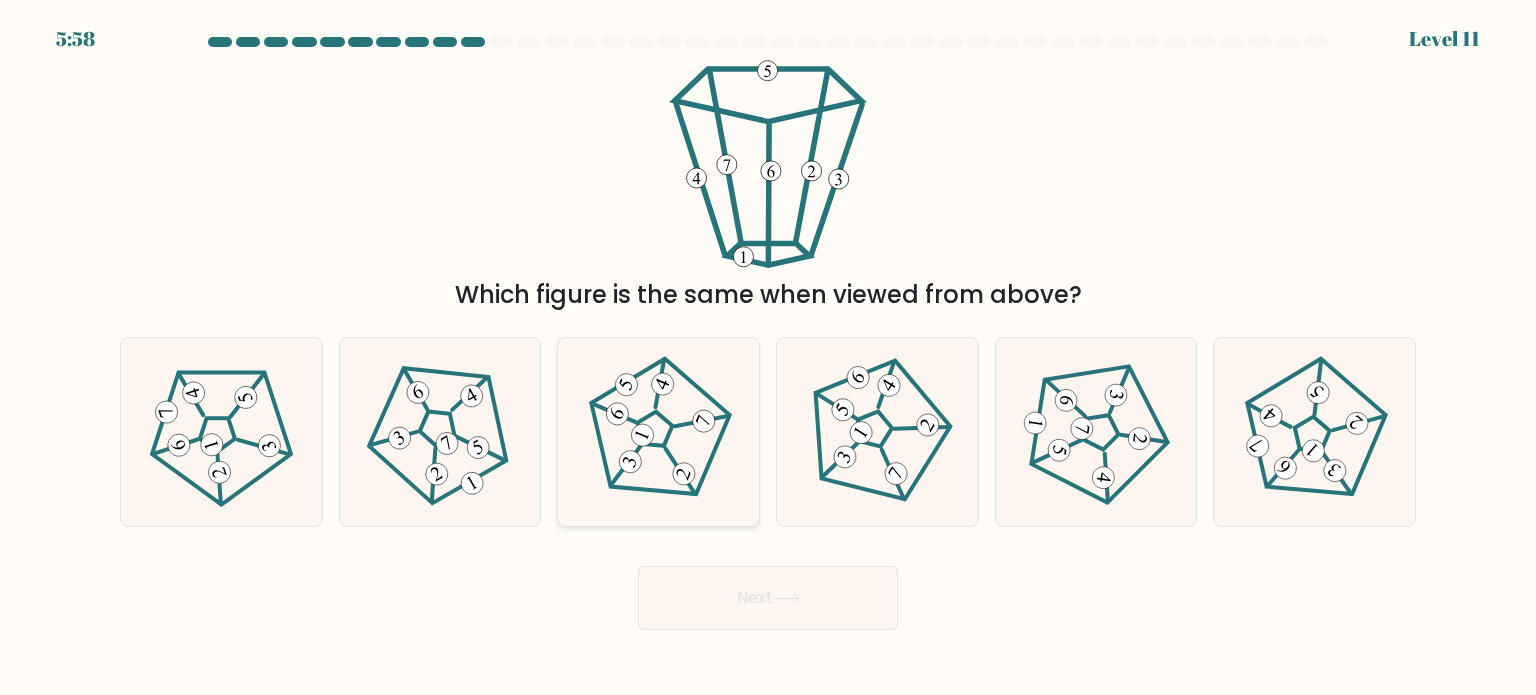 click 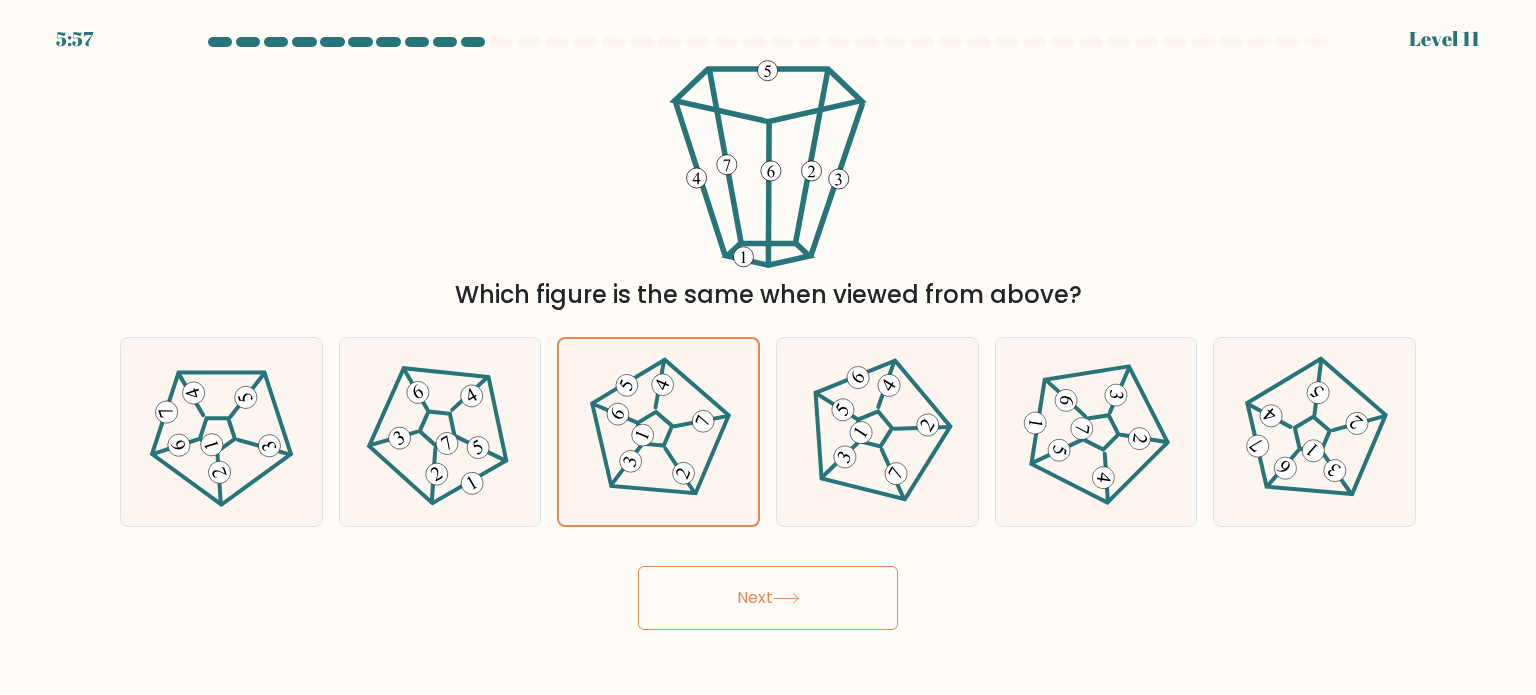 click on "Next" at bounding box center [768, 598] 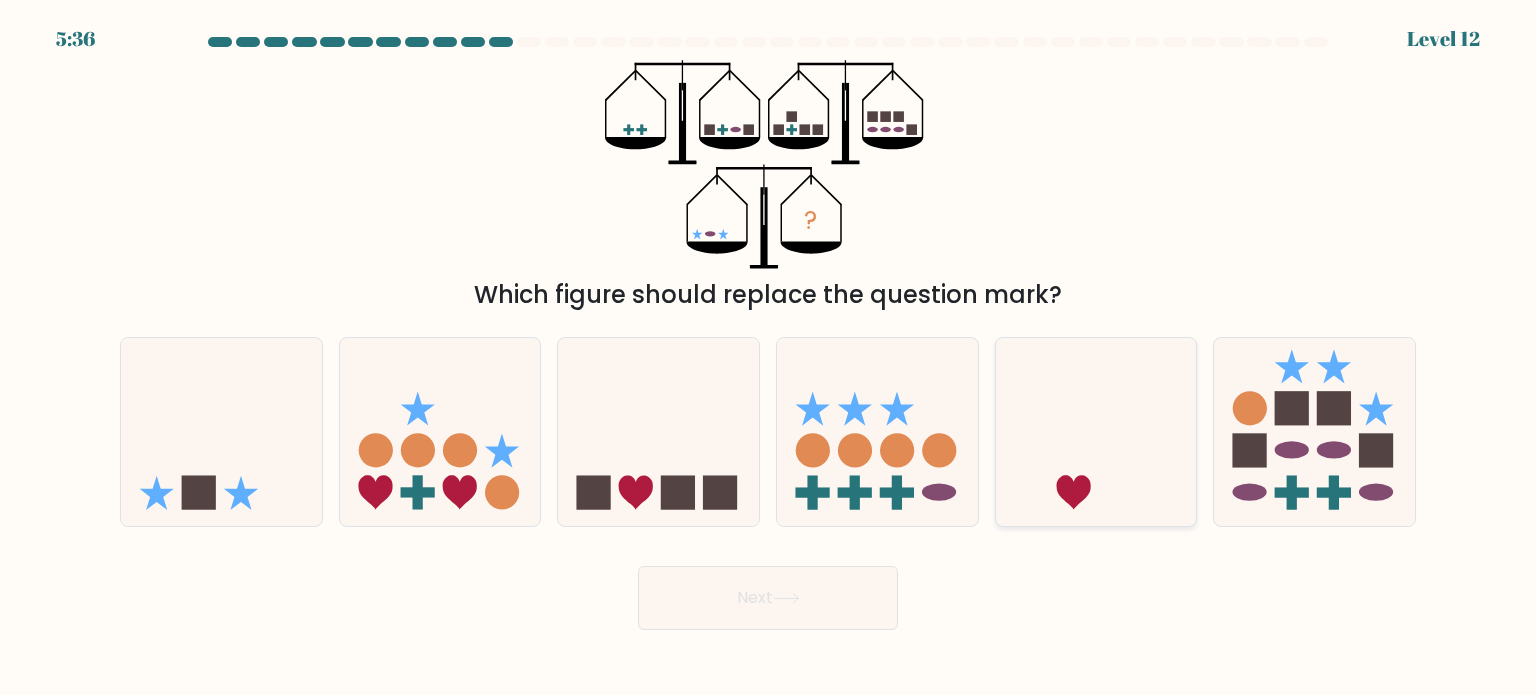 click 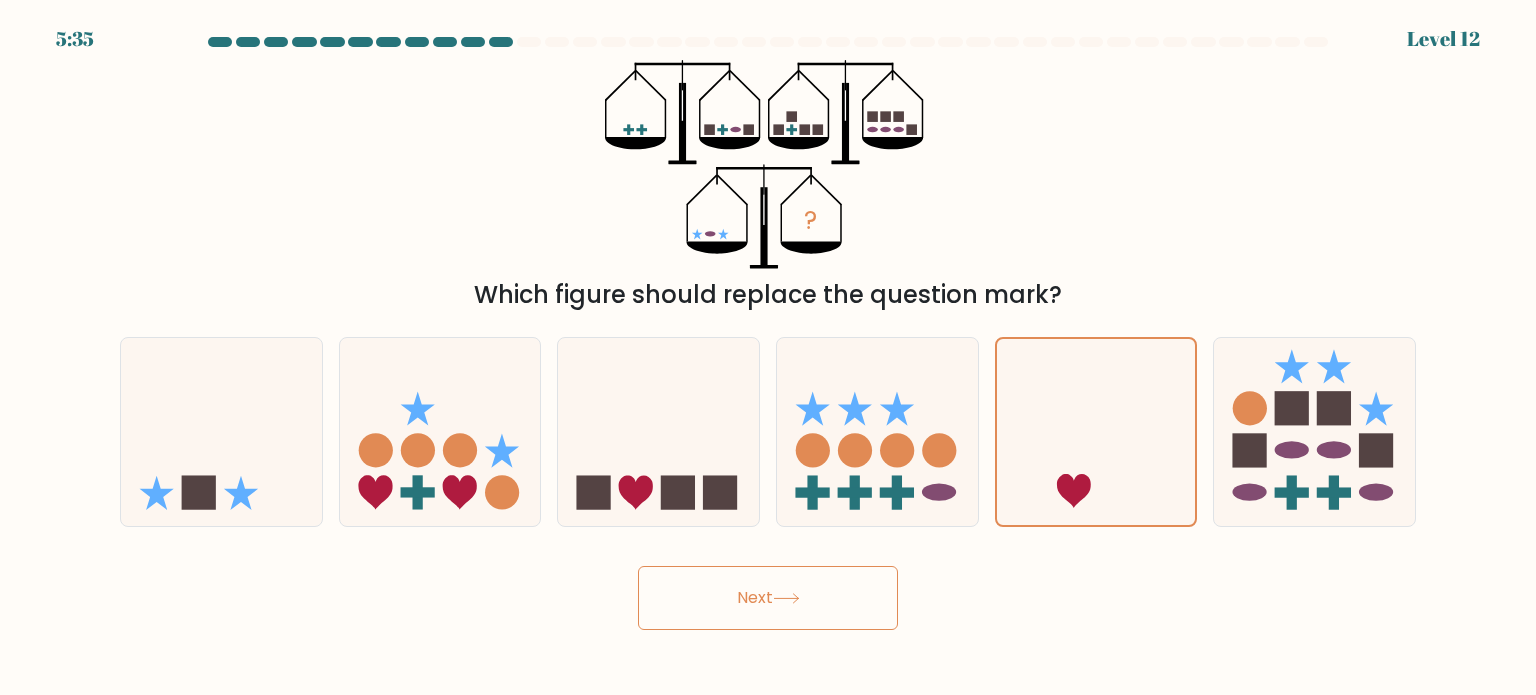click on "Next" at bounding box center (768, 598) 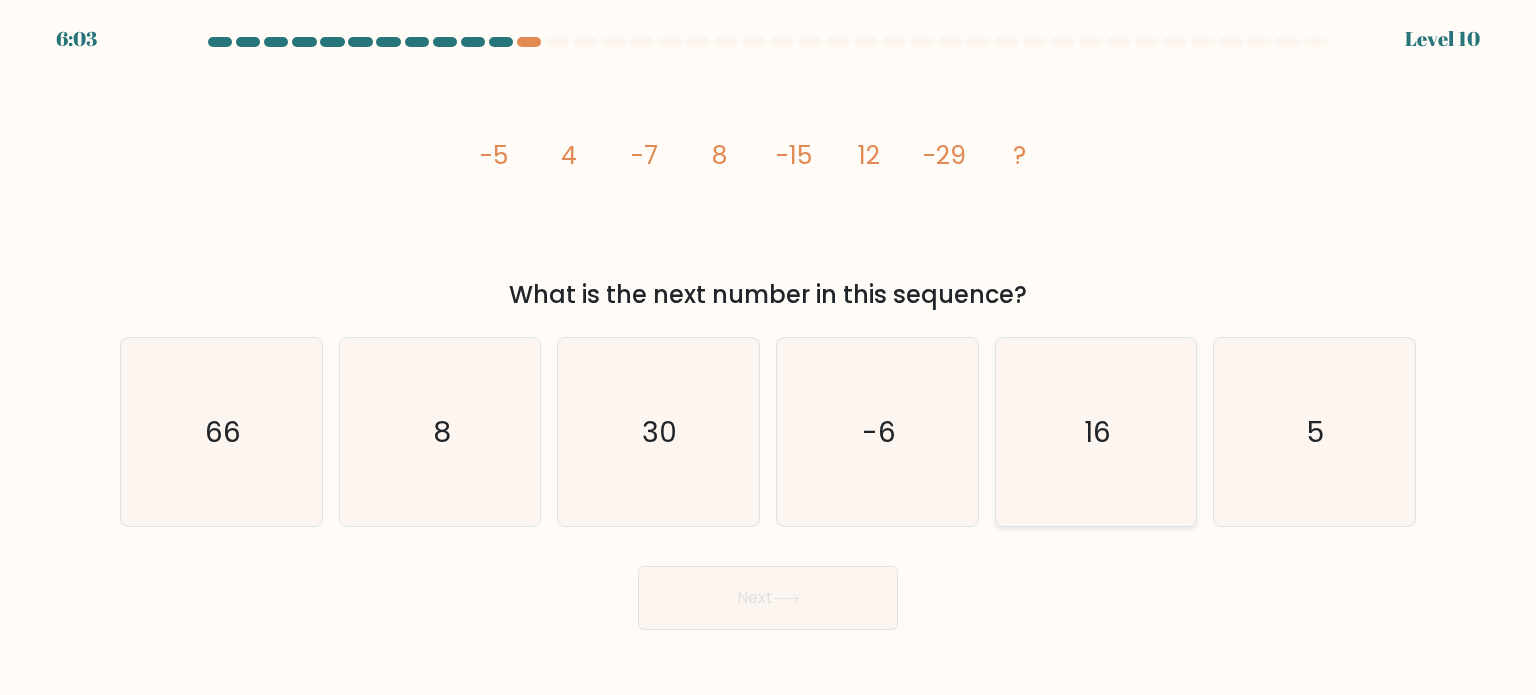 click on "16" 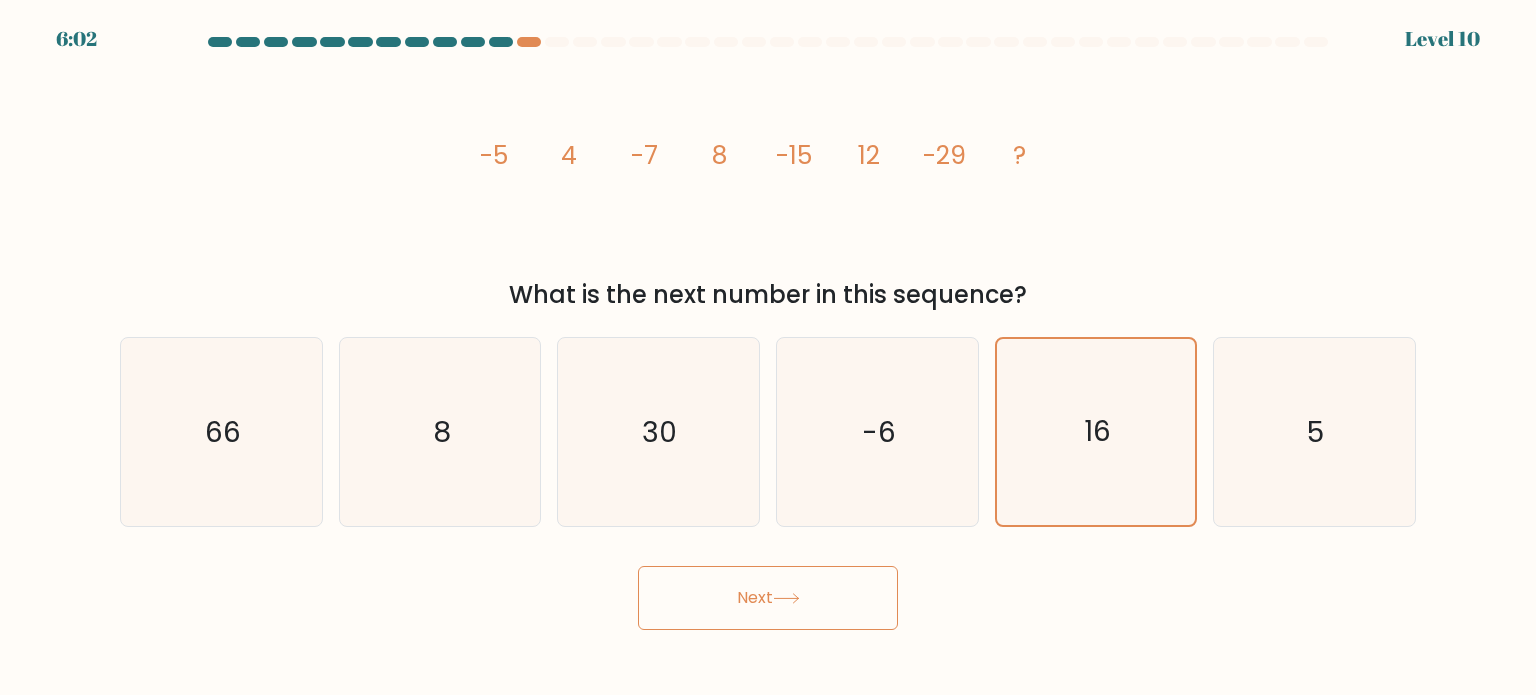 click on "Next" at bounding box center [768, 598] 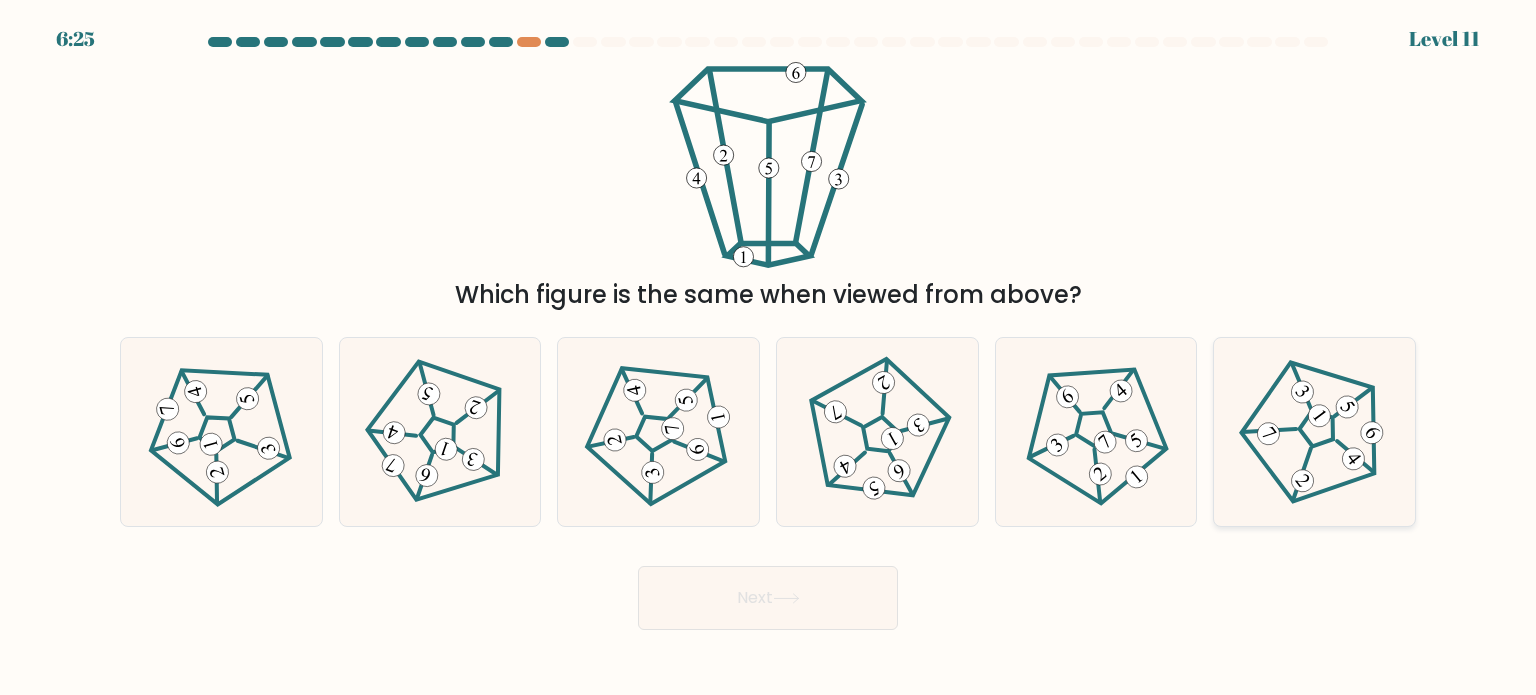 click 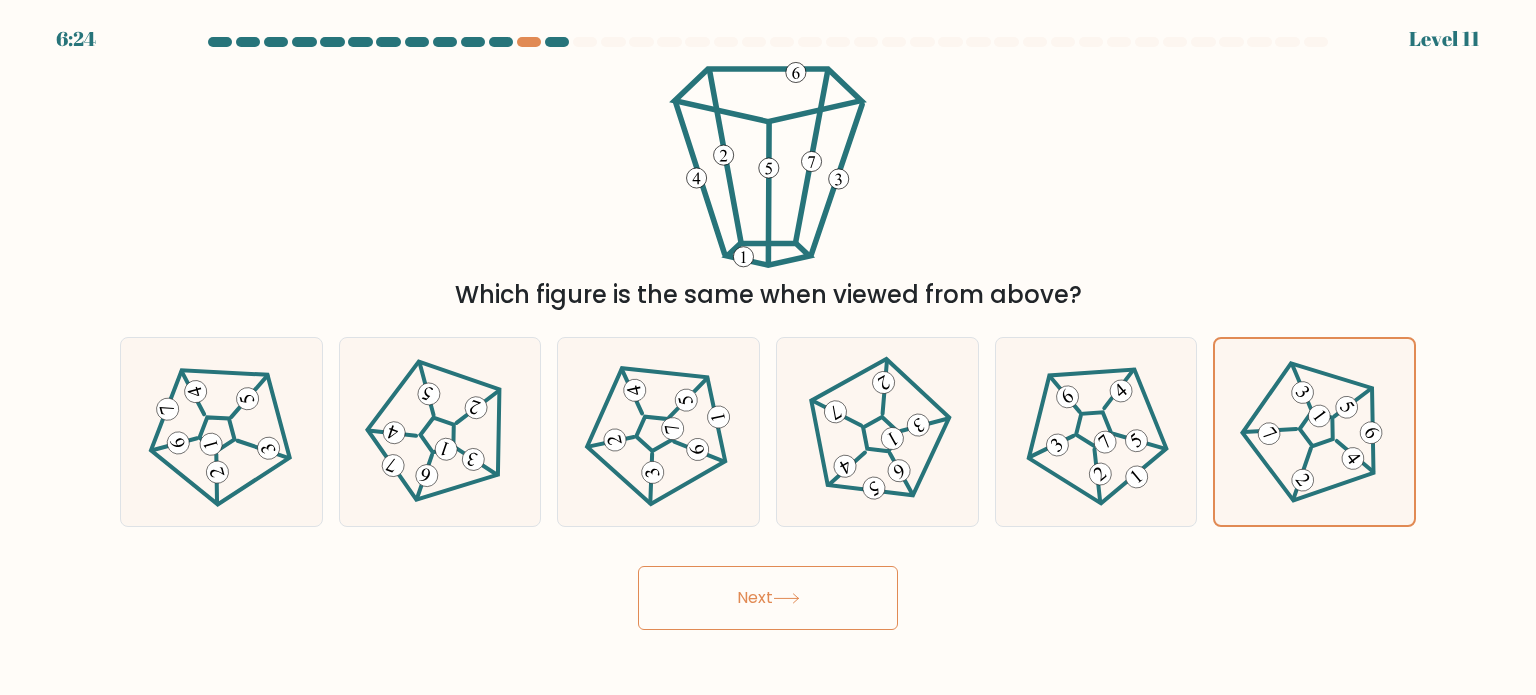 click on "Next" at bounding box center [768, 598] 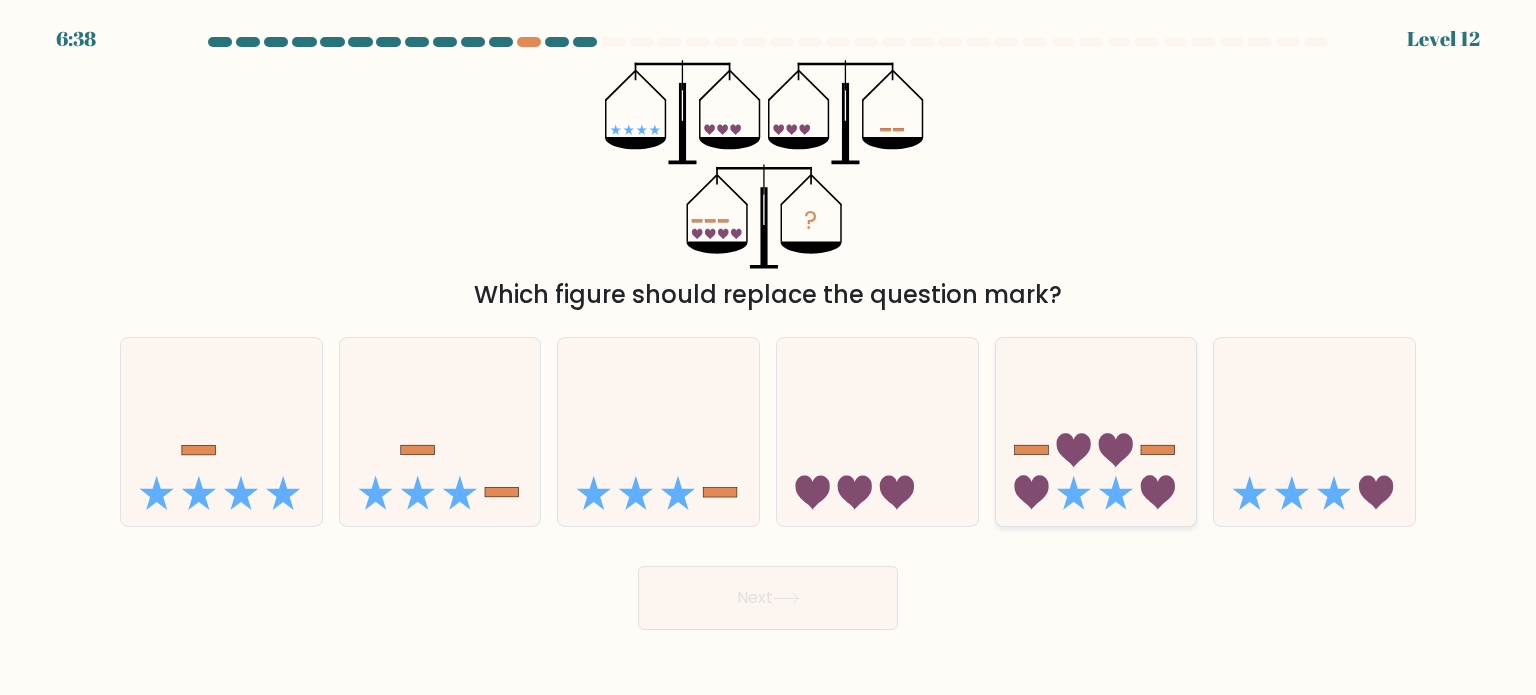 click 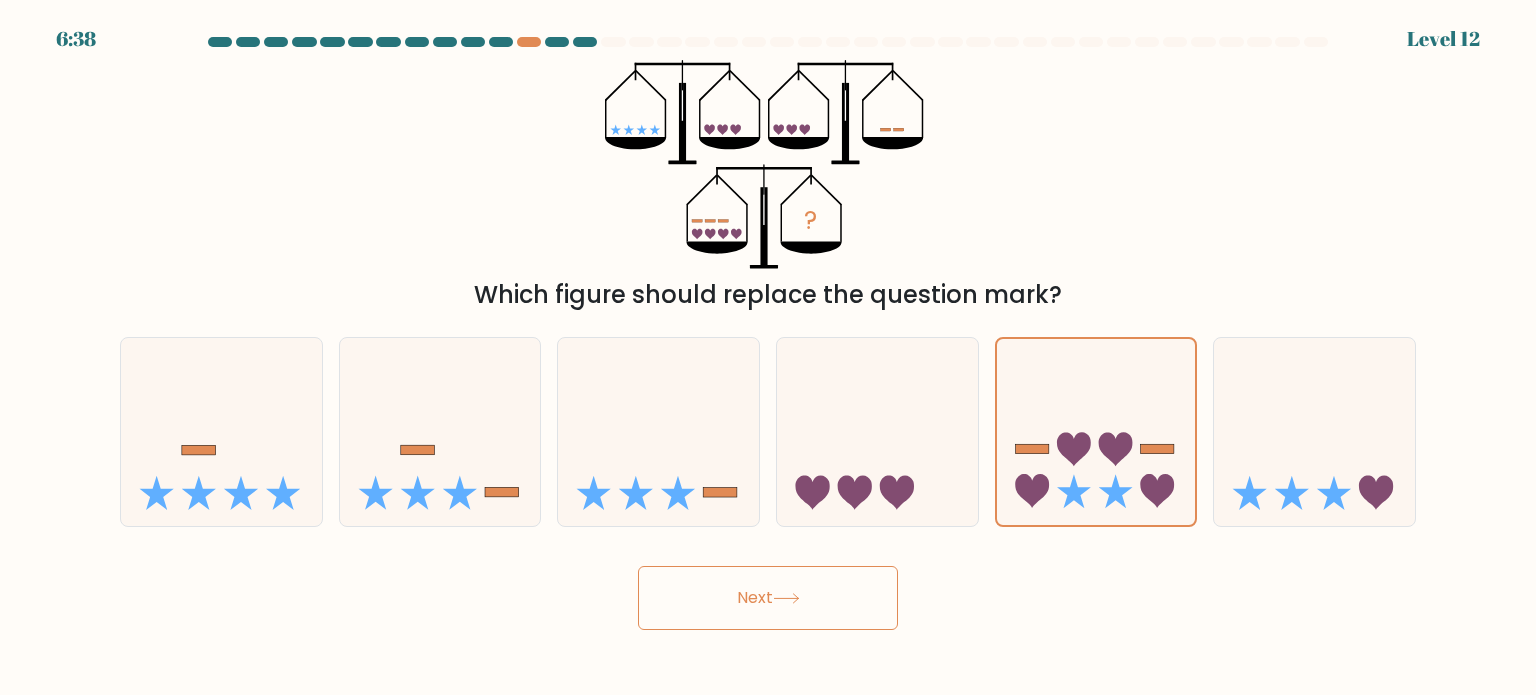 click on "Next" at bounding box center [768, 598] 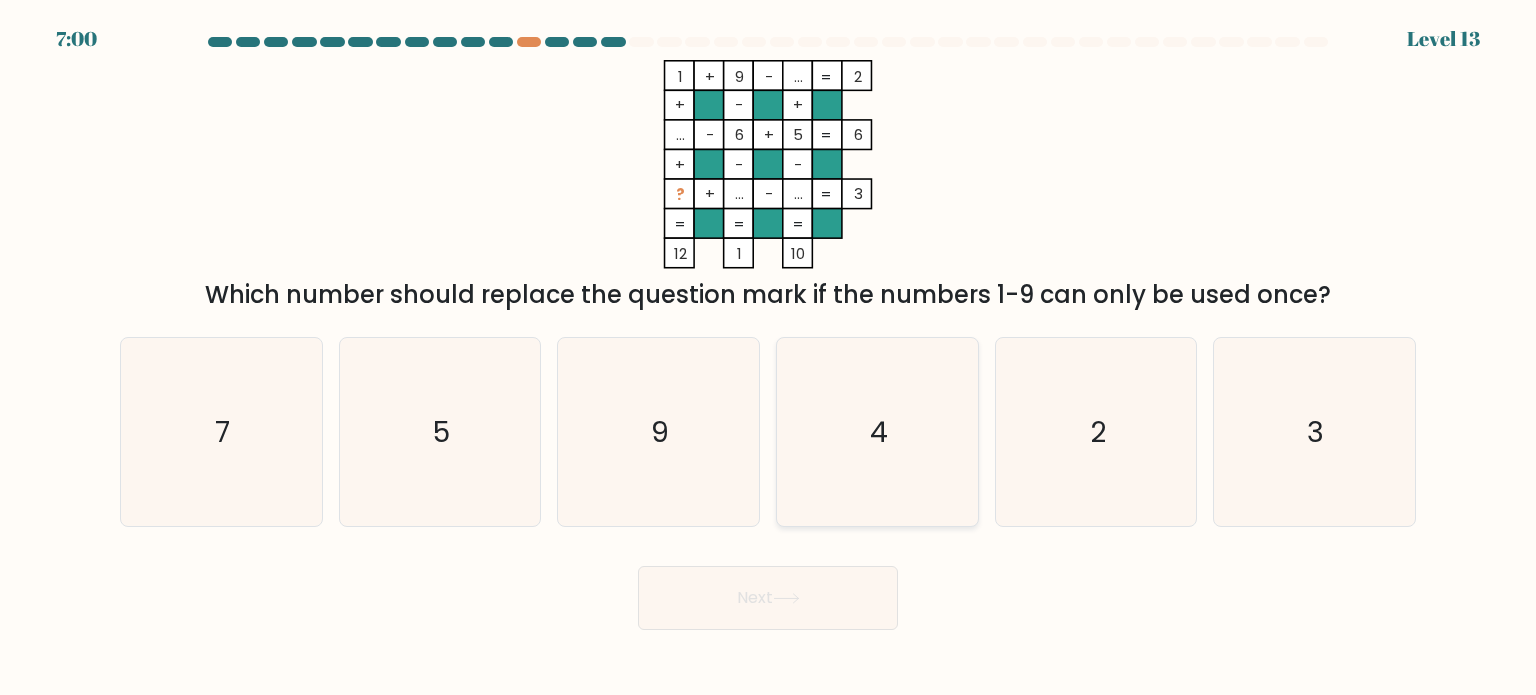 click on "4" 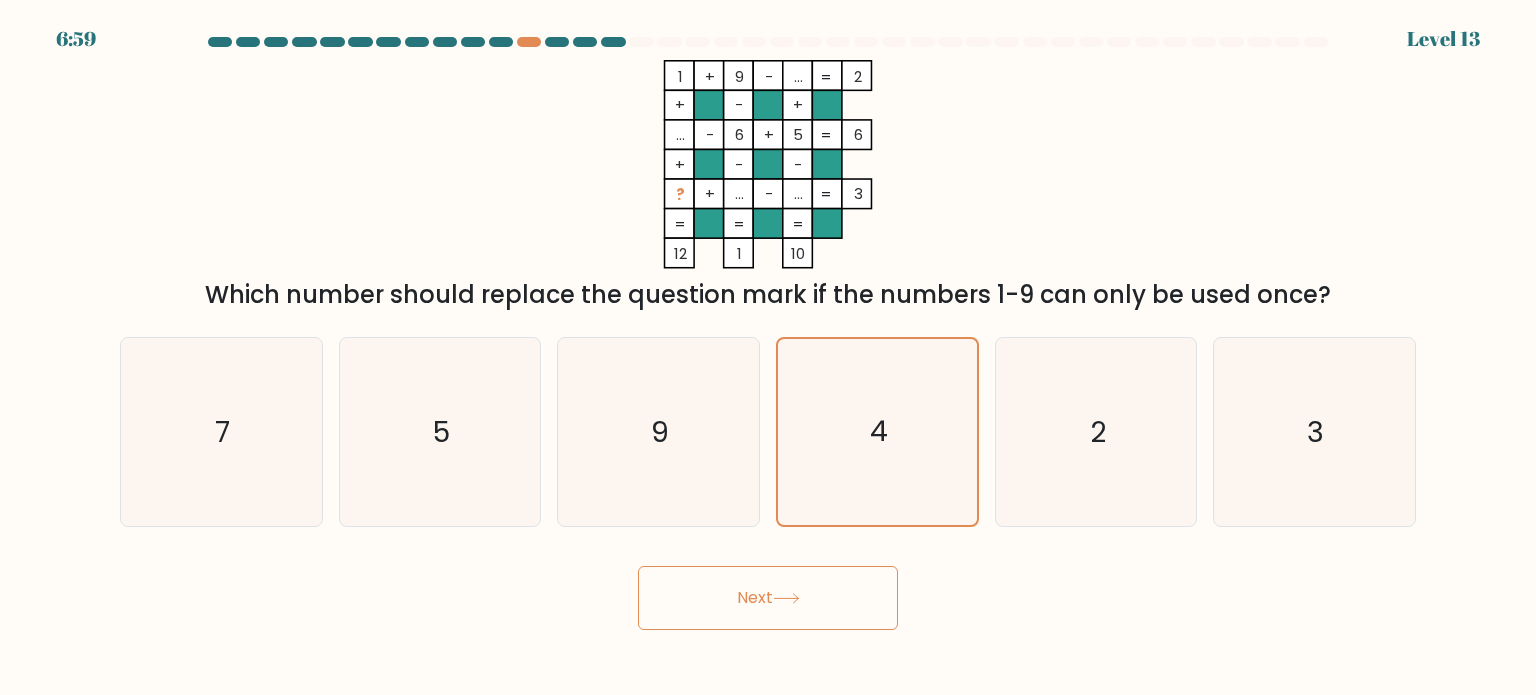 click on "Next" at bounding box center [768, 598] 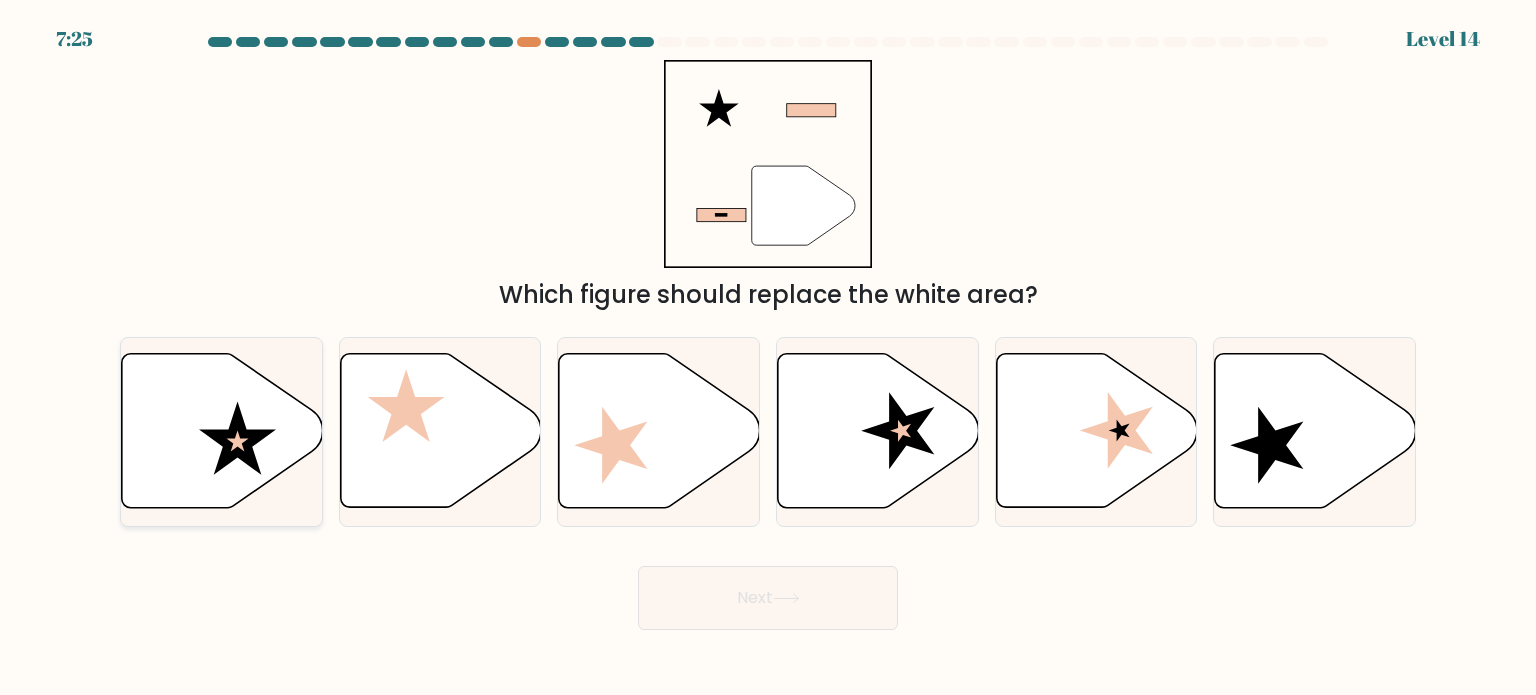 click 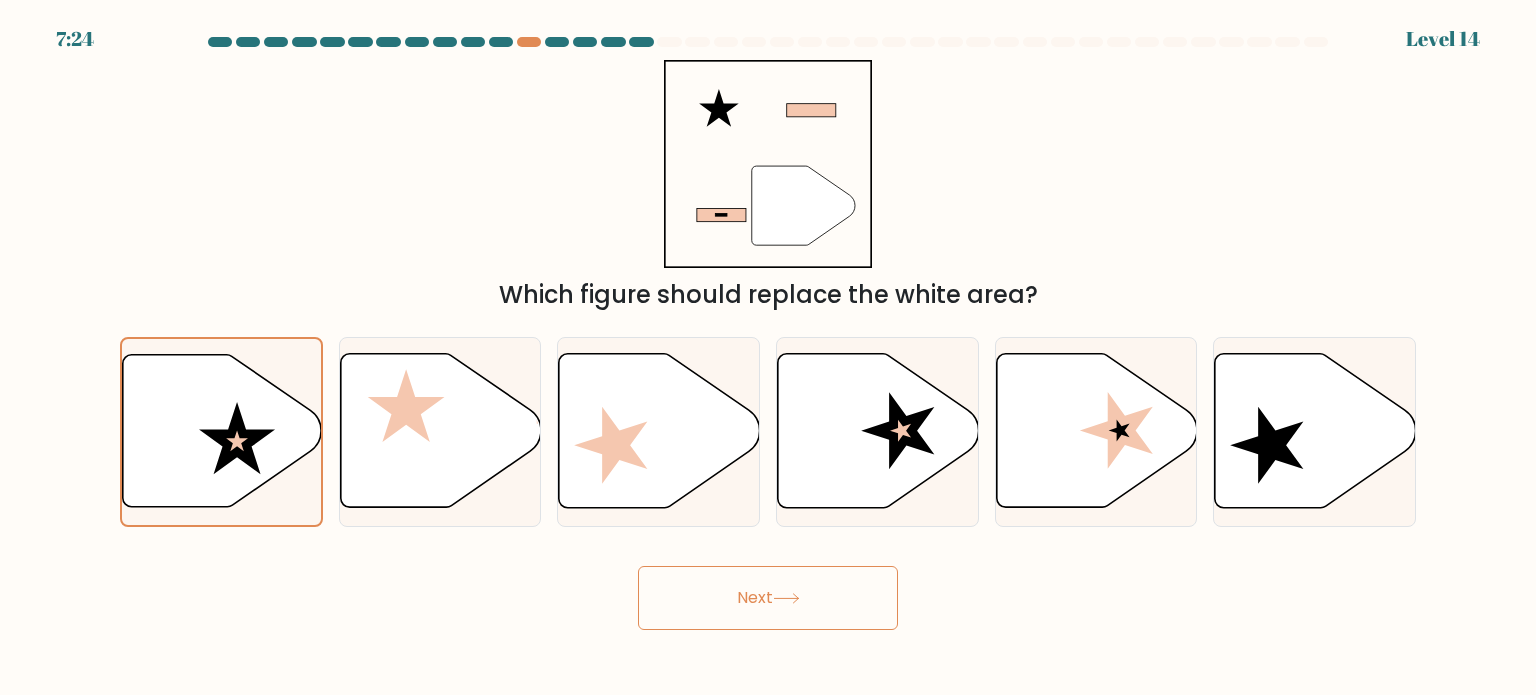 click on "Next" at bounding box center (768, 598) 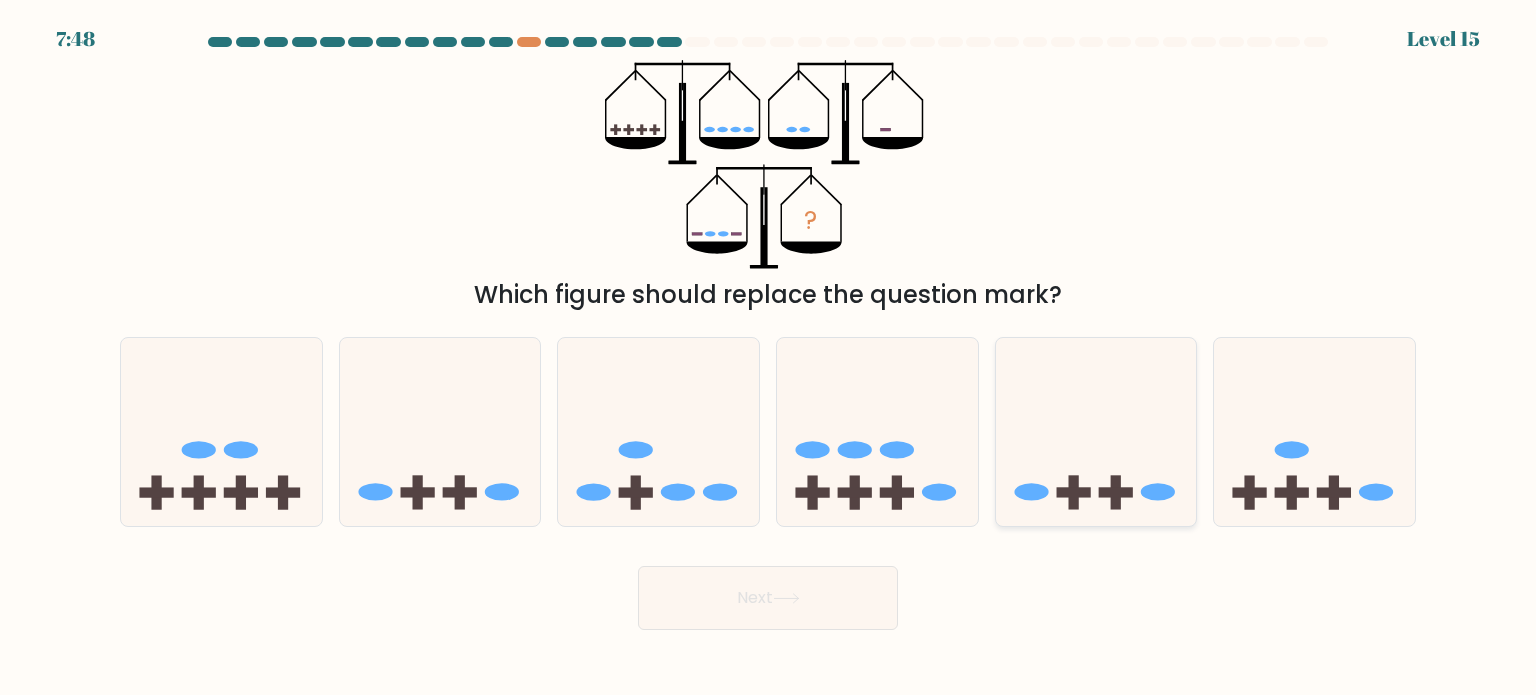 click 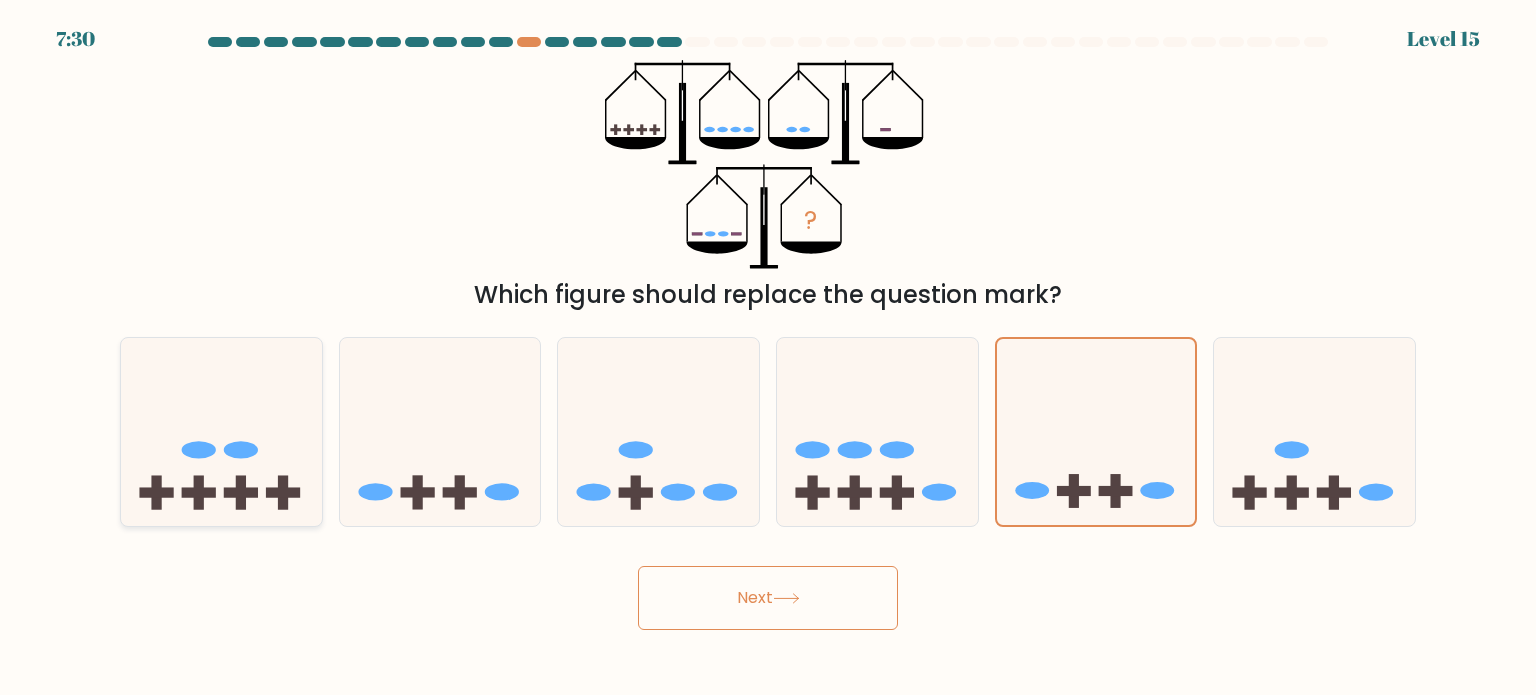 click 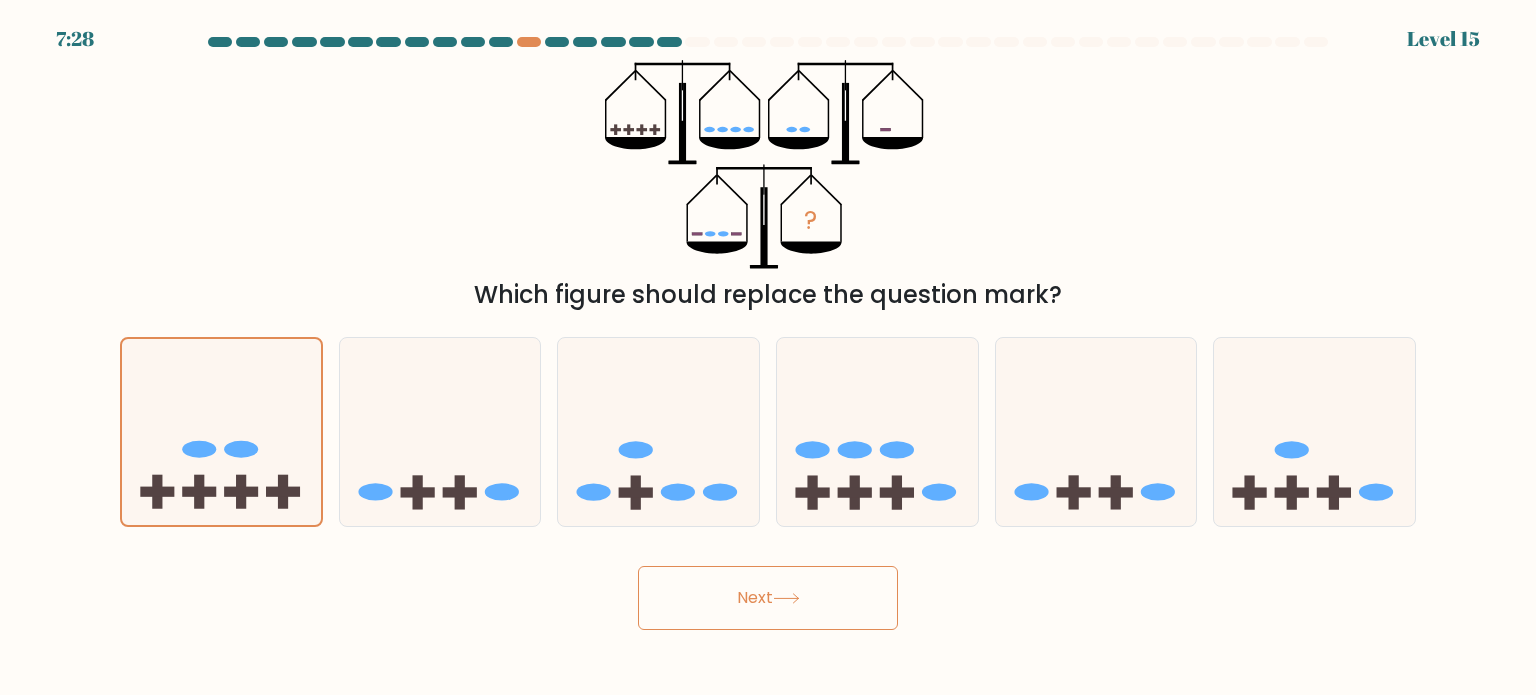 click on "Next" at bounding box center (768, 598) 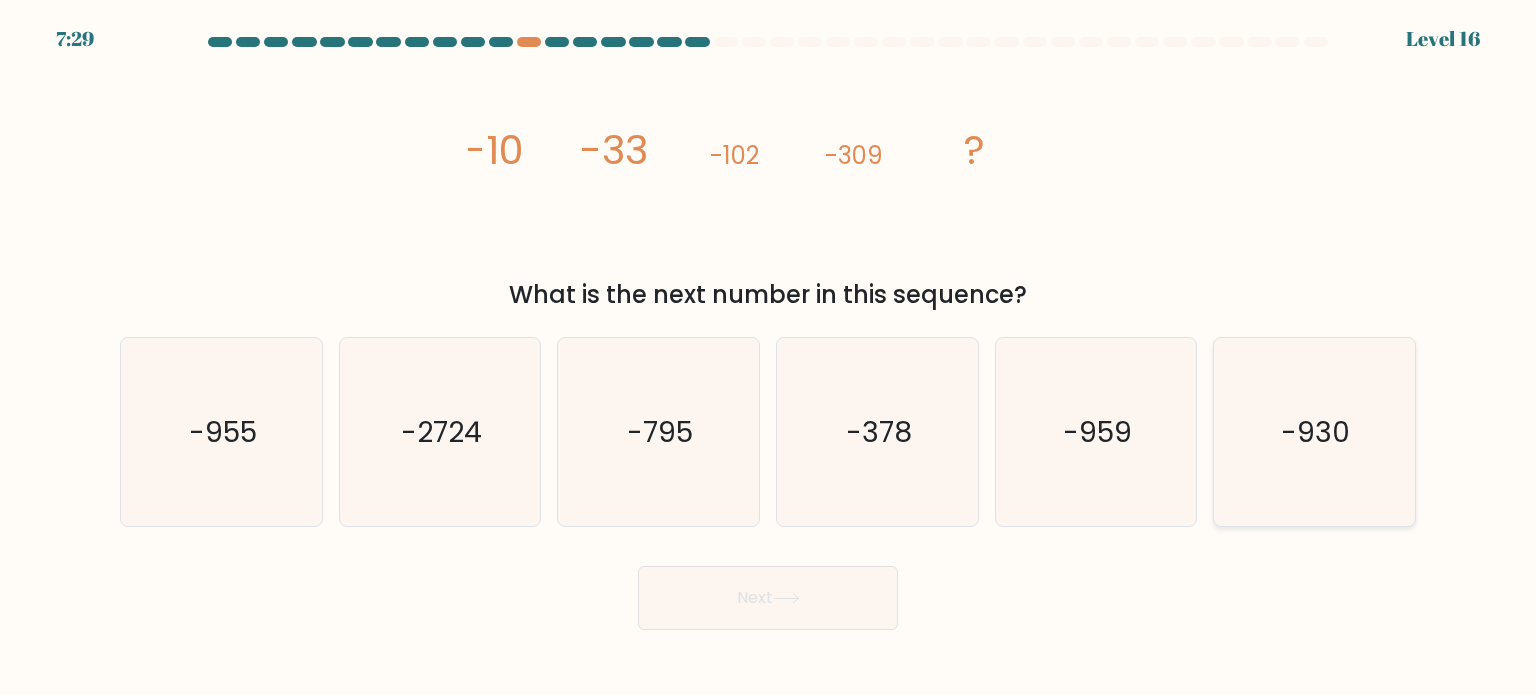 click on "-930" 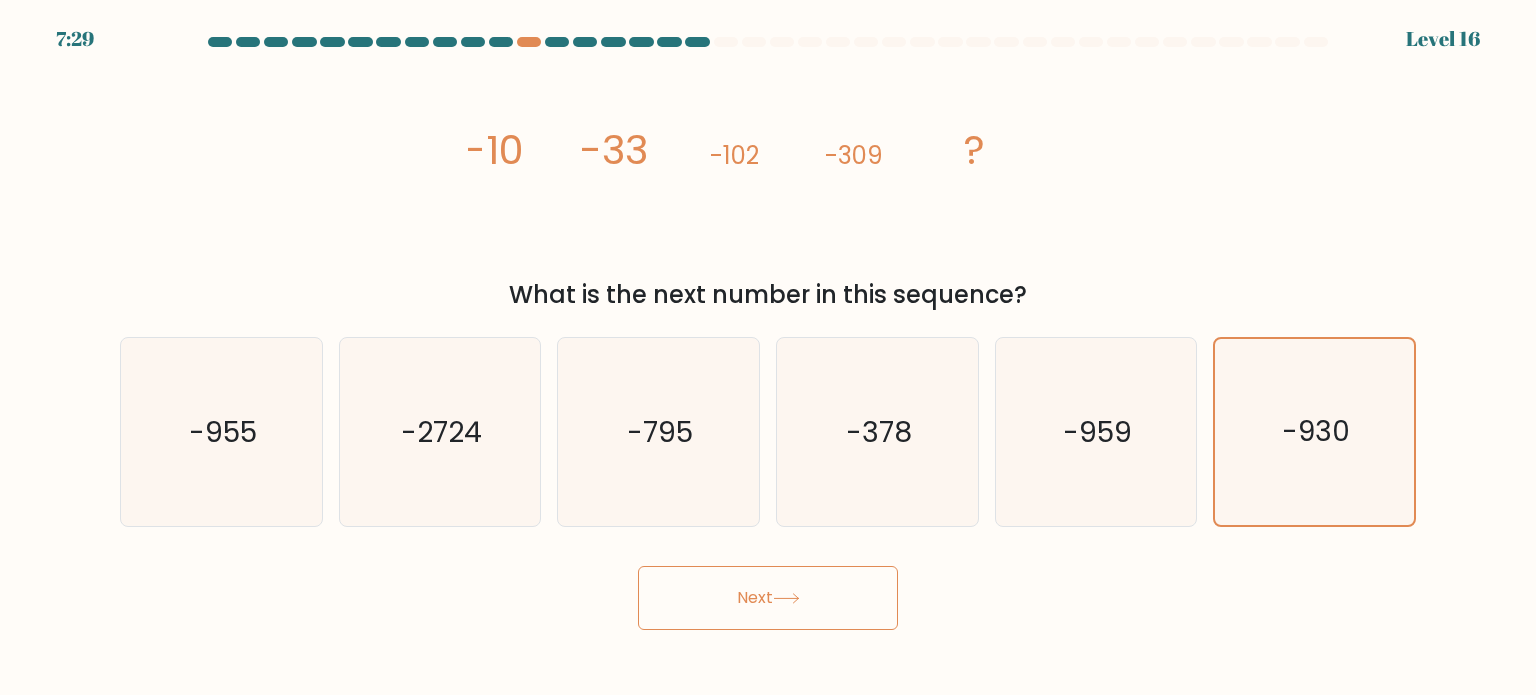 click on "Next" at bounding box center [768, 598] 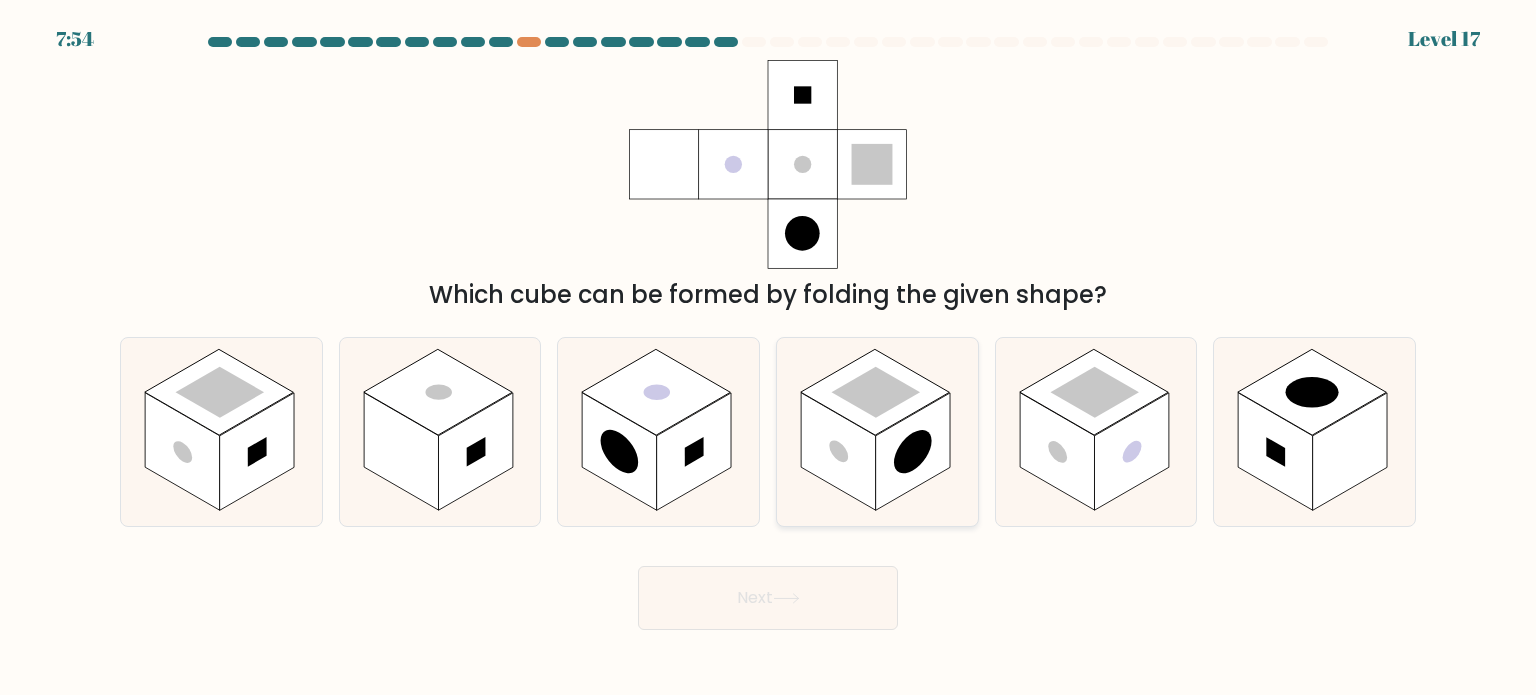 click 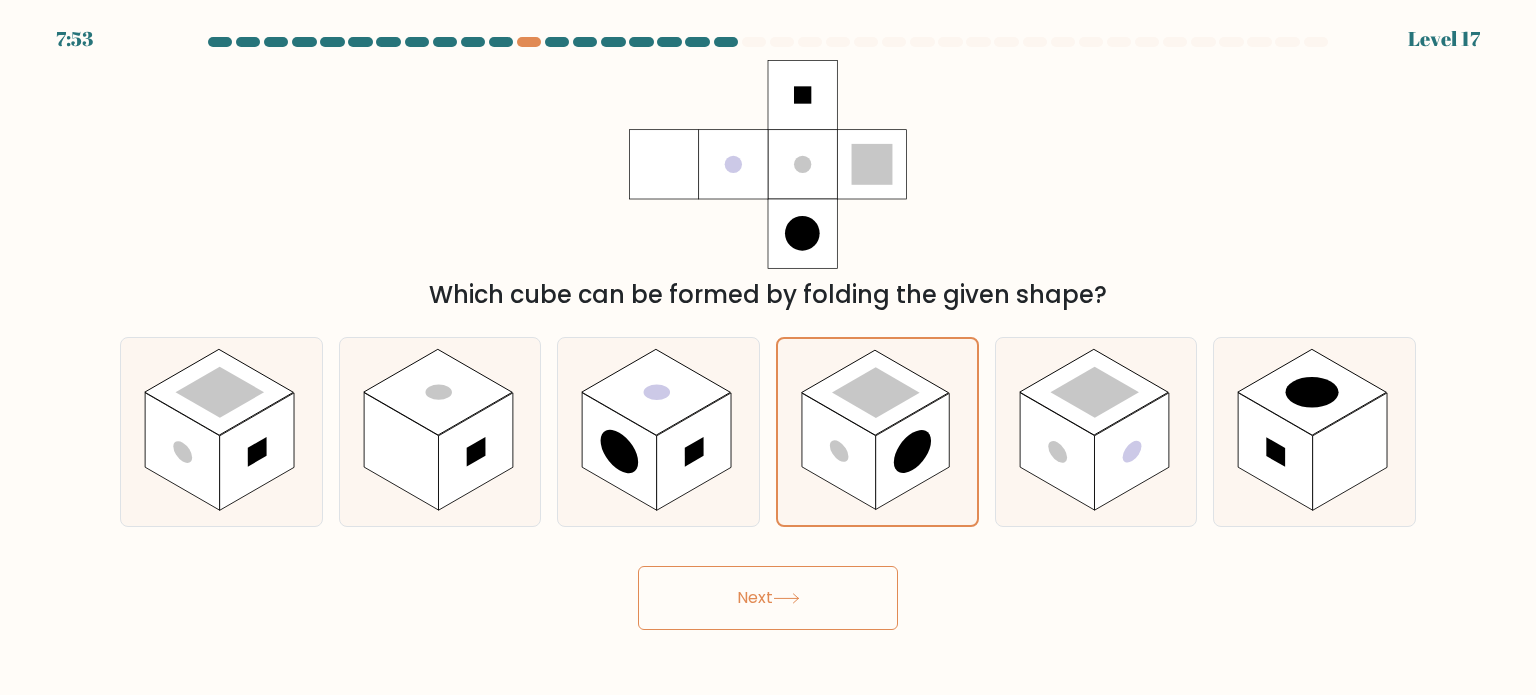click on "Next" at bounding box center (768, 598) 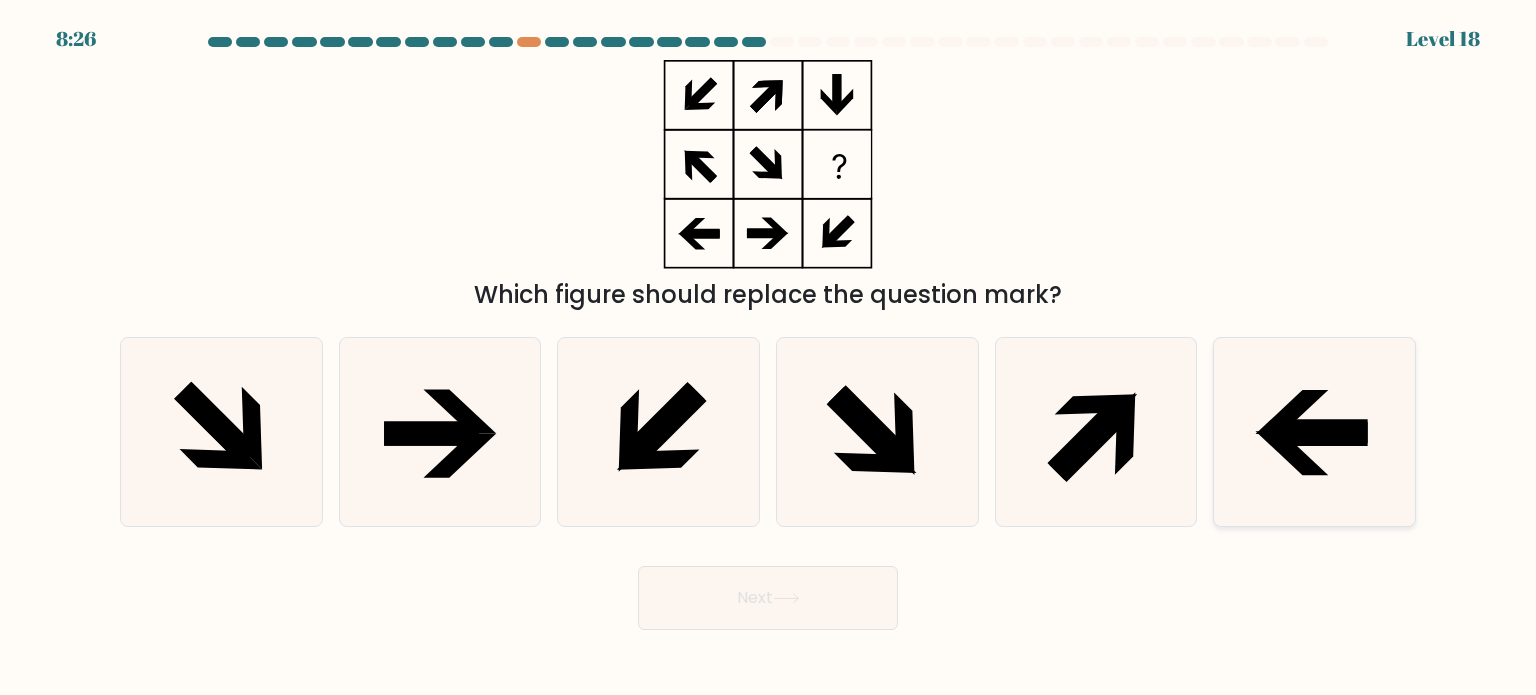 click 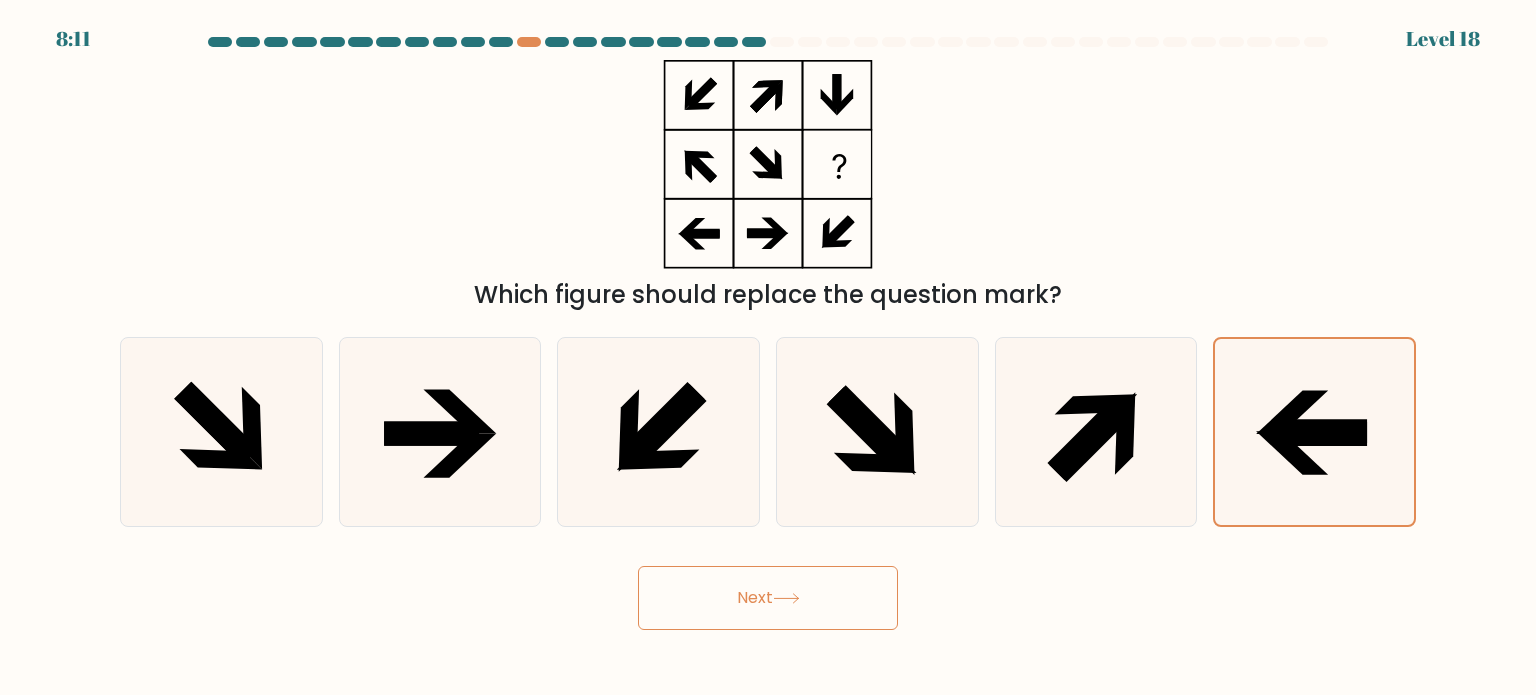 click on "Next" at bounding box center [768, 598] 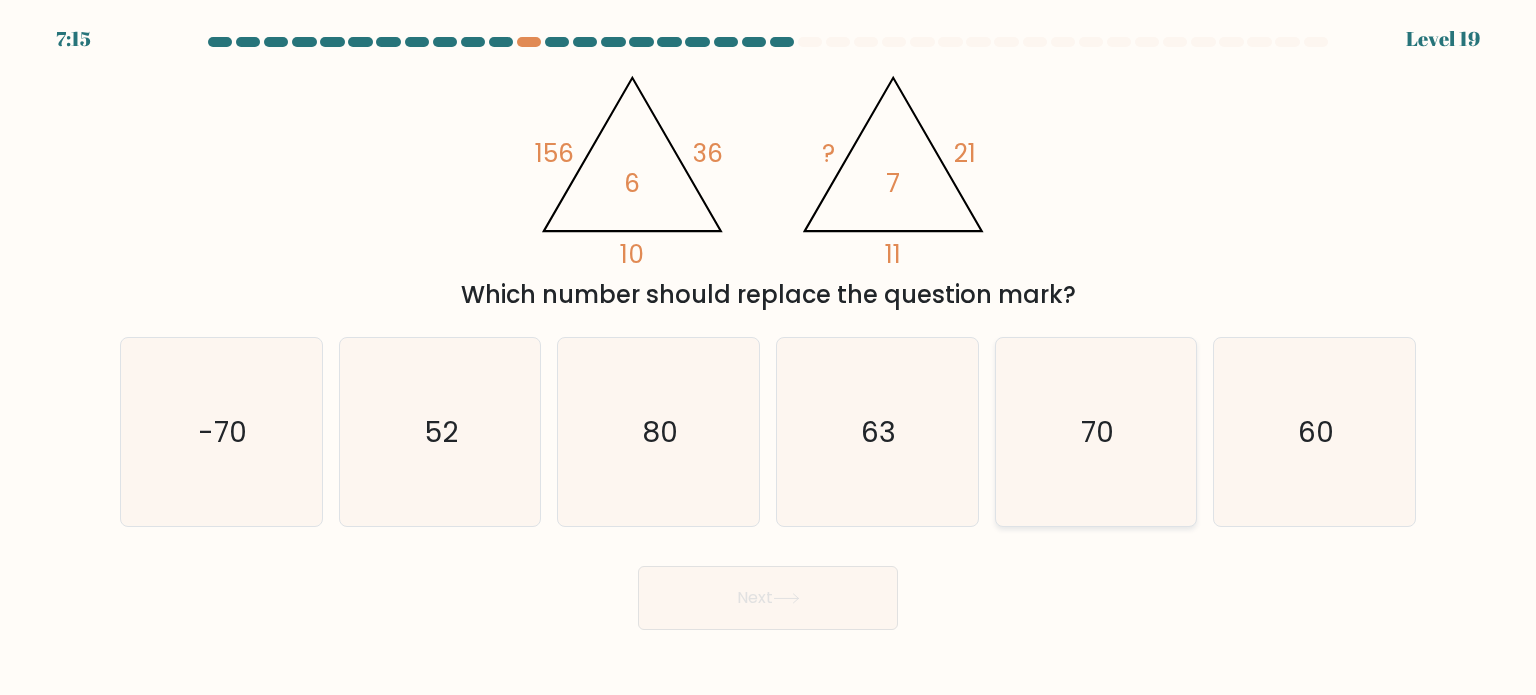 click on "70" 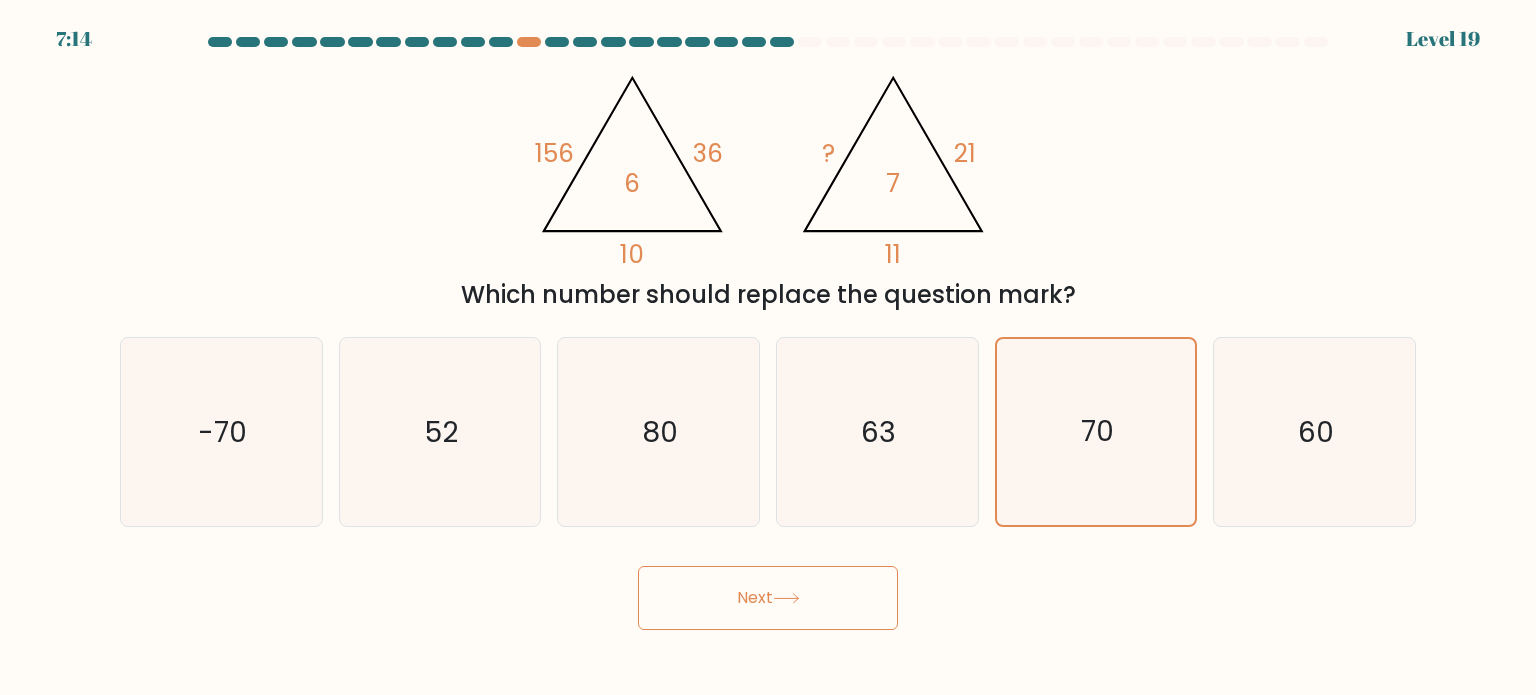 click on "Next" at bounding box center (768, 598) 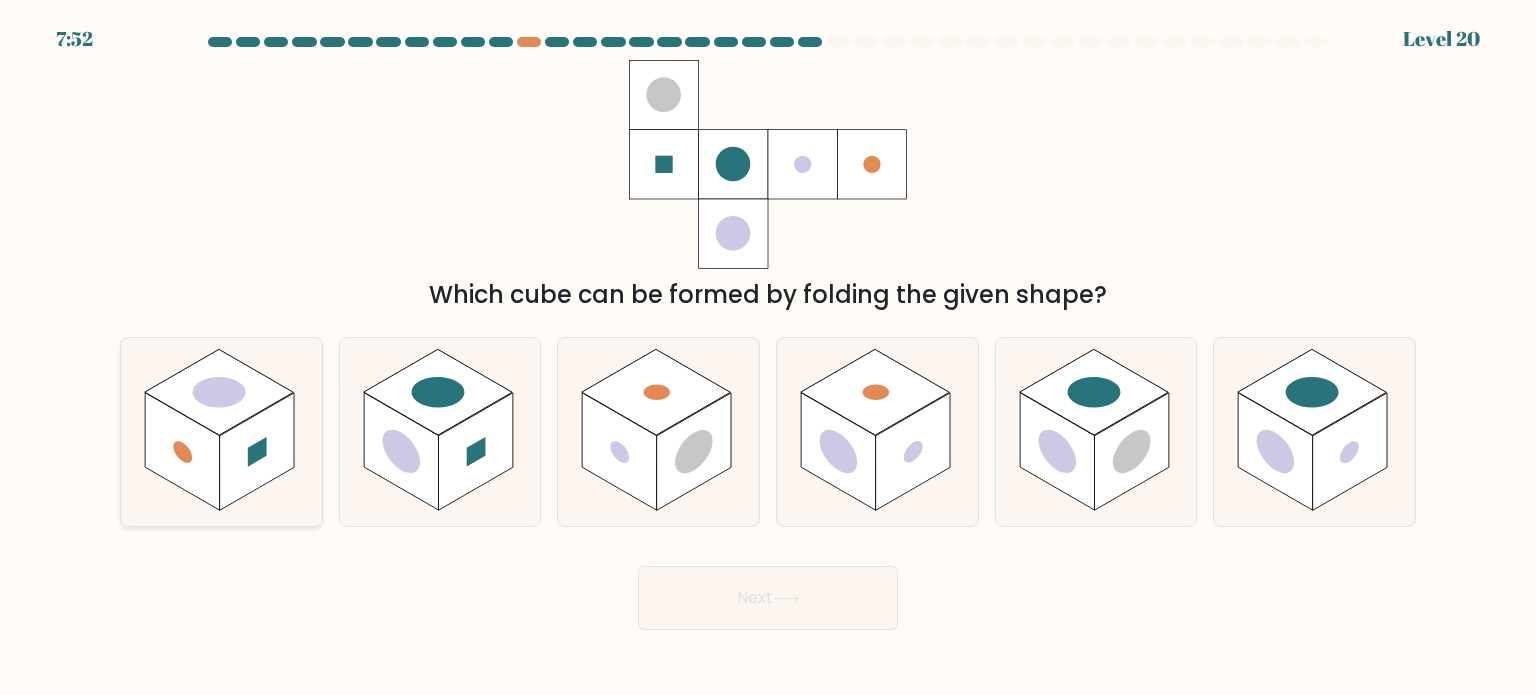 click 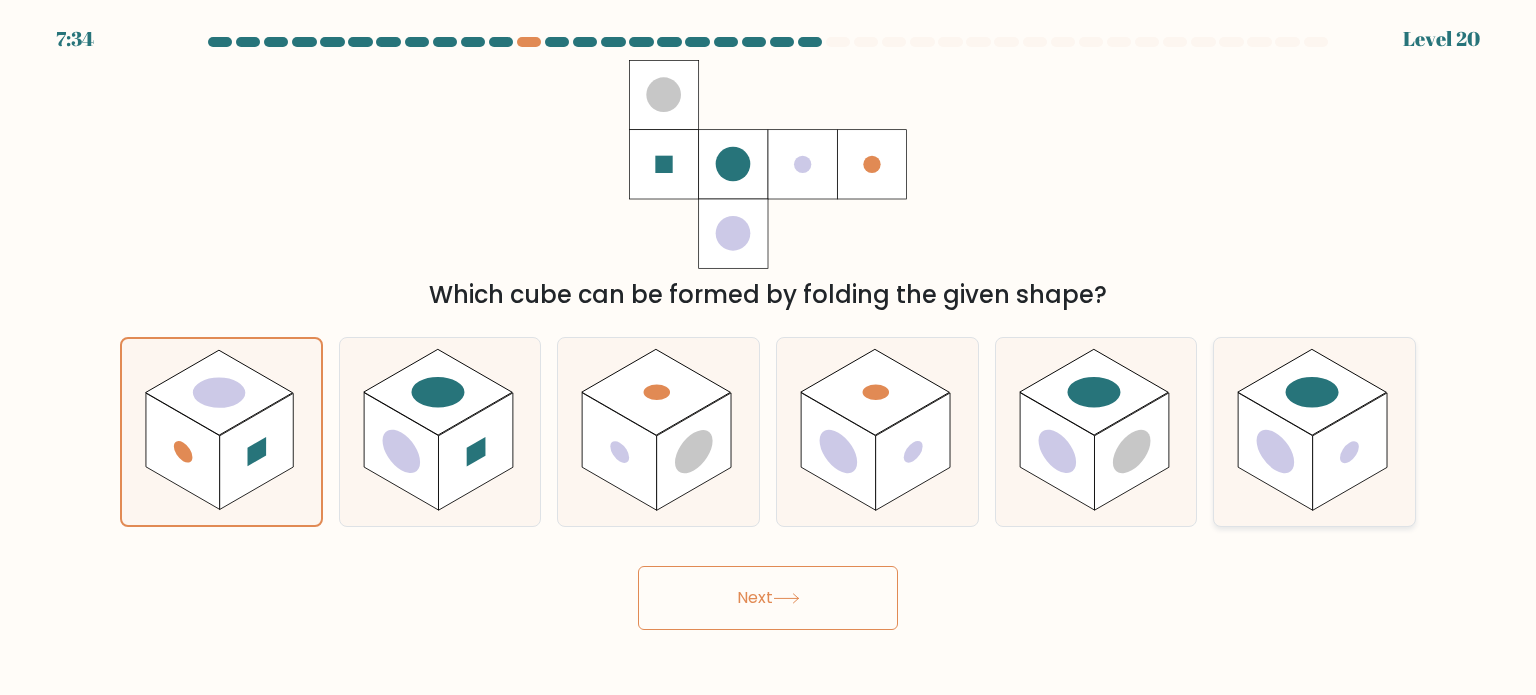 click 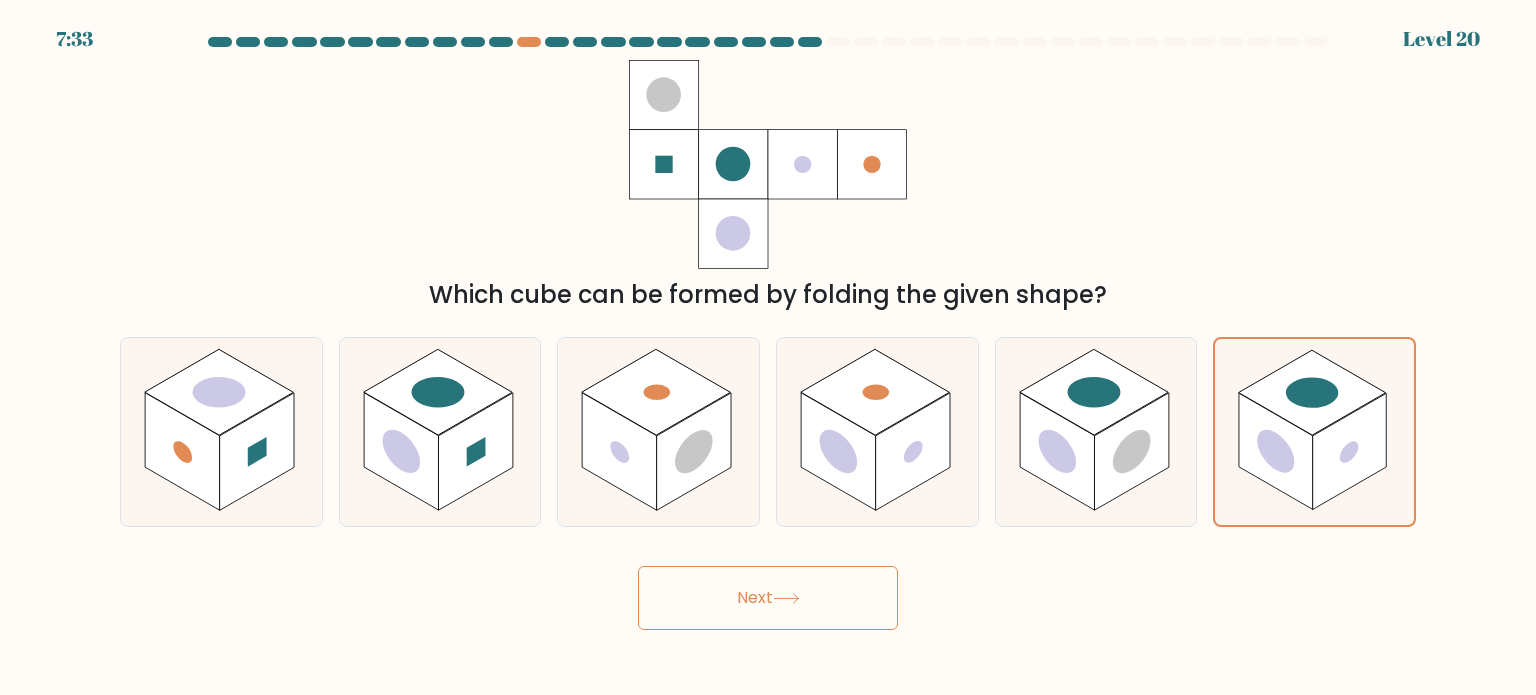 click on "Next" at bounding box center (768, 598) 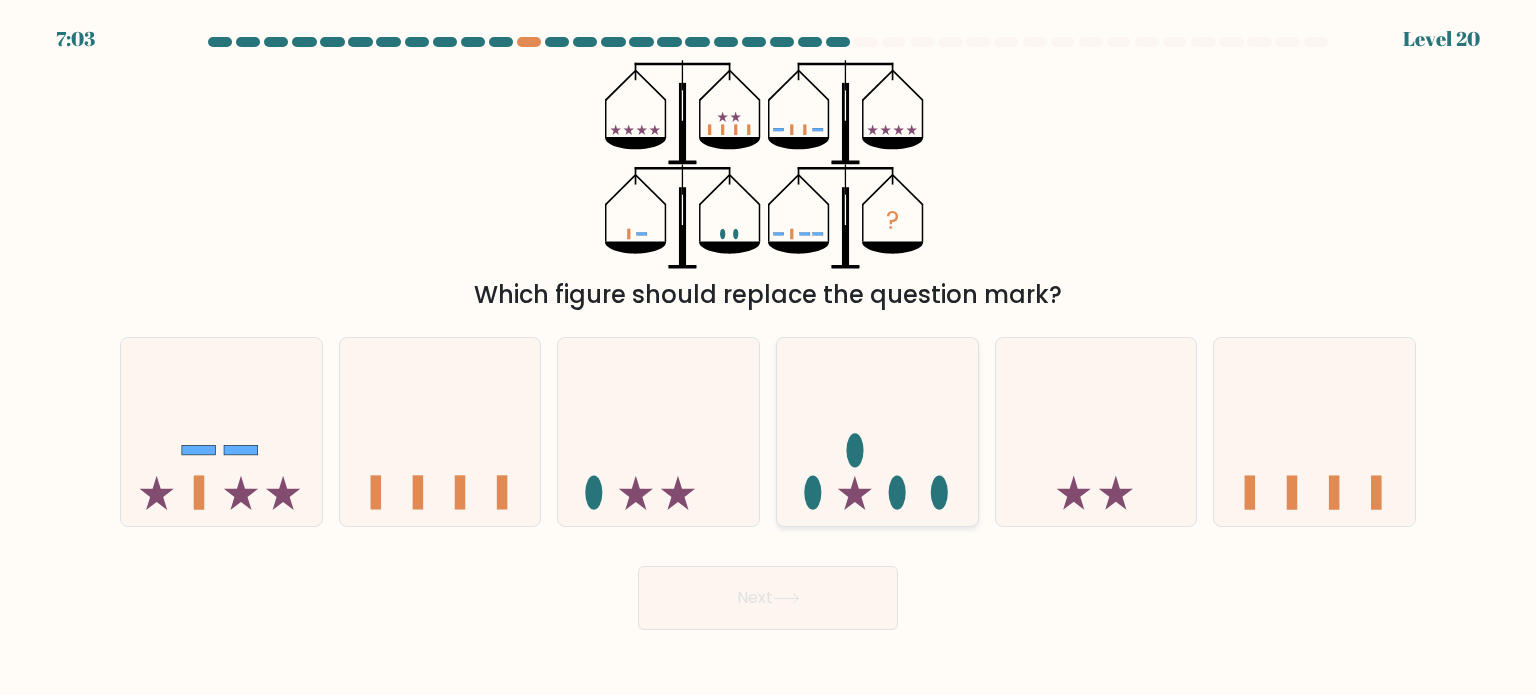 click 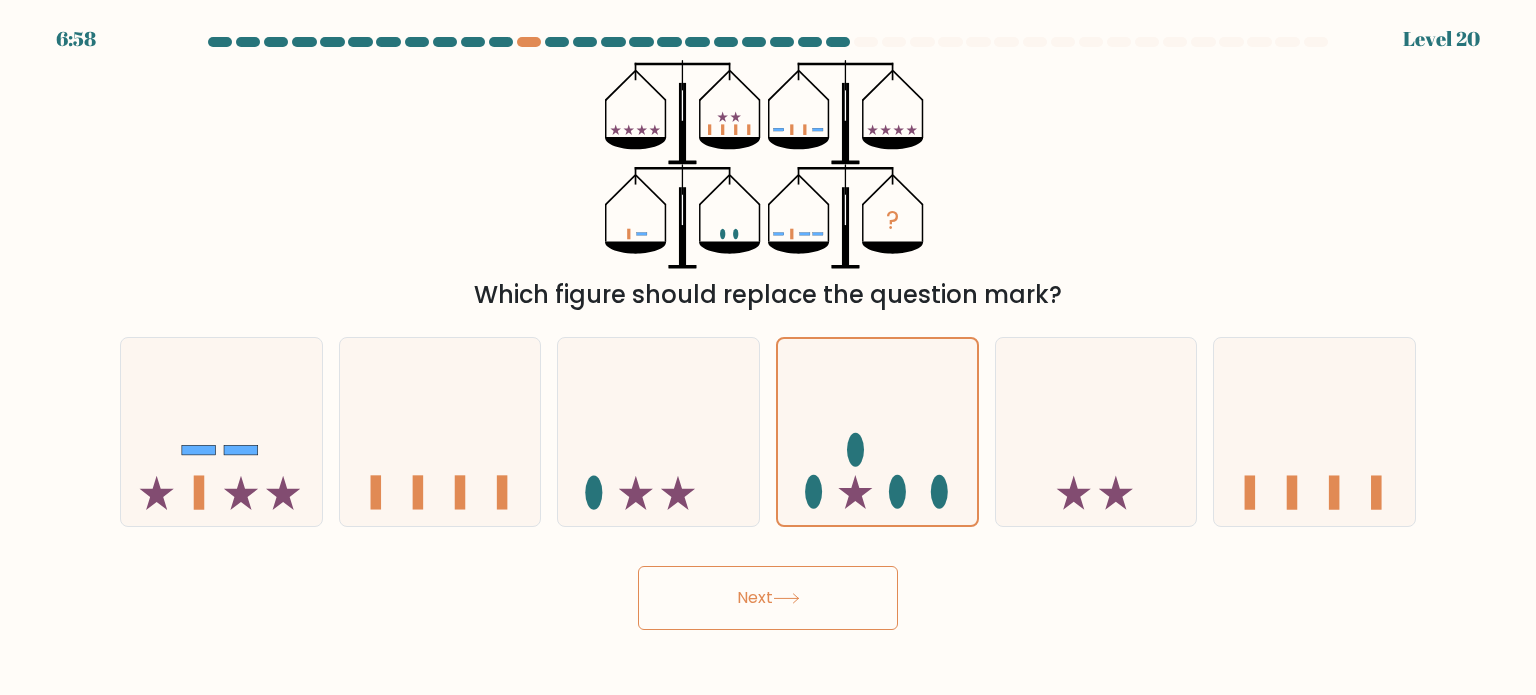 click on "Next" at bounding box center (768, 598) 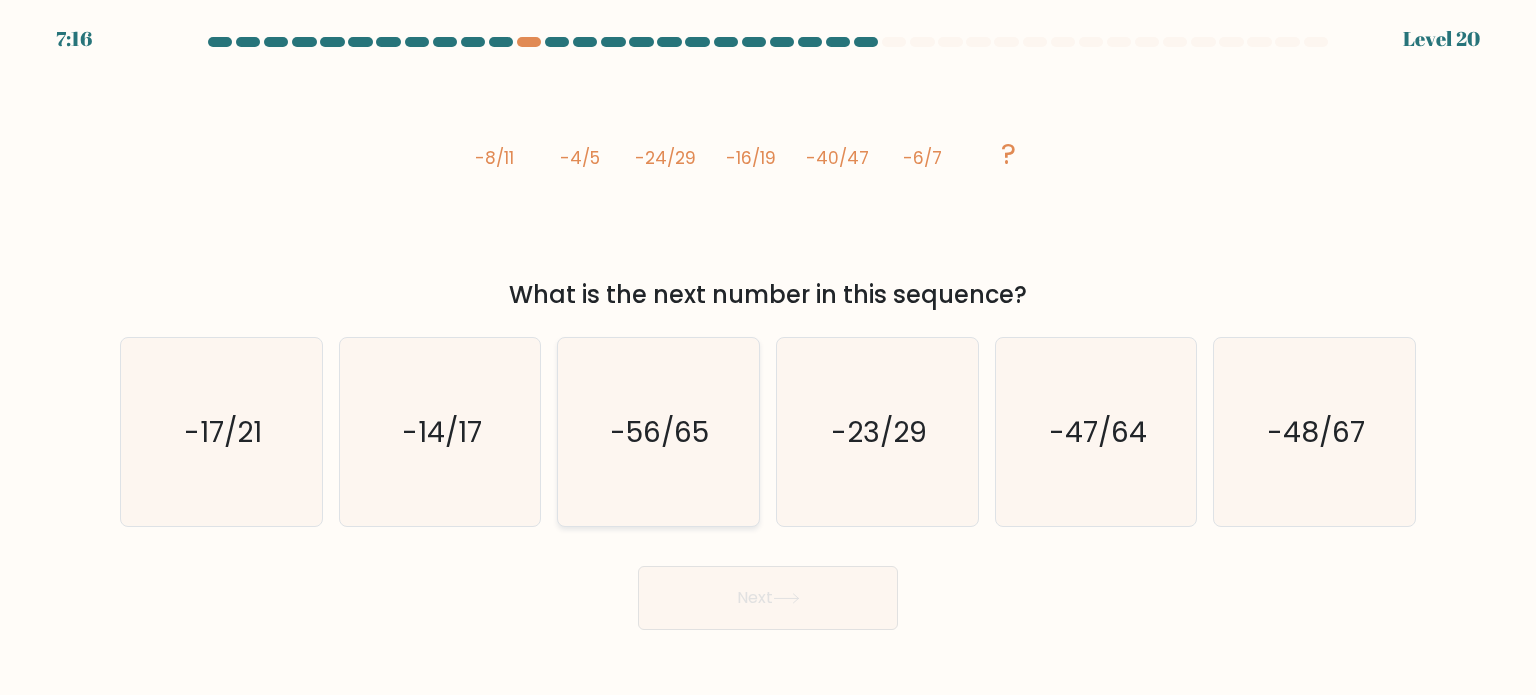 click on "-56/65" 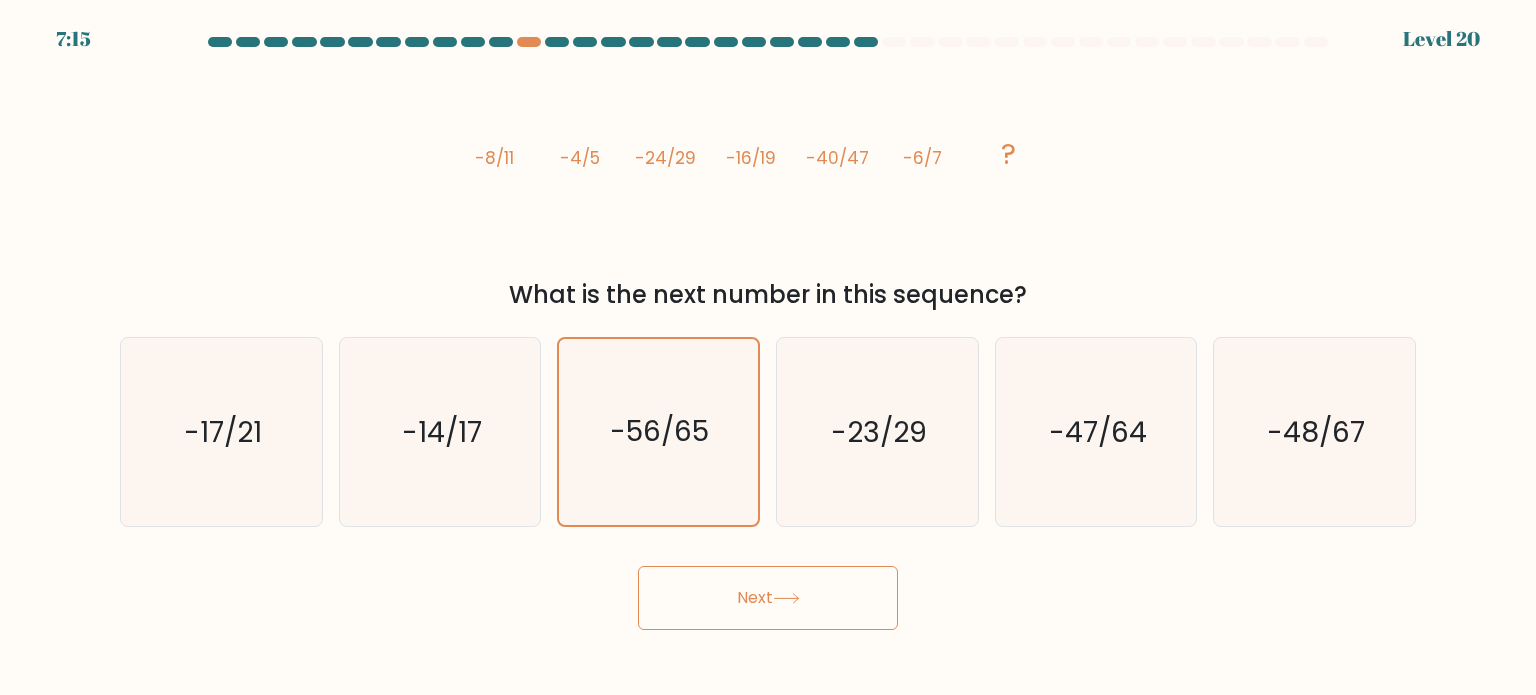 click 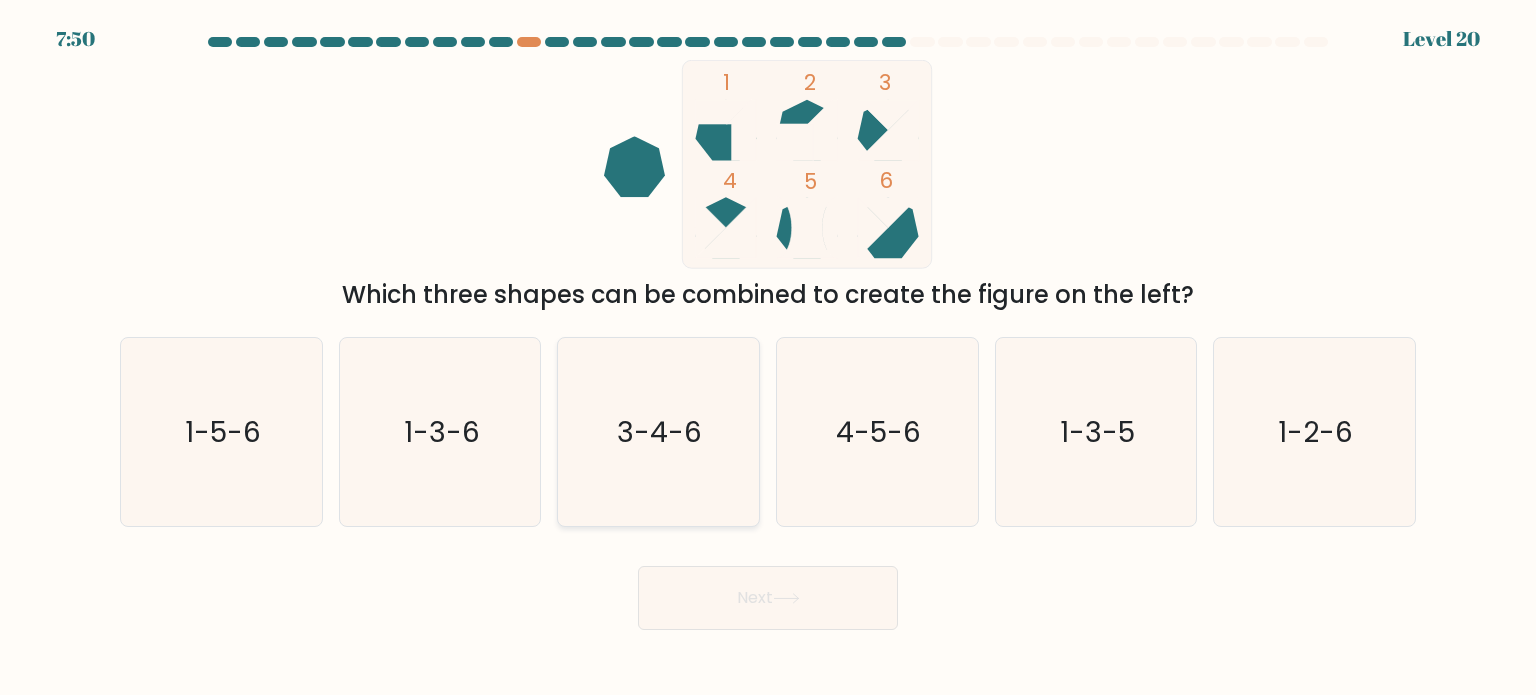 click on "3-4-6" 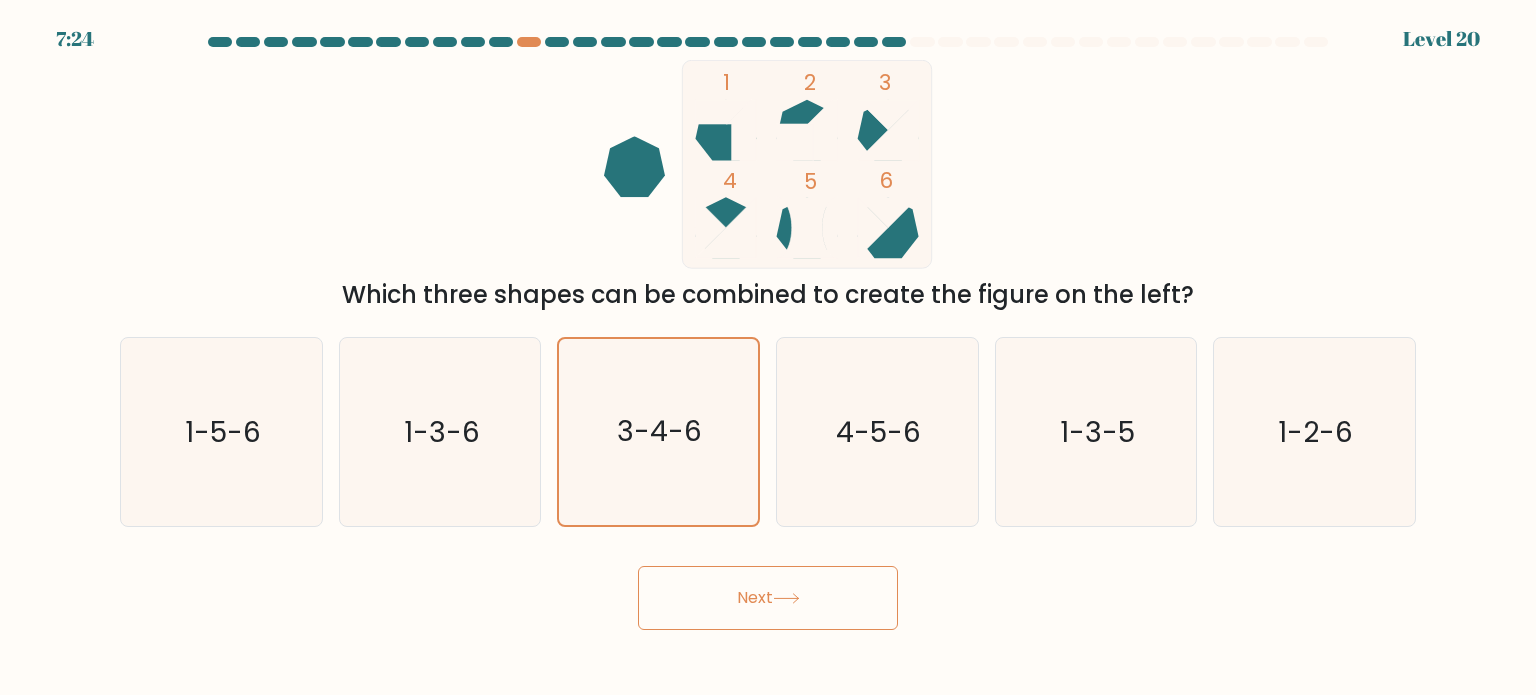 click on "Next" at bounding box center [768, 598] 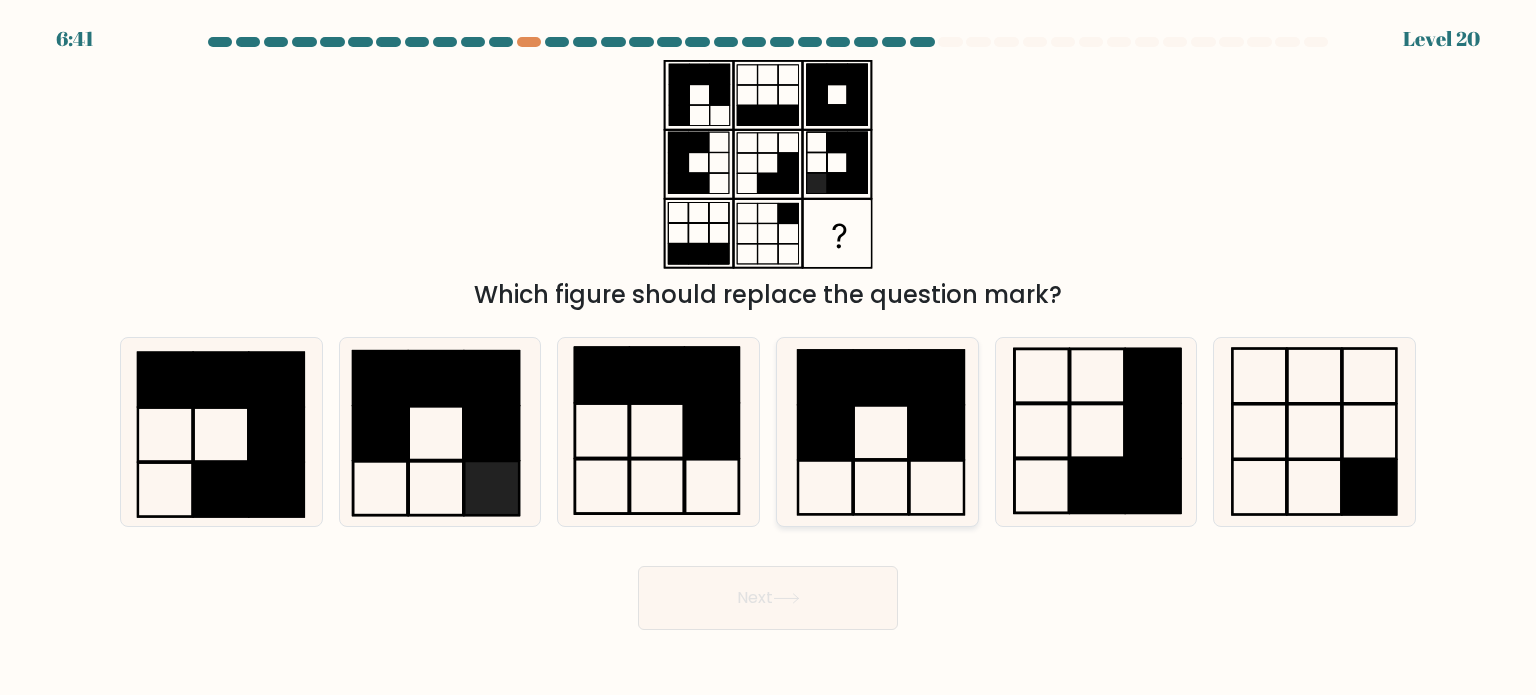 click 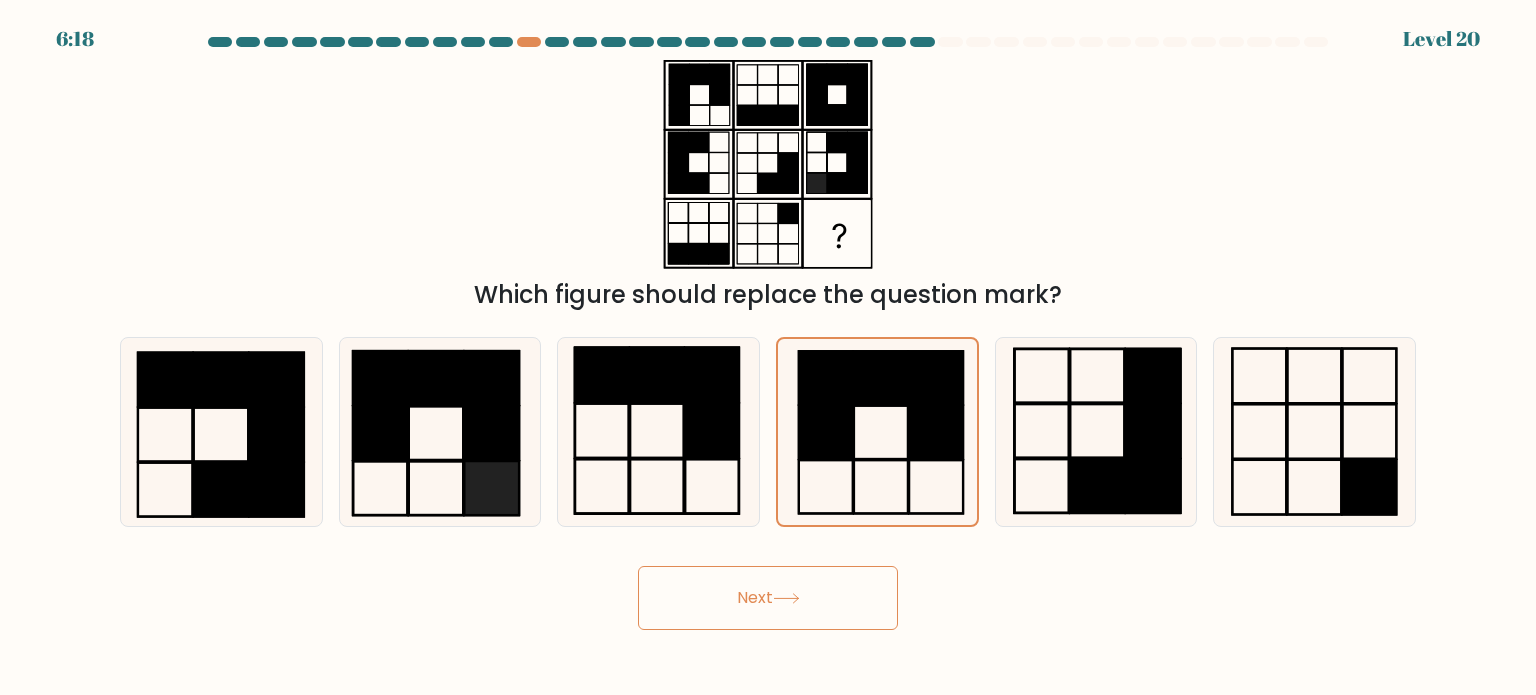click on "Next" at bounding box center [768, 598] 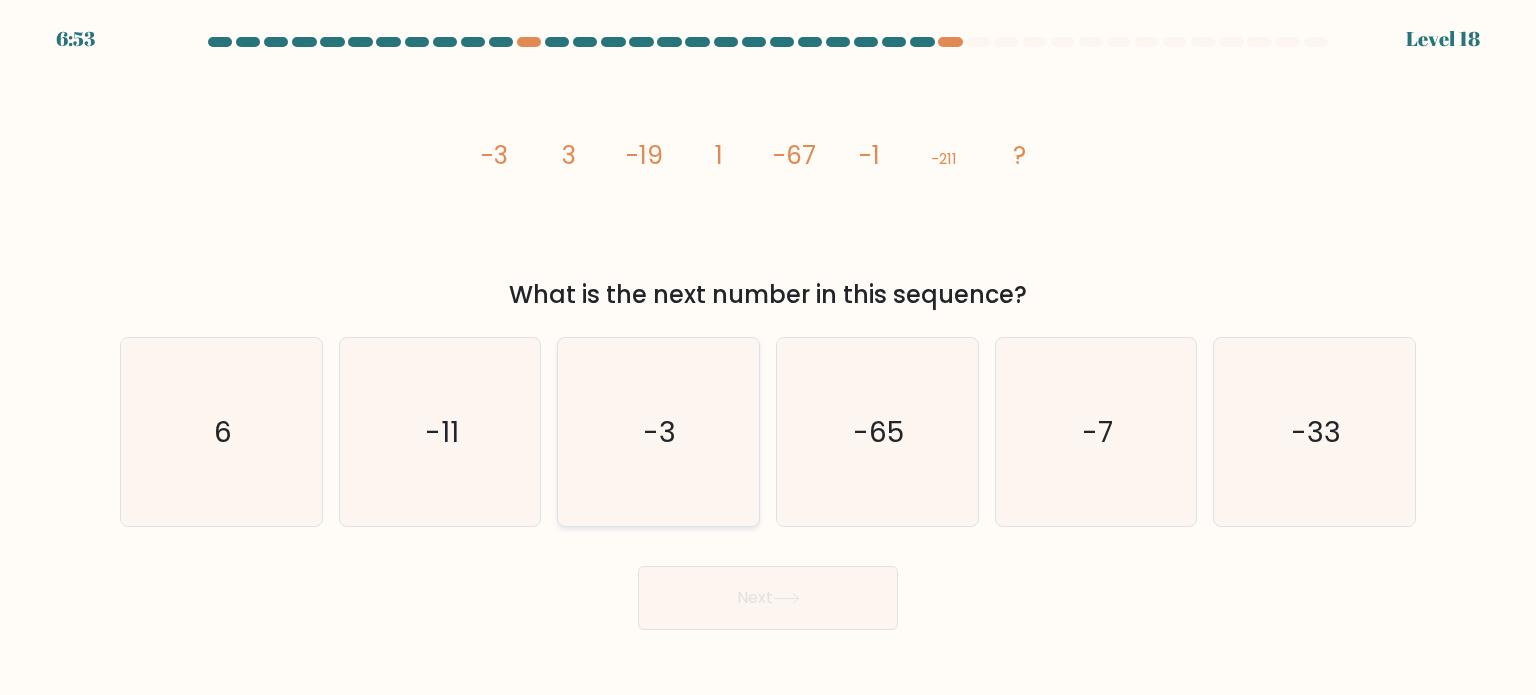 click on "-3" 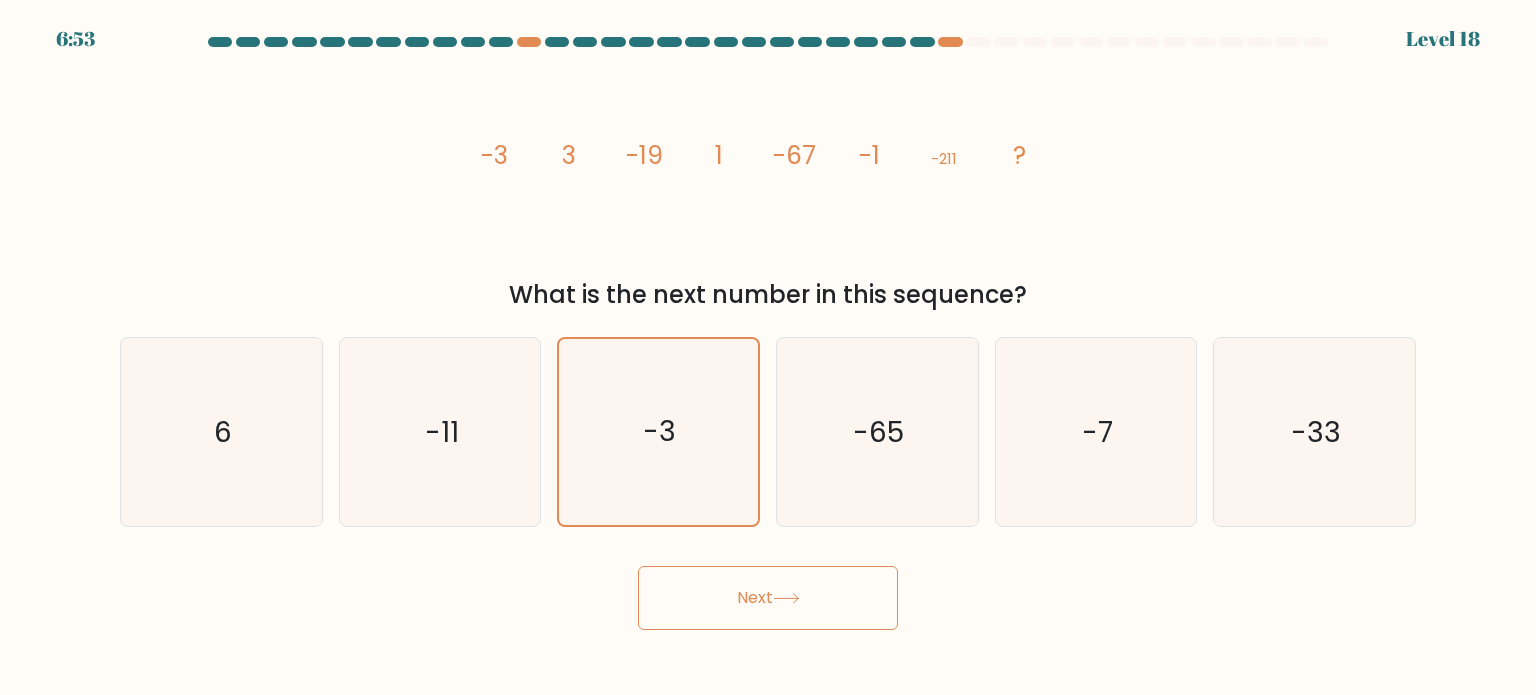 click on "Next" at bounding box center (768, 598) 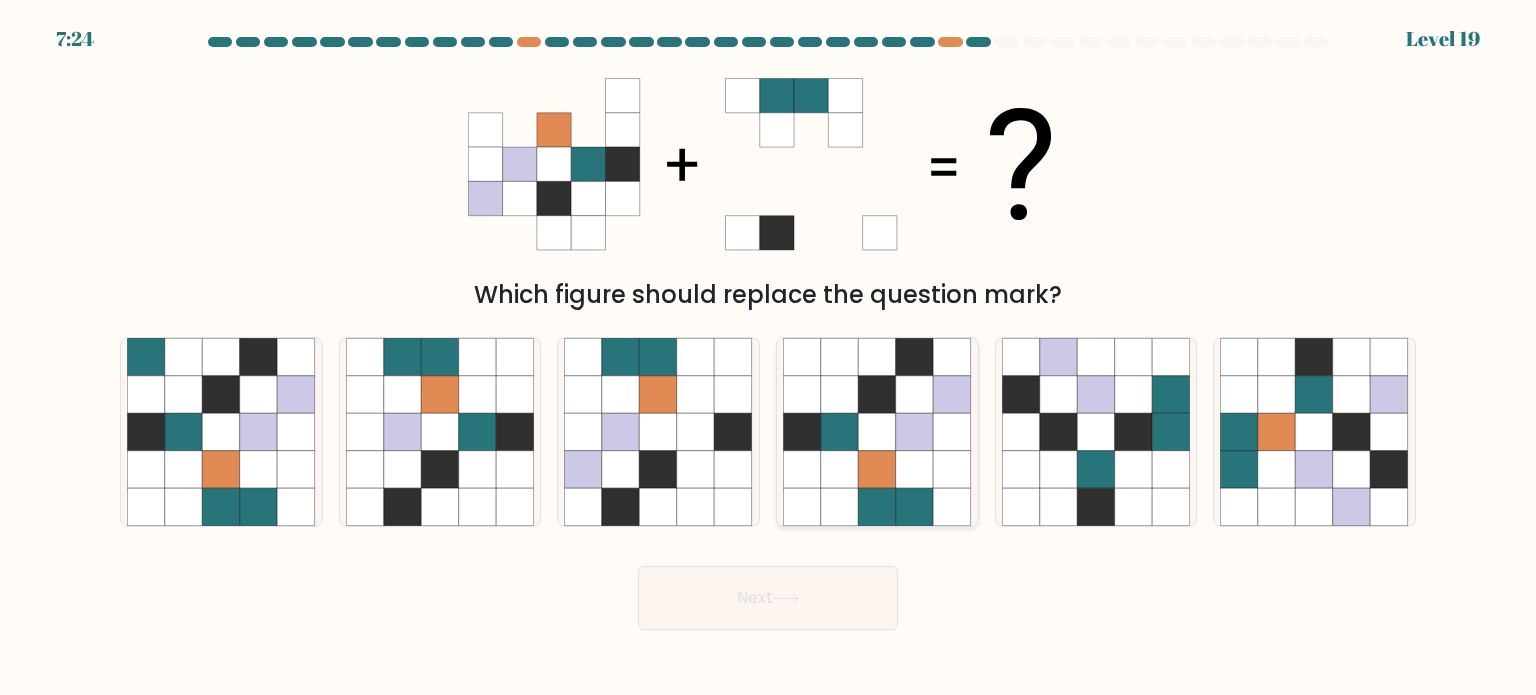click 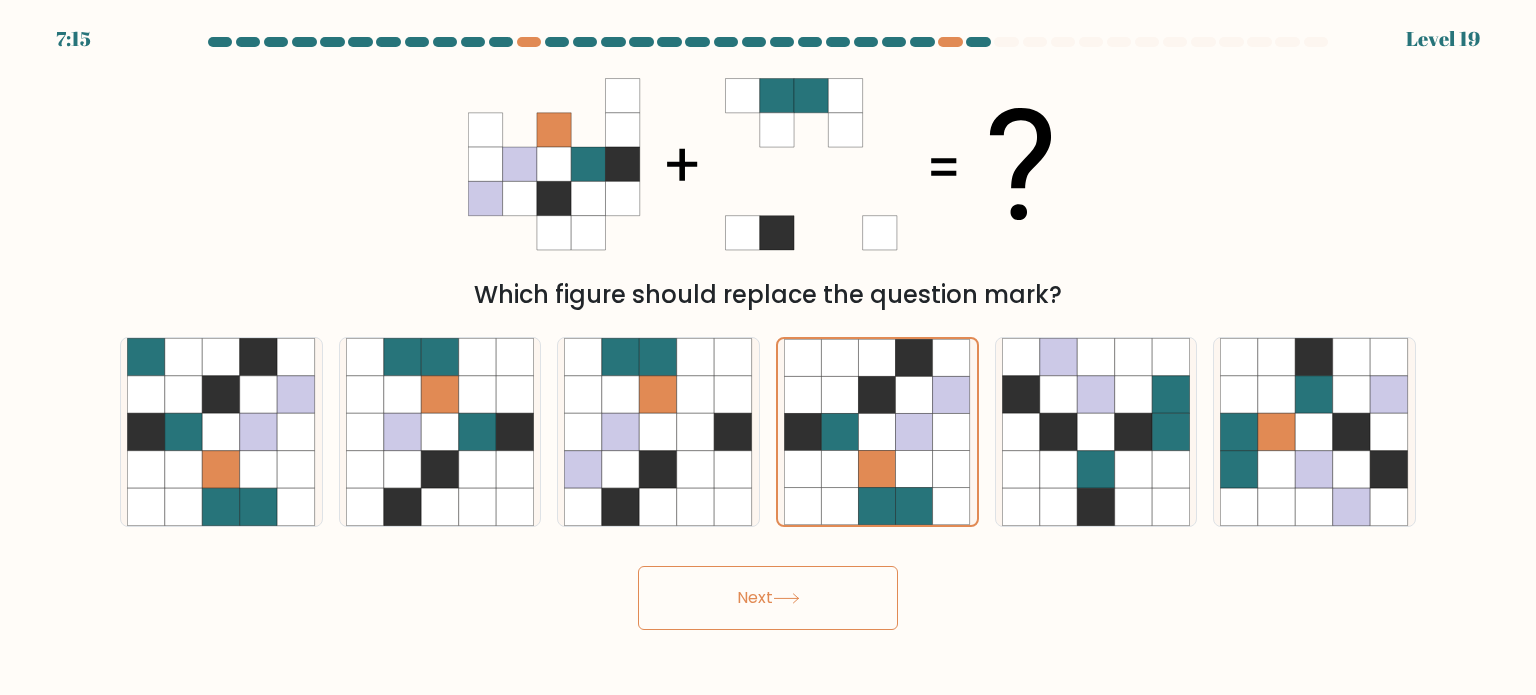 click on "Next" at bounding box center (768, 598) 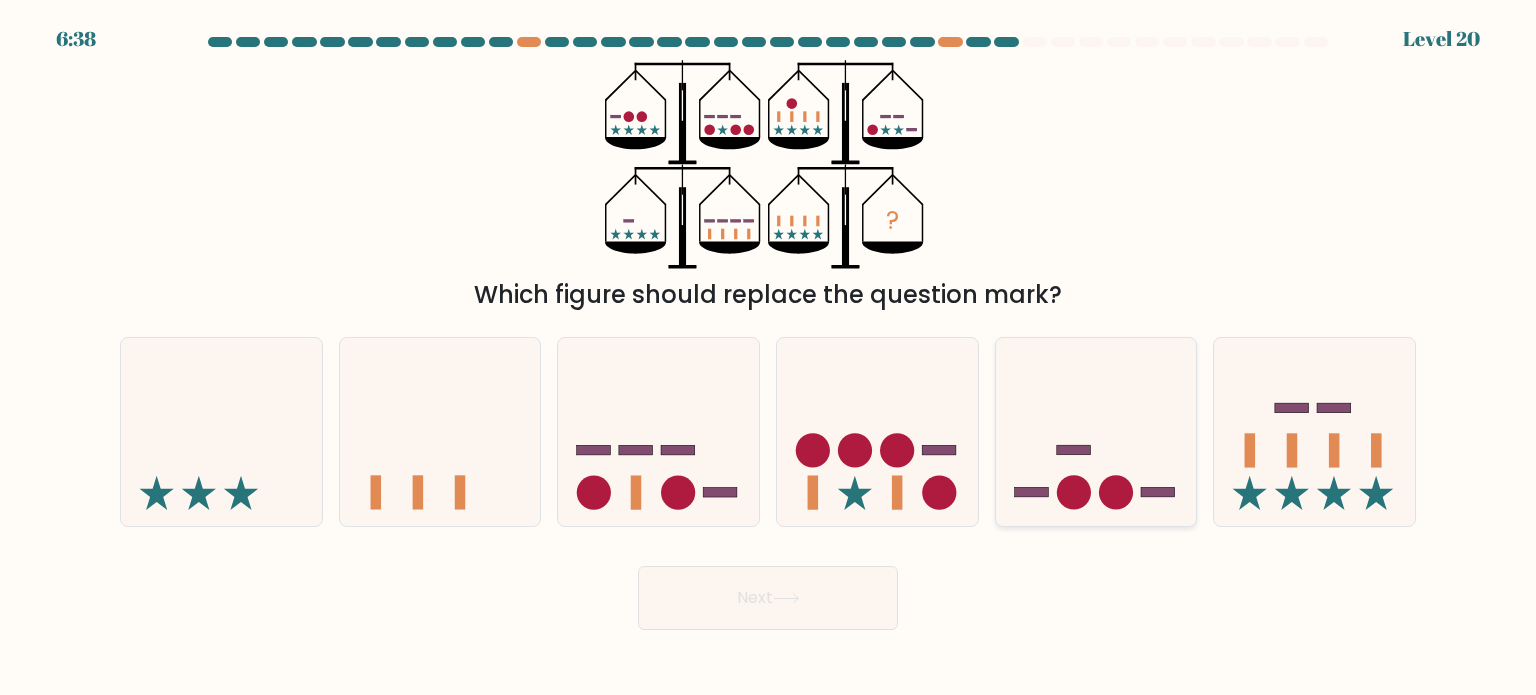 drag, startPoint x: 1063, startPoint y: 499, endPoint x: 1040, endPoint y: 512, distance: 26.41969 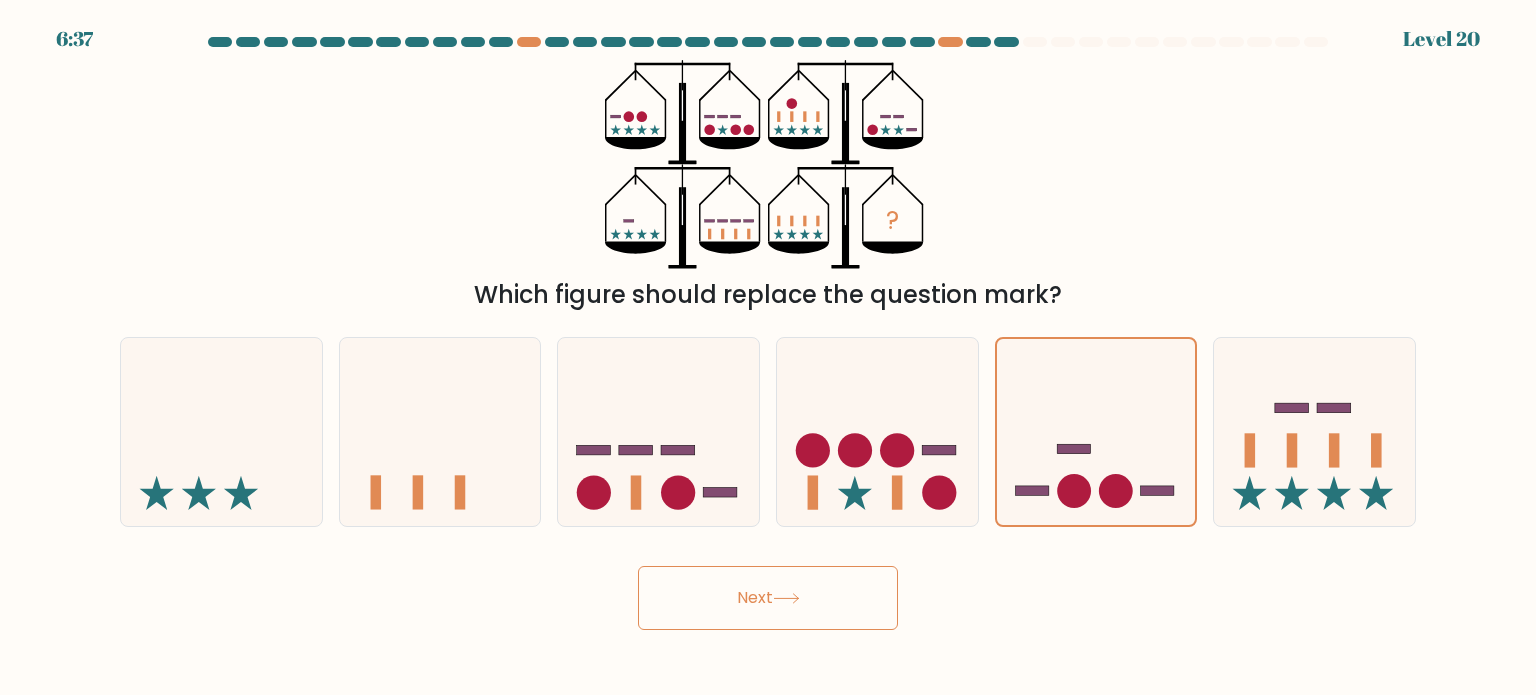 click on "Next" at bounding box center (768, 598) 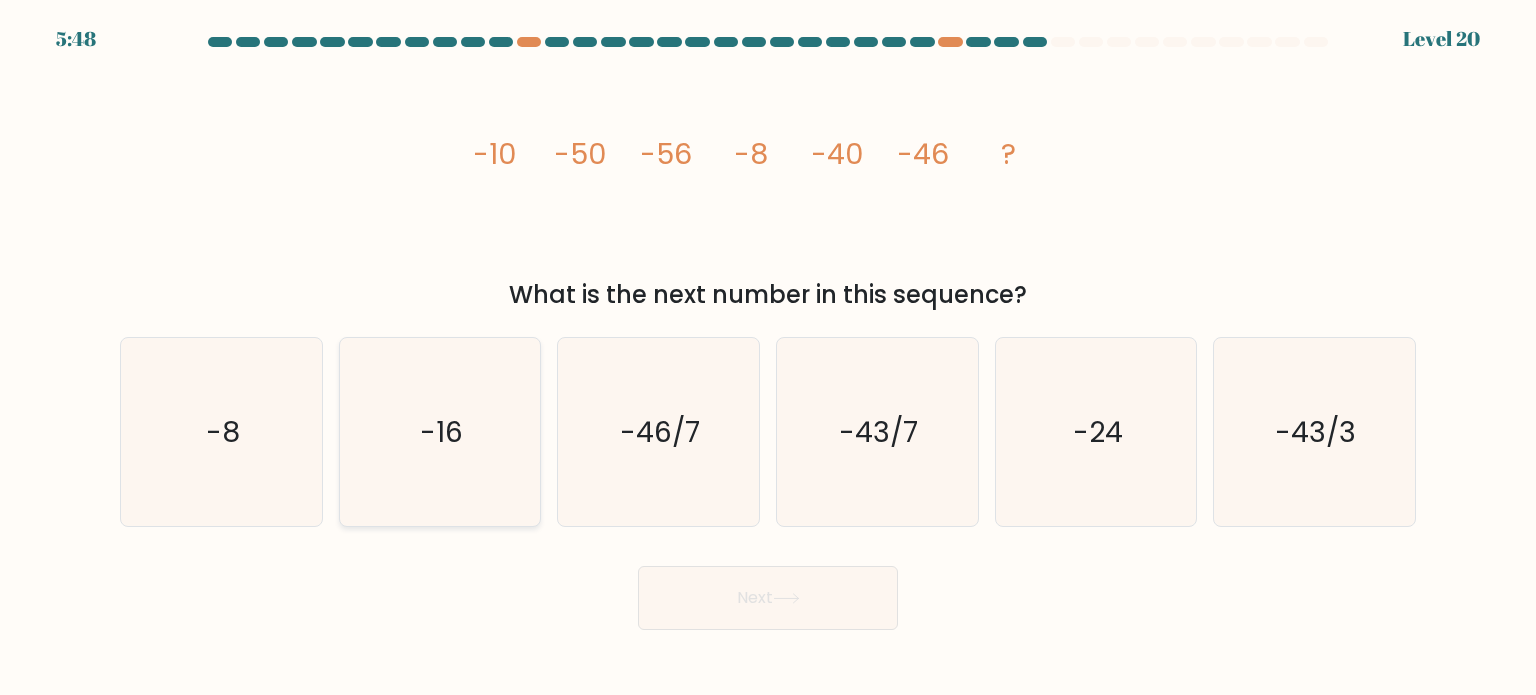 click on "-16" 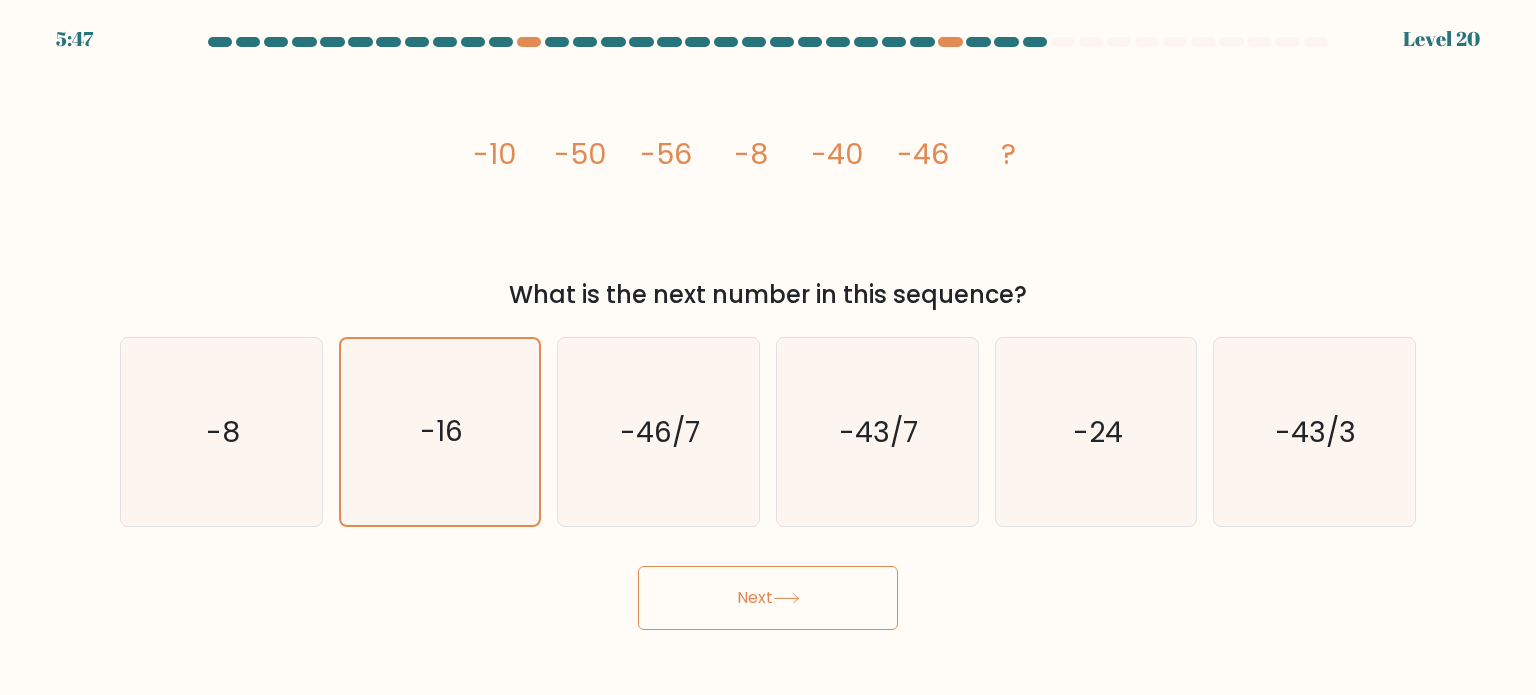click on "Next" at bounding box center [768, 598] 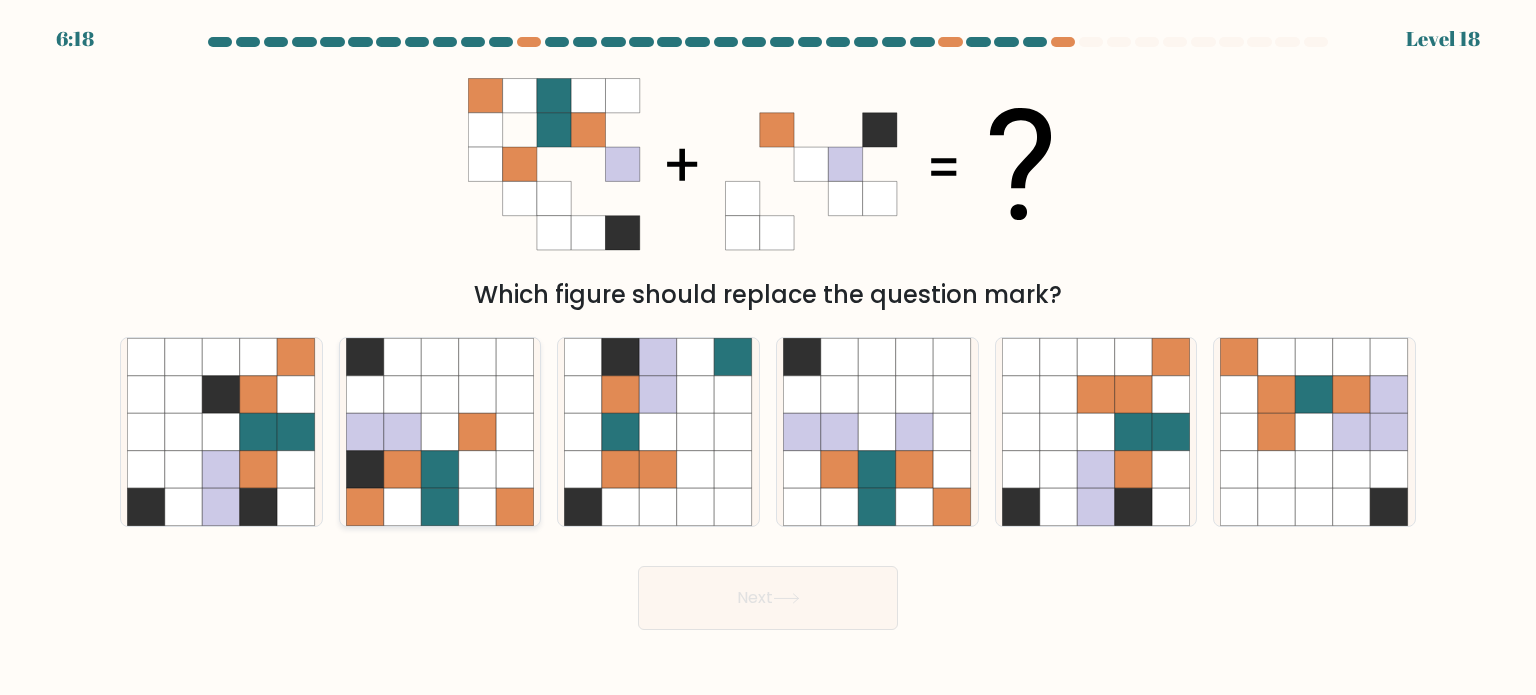 click 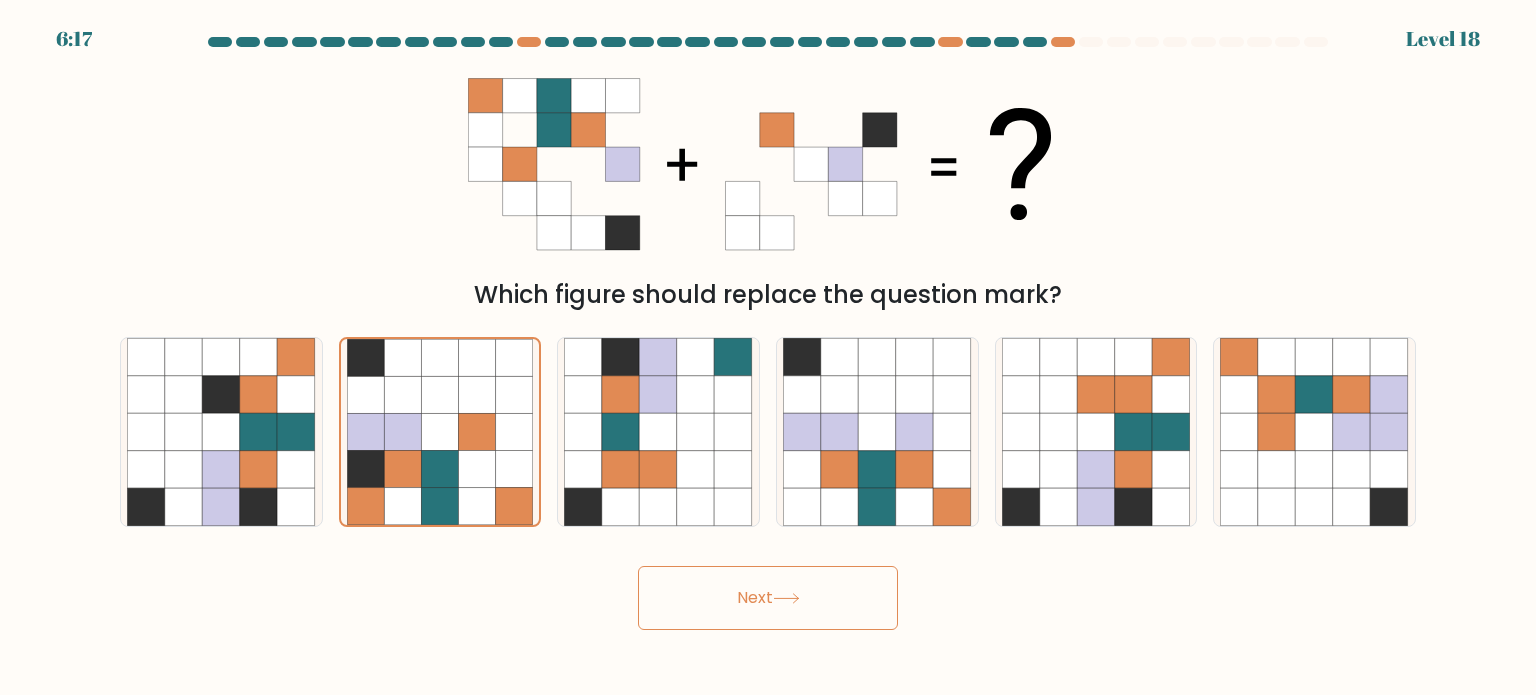 click on "Next" at bounding box center [768, 598] 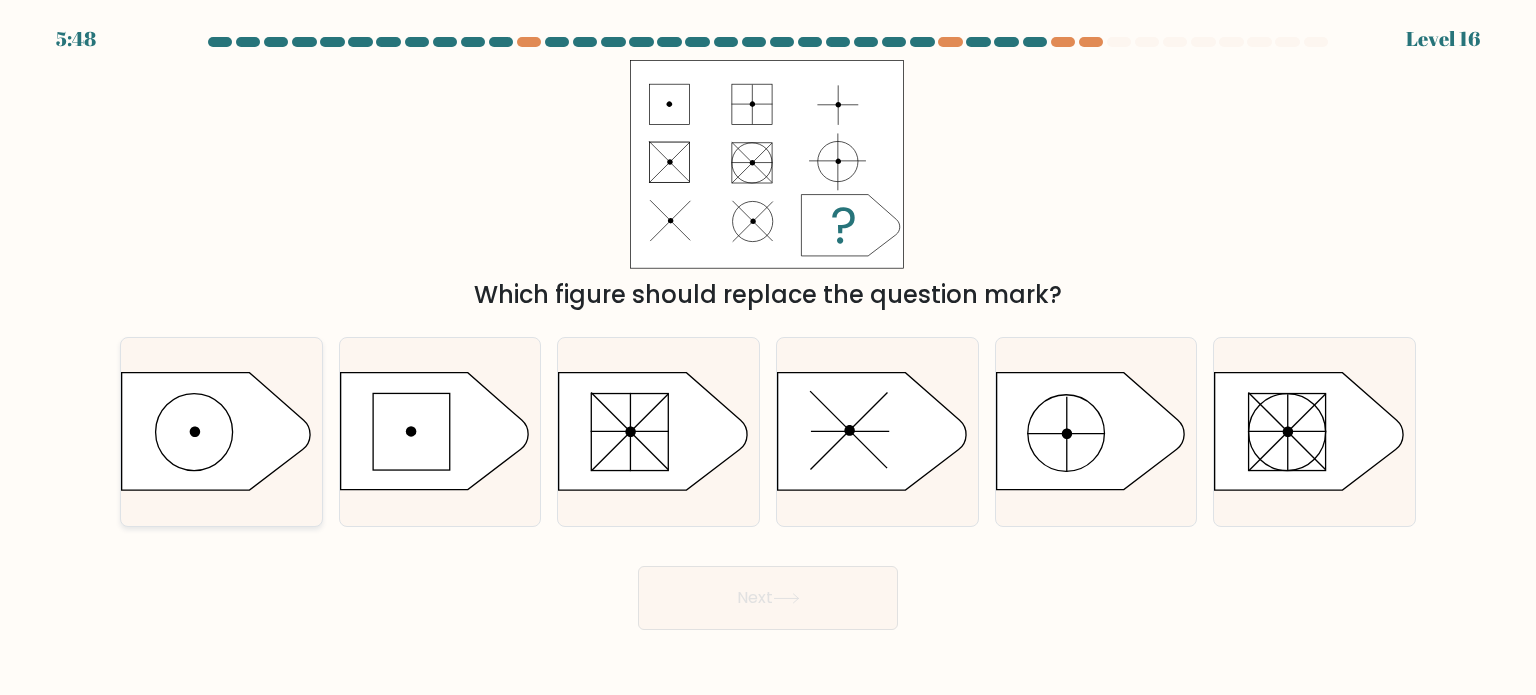 click 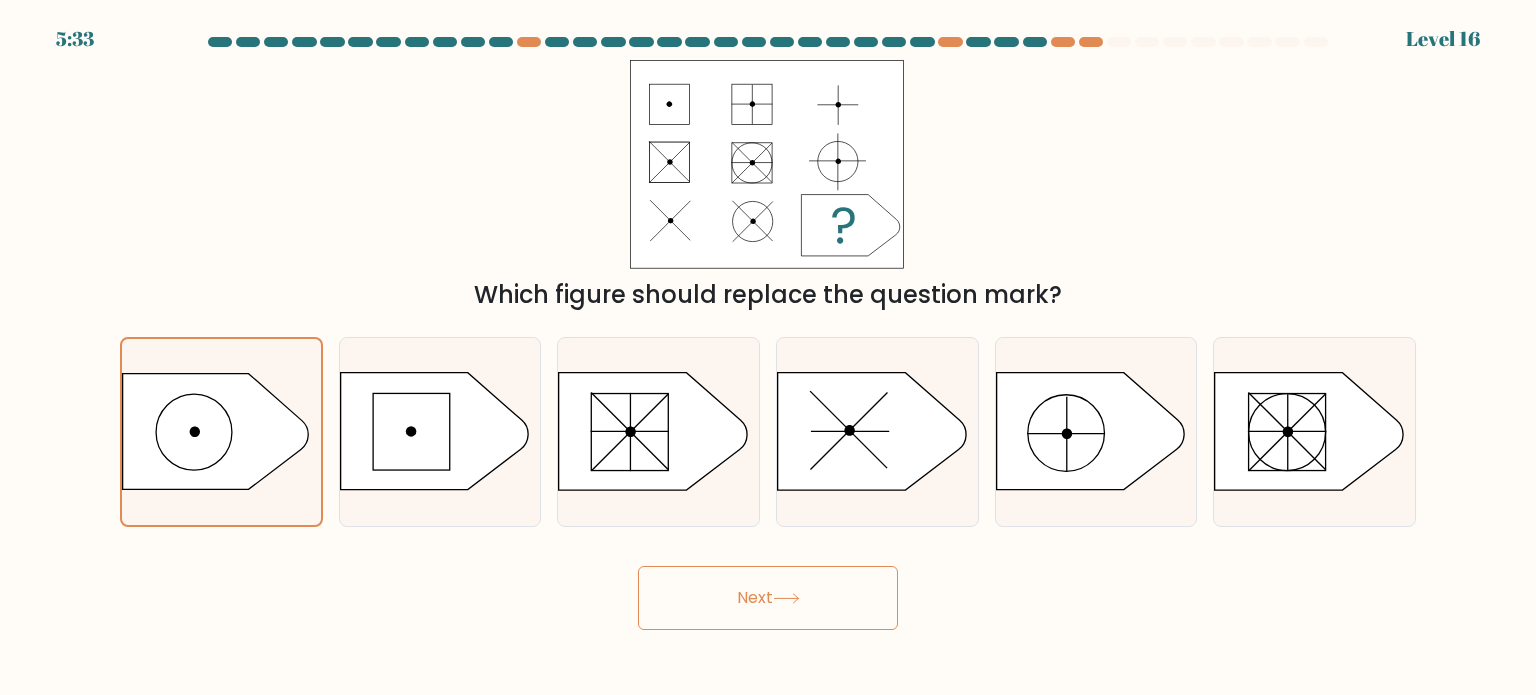 click on "Next" at bounding box center [768, 598] 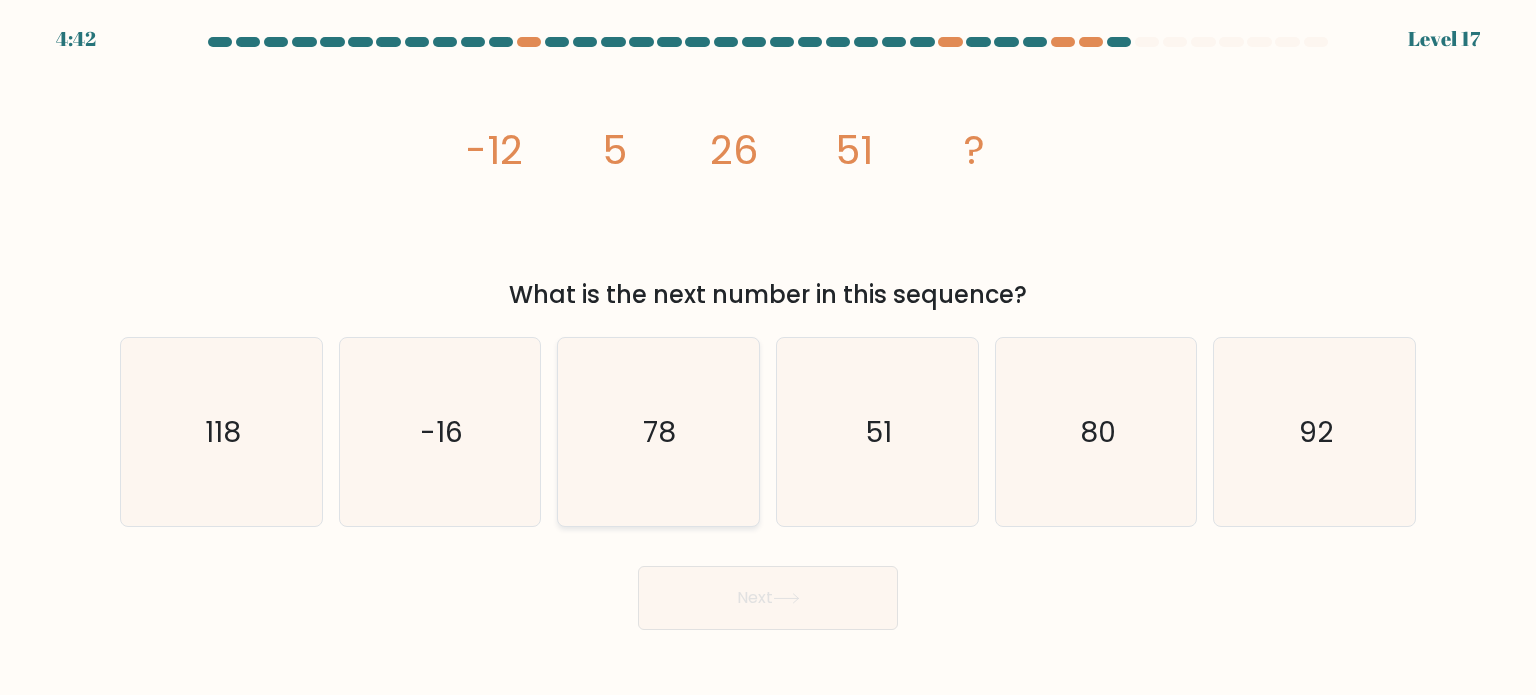 click on "78" 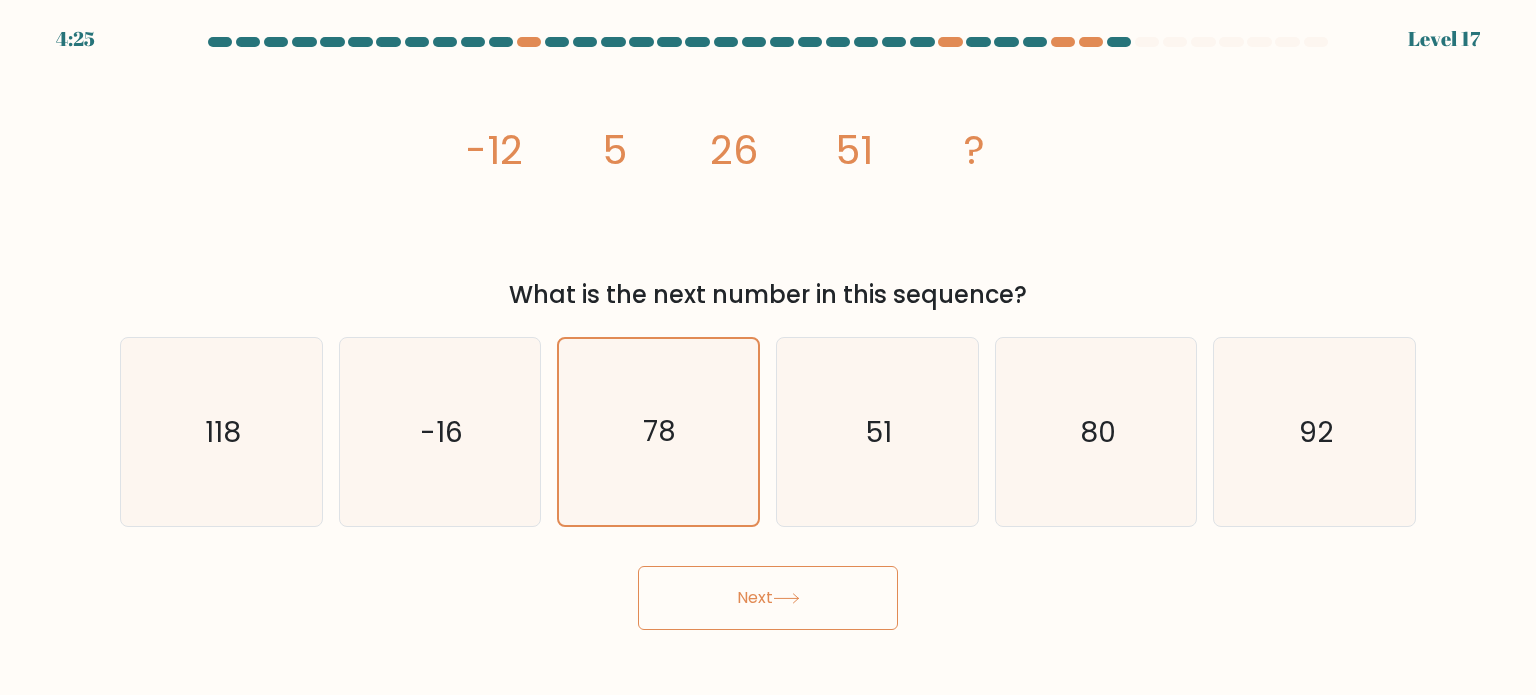 click on "Next" at bounding box center [768, 598] 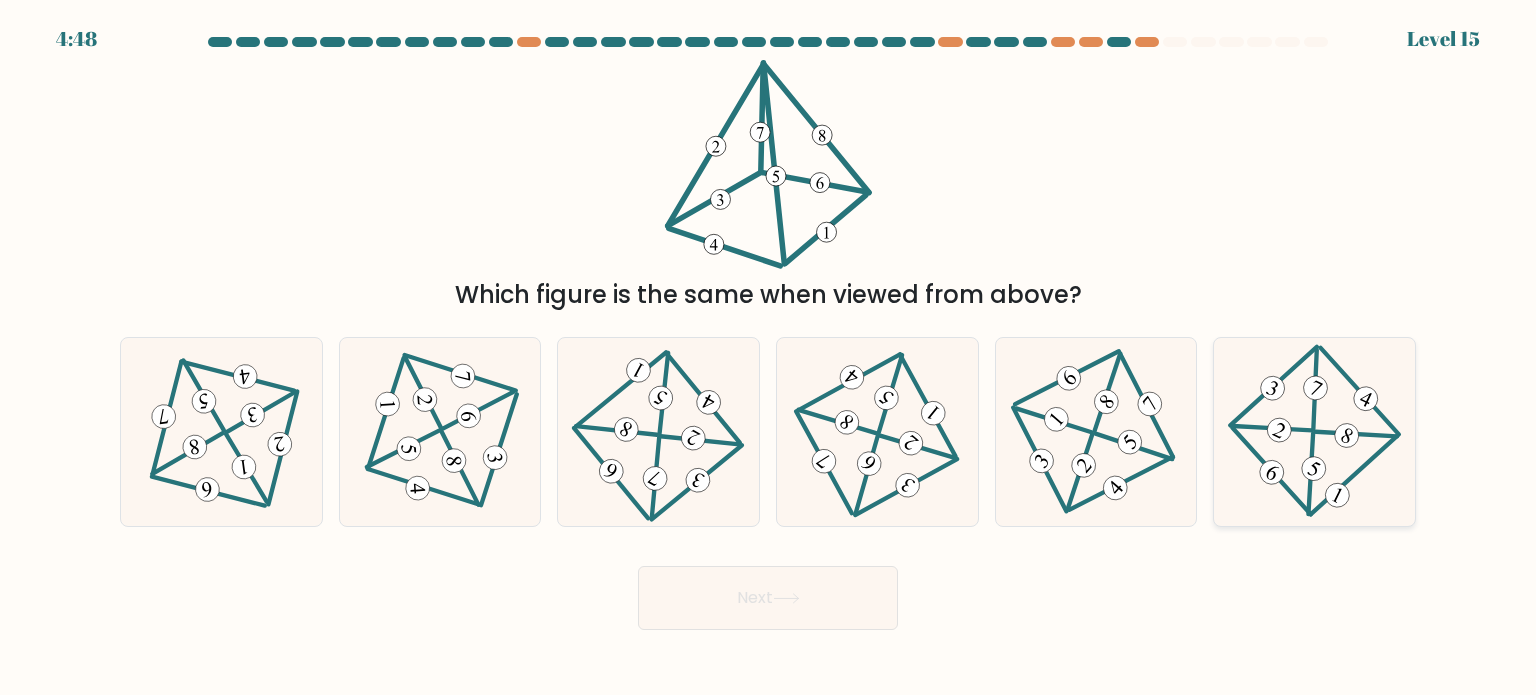 click 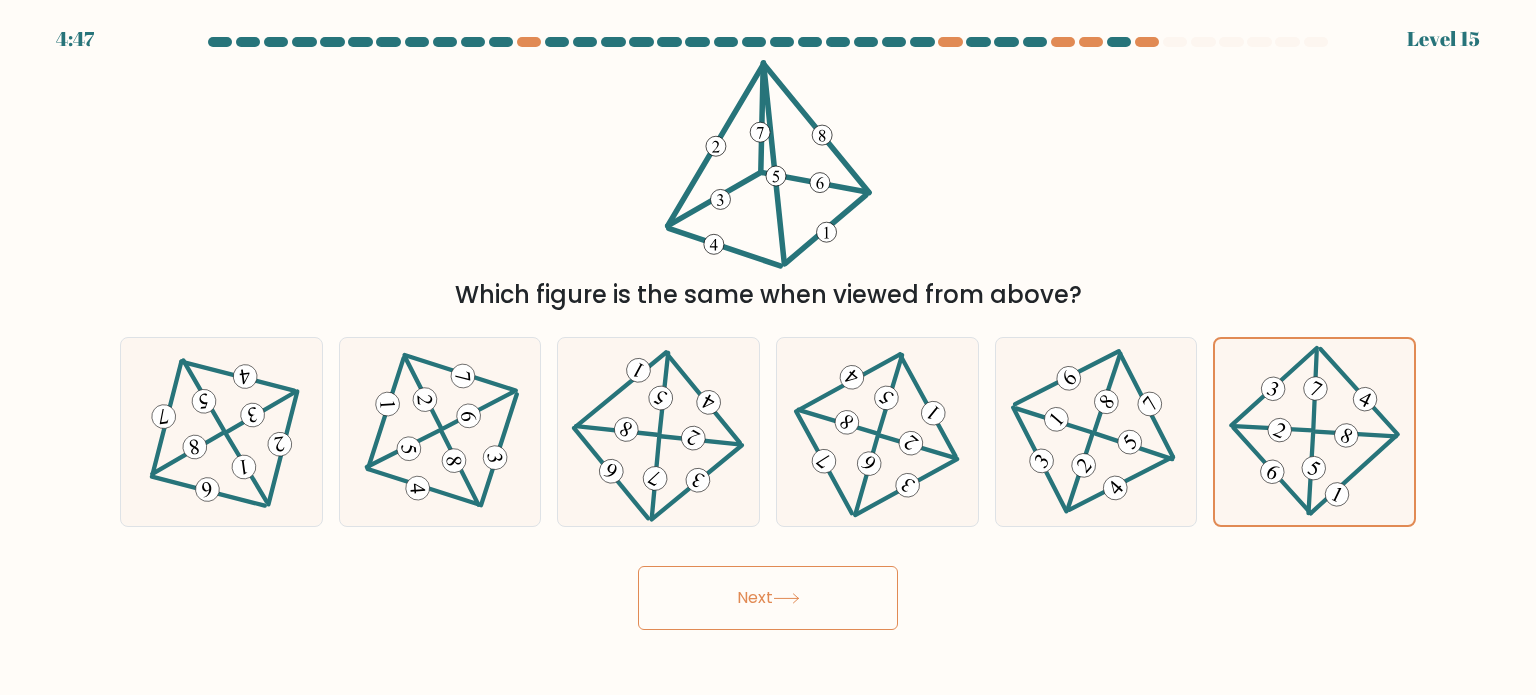 click on "Next" at bounding box center [768, 598] 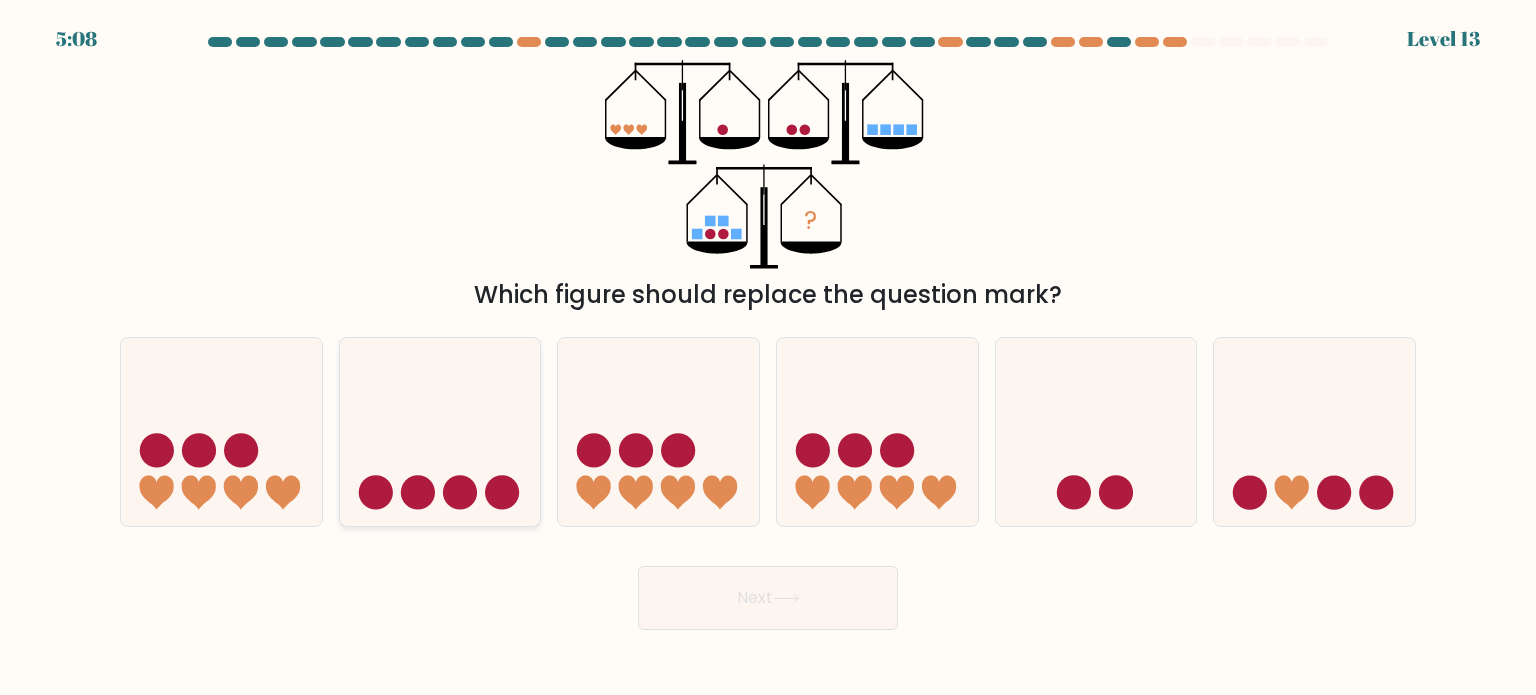 click 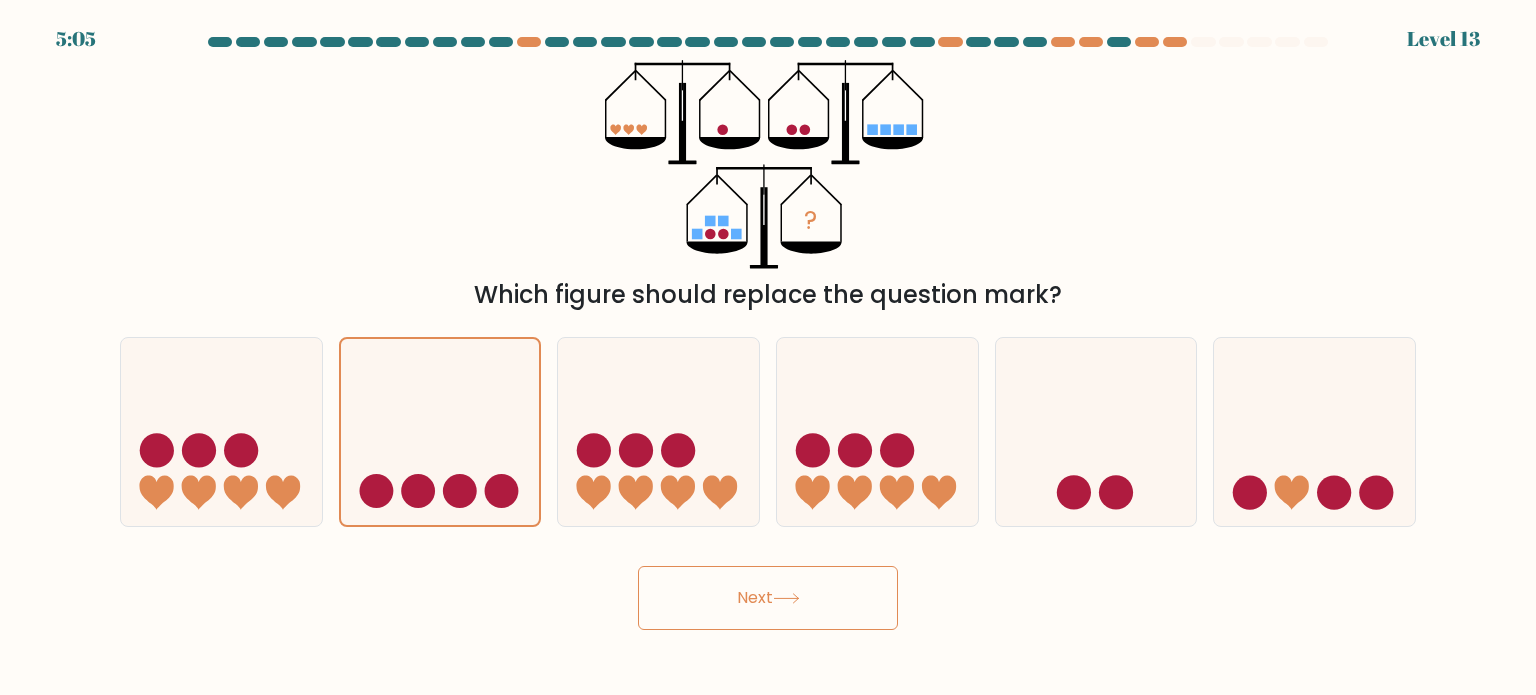 click on "Next" at bounding box center (768, 598) 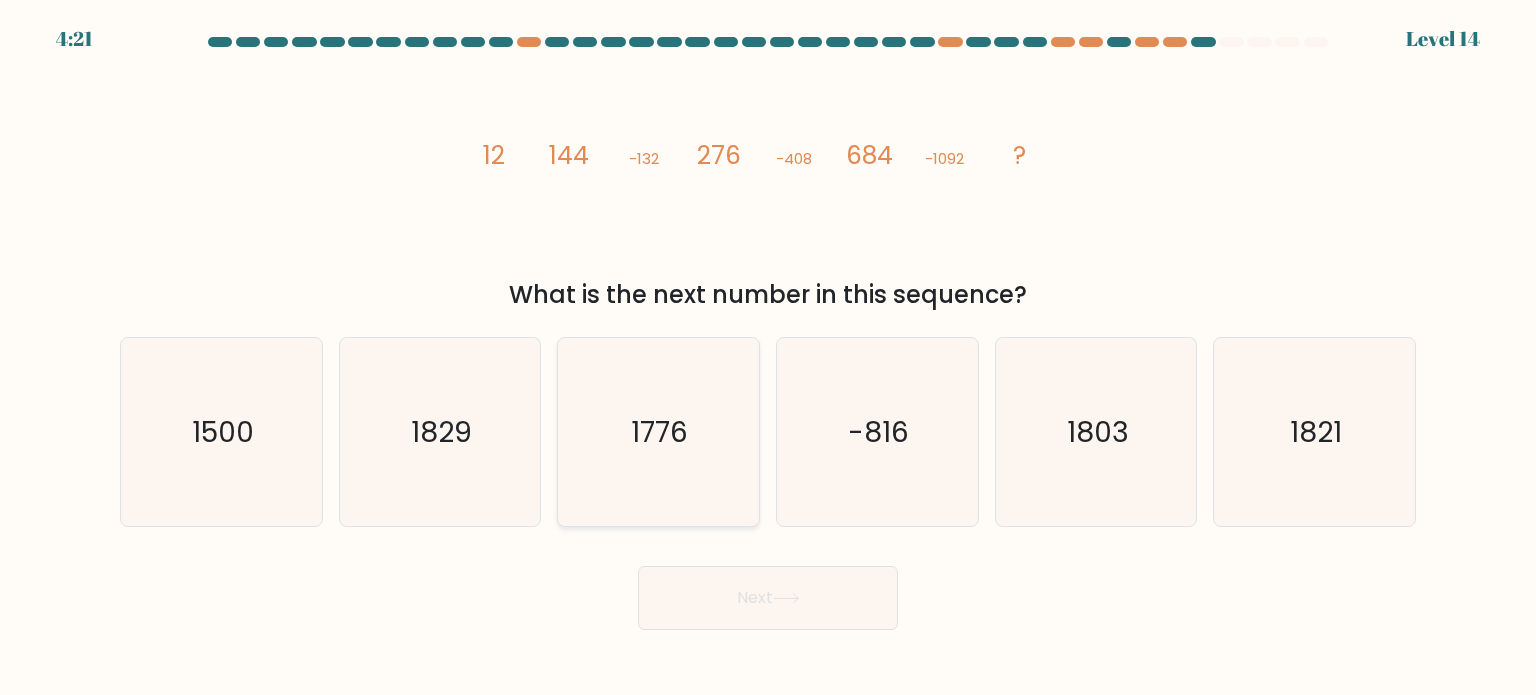 click on "1776" 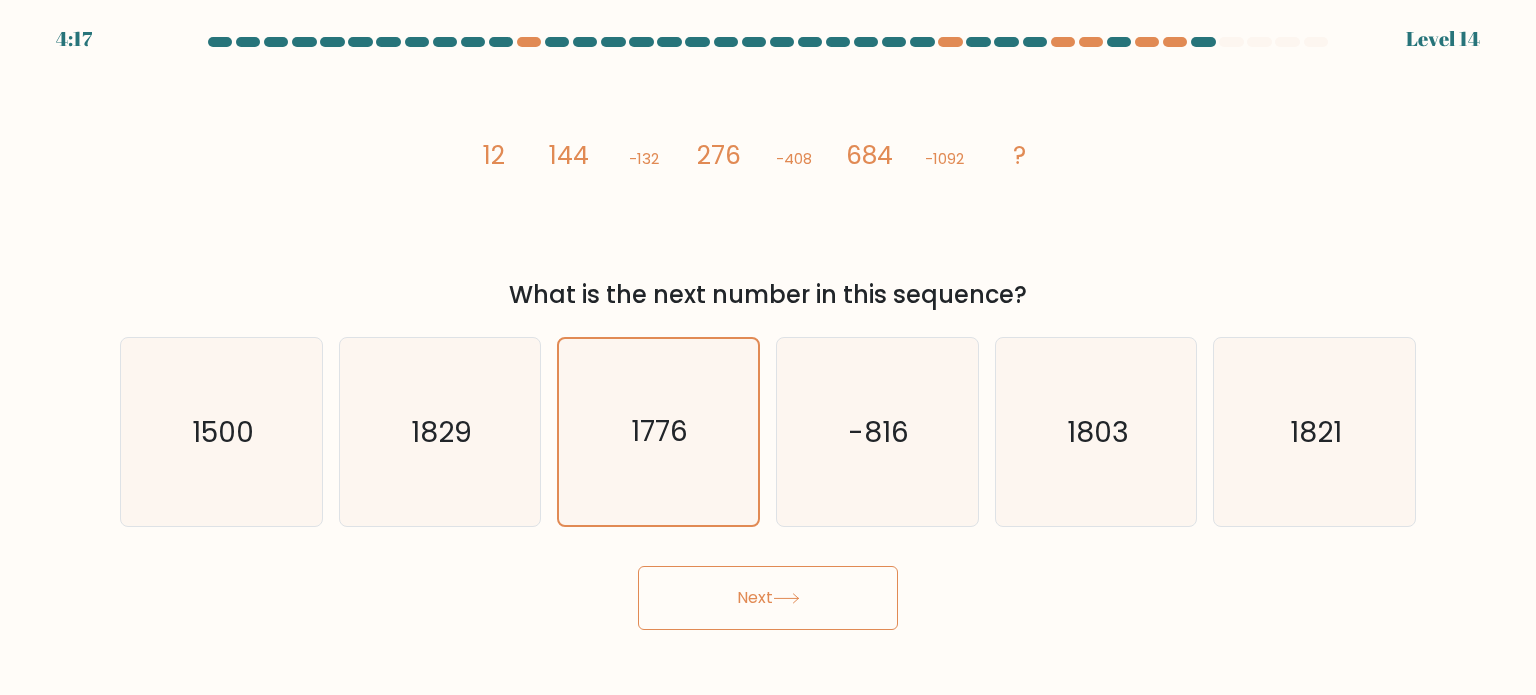 click on "Next" at bounding box center [768, 598] 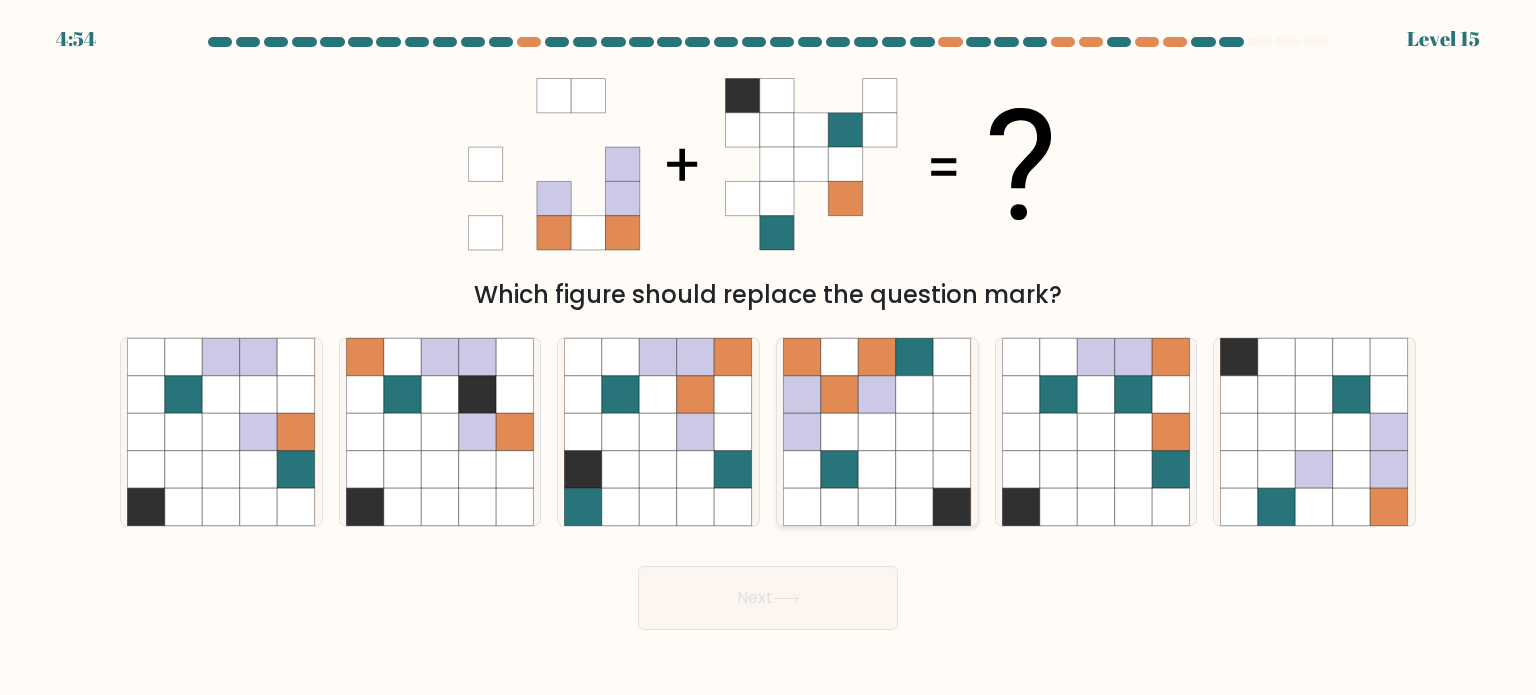 click 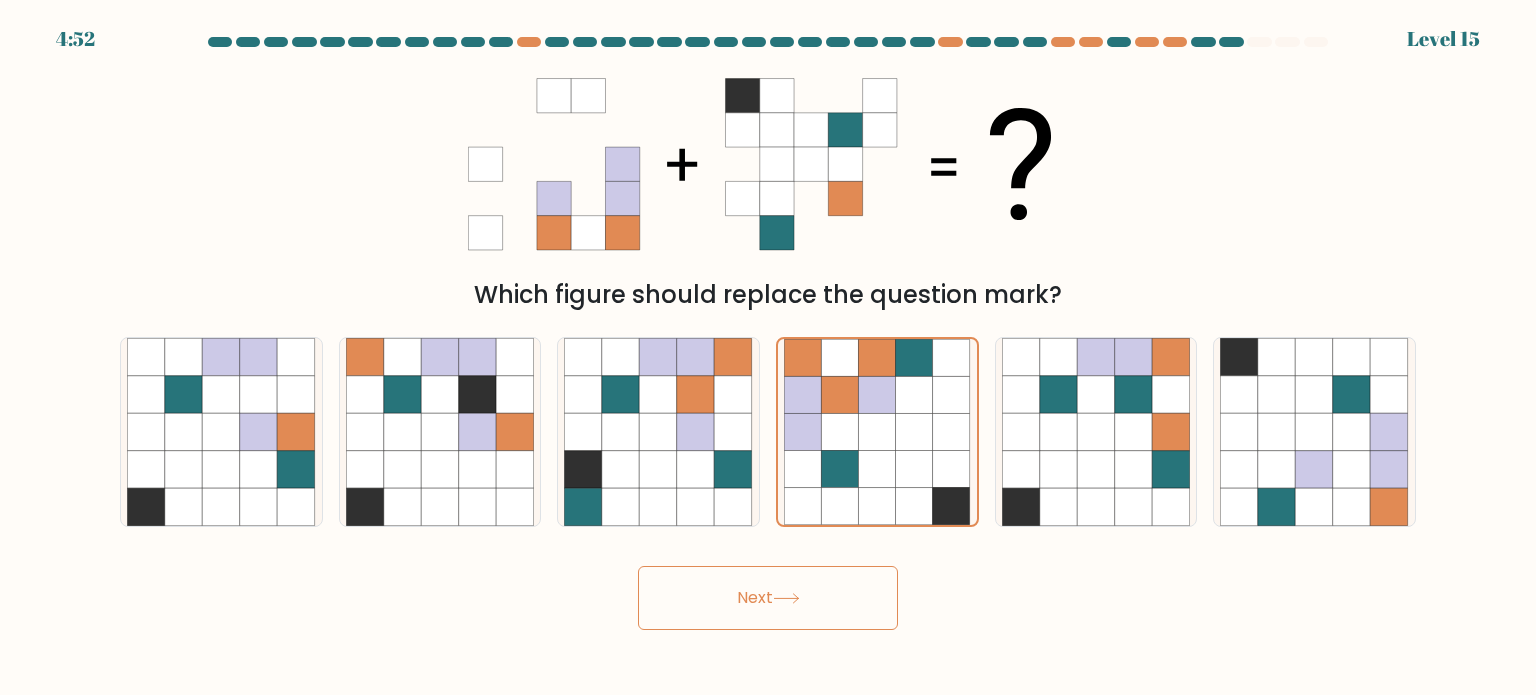 click on "Next" at bounding box center [768, 598] 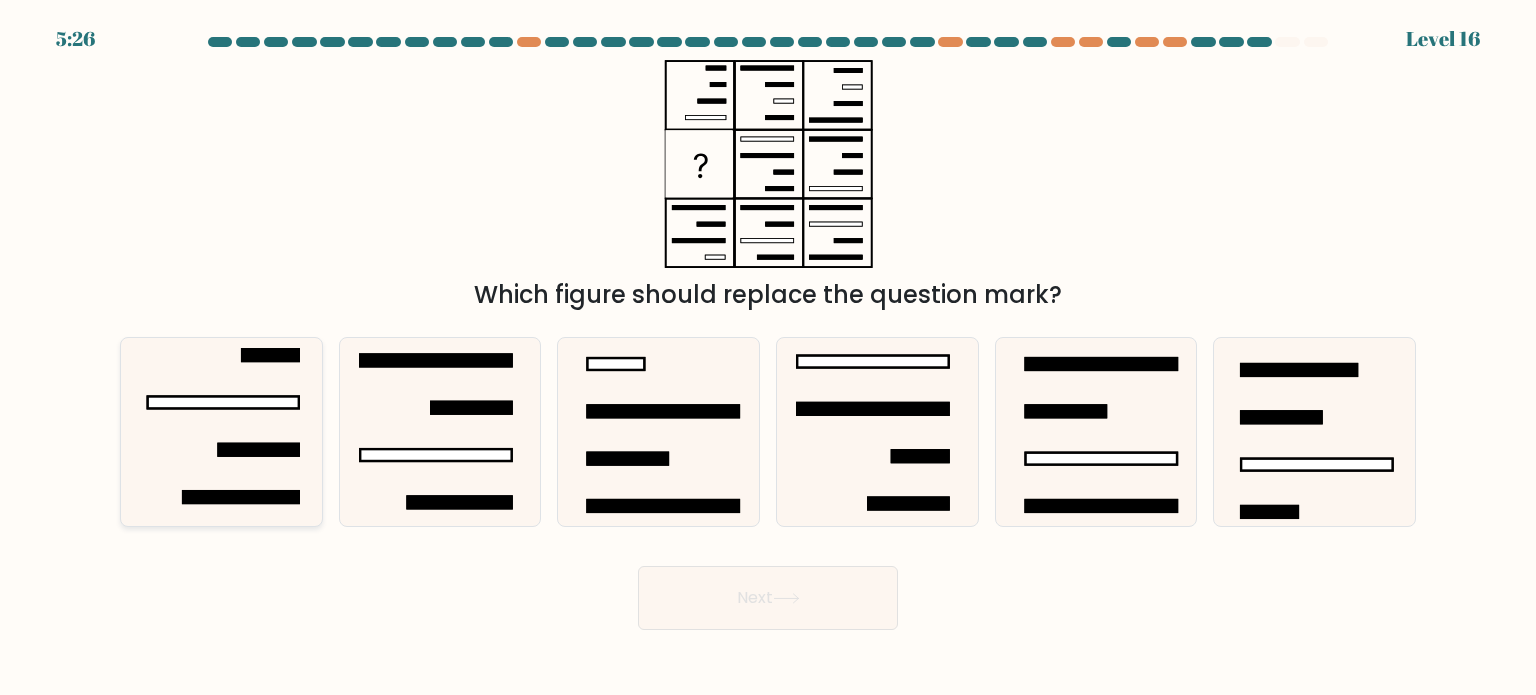 click 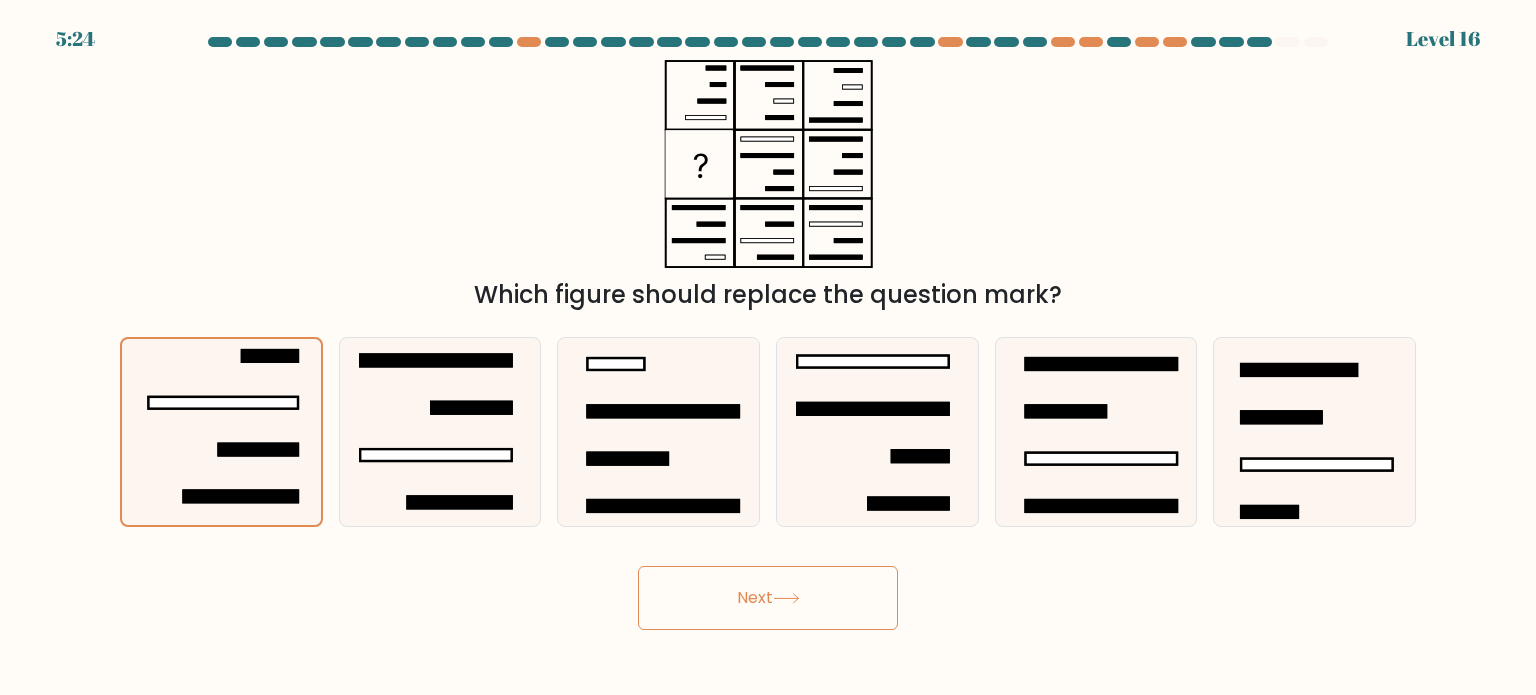 click on "Next" at bounding box center (768, 598) 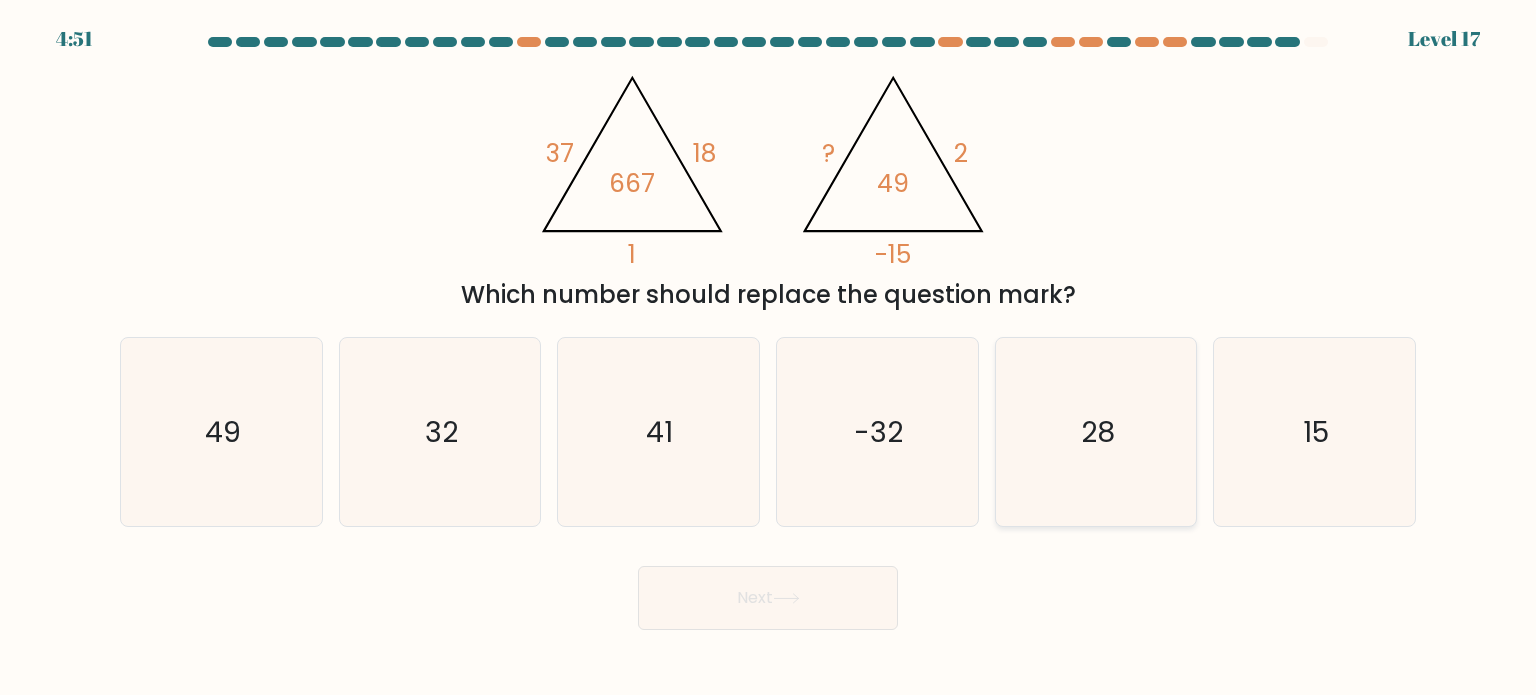 click on "28" 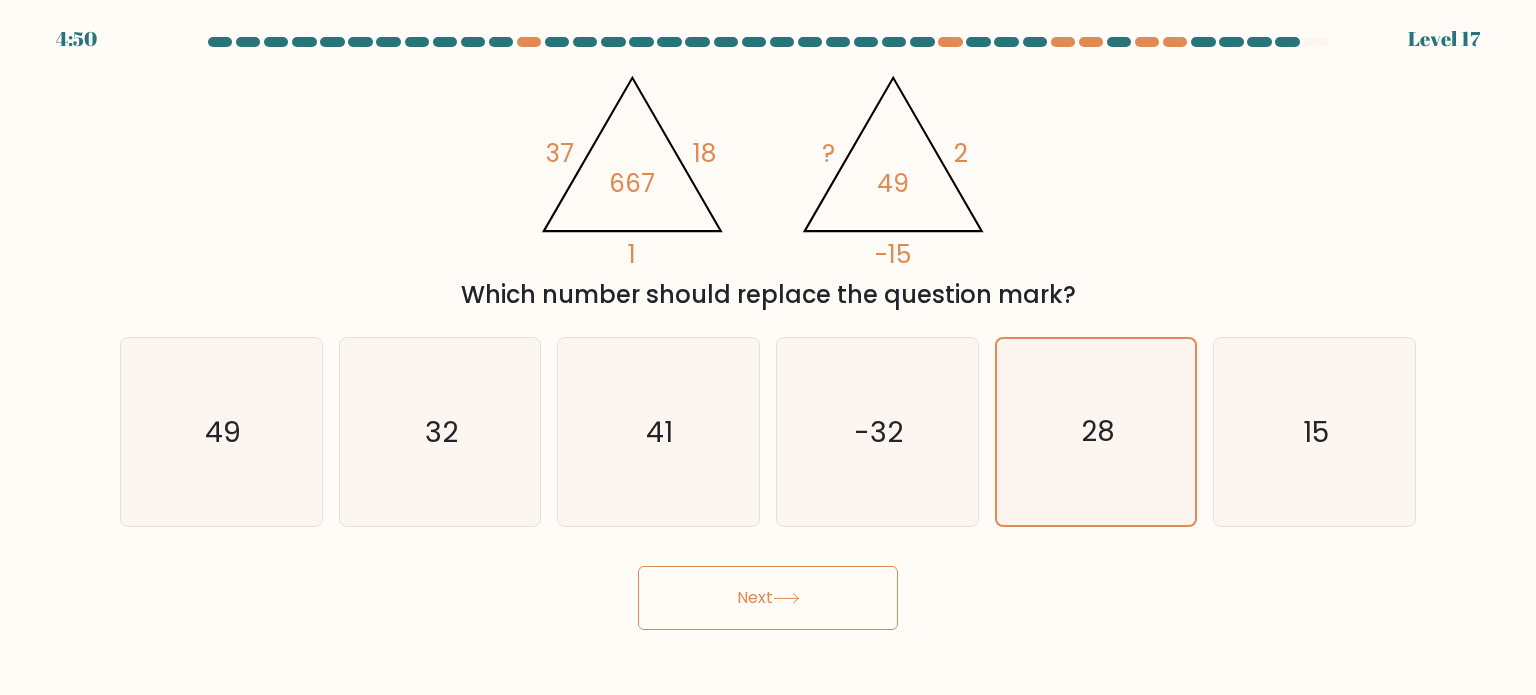 click on "Next" at bounding box center (768, 598) 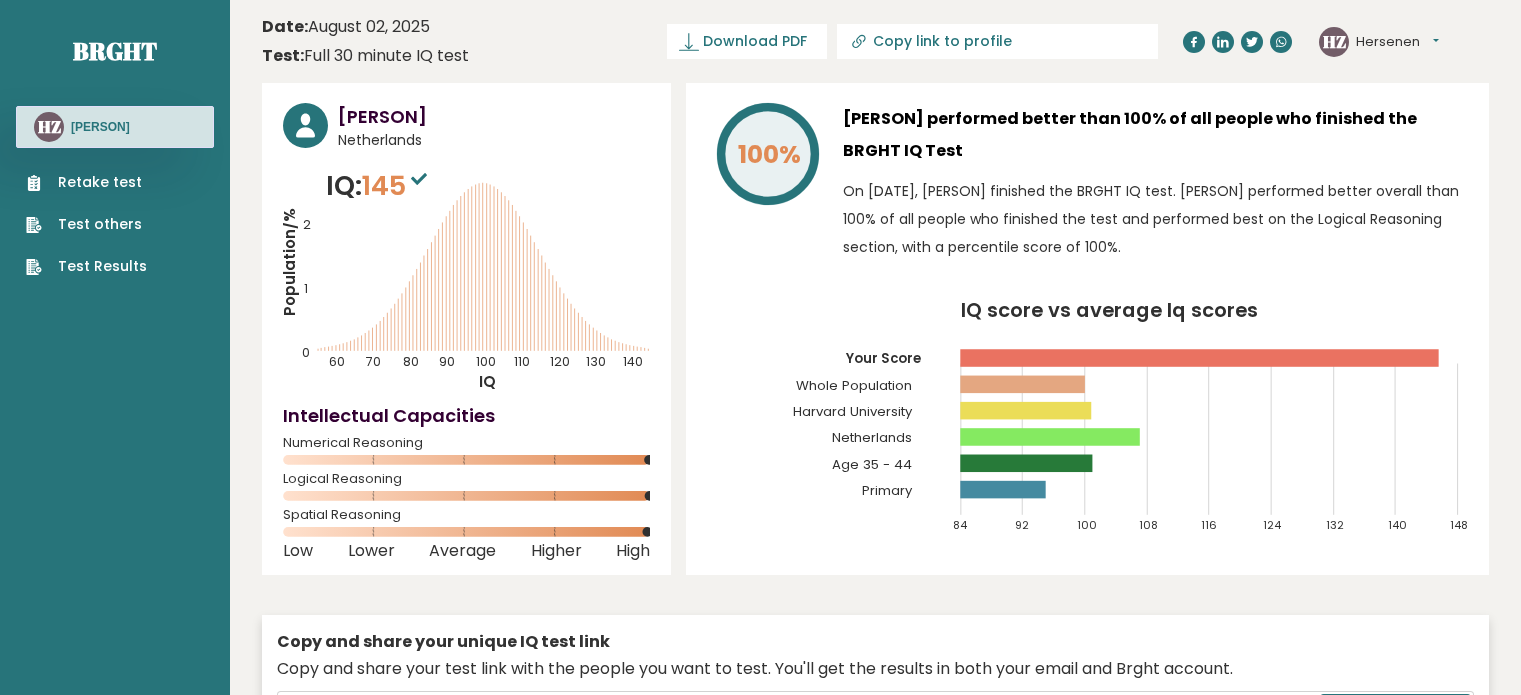 scroll, scrollTop: 0, scrollLeft: 0, axis: both 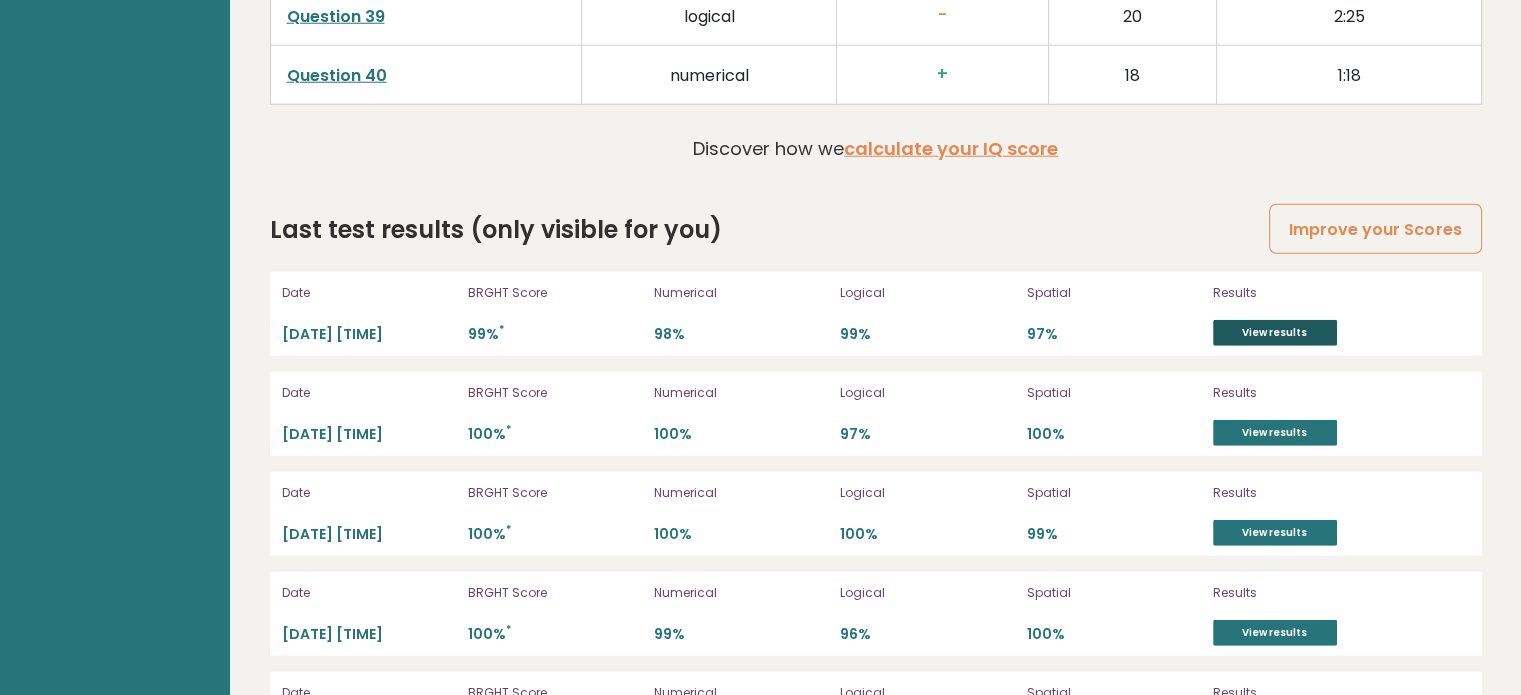 click on "View results" at bounding box center (1275, 333) 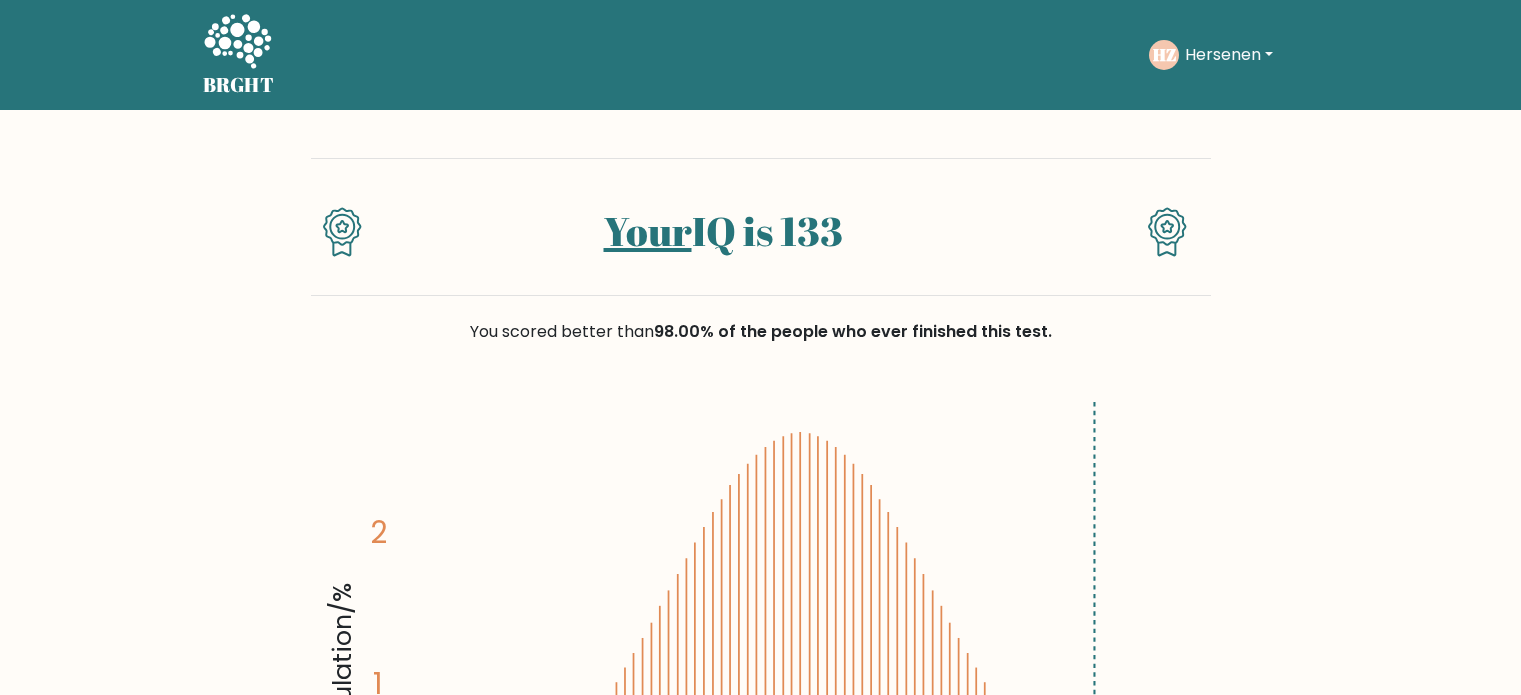 scroll, scrollTop: 0, scrollLeft: 0, axis: both 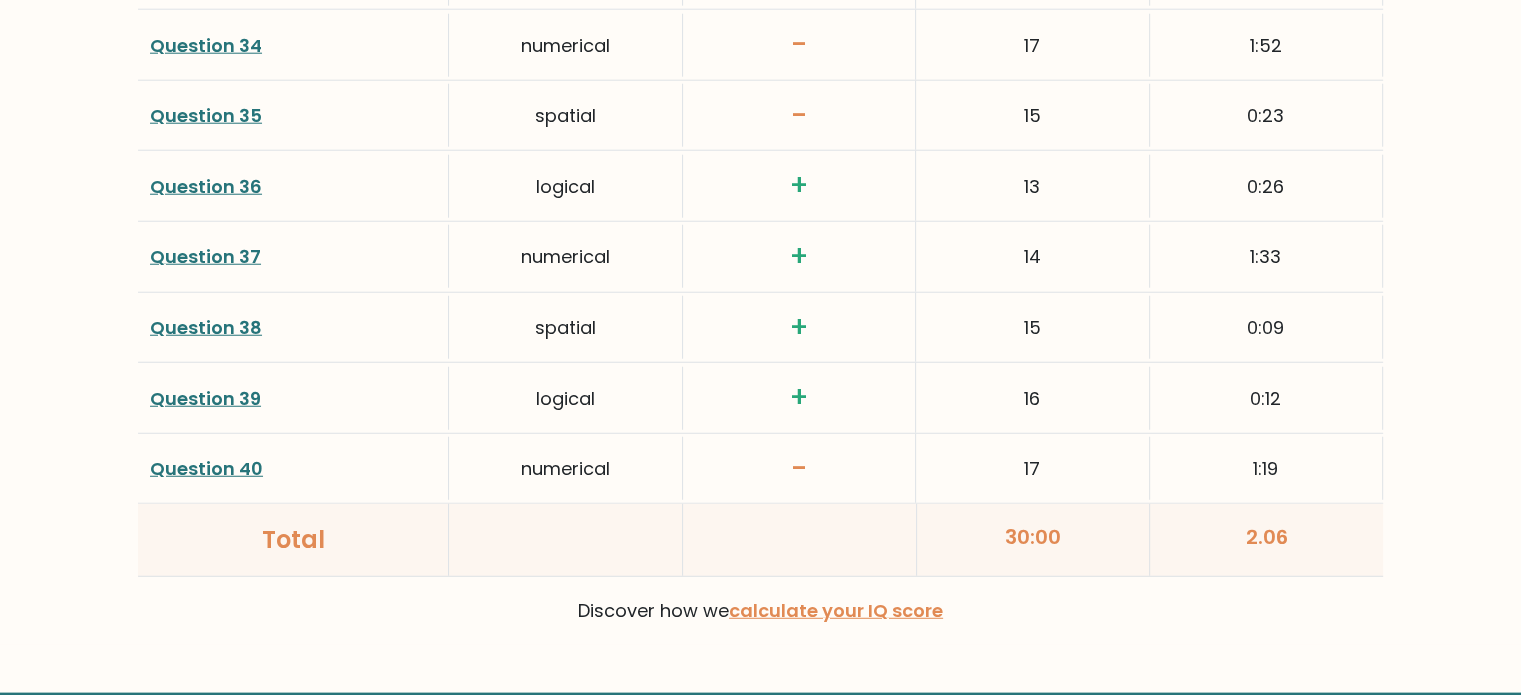 click on "Question 40" at bounding box center [206, 468] 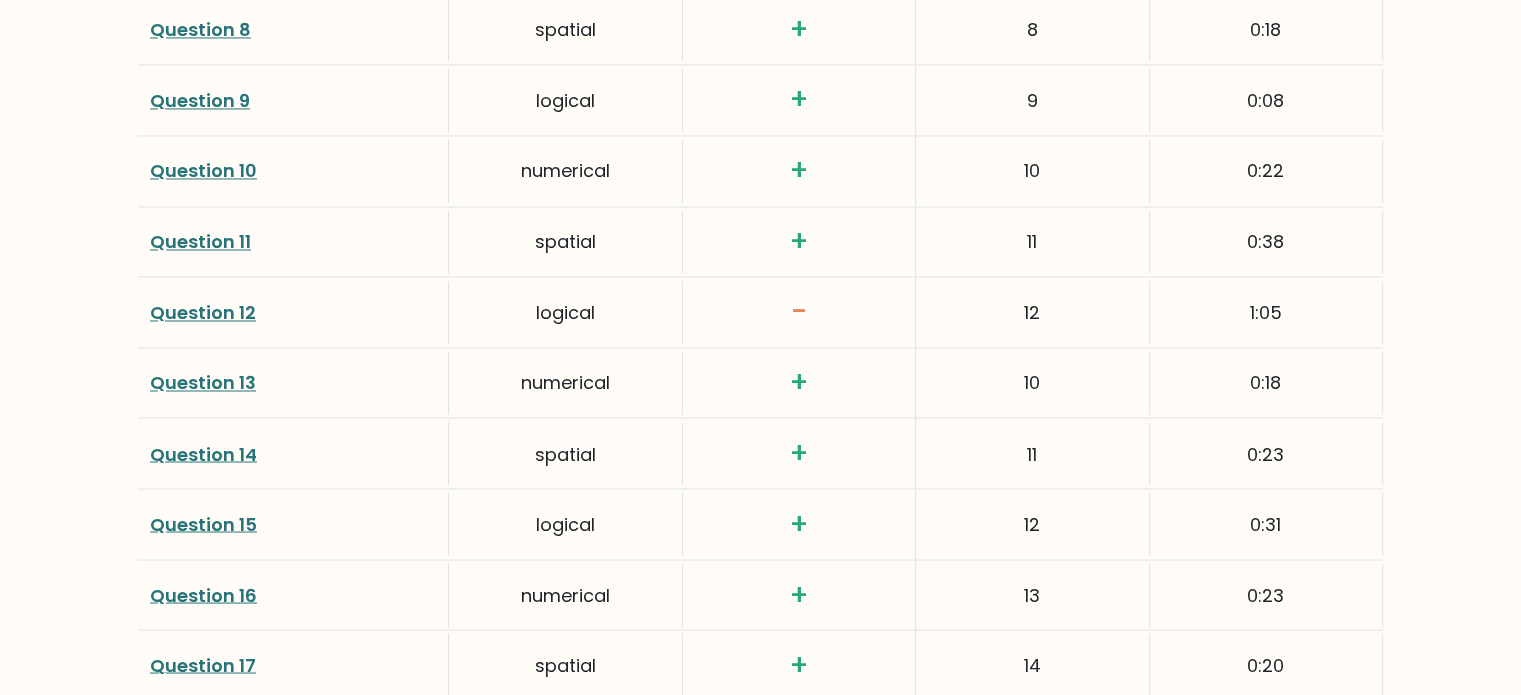 scroll, scrollTop: 3405, scrollLeft: 0, axis: vertical 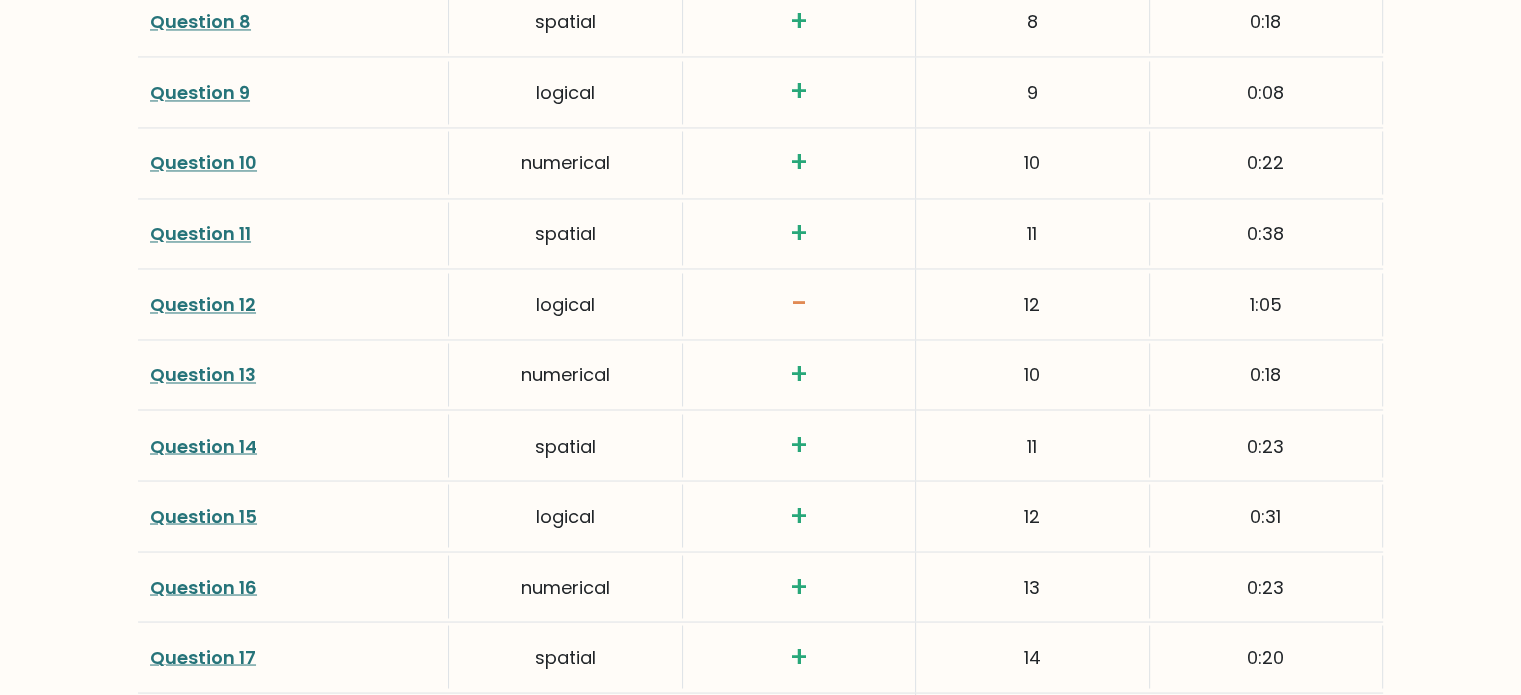 click on "Question 12" at bounding box center [203, 304] 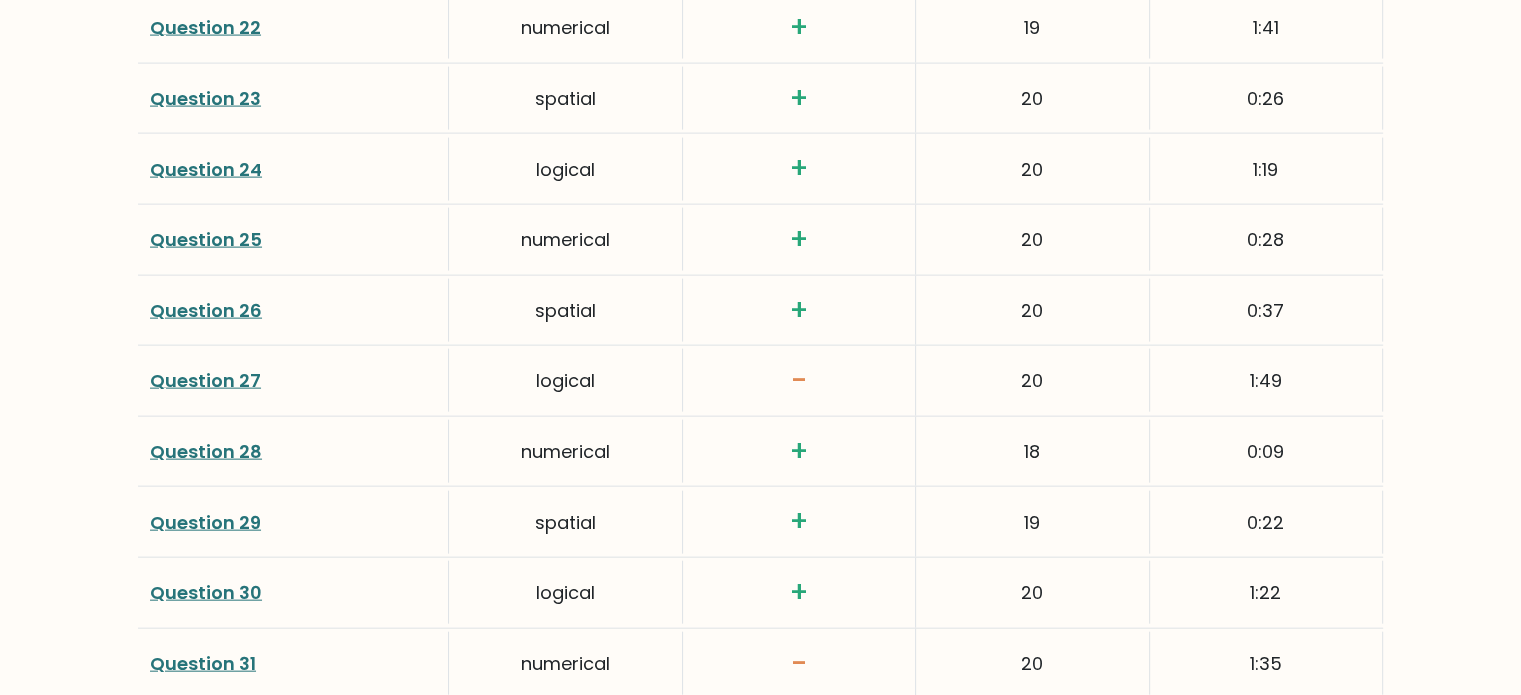 scroll, scrollTop: 4431, scrollLeft: 0, axis: vertical 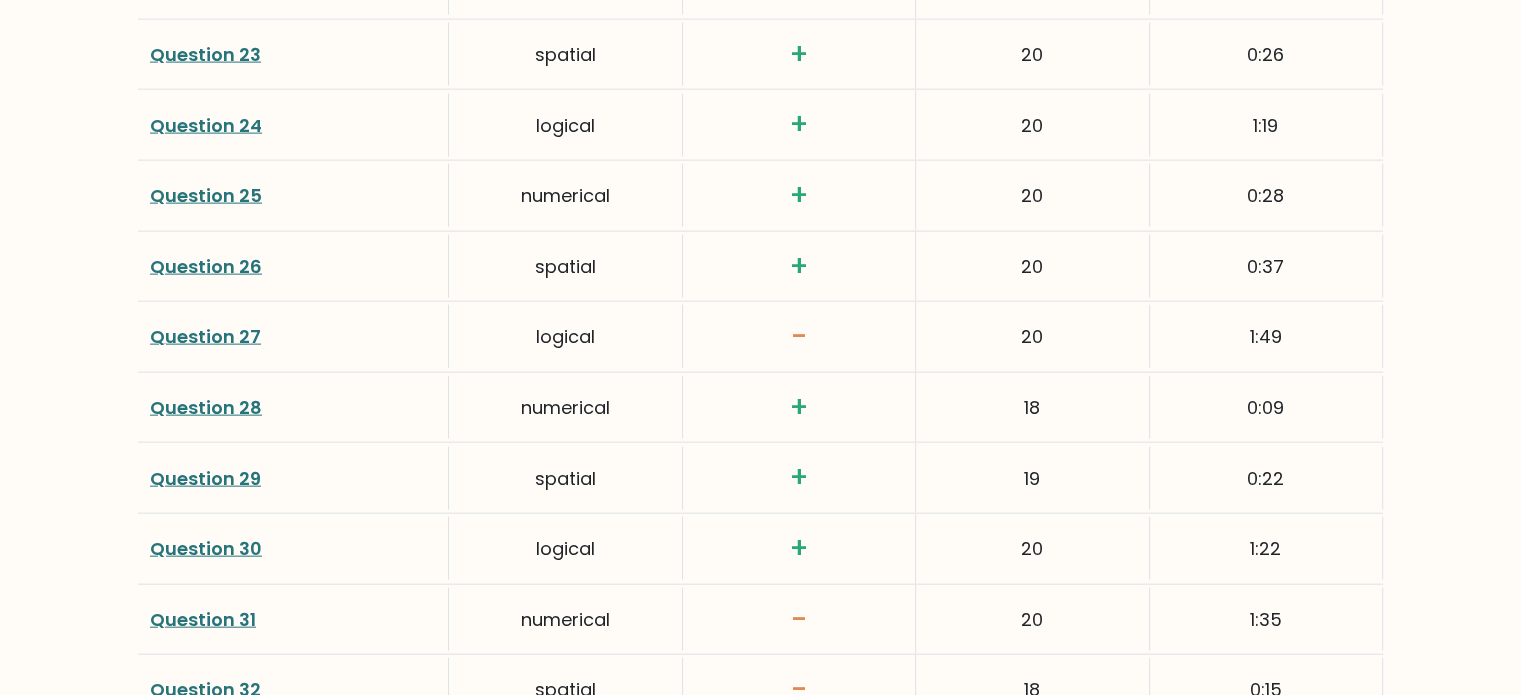 click on "Question 27" at bounding box center (205, 336) 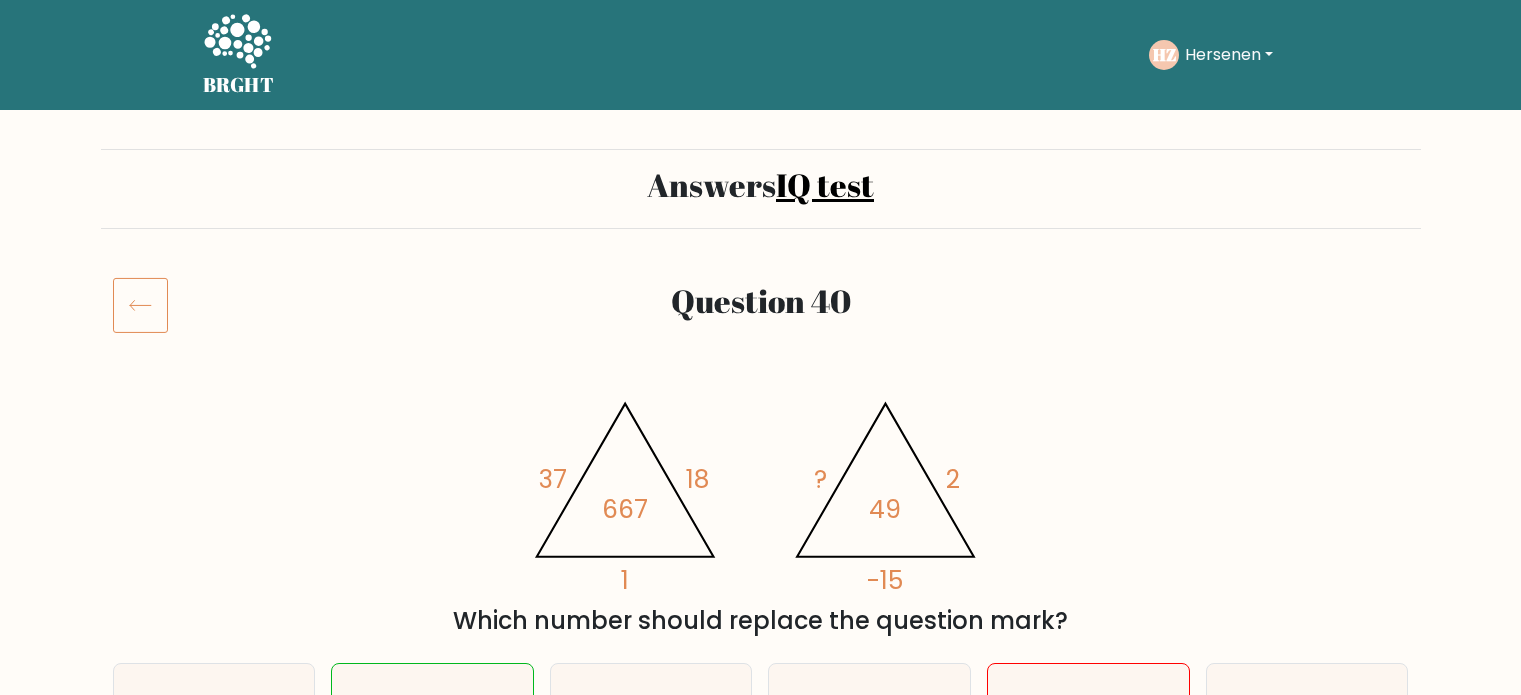 scroll, scrollTop: 0, scrollLeft: 0, axis: both 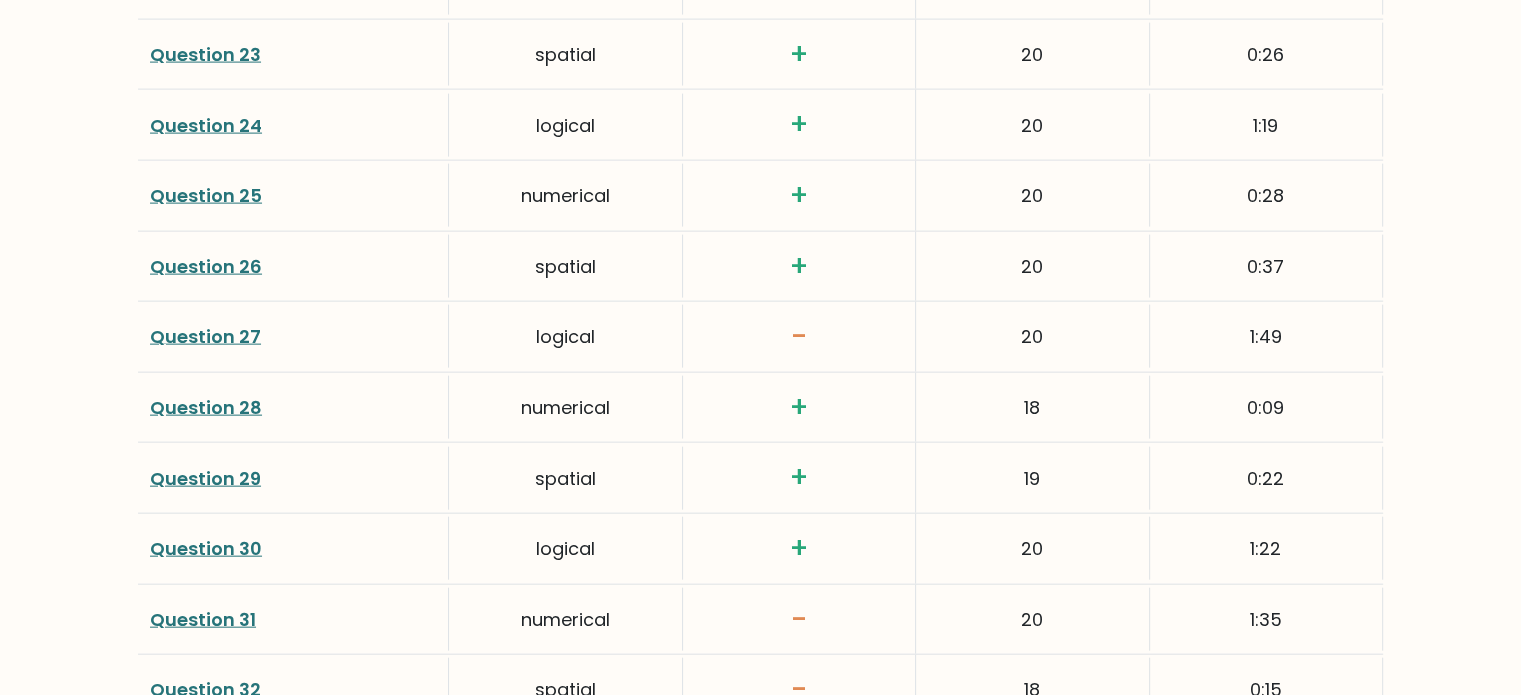 click on "Question 31" at bounding box center [203, 619] 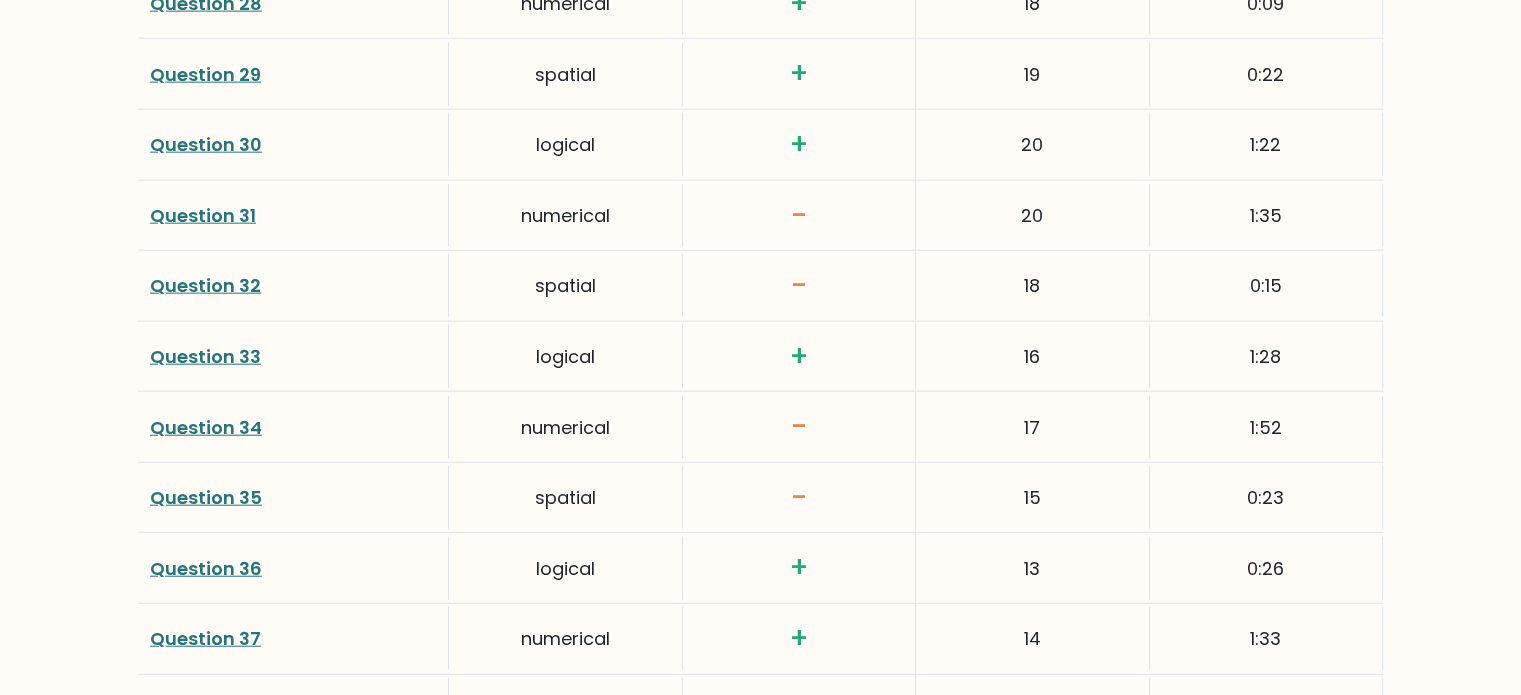 scroll, scrollTop: 4864, scrollLeft: 0, axis: vertical 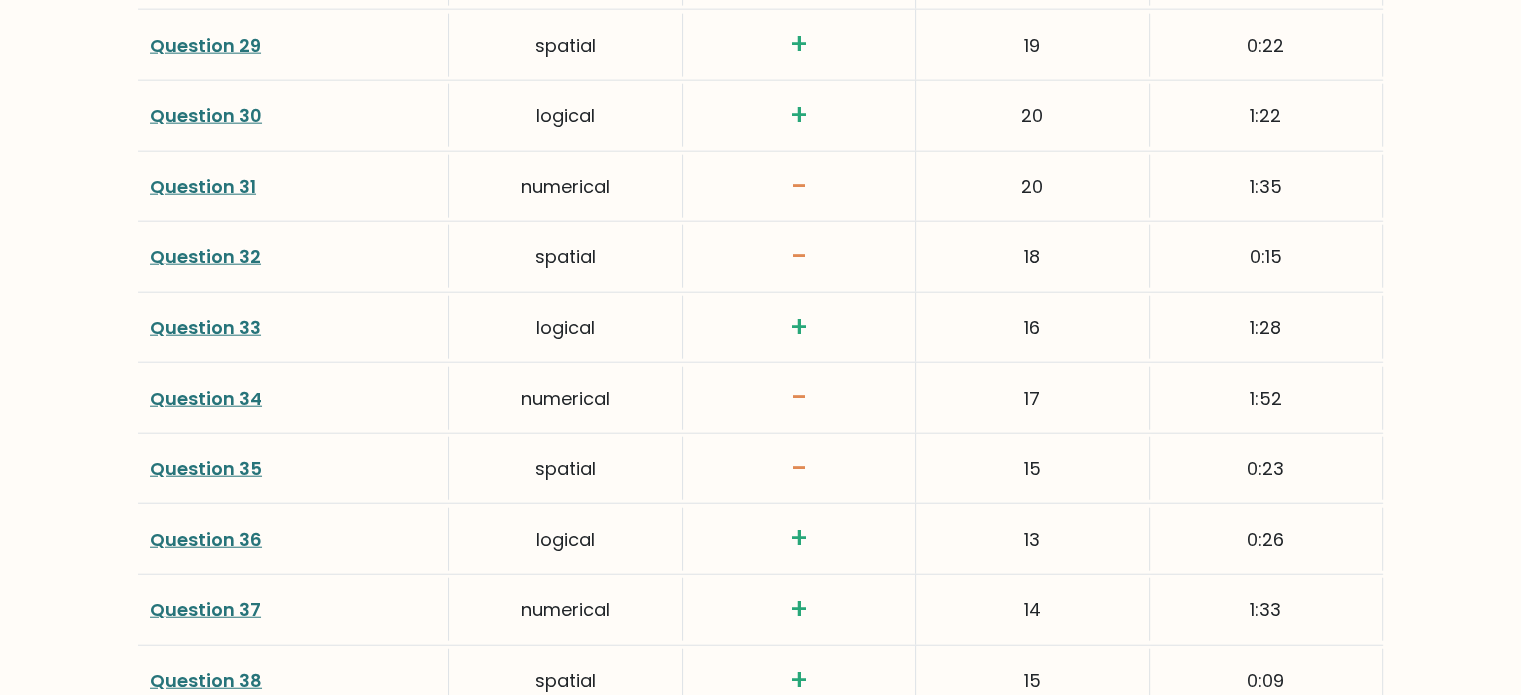 click on "Question 34" at bounding box center [206, 398] 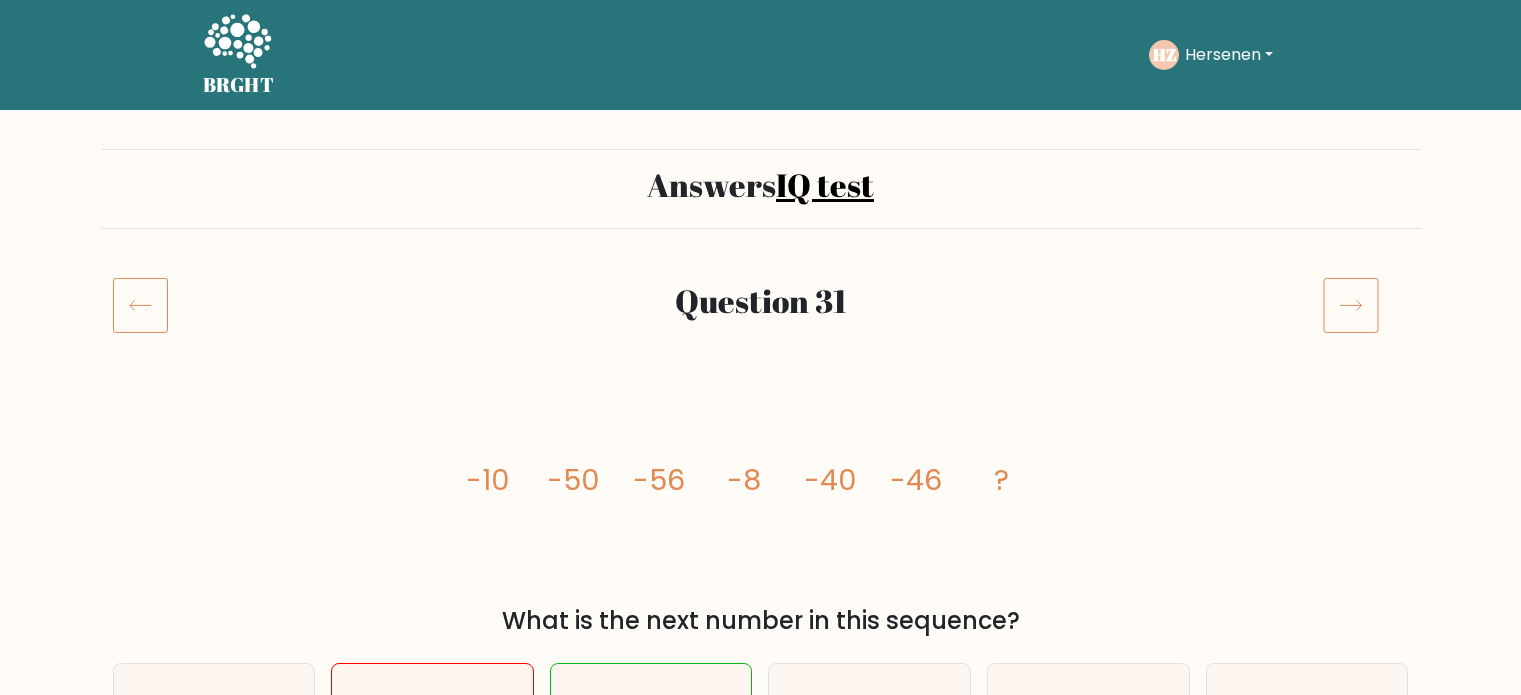 scroll, scrollTop: 0, scrollLeft: 0, axis: both 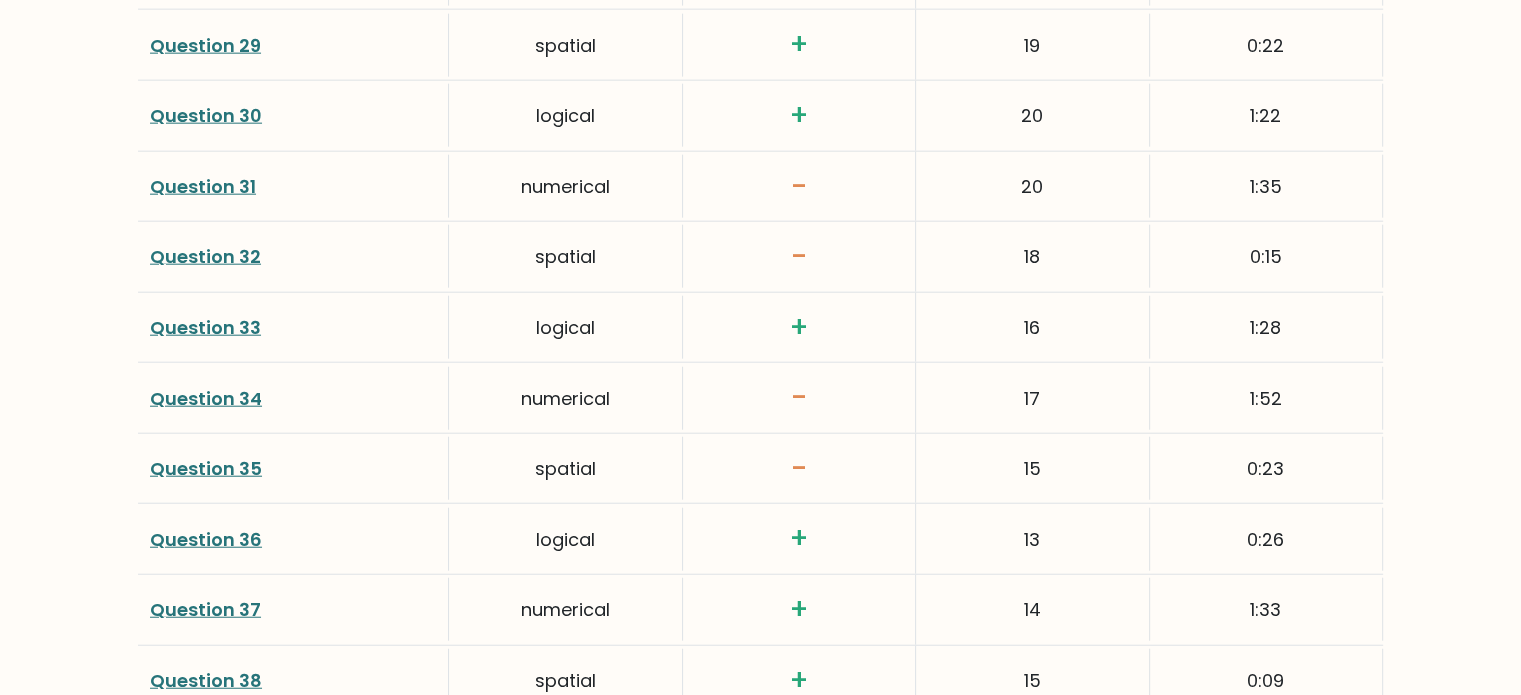 click on "Question 35" at bounding box center (206, 468) 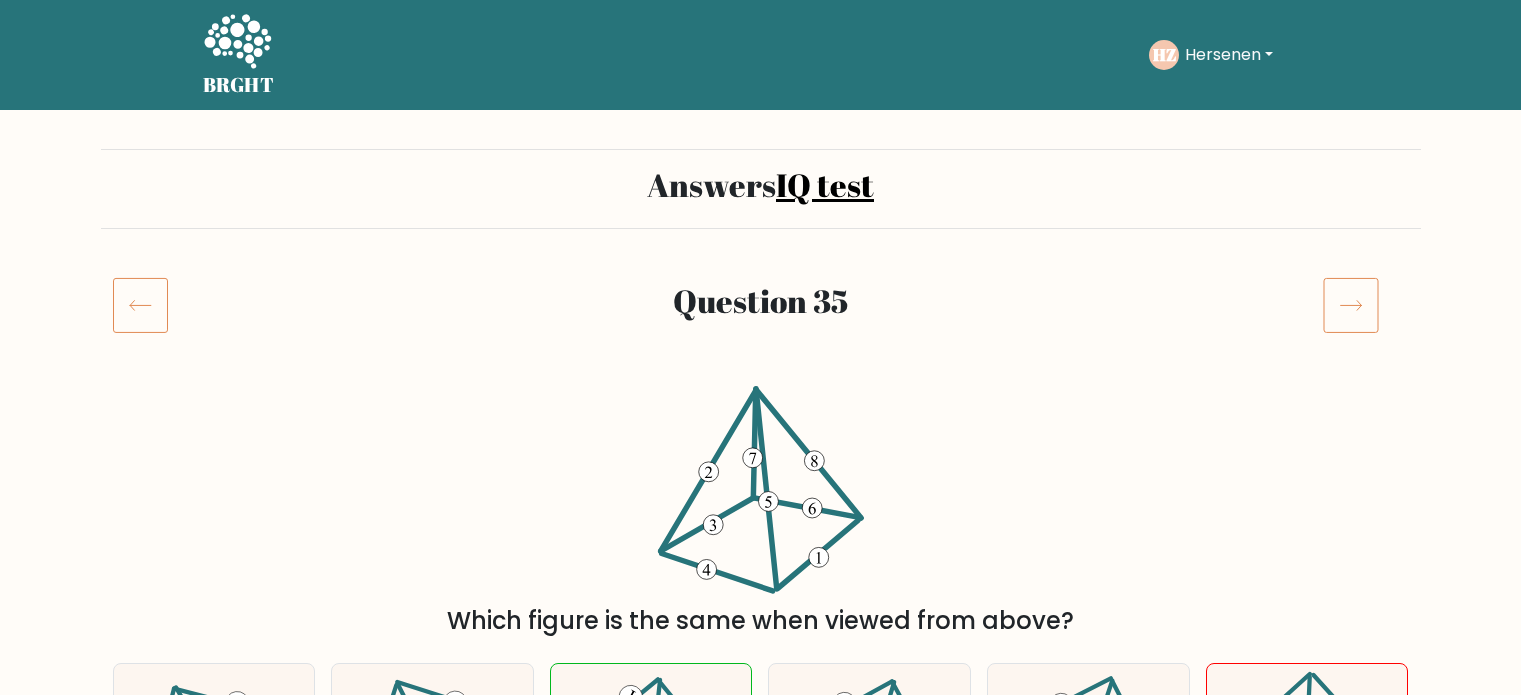 scroll, scrollTop: 0, scrollLeft: 0, axis: both 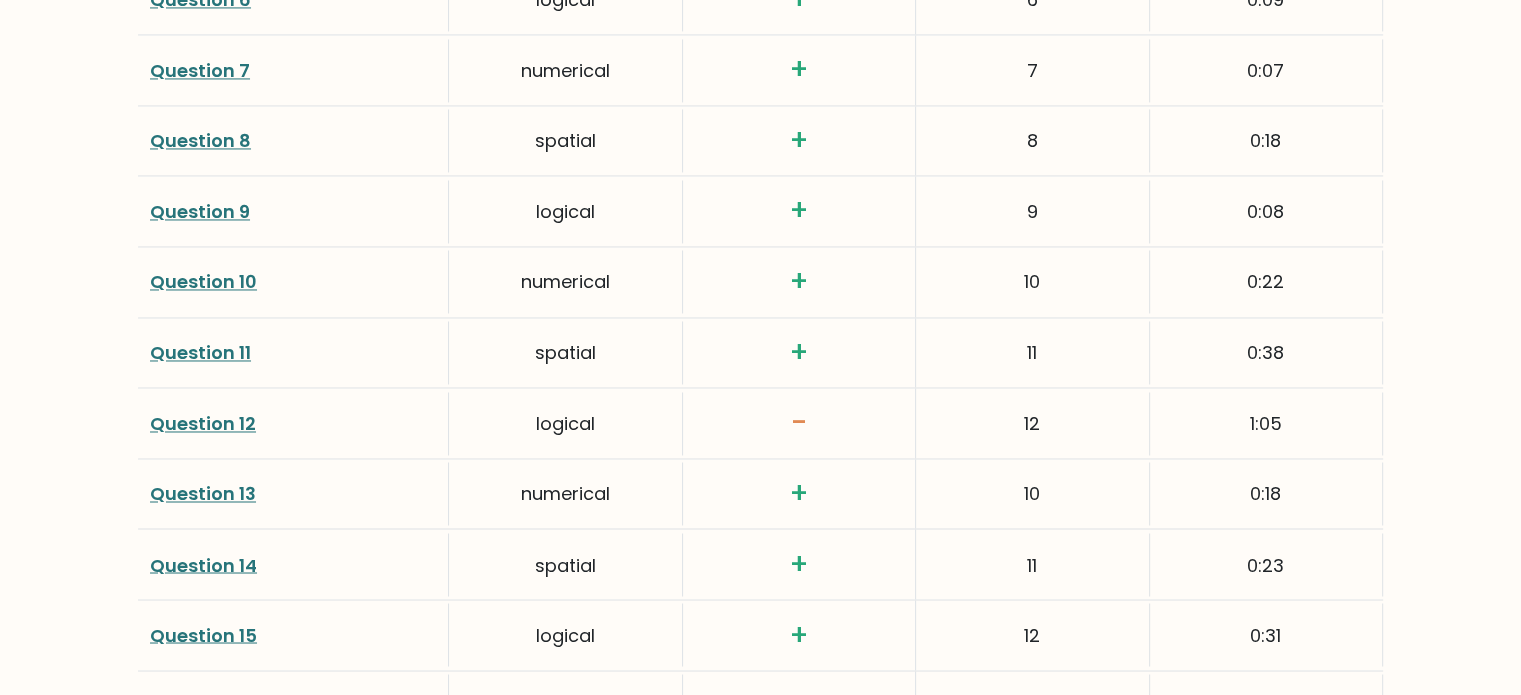 click on "Question 12" at bounding box center [203, 423] 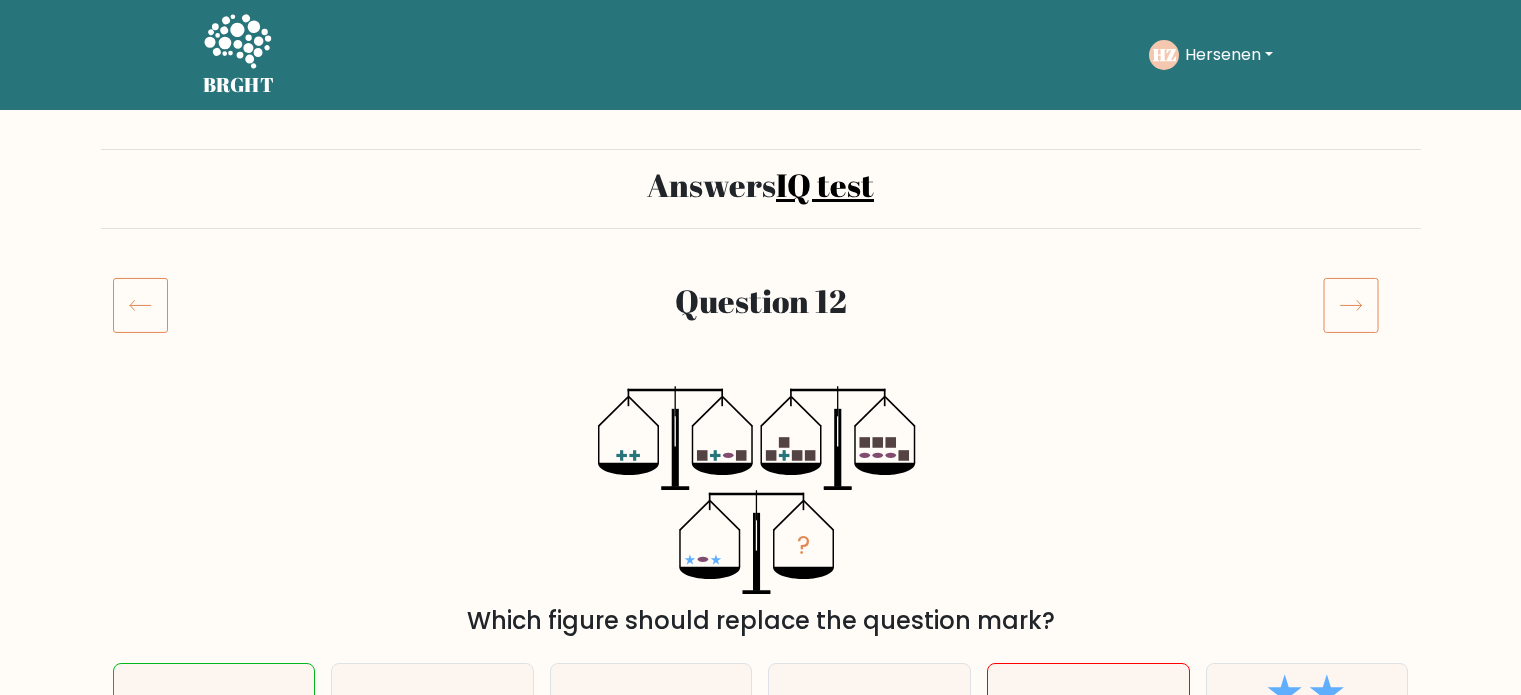 scroll, scrollTop: 0, scrollLeft: 0, axis: both 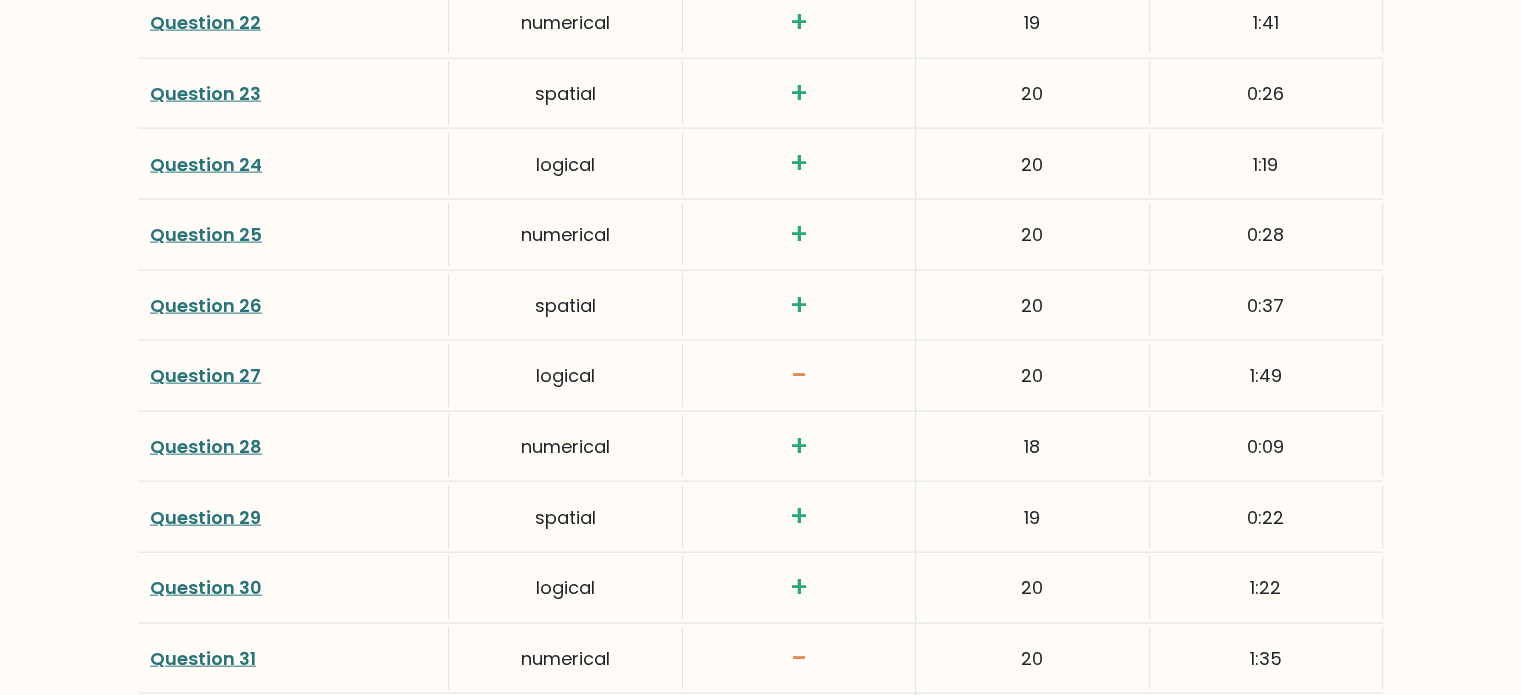 click on "Question 27" at bounding box center [205, 375] 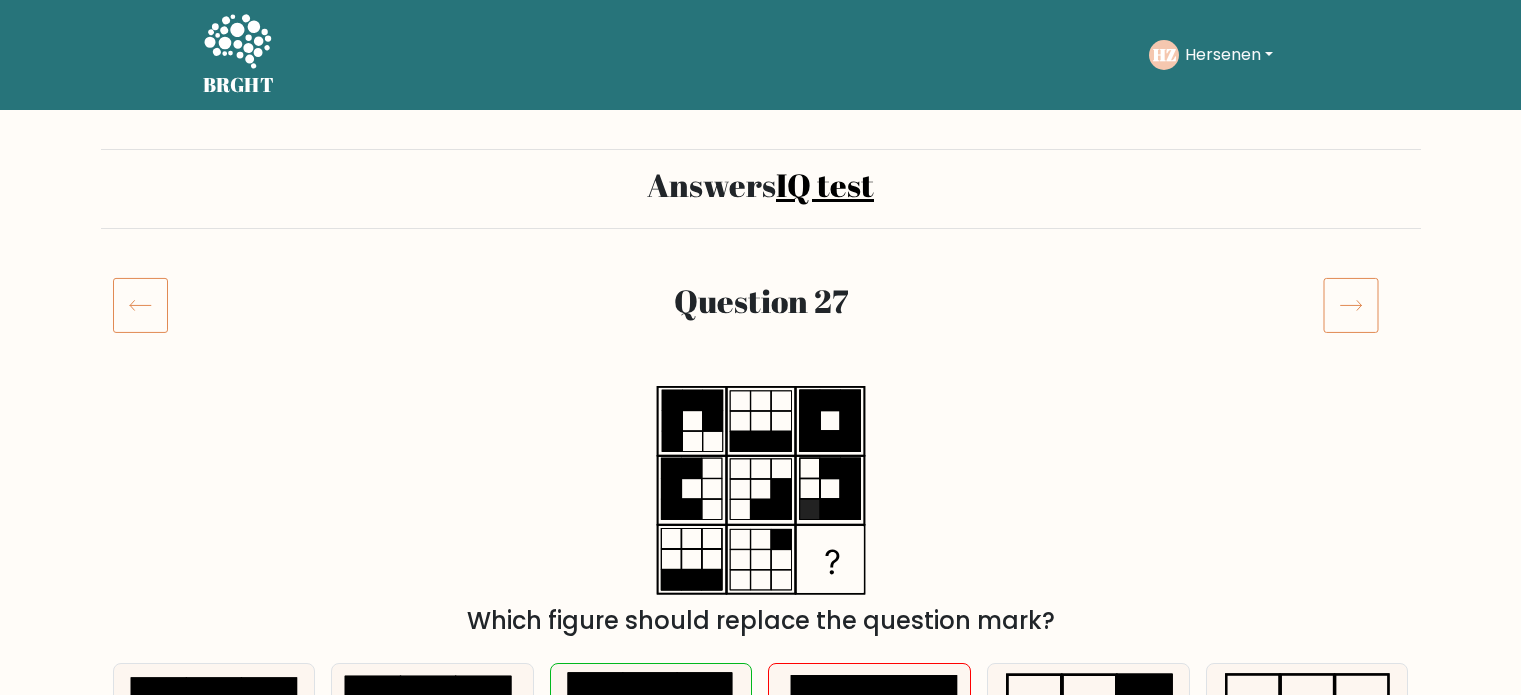 scroll, scrollTop: 0, scrollLeft: 0, axis: both 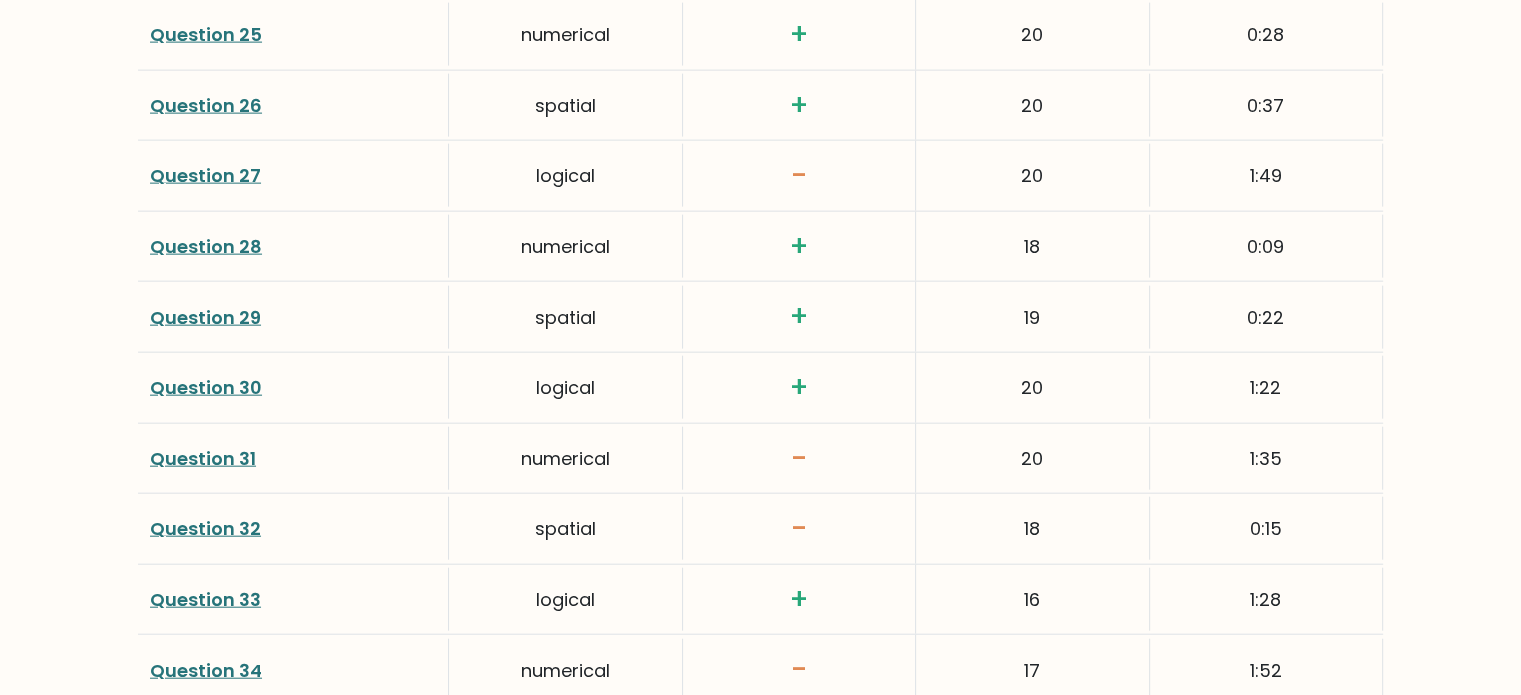 click on "Question 31" at bounding box center [203, 458] 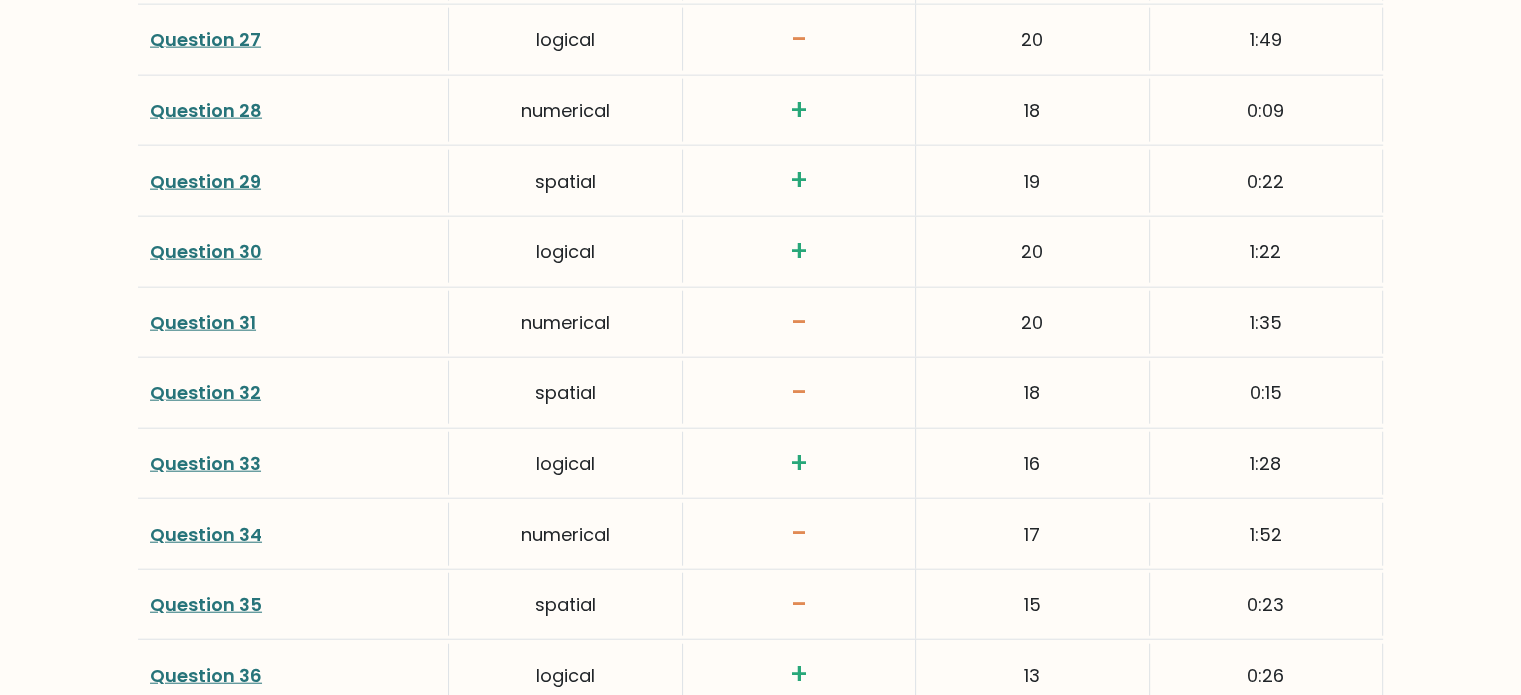 scroll, scrollTop: 4792, scrollLeft: 0, axis: vertical 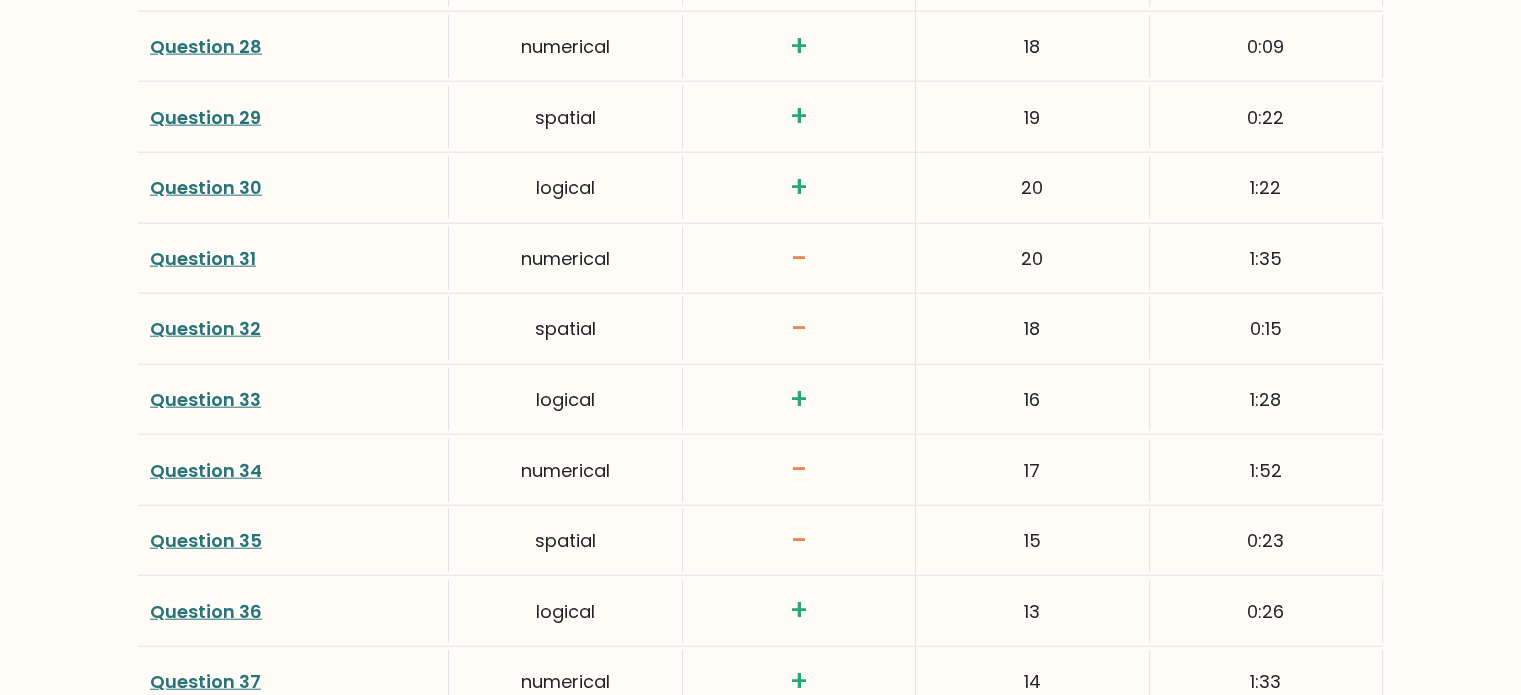 click on "Question 34" at bounding box center (206, 470) 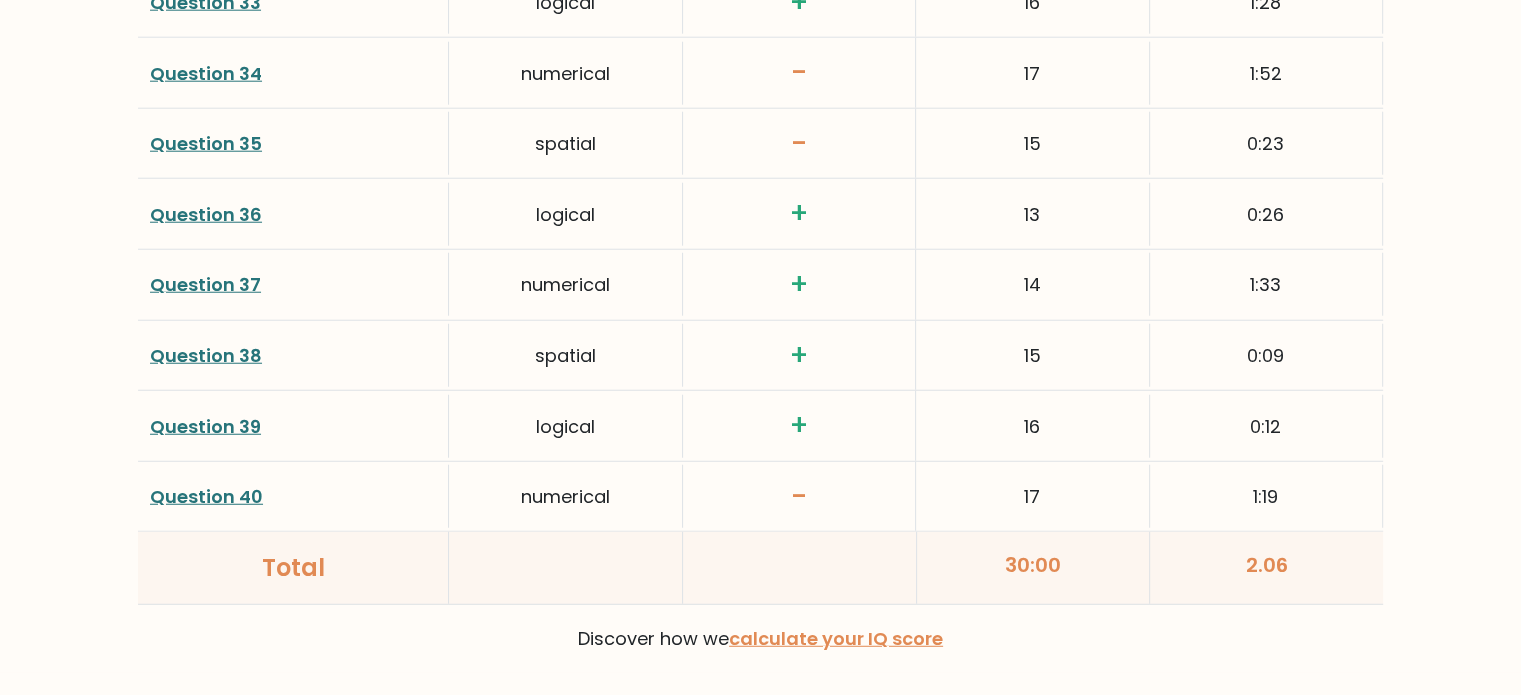 scroll, scrollTop: 5226, scrollLeft: 0, axis: vertical 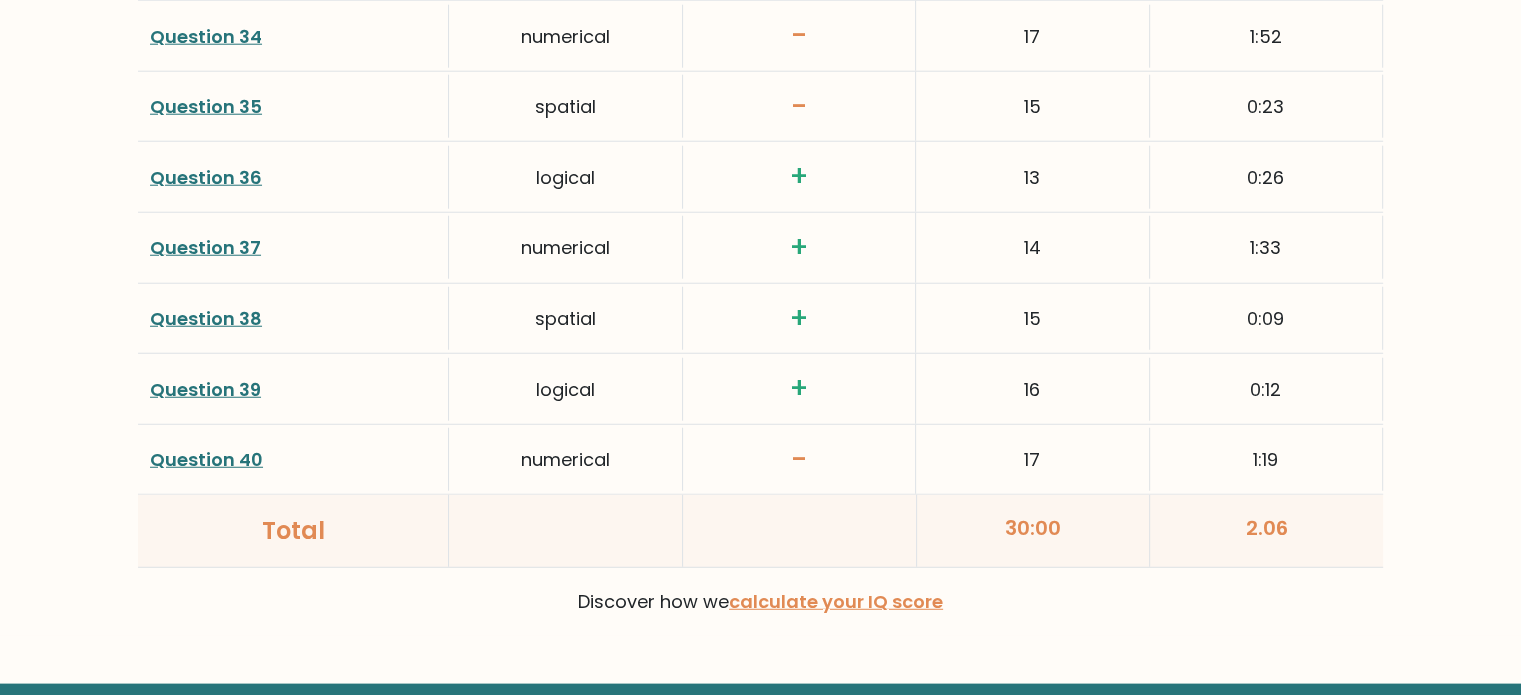 click on "Question 40" at bounding box center (206, 459) 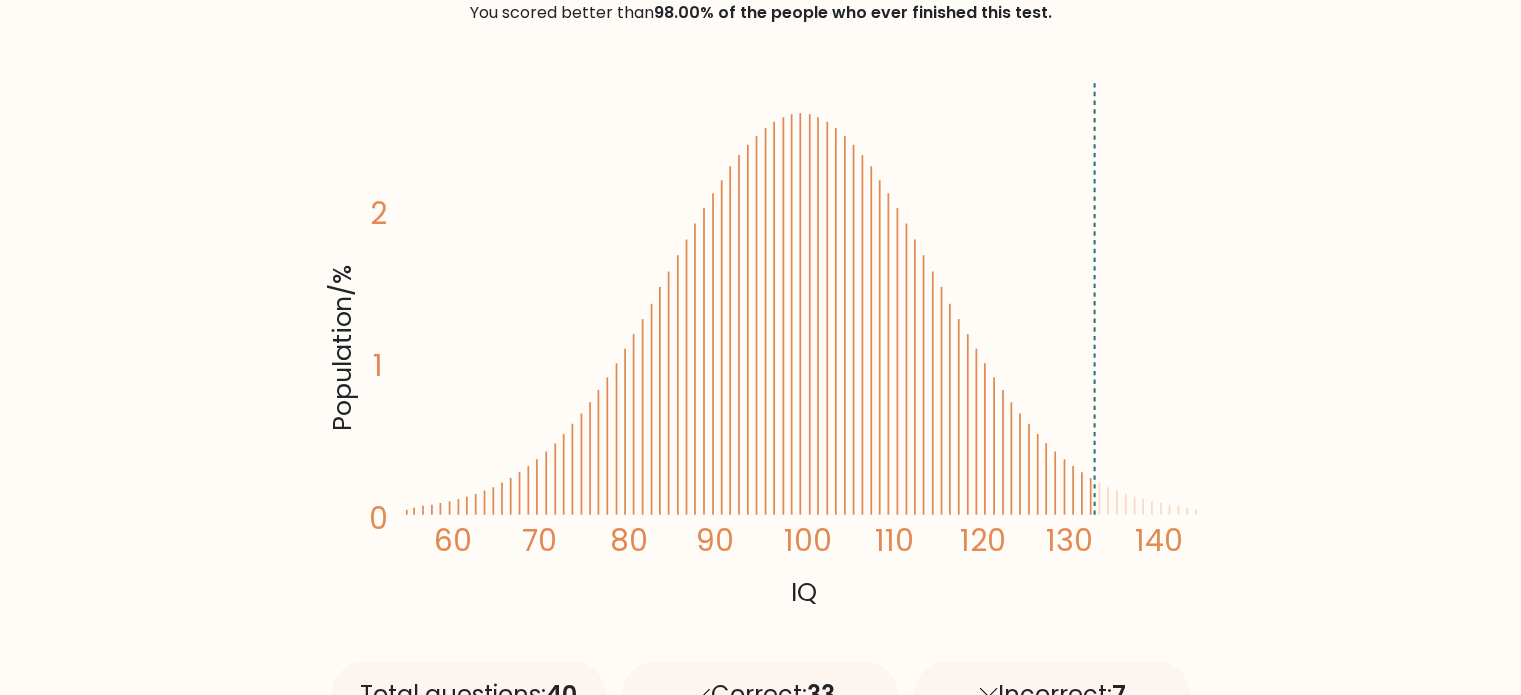 scroll, scrollTop: 0, scrollLeft: 0, axis: both 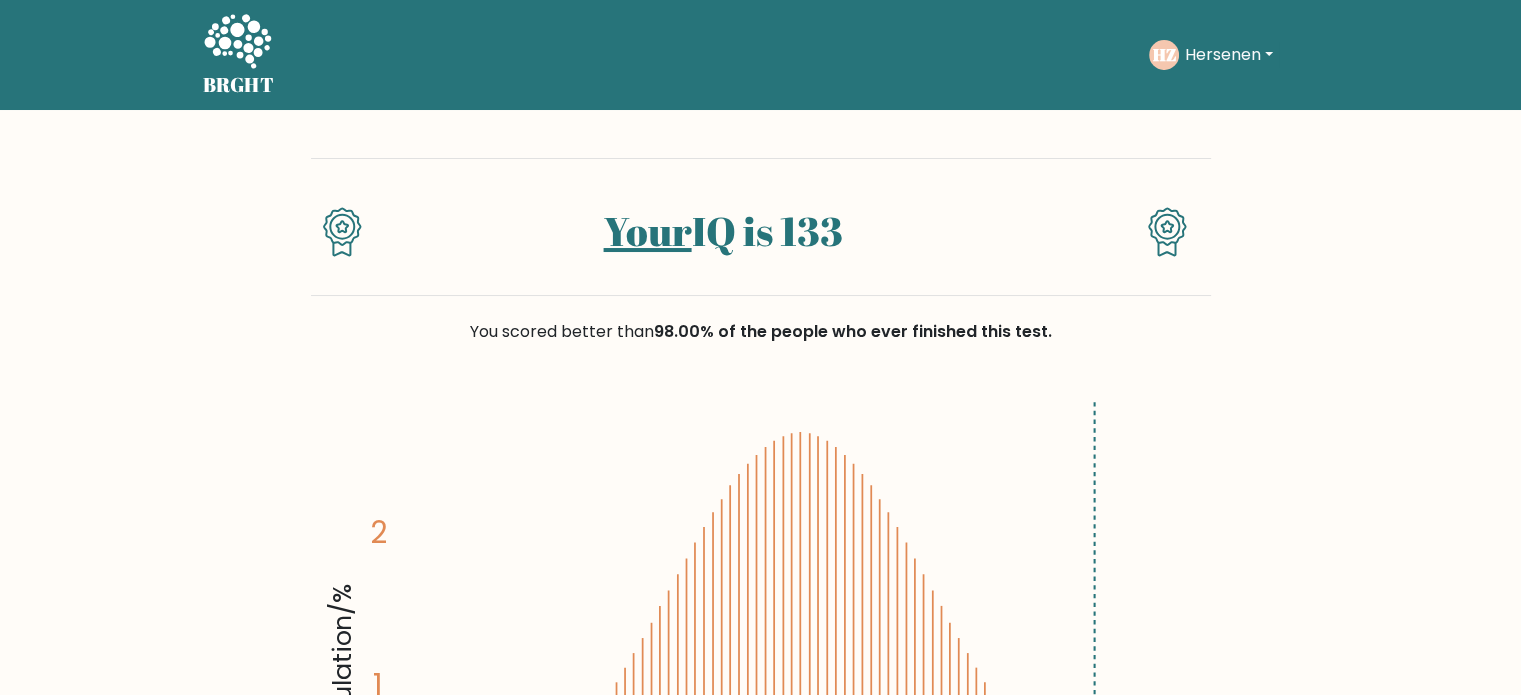click 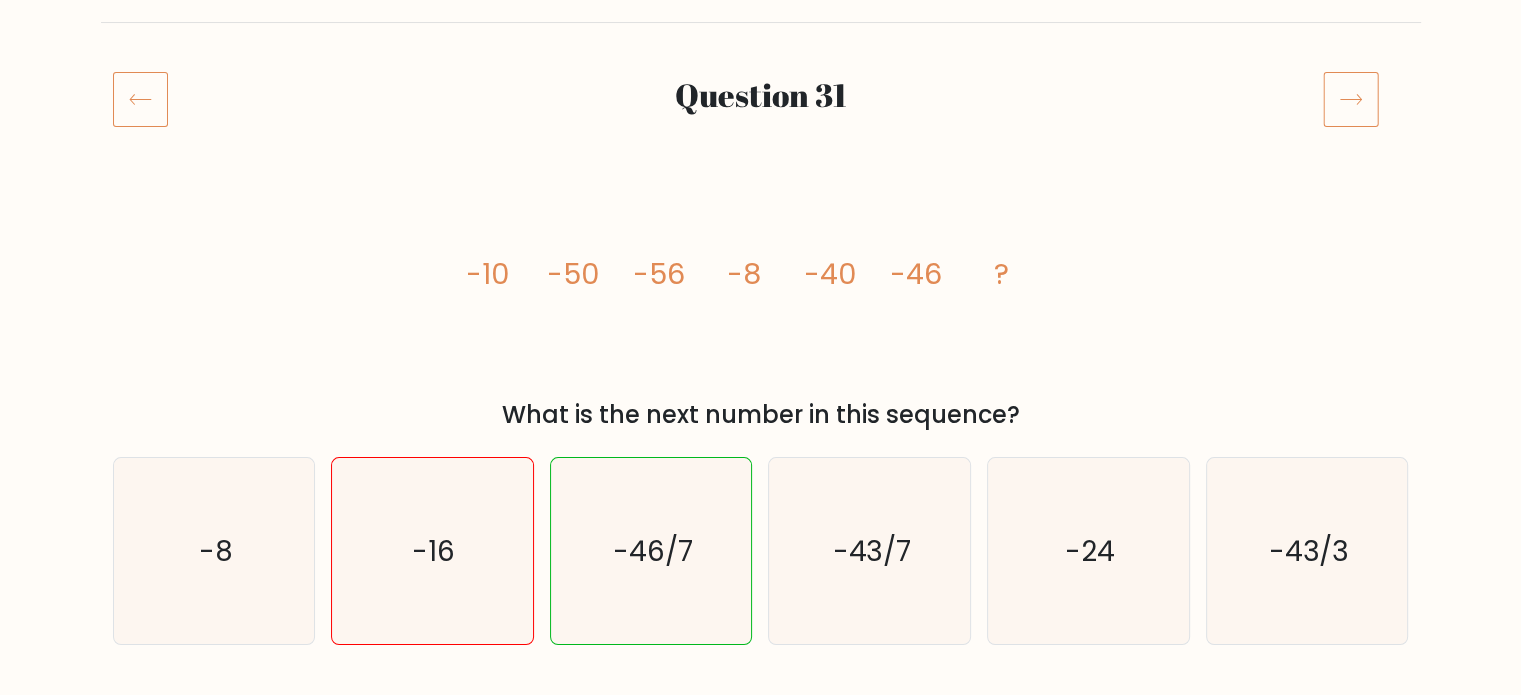 scroll, scrollTop: 200, scrollLeft: 0, axis: vertical 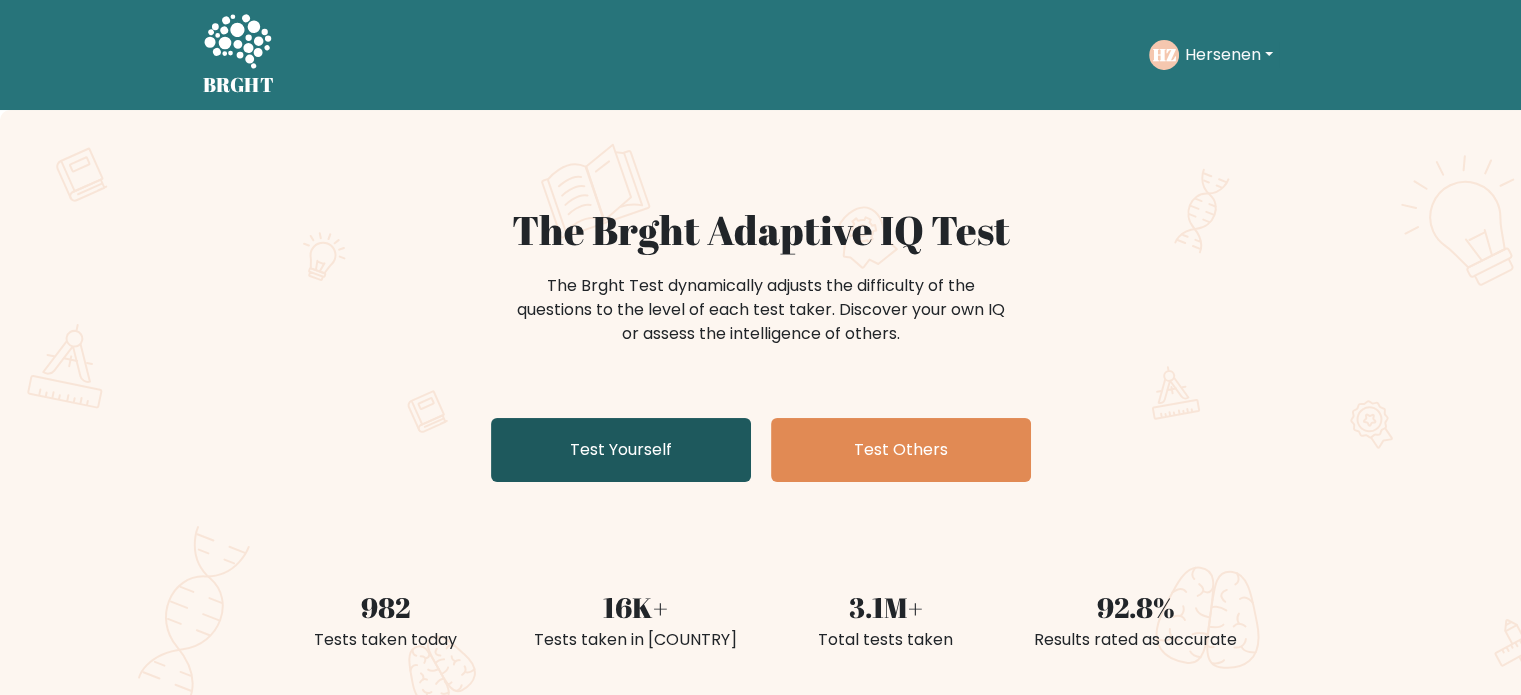 click on "Test Yourself" at bounding box center (621, 450) 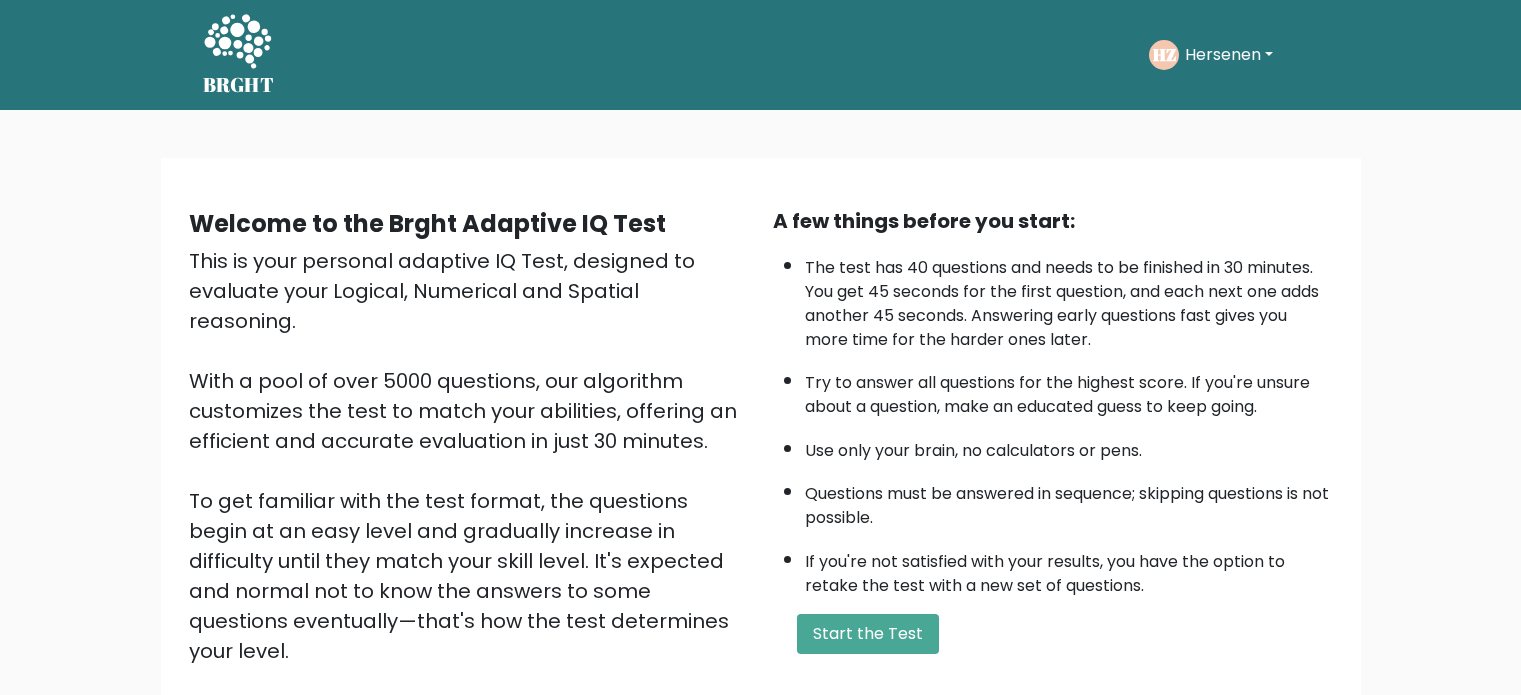 scroll, scrollTop: 0, scrollLeft: 0, axis: both 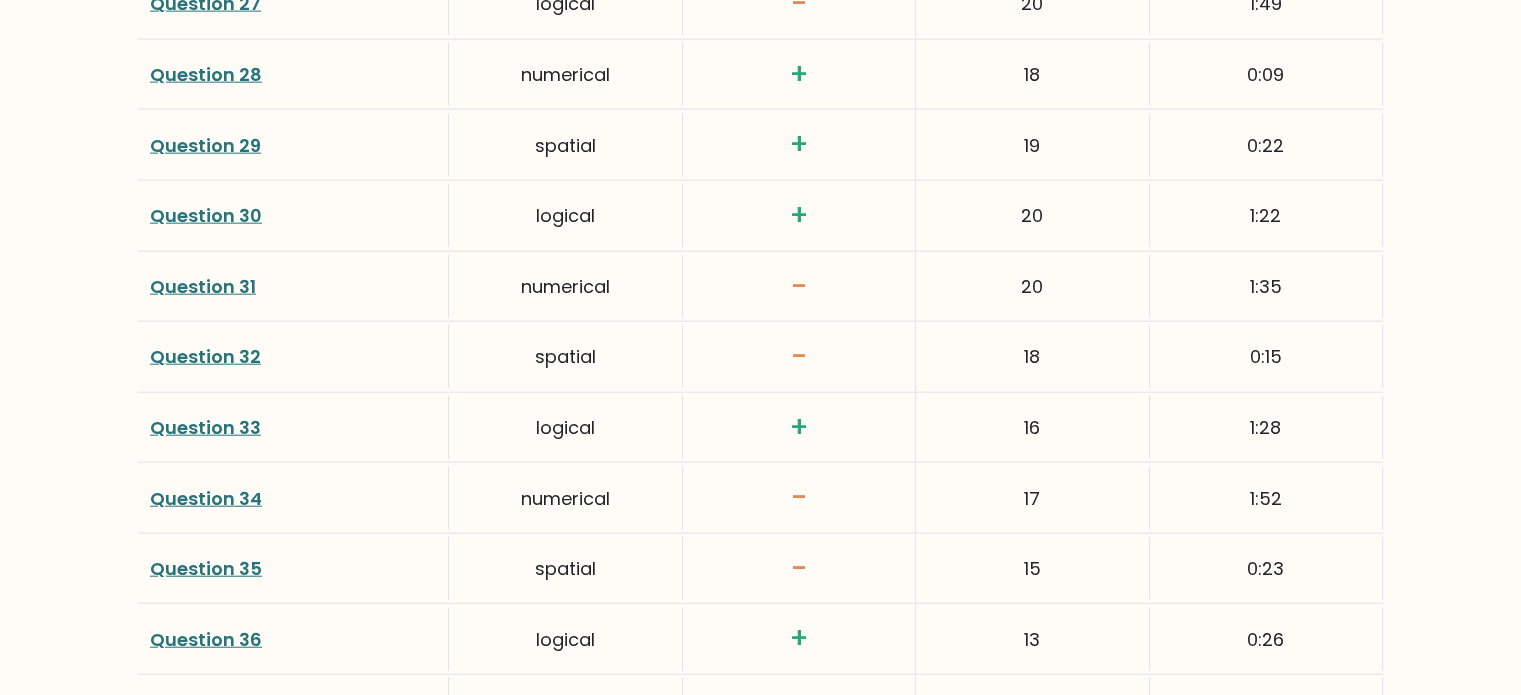 click on "Question 31" at bounding box center (203, 286) 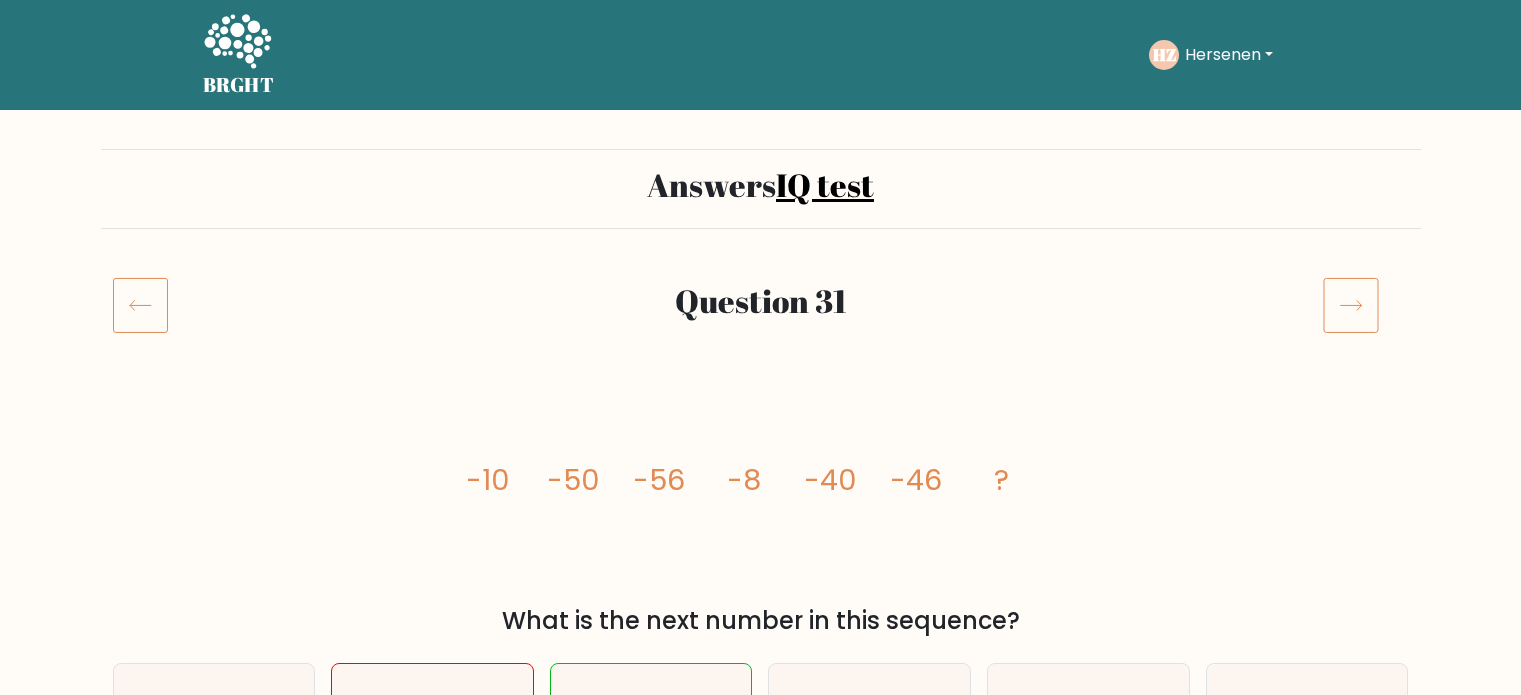 scroll, scrollTop: 0, scrollLeft: 0, axis: both 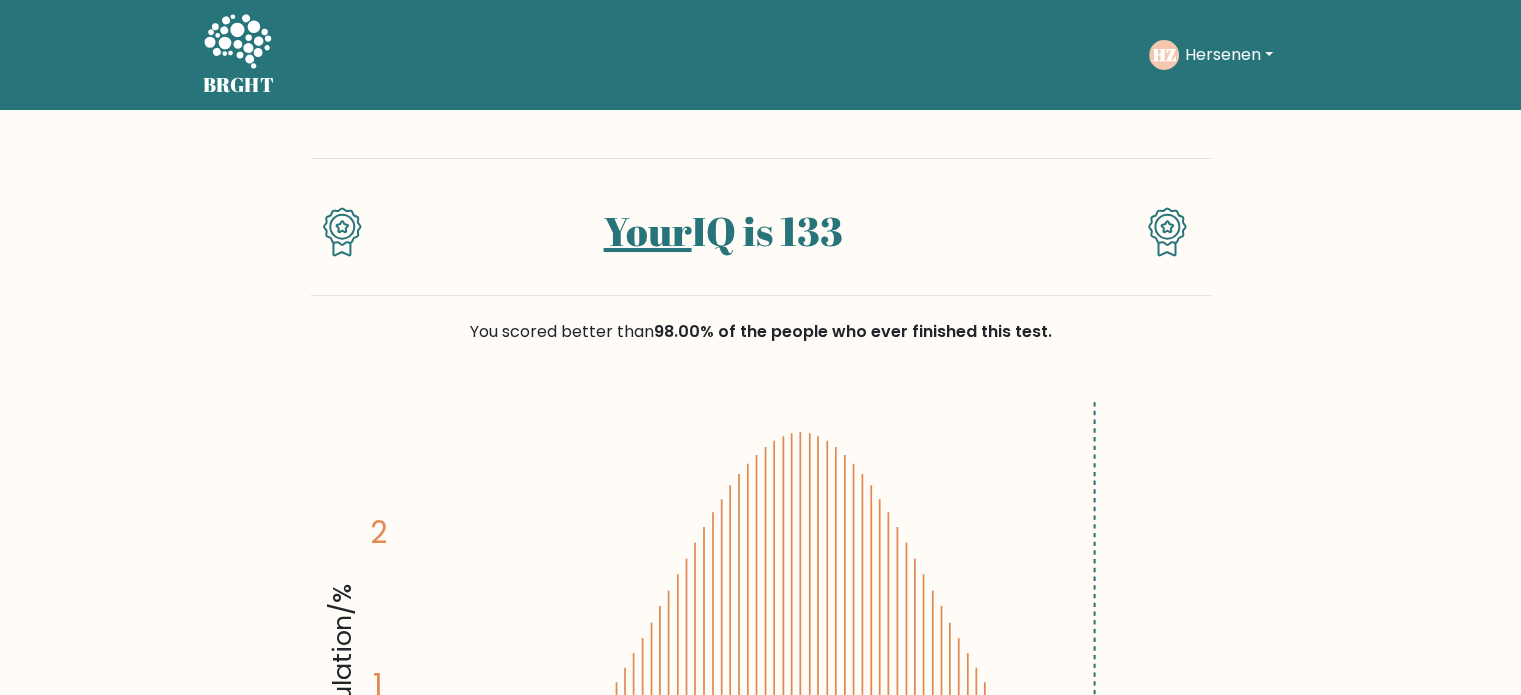click 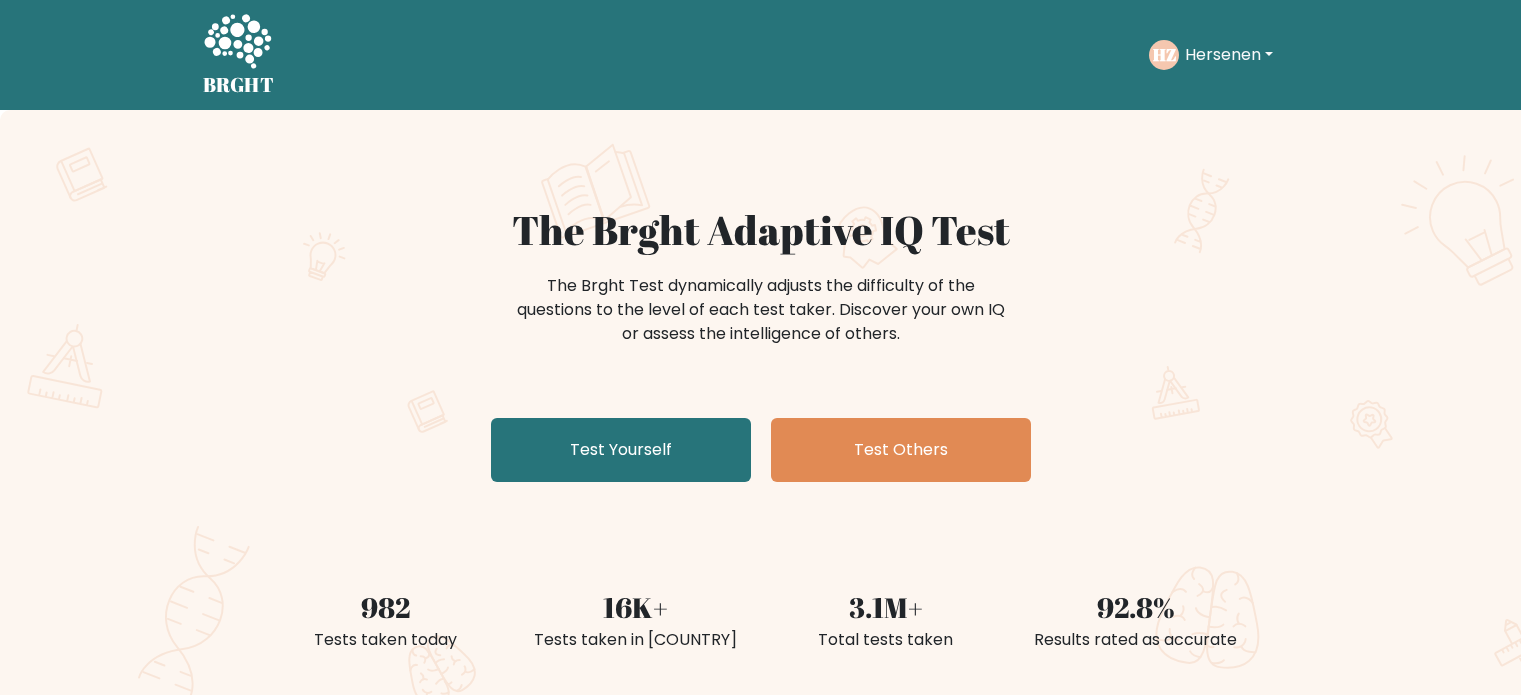 scroll, scrollTop: 0, scrollLeft: 0, axis: both 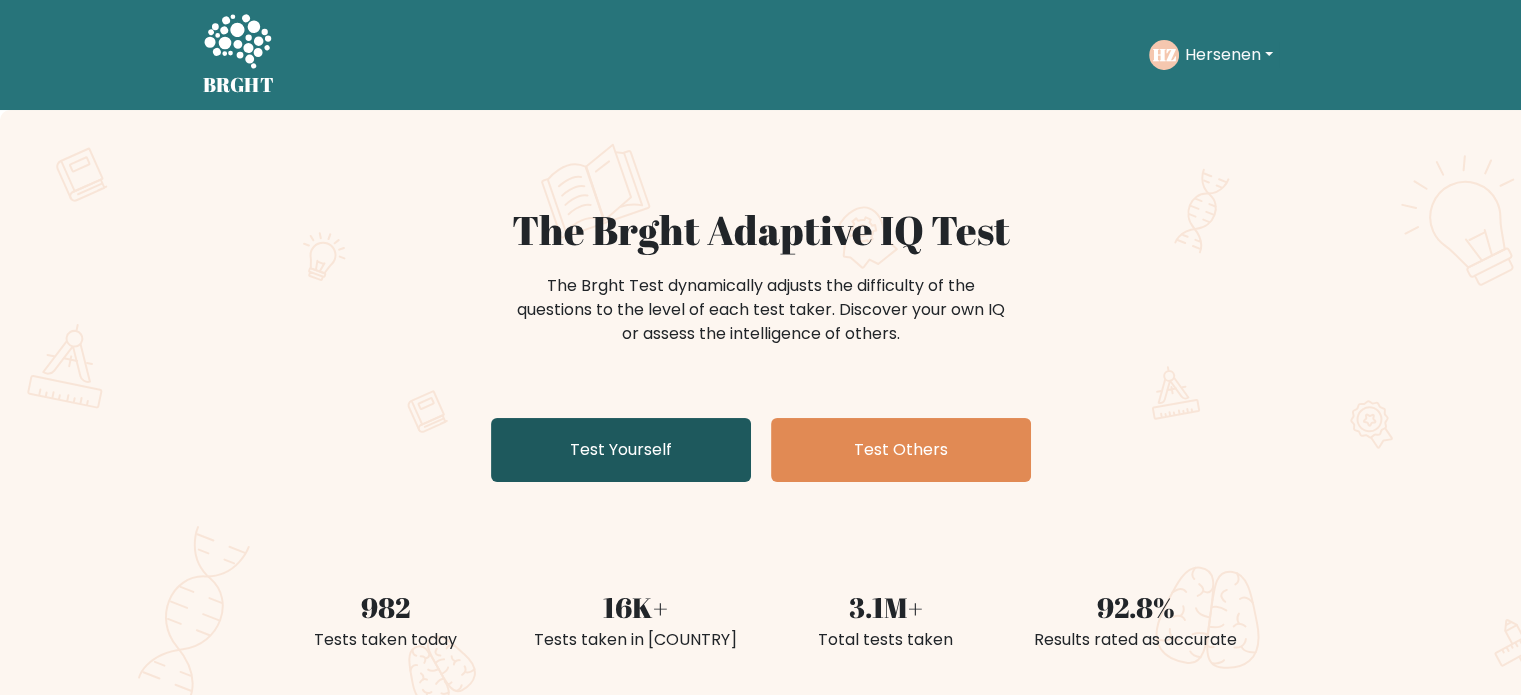 click on "Test Yourself" at bounding box center (621, 450) 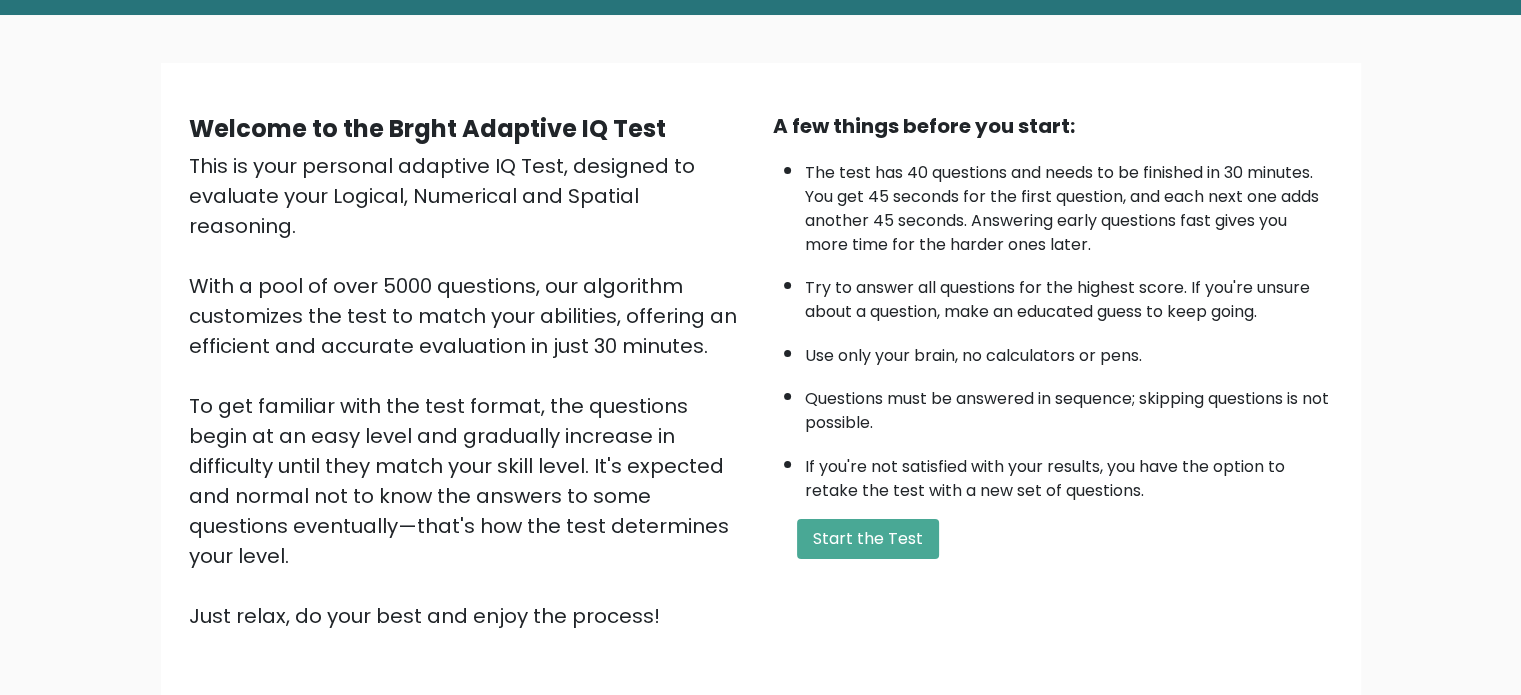 scroll, scrollTop: 100, scrollLeft: 0, axis: vertical 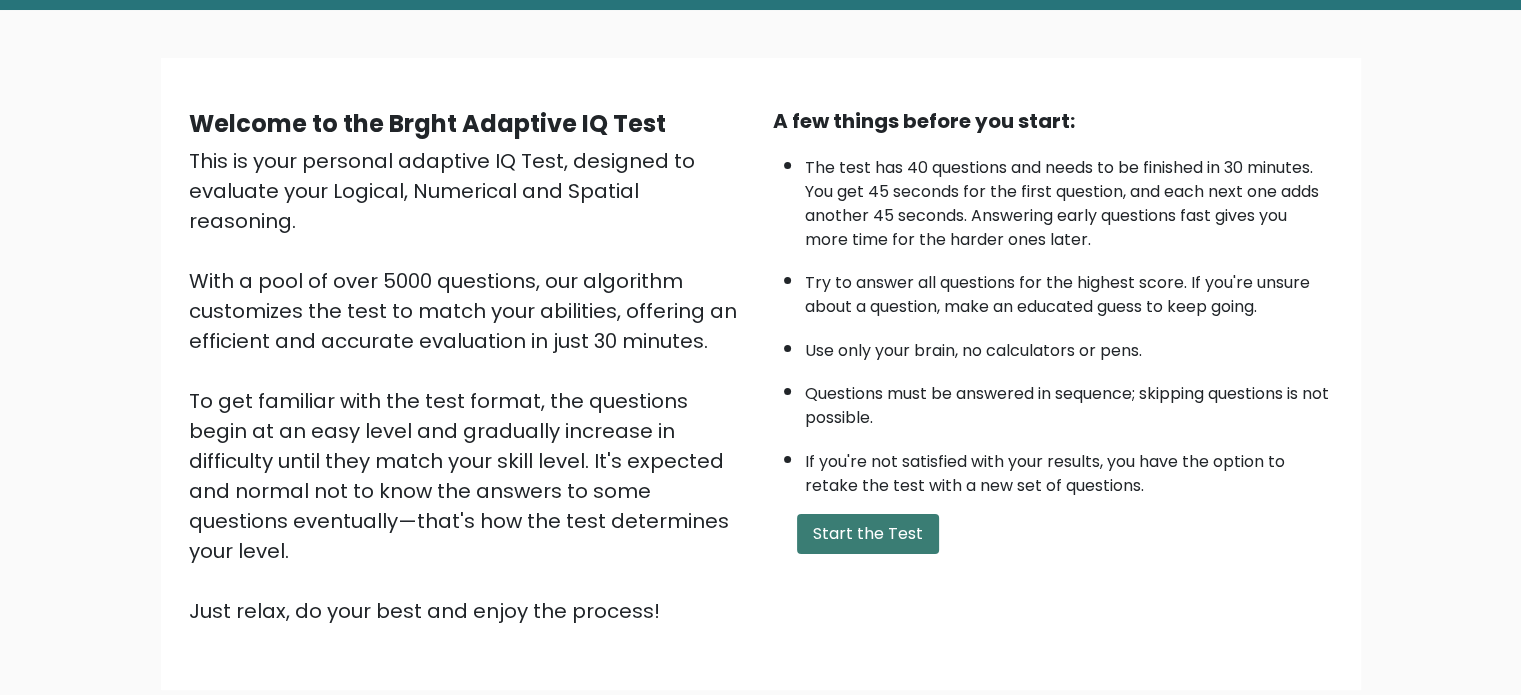 click on "Start the Test" at bounding box center (868, 534) 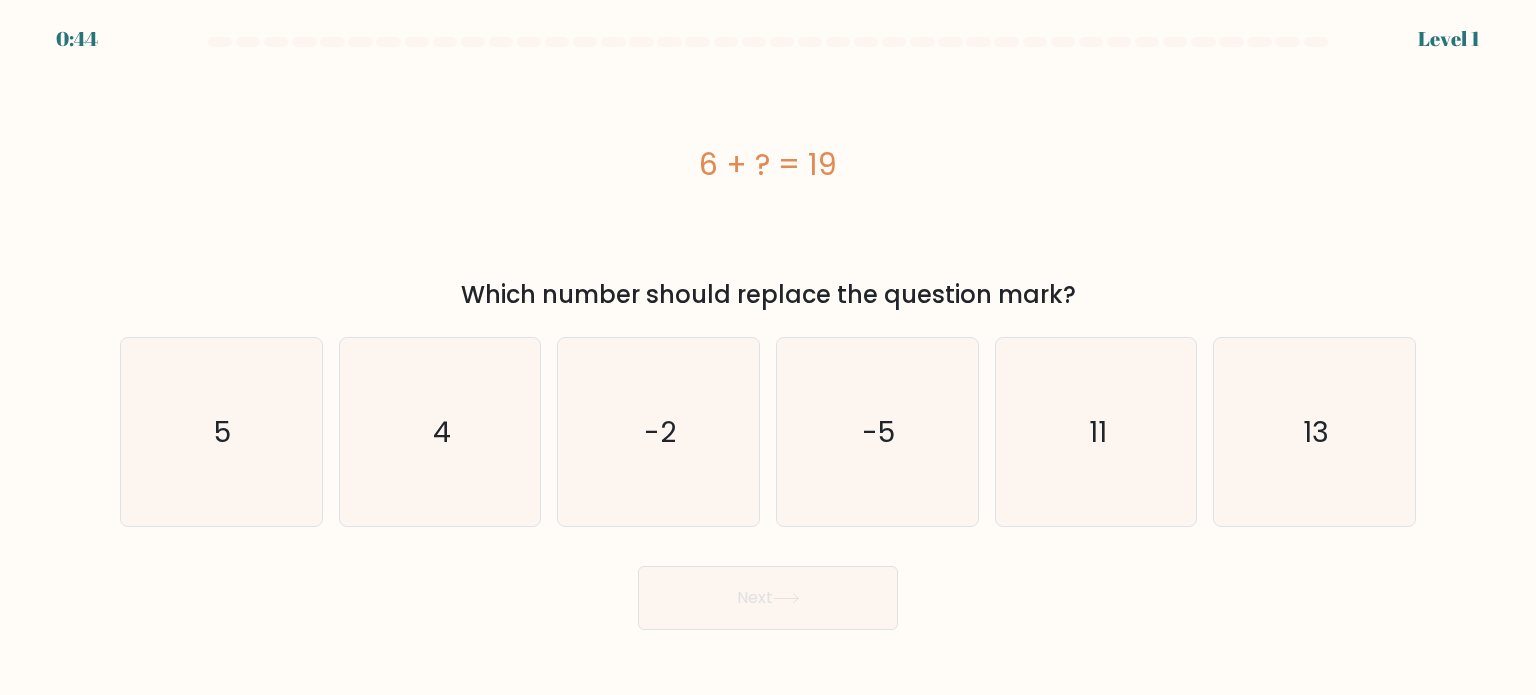 scroll, scrollTop: 0, scrollLeft: 0, axis: both 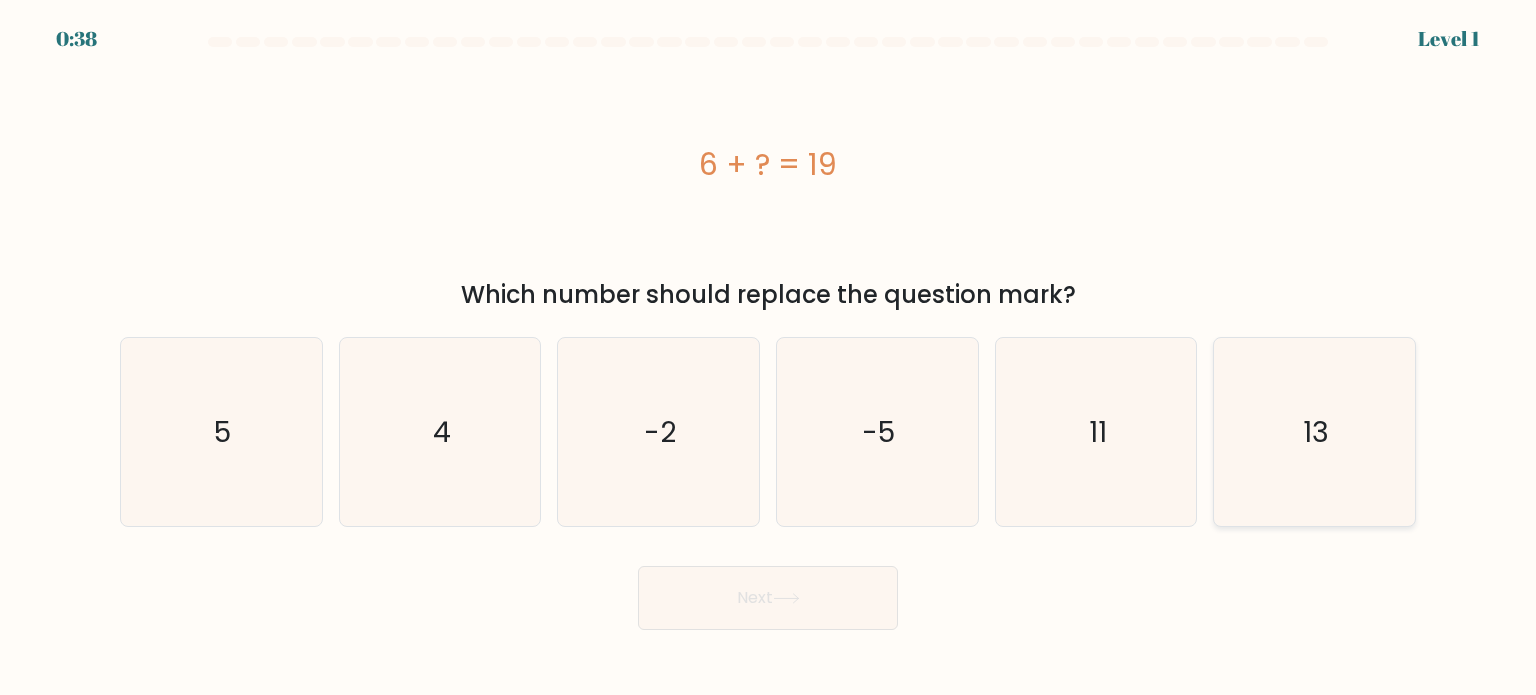 click on "13" 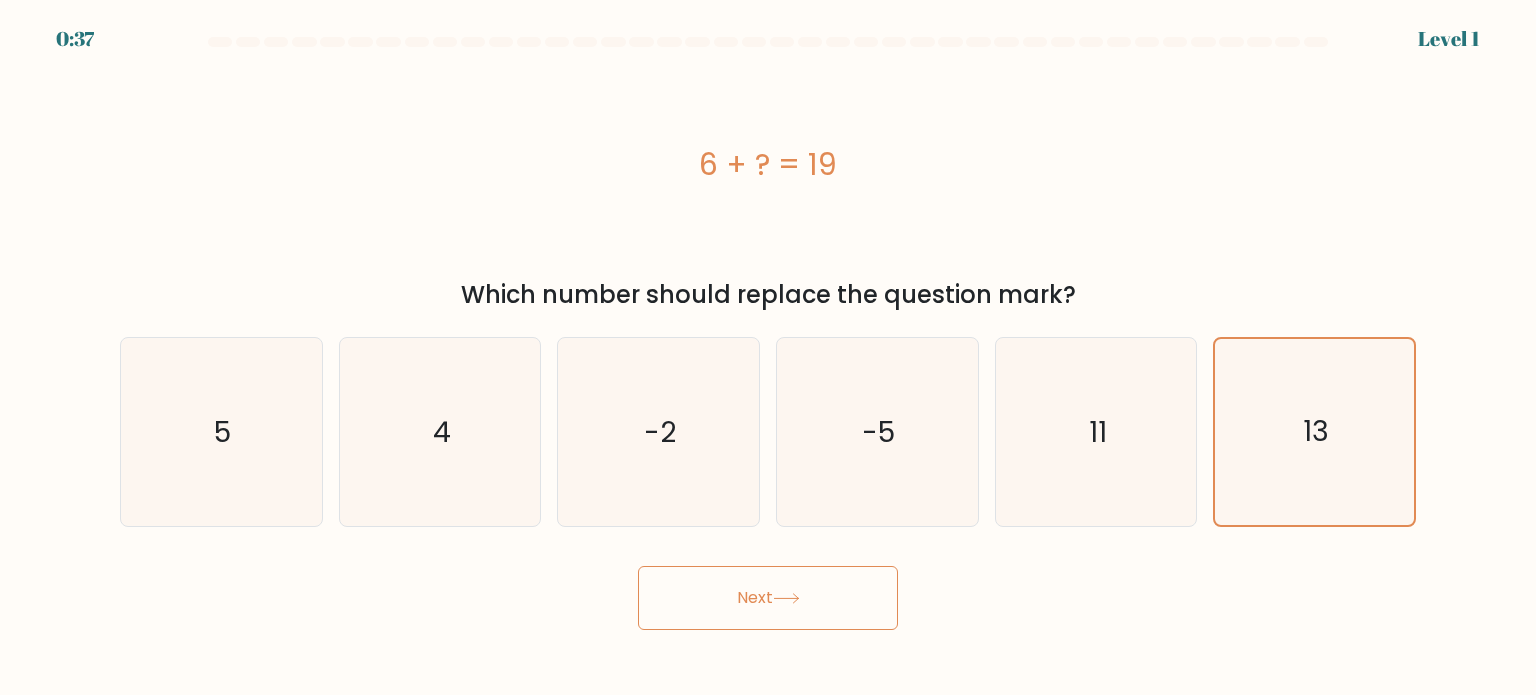 click on "Next" at bounding box center [768, 598] 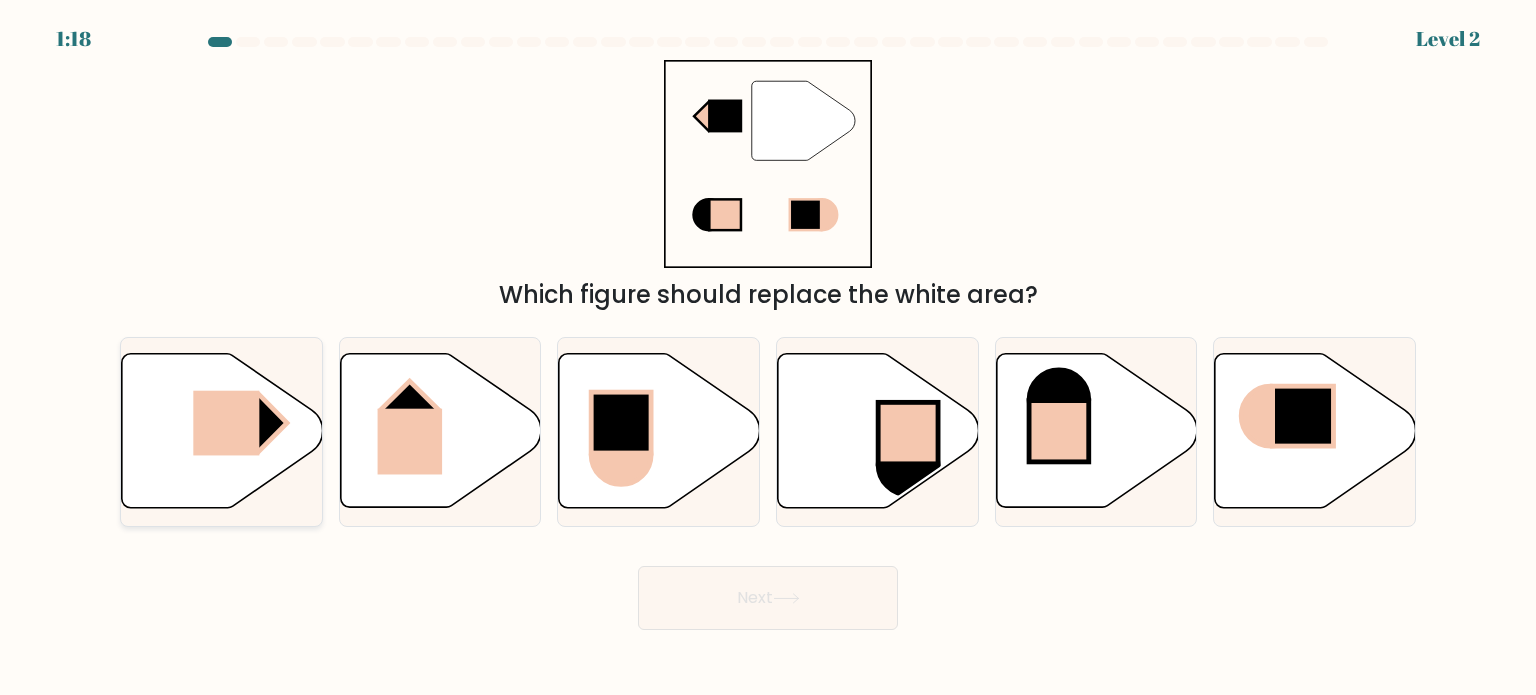 click 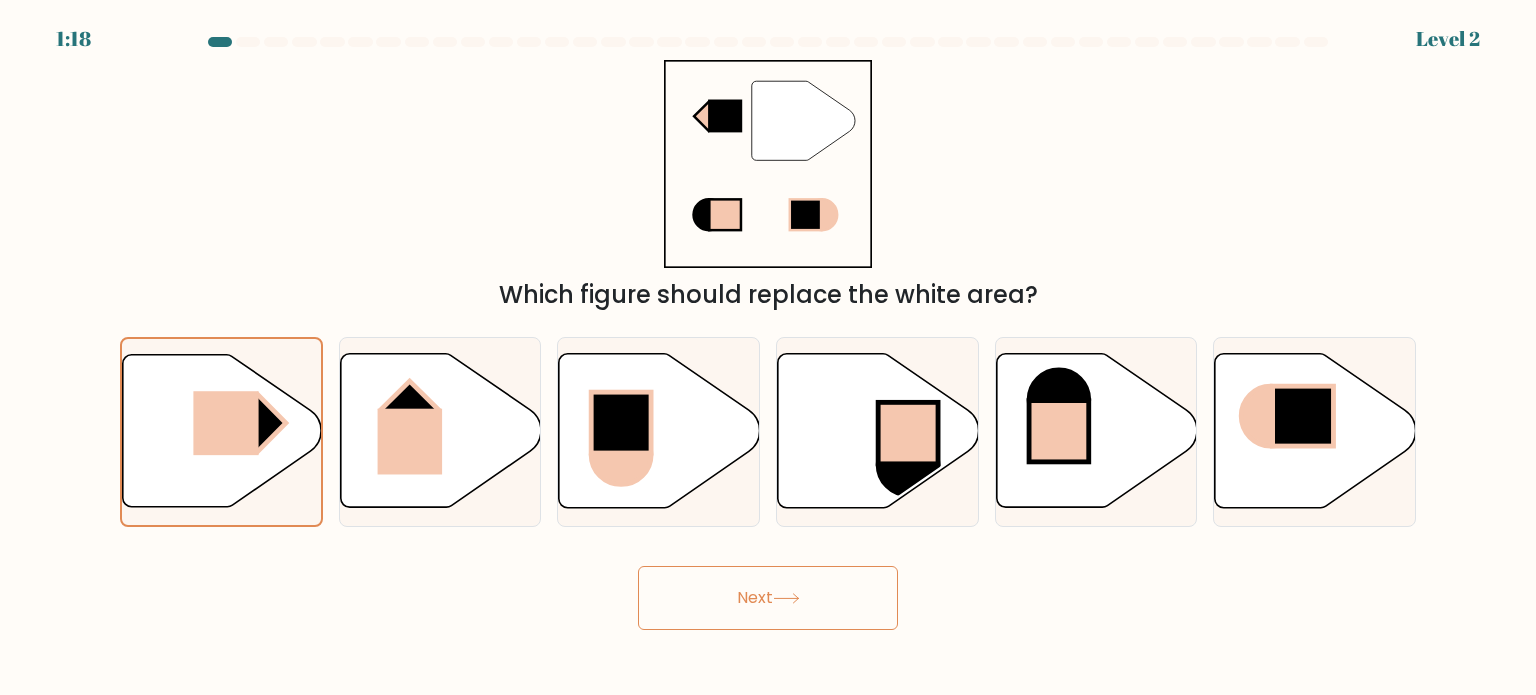 click on "Next" at bounding box center [768, 598] 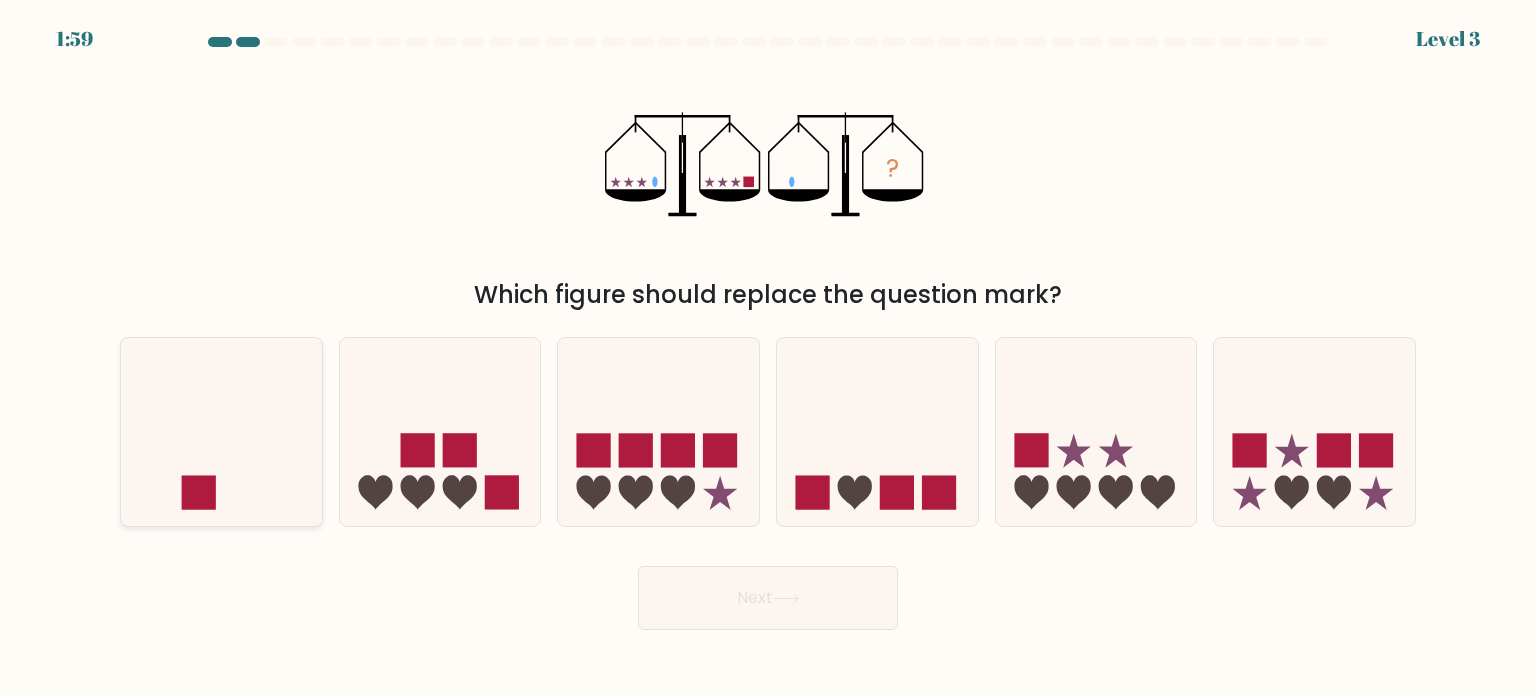 click 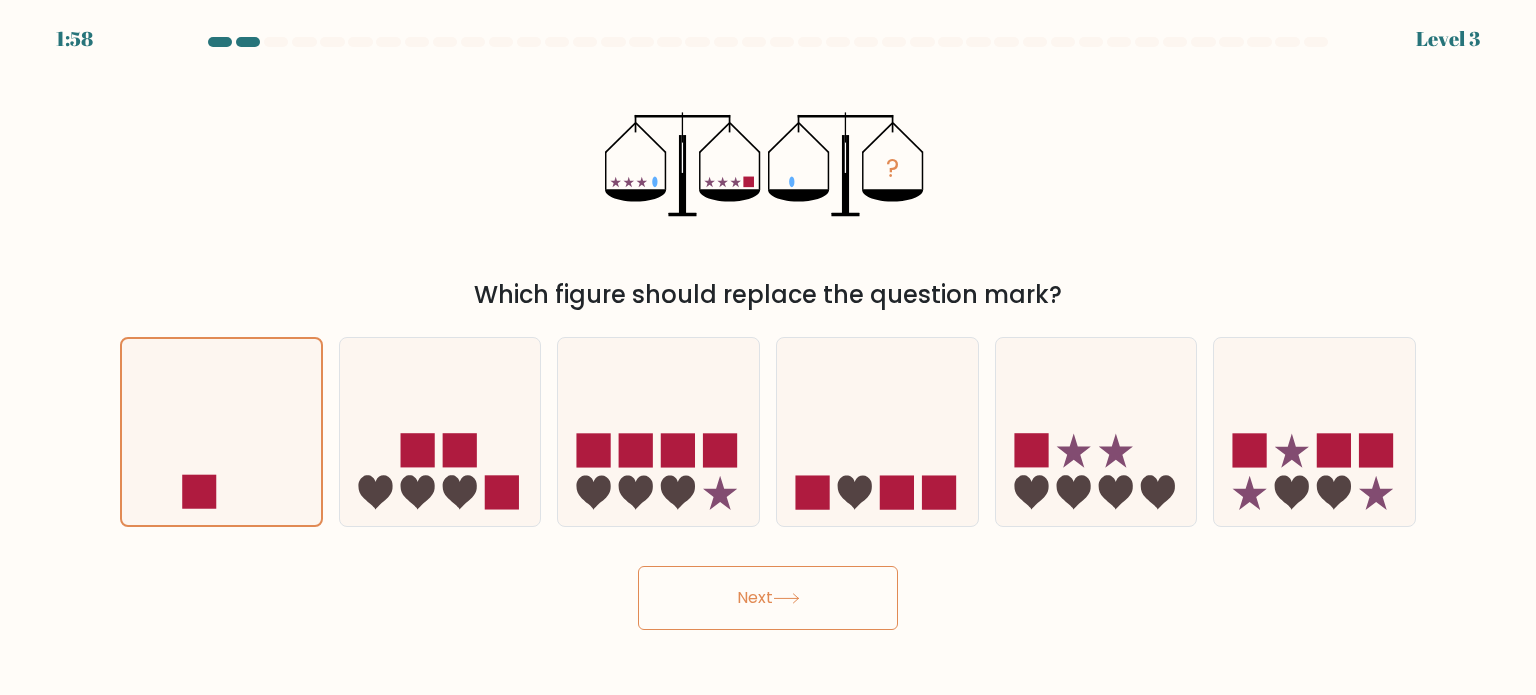 click on "Next" at bounding box center [768, 598] 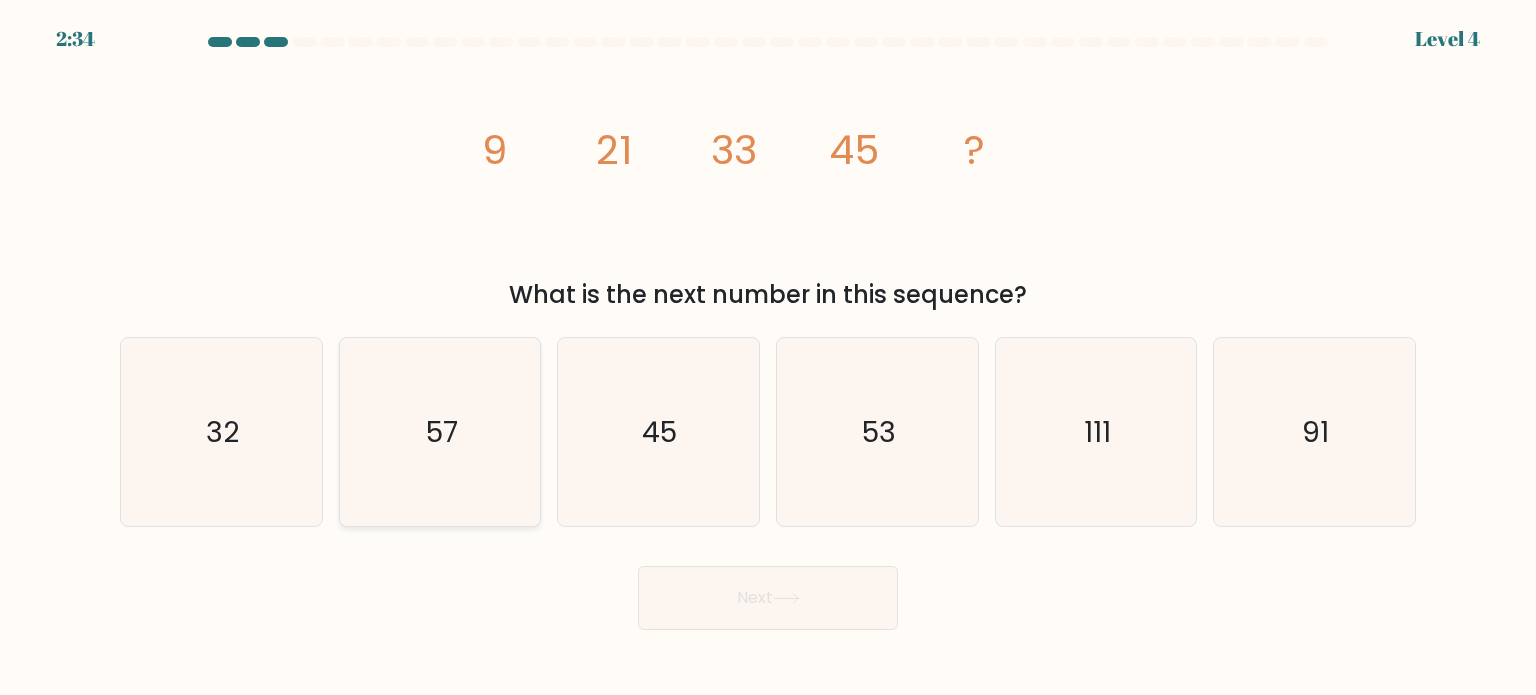 click on "57" 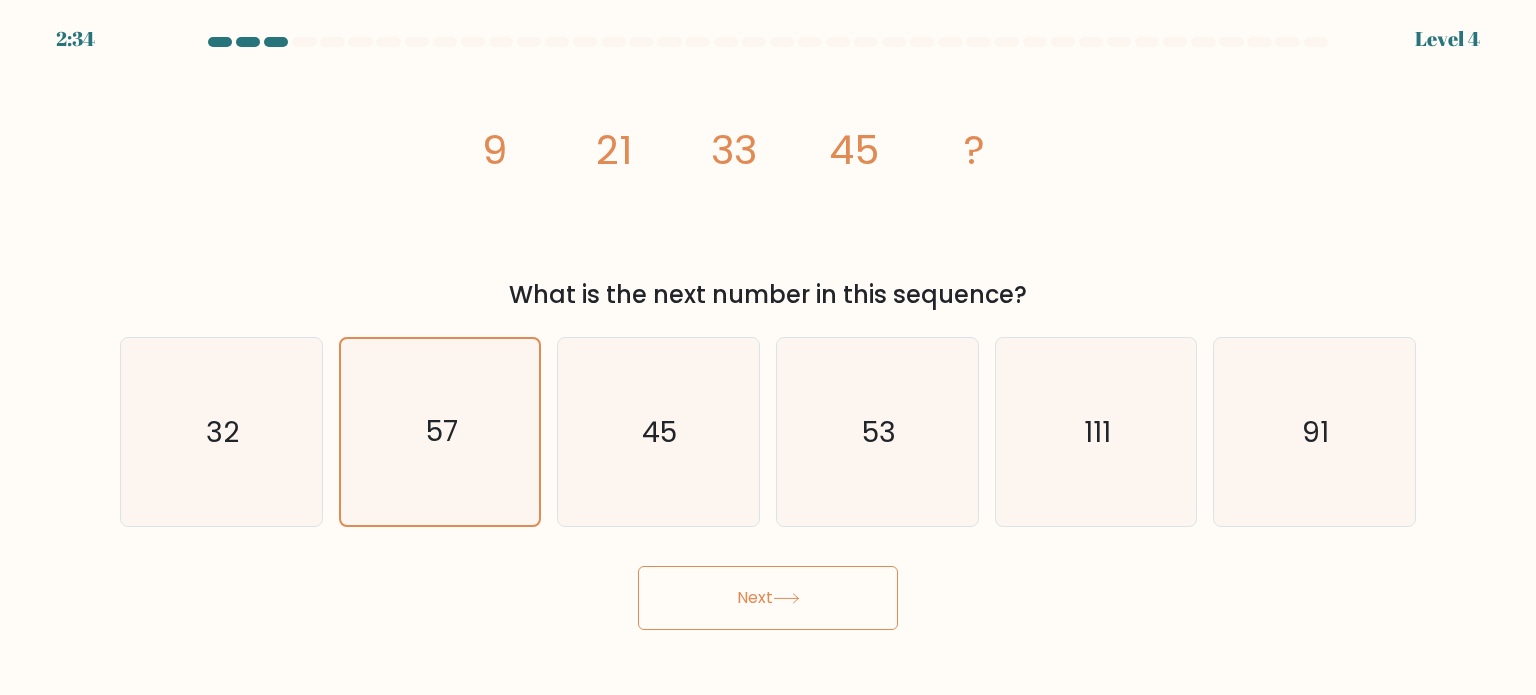click on "Next" at bounding box center (768, 598) 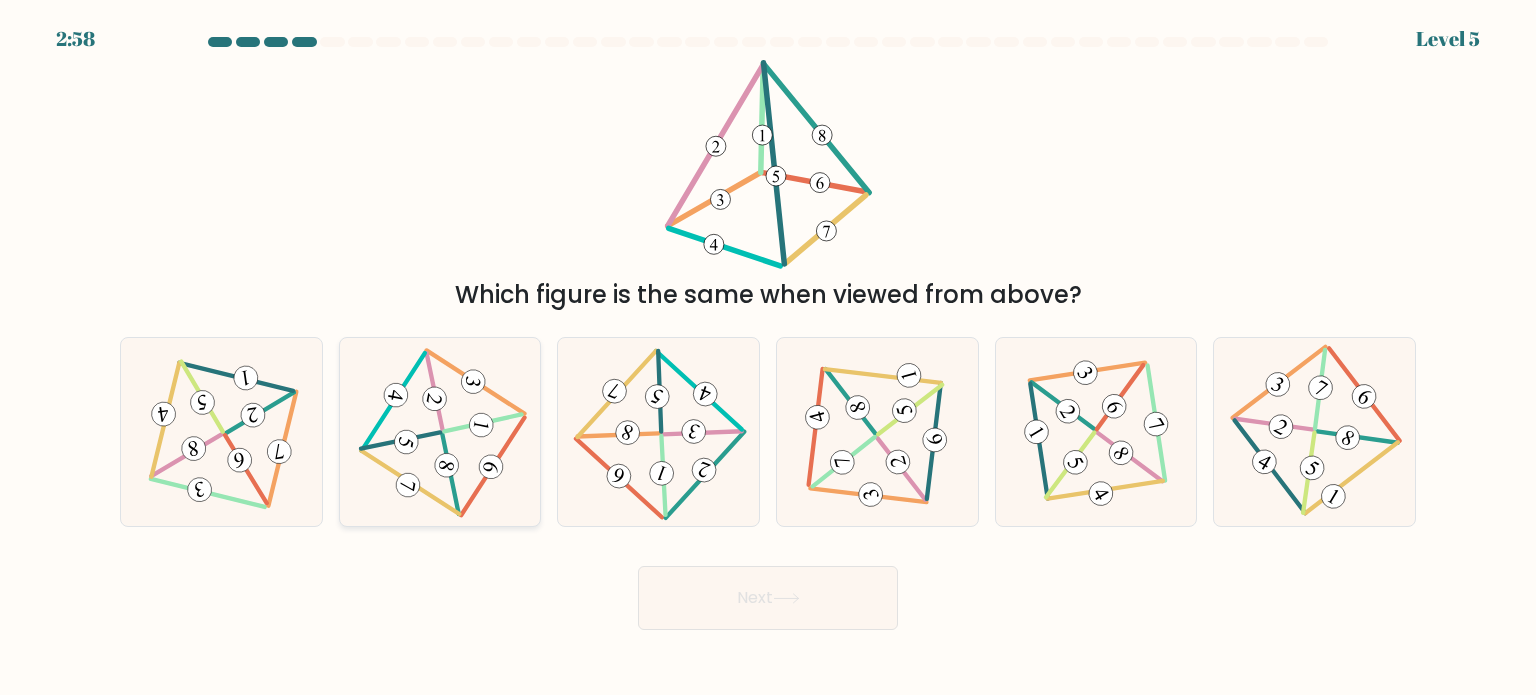 click 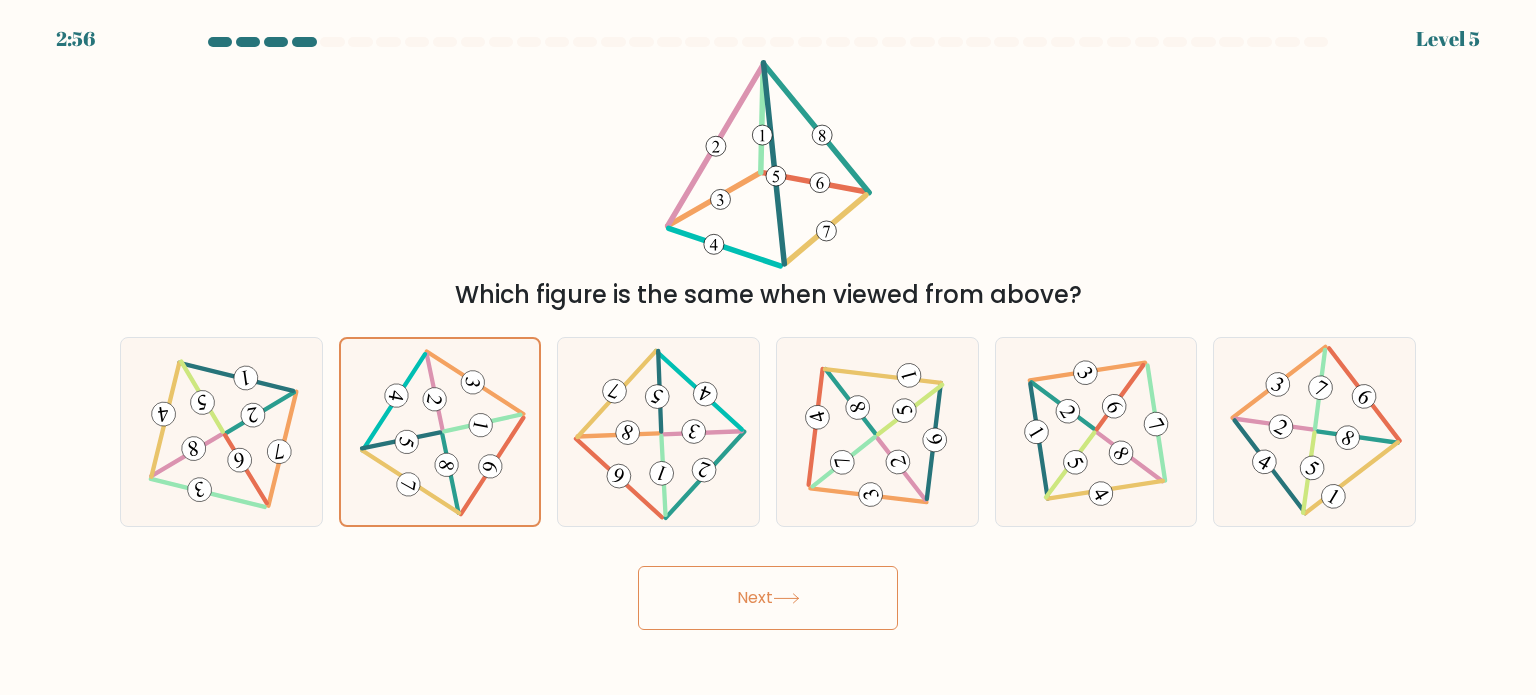 click on "Next" at bounding box center (768, 598) 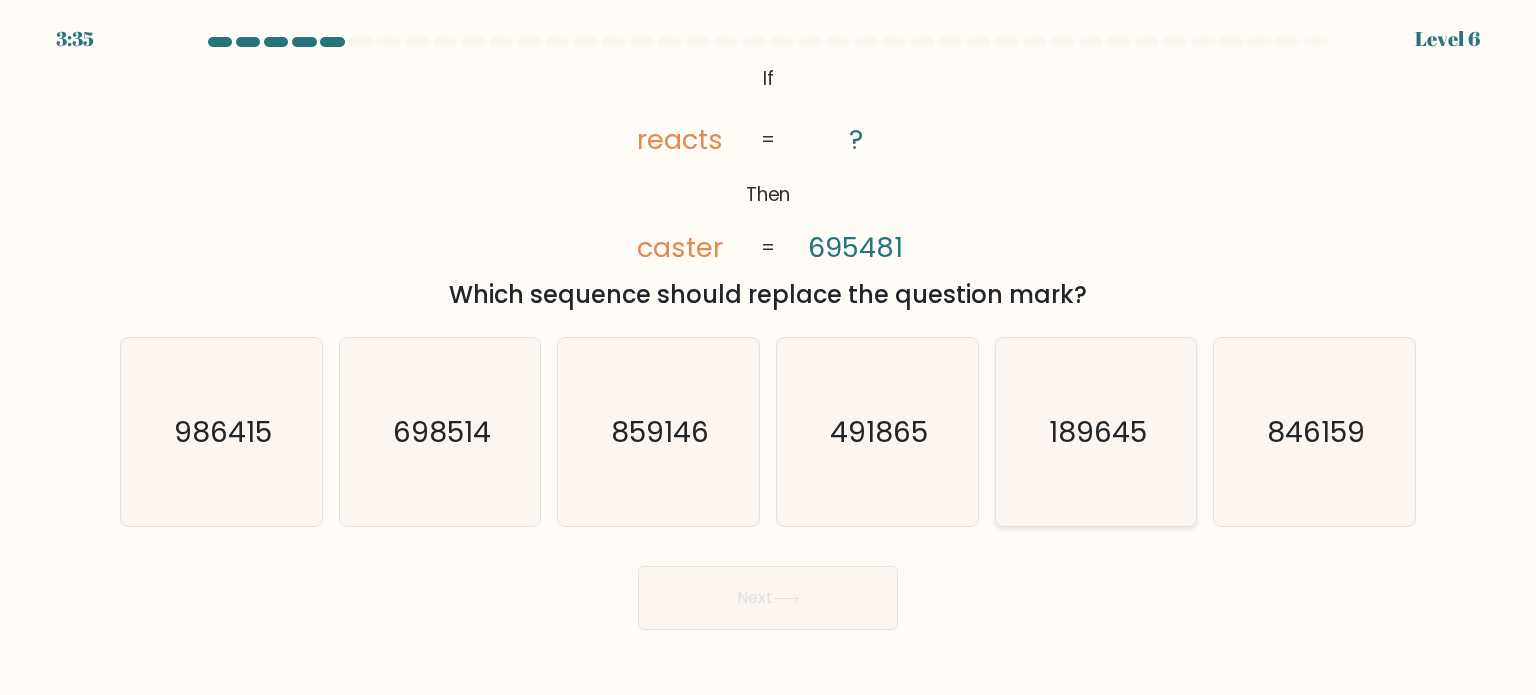 click on "189645" 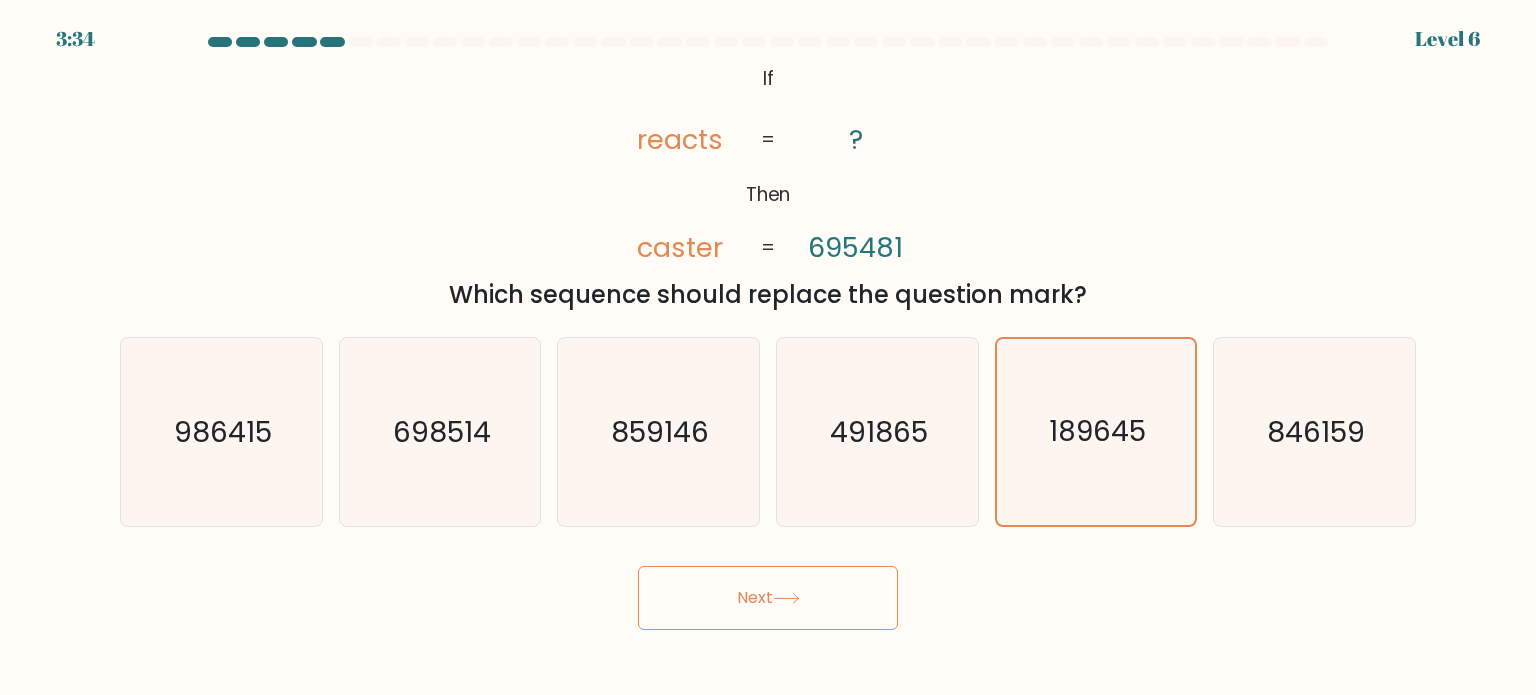 click on "Next" at bounding box center [768, 598] 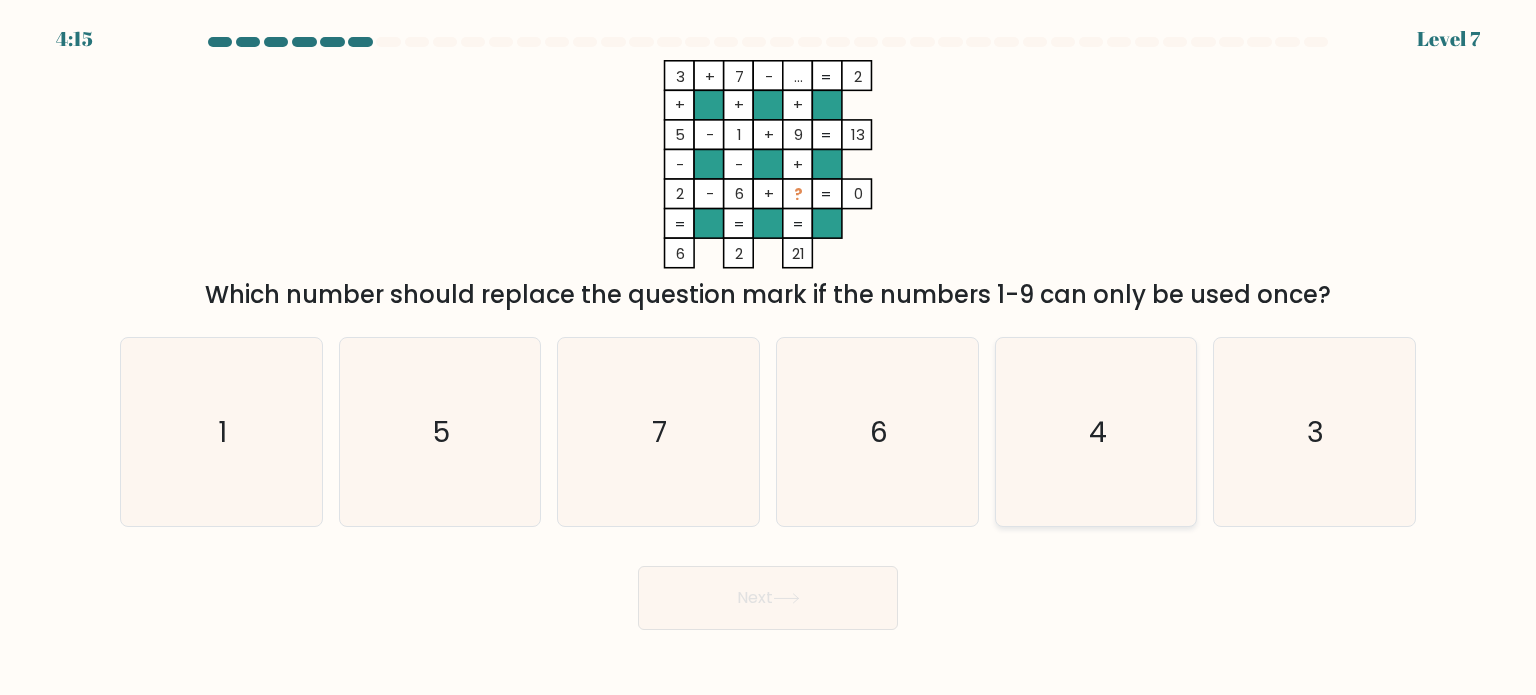 click on "4" 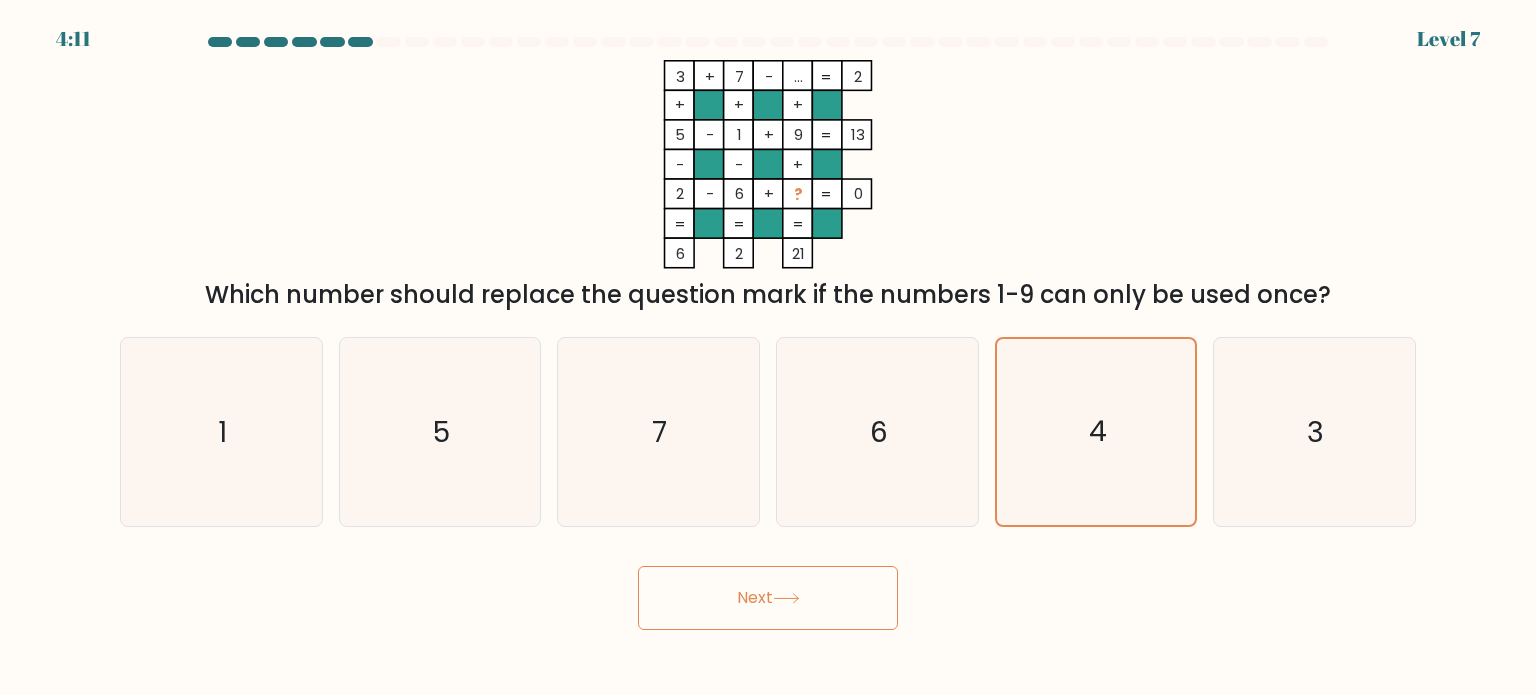 click on "Next" at bounding box center [768, 598] 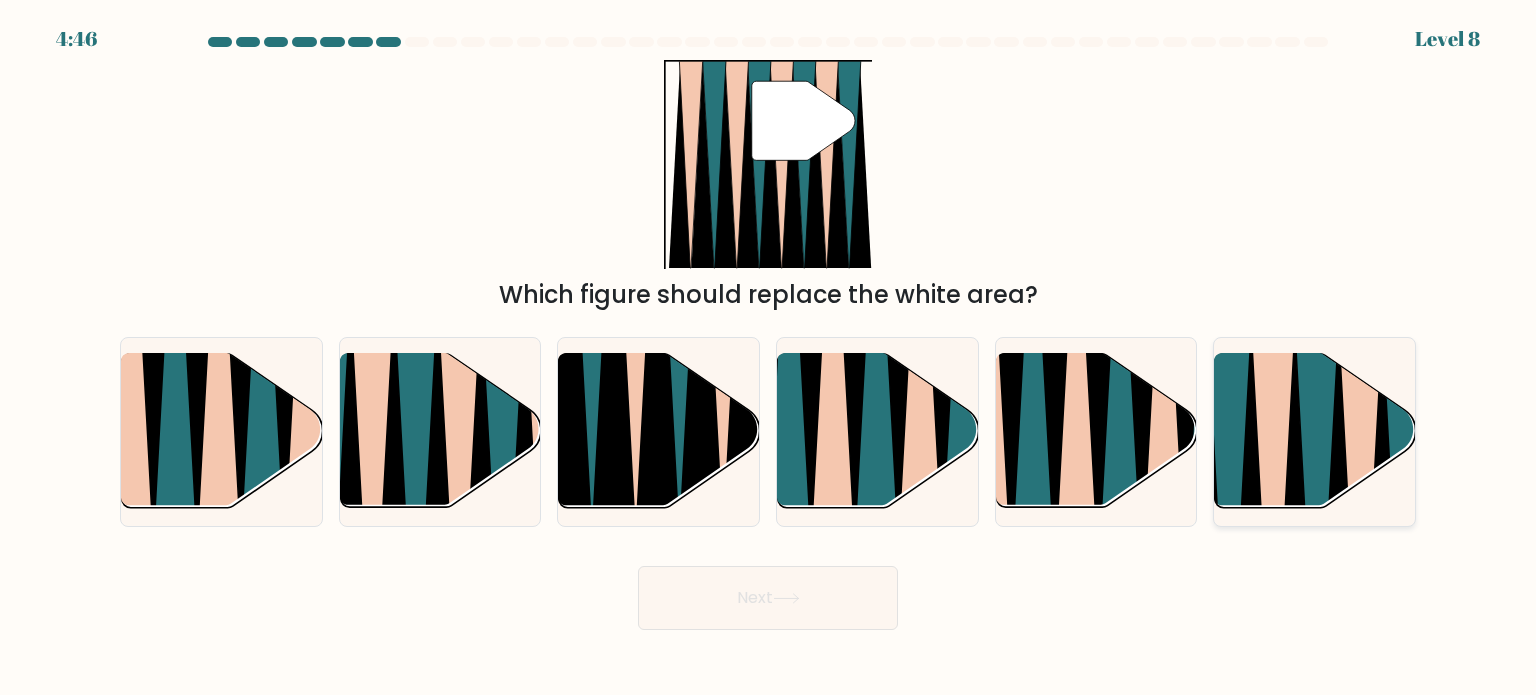 click 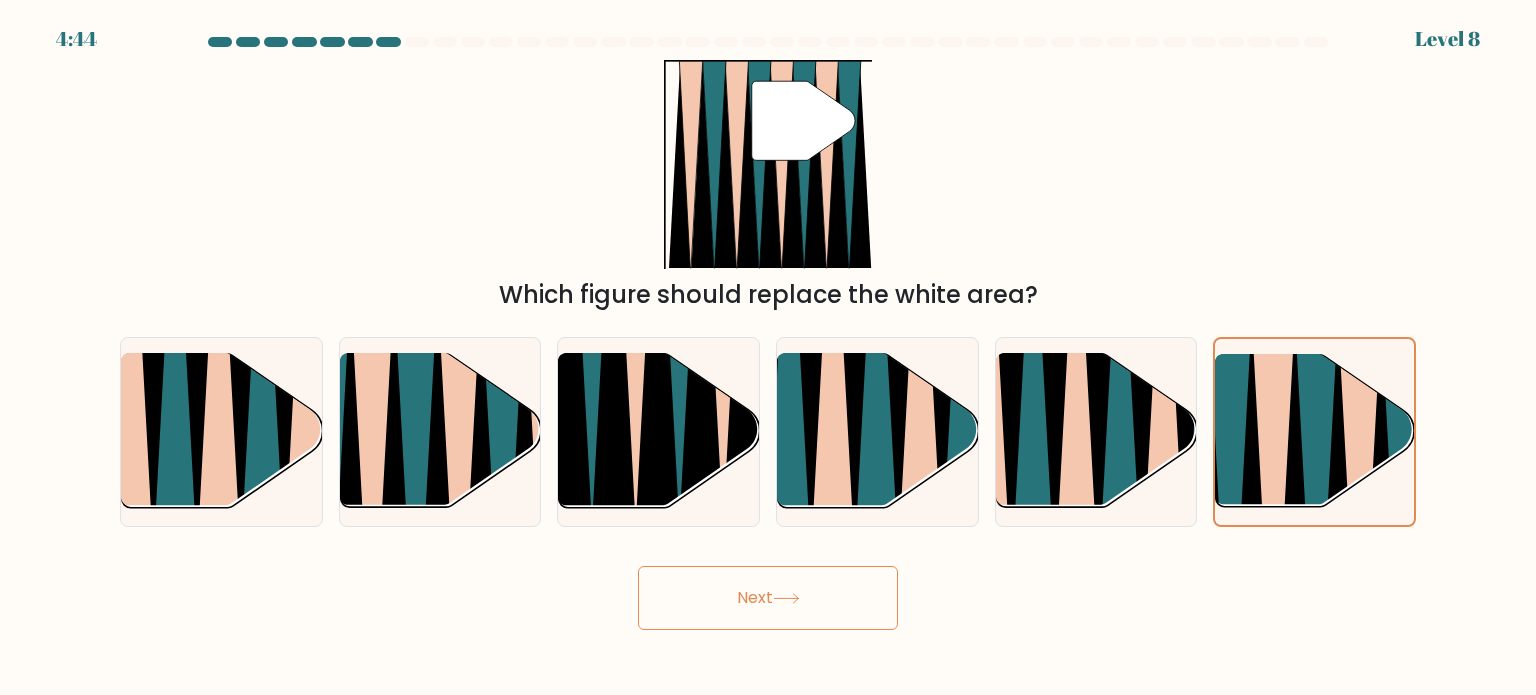 click on "Next" at bounding box center (768, 598) 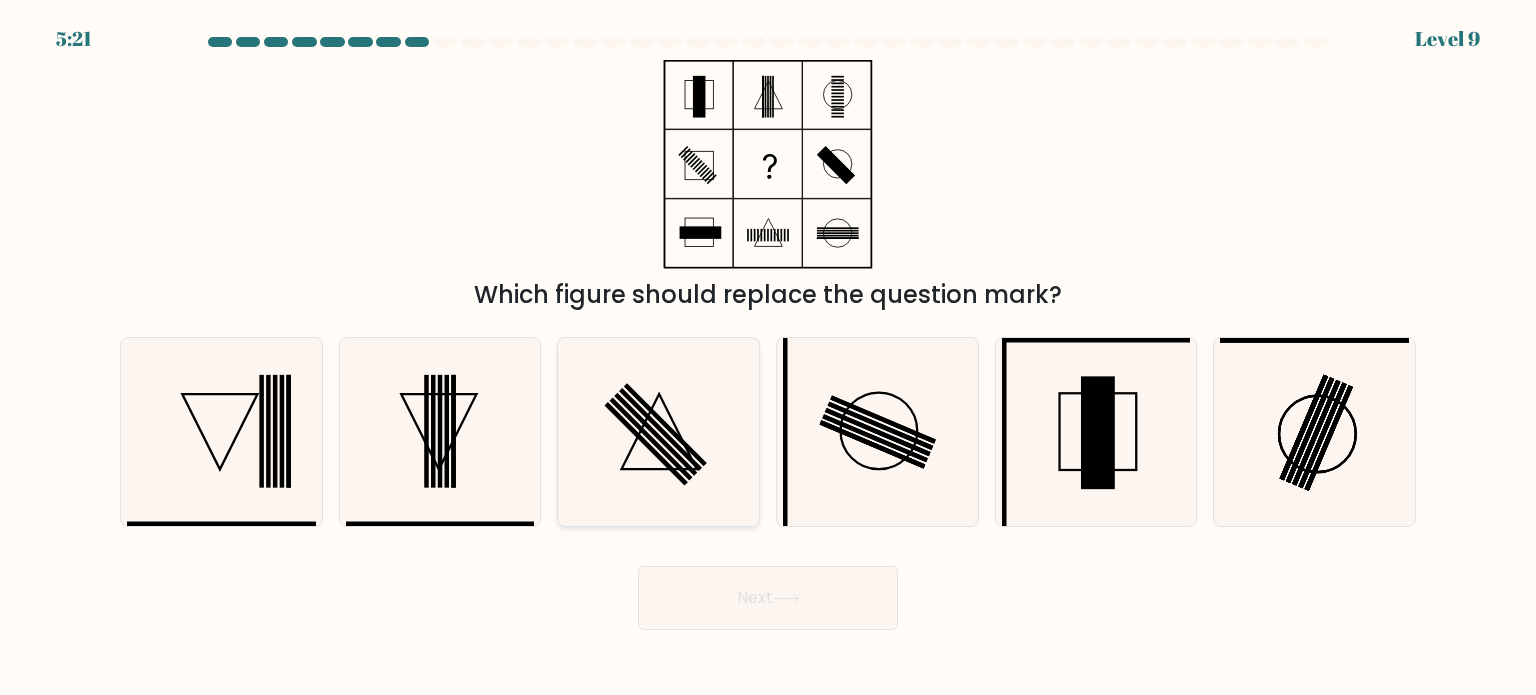 click 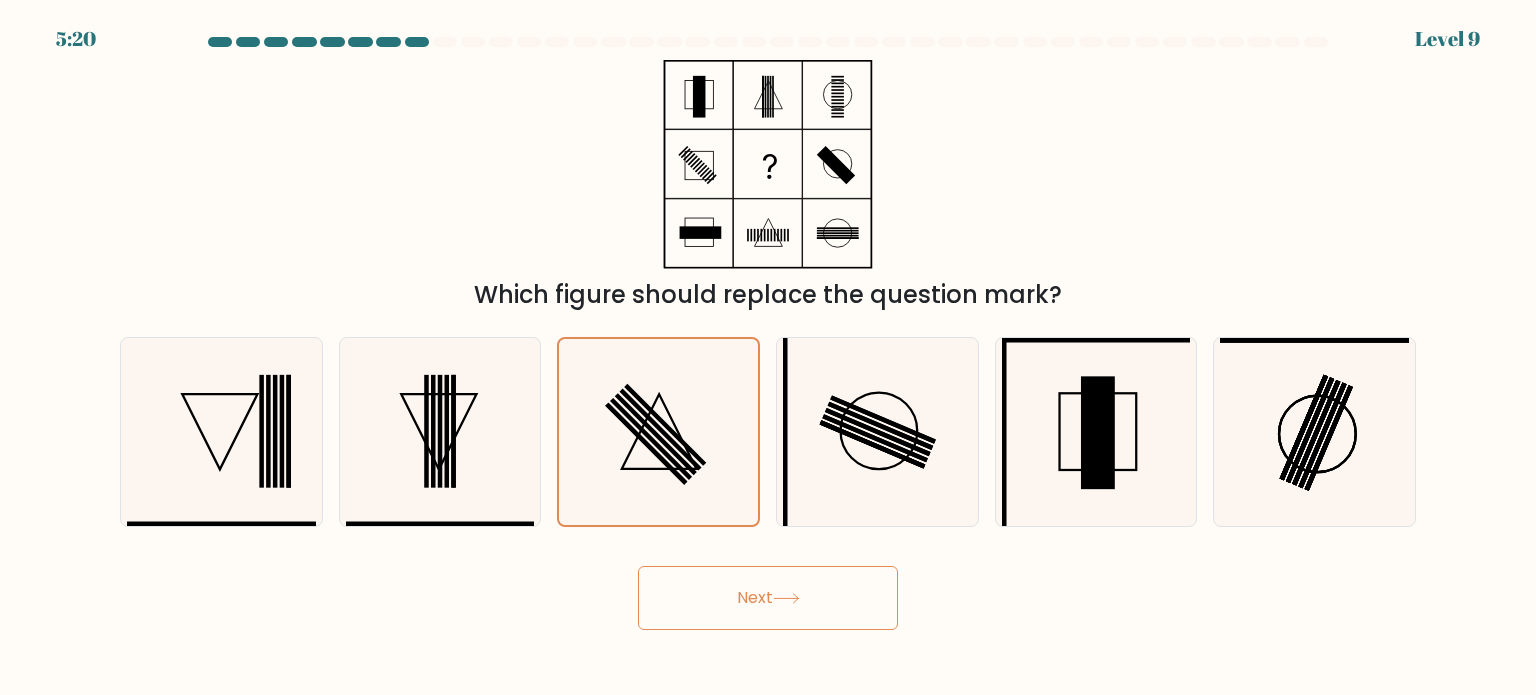 click on "Next" at bounding box center (768, 598) 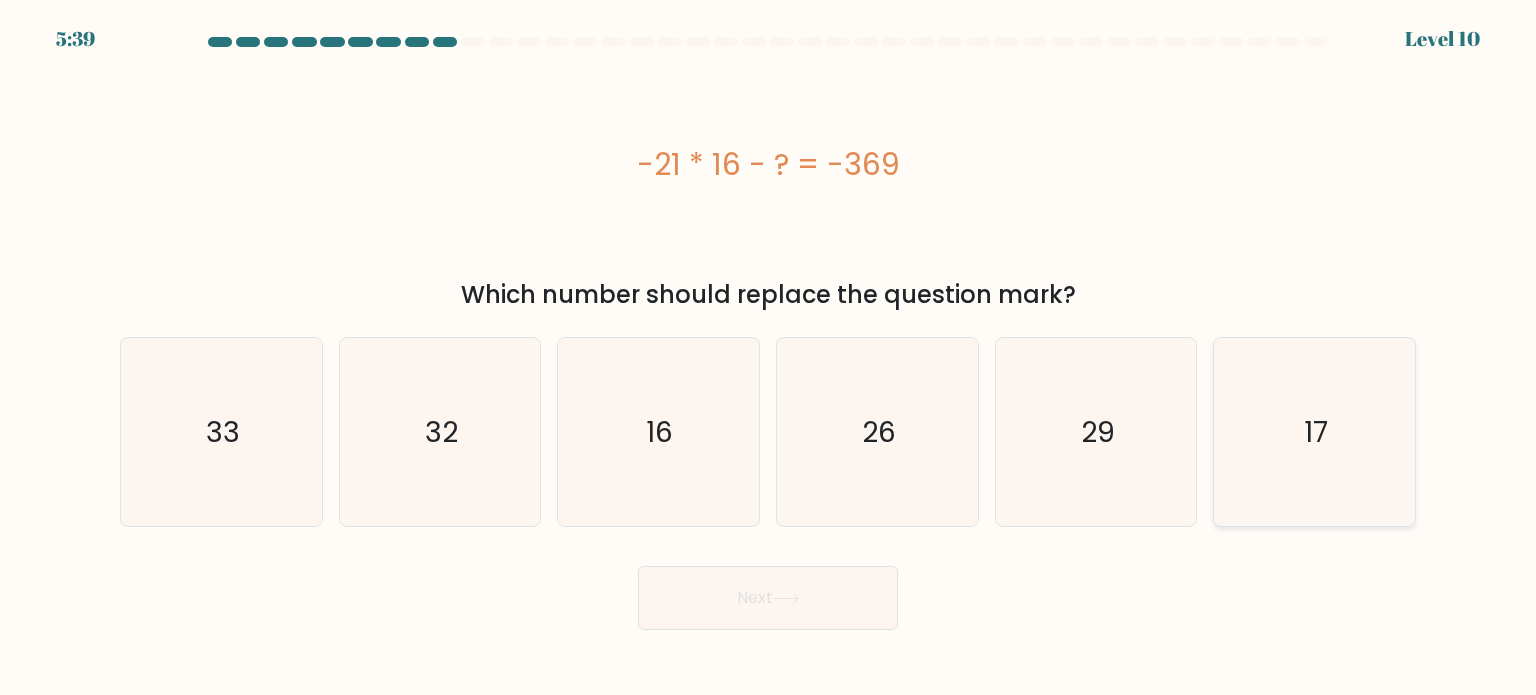 click on "17" 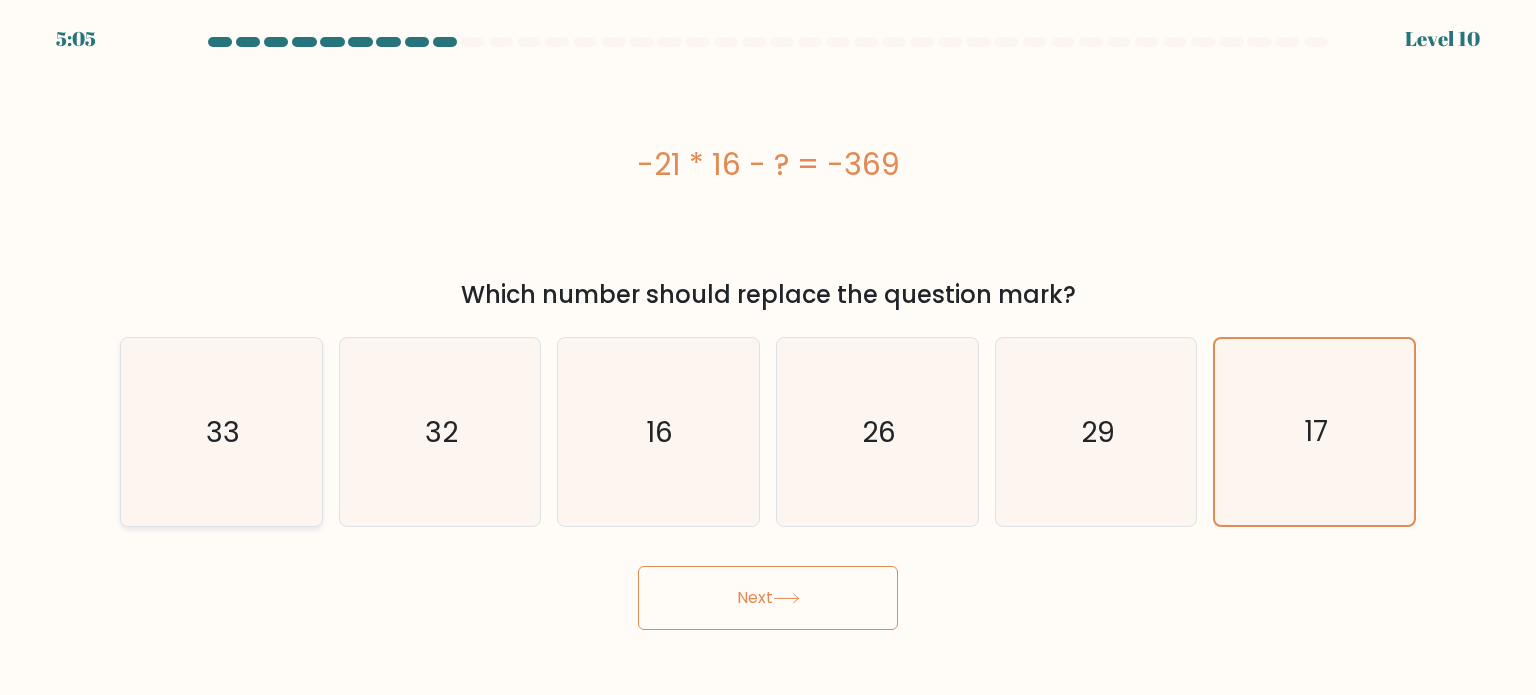 click on "33" 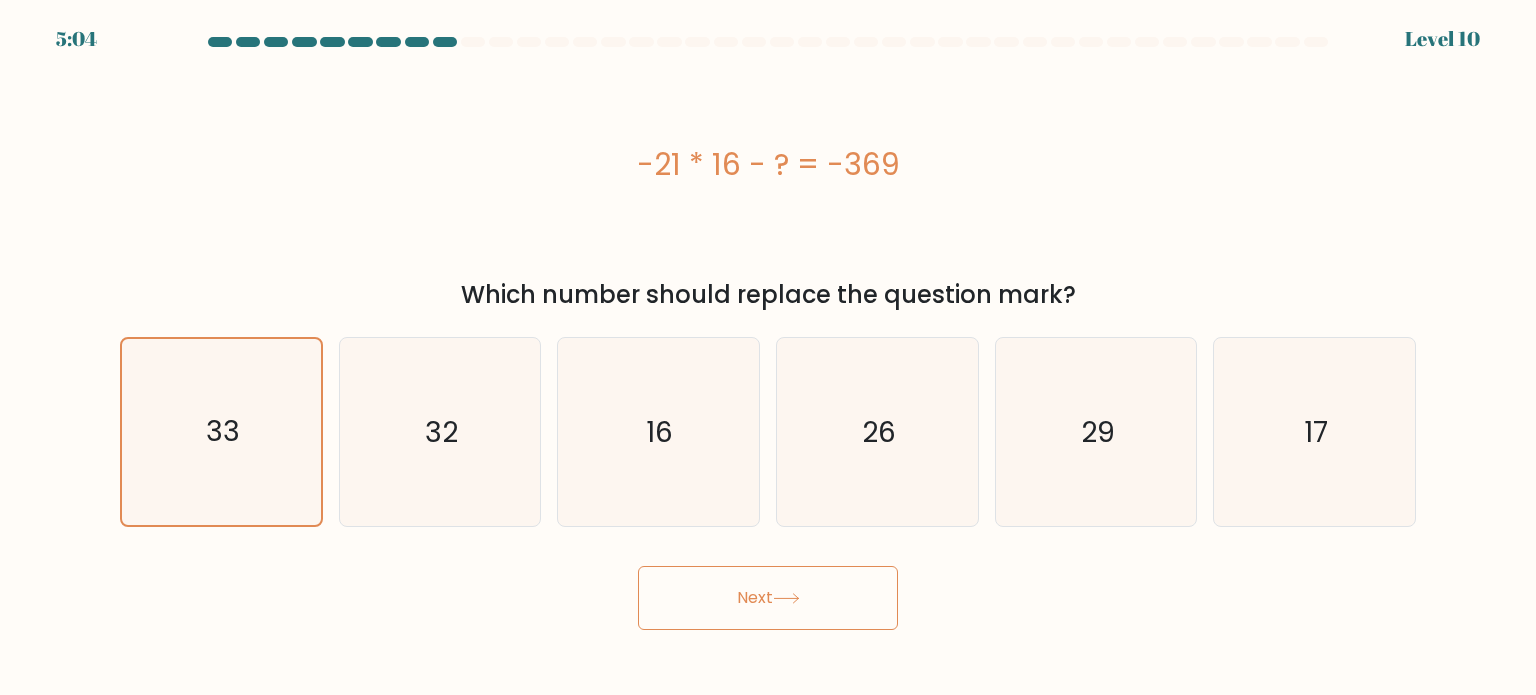 click on "Next" at bounding box center [768, 598] 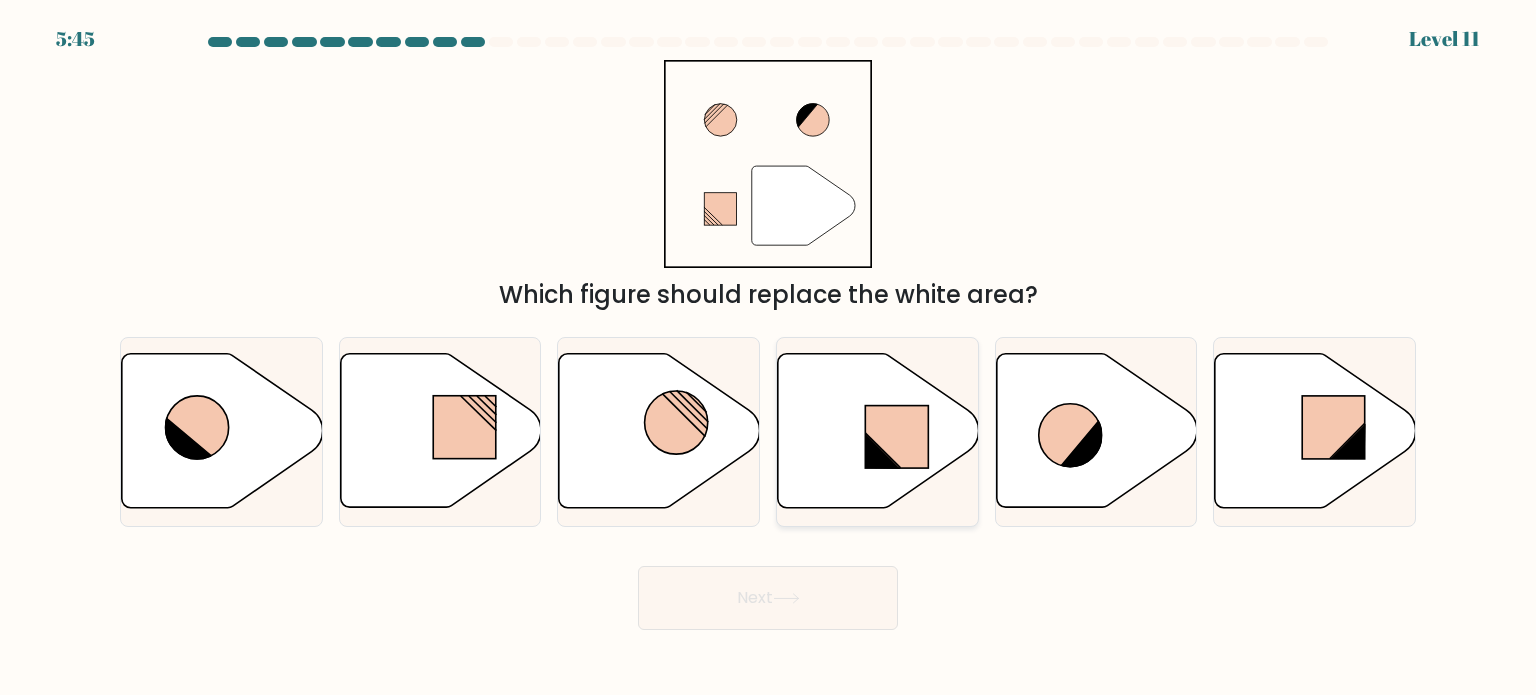 click 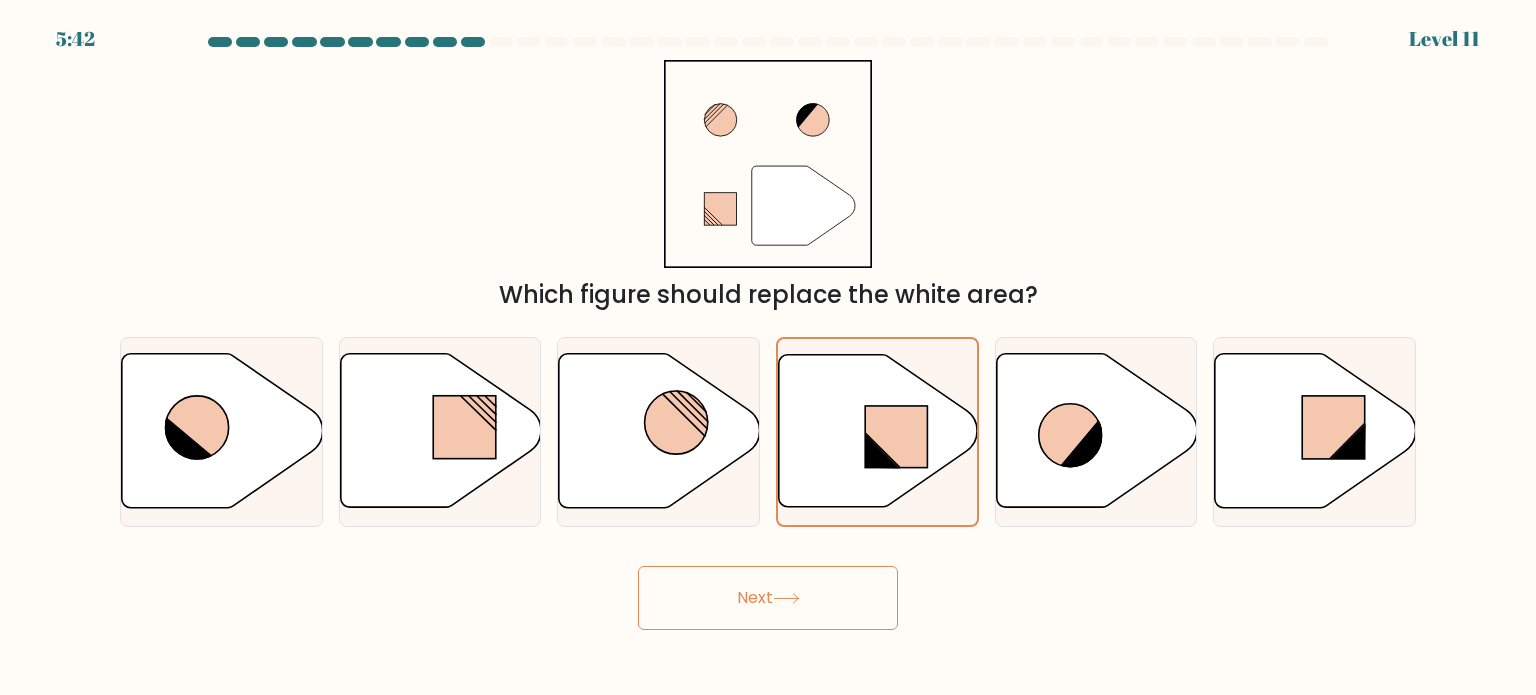 click 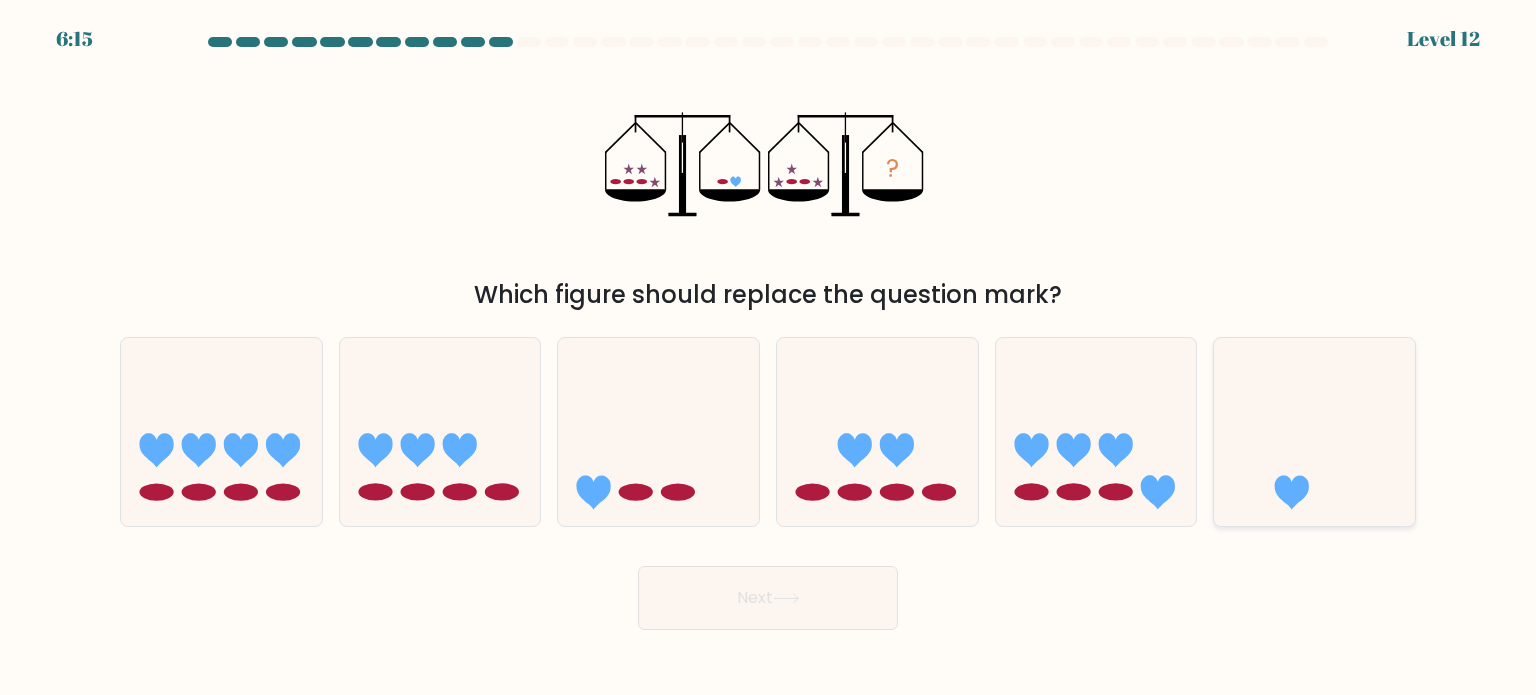 click 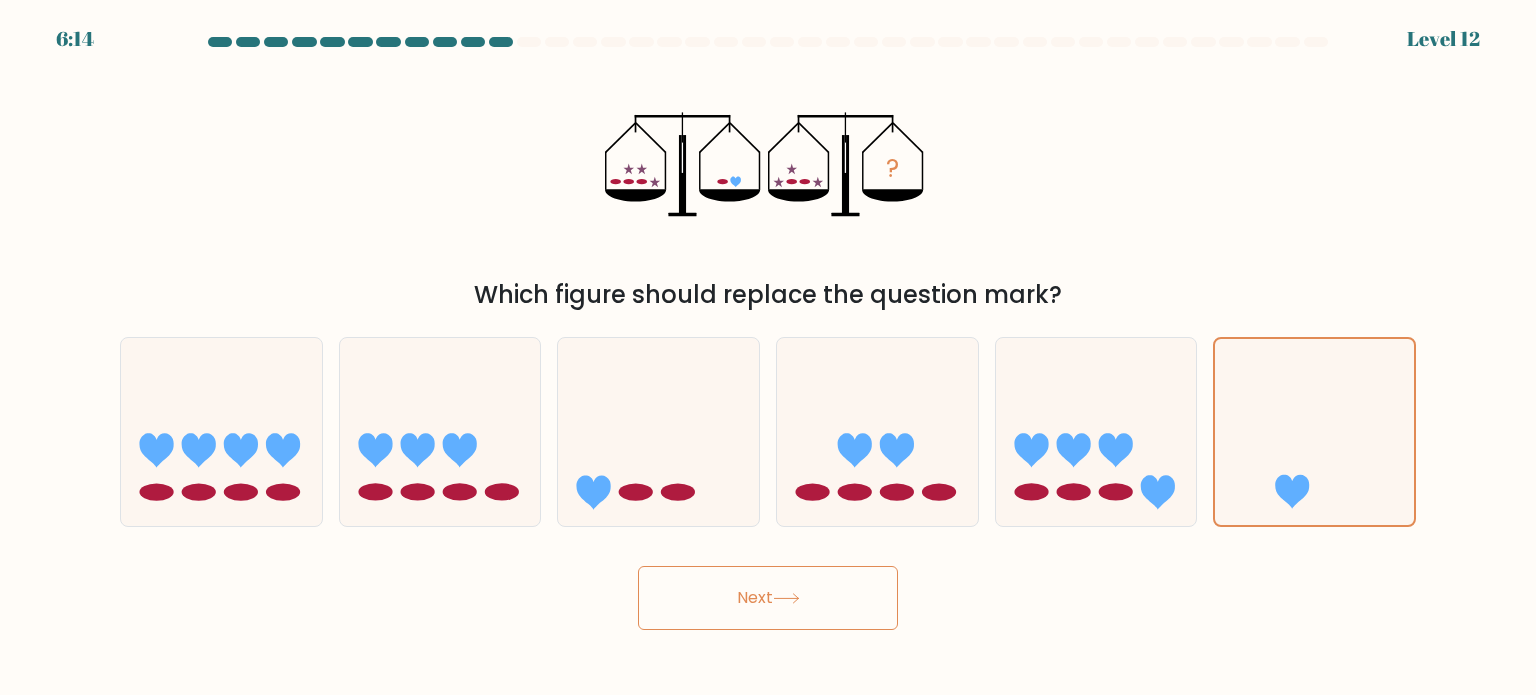 click on "Next" at bounding box center [768, 598] 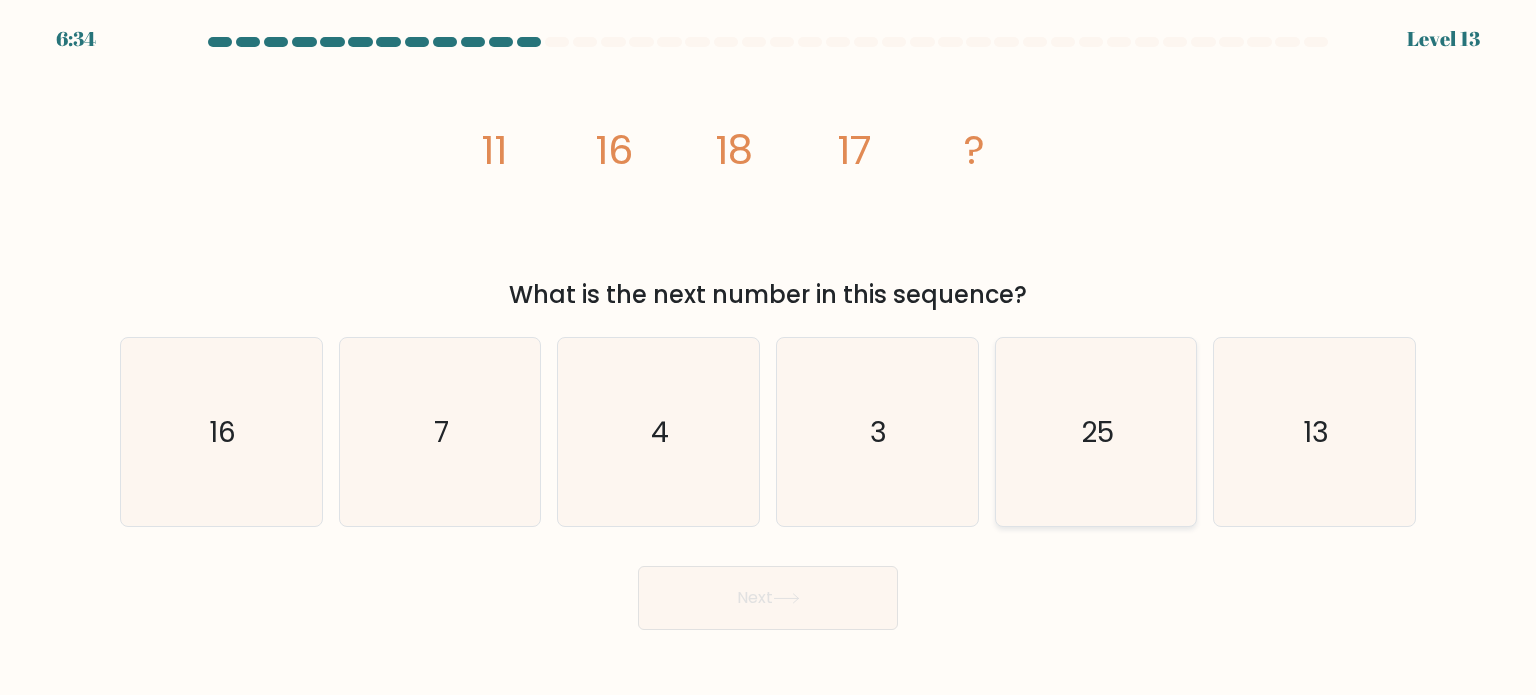 click on "25" 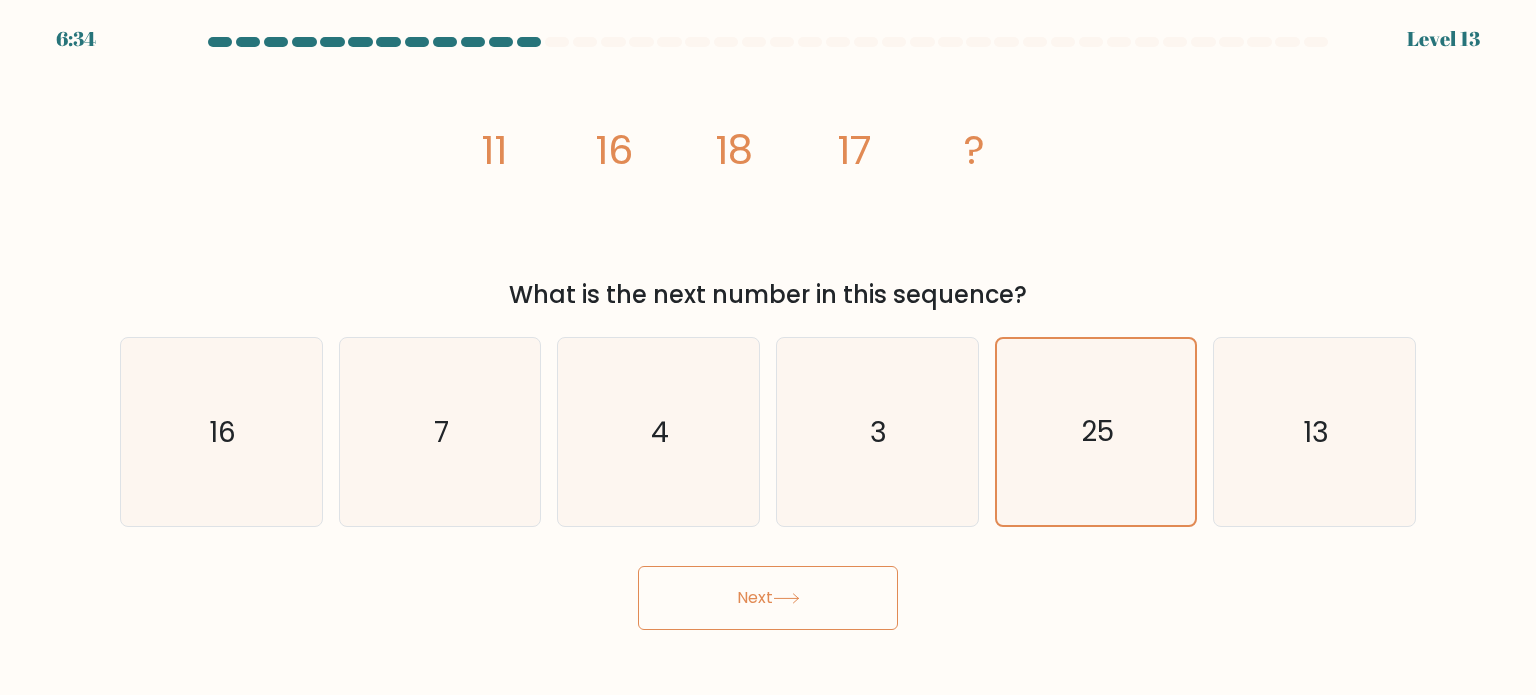 click on "Next" at bounding box center [768, 598] 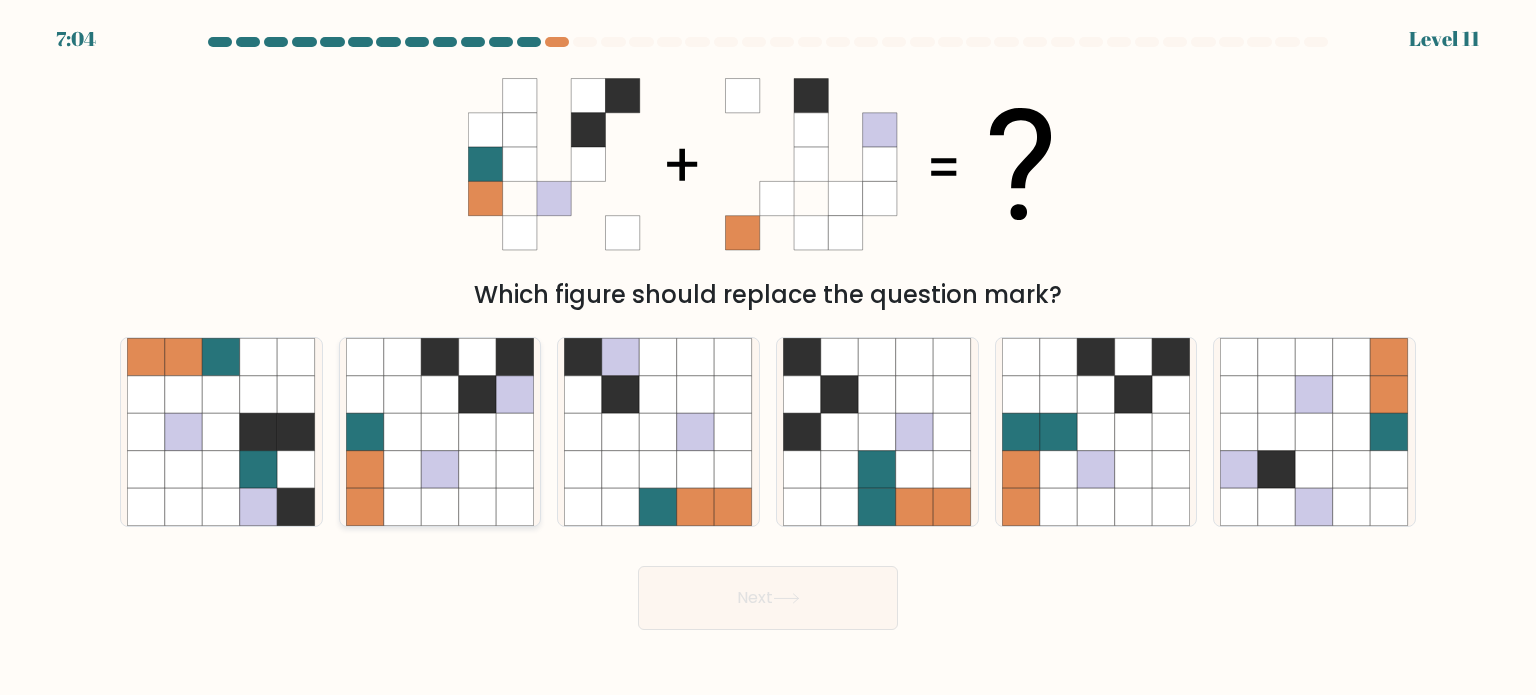 click 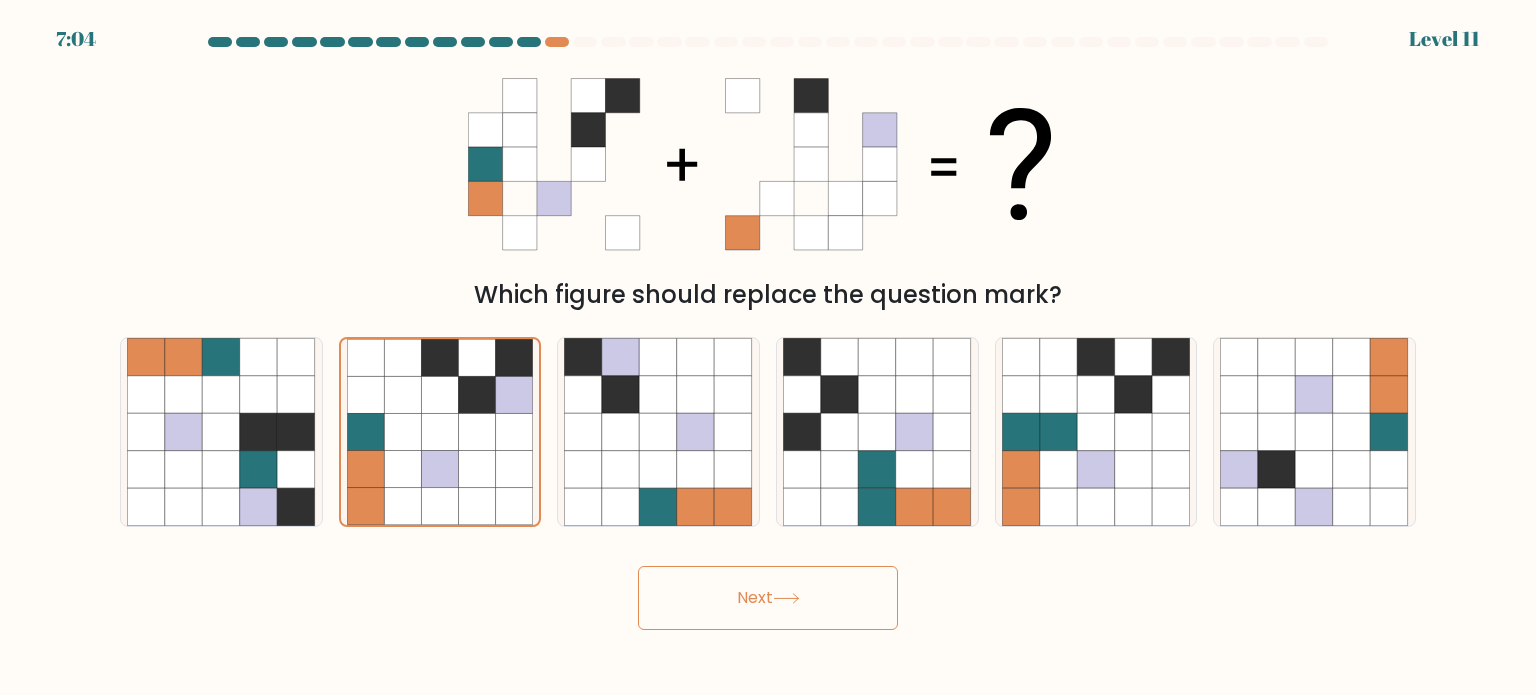 click on "Next" at bounding box center (768, 598) 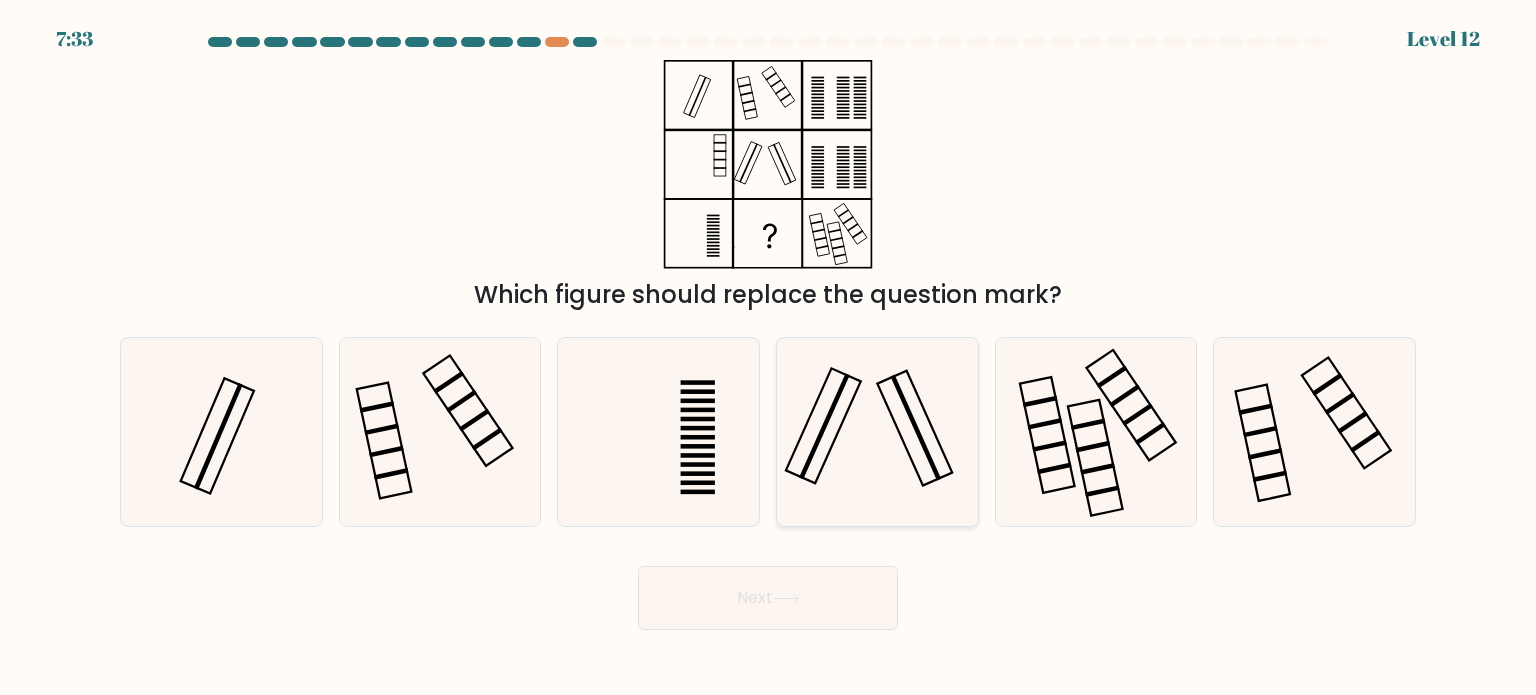 click 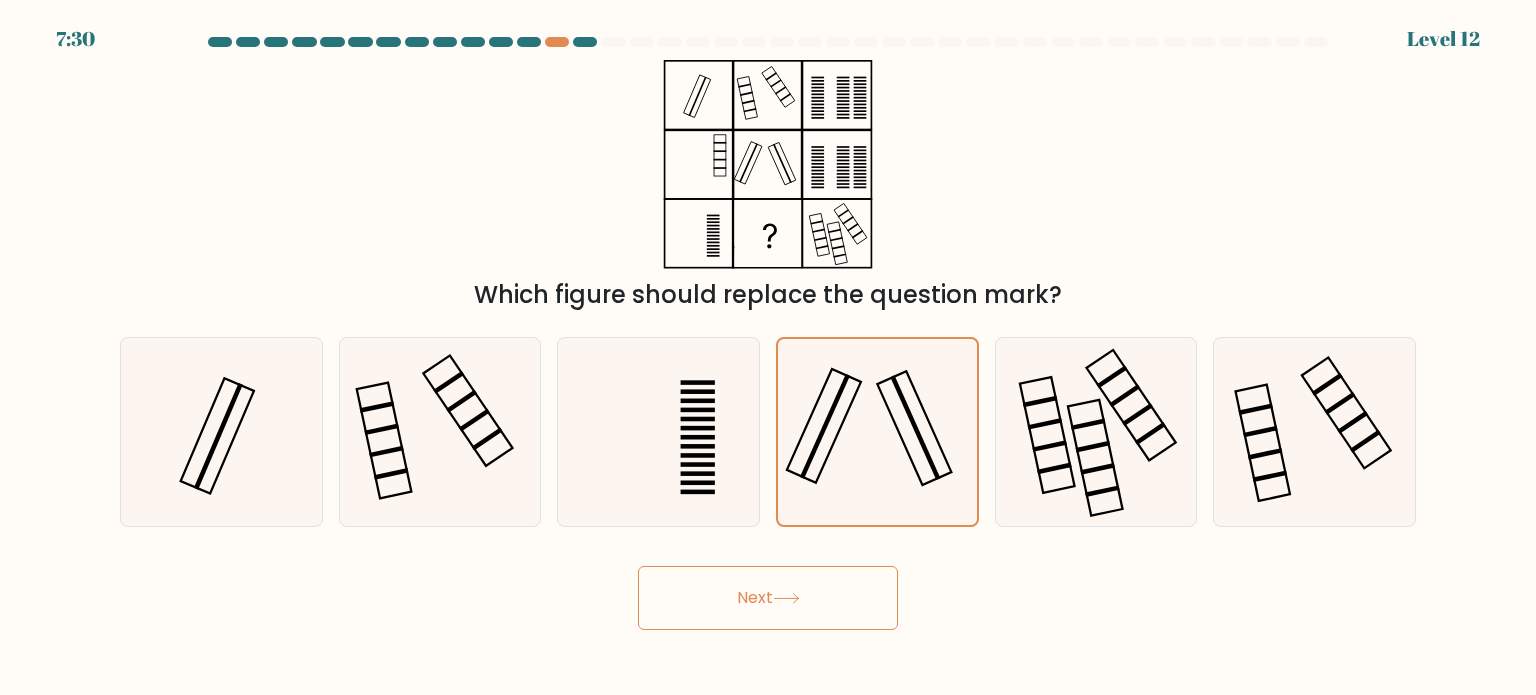 click on "Next" at bounding box center [768, 598] 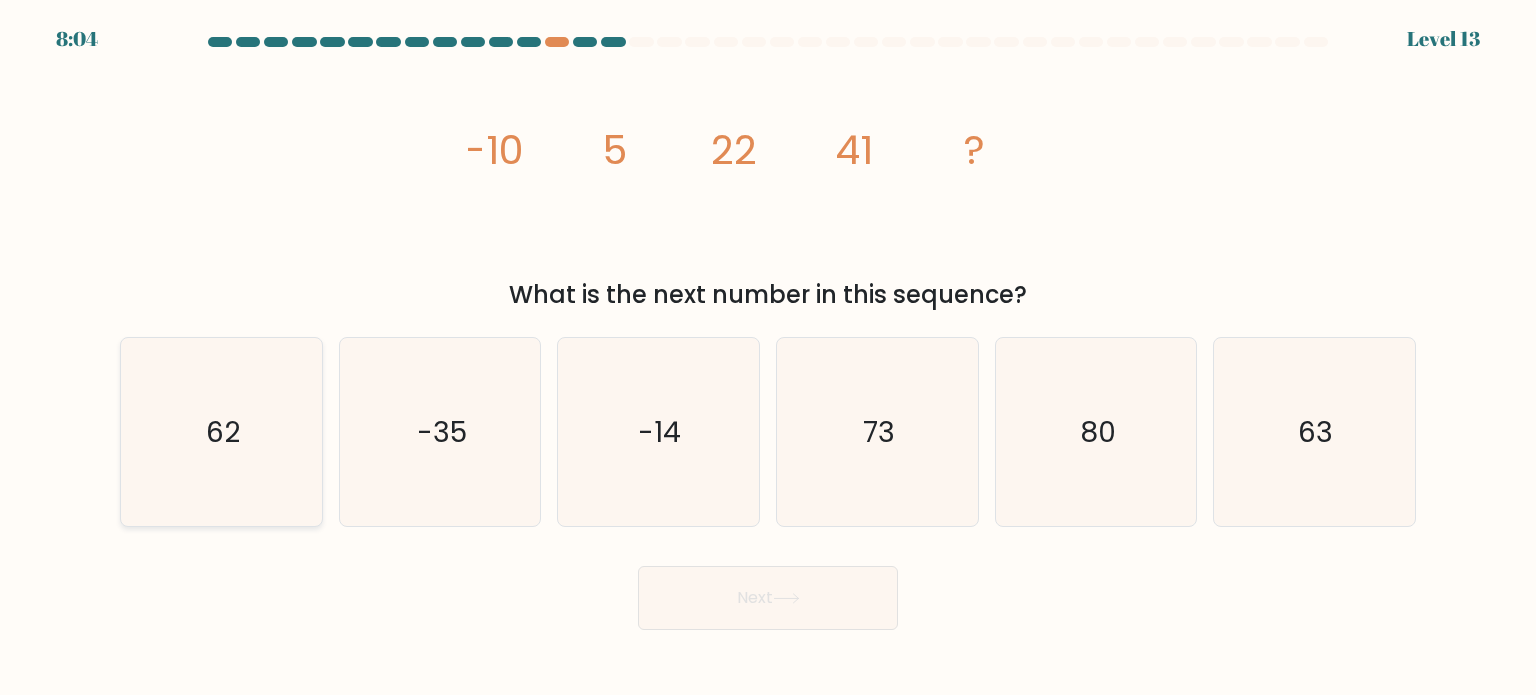 click on "62" 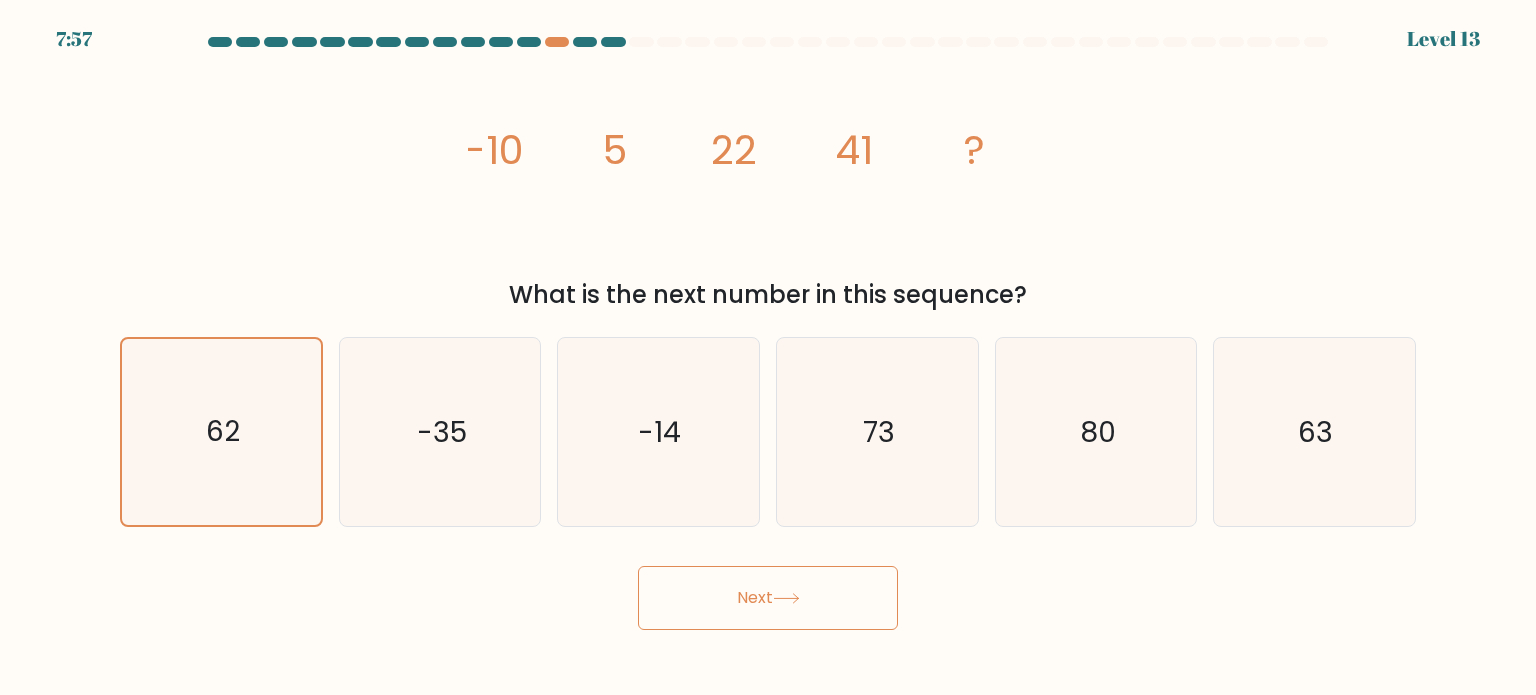 click on "Next" at bounding box center [768, 598] 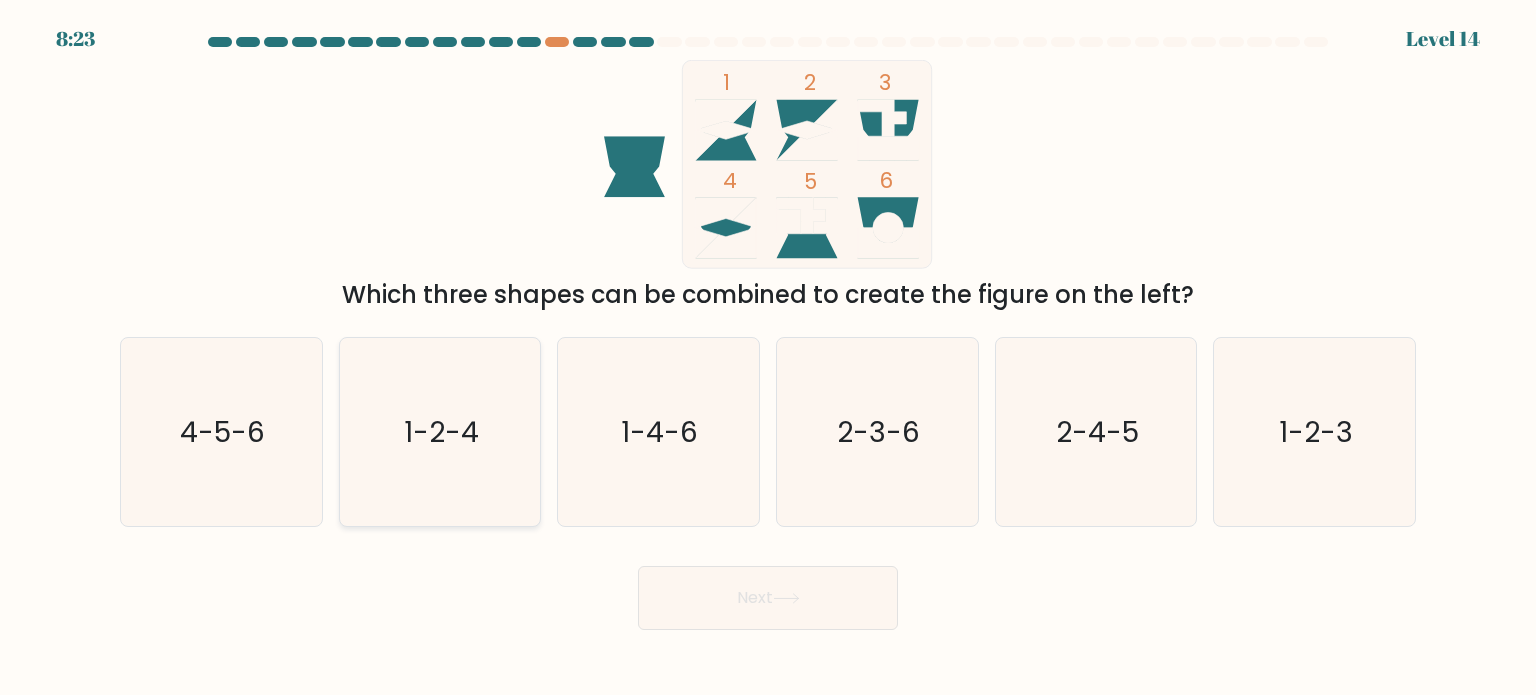 click on "1-2-4" 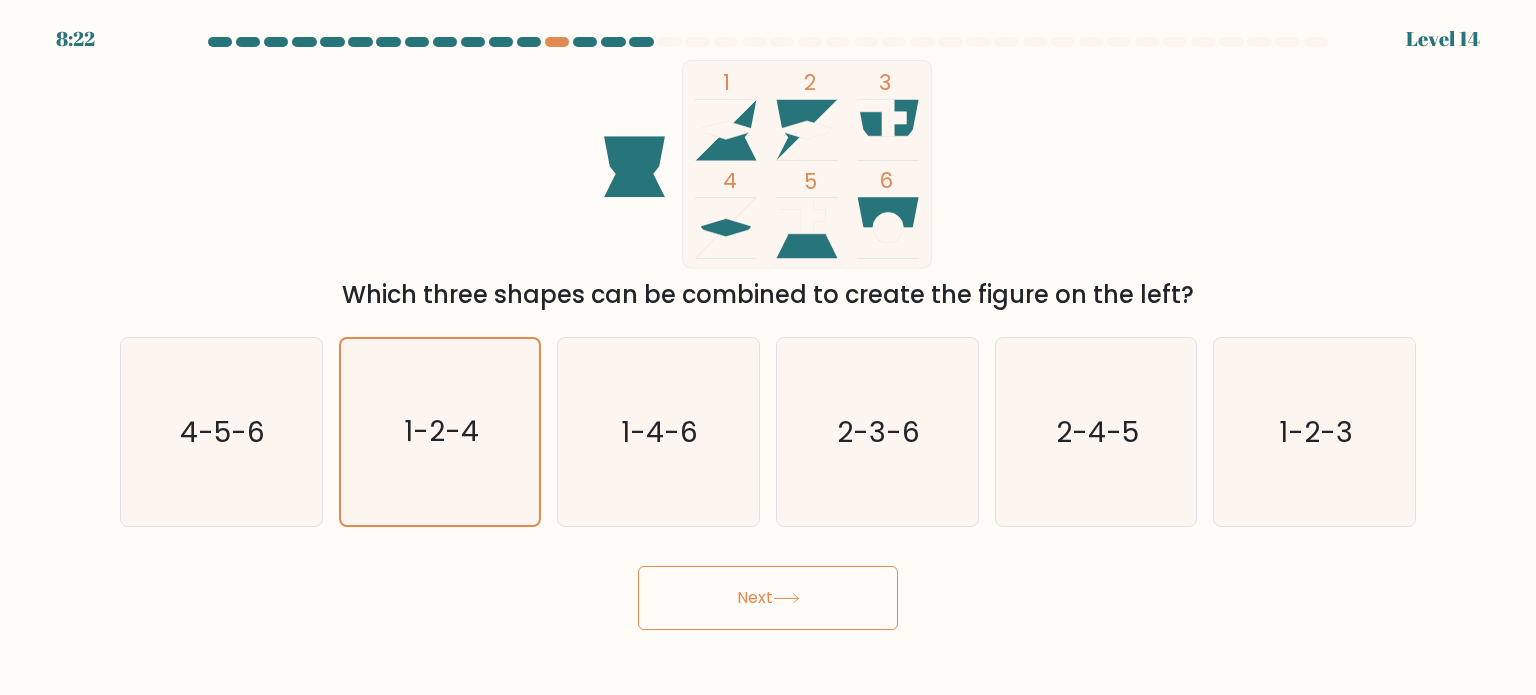 click on "Next" at bounding box center [768, 598] 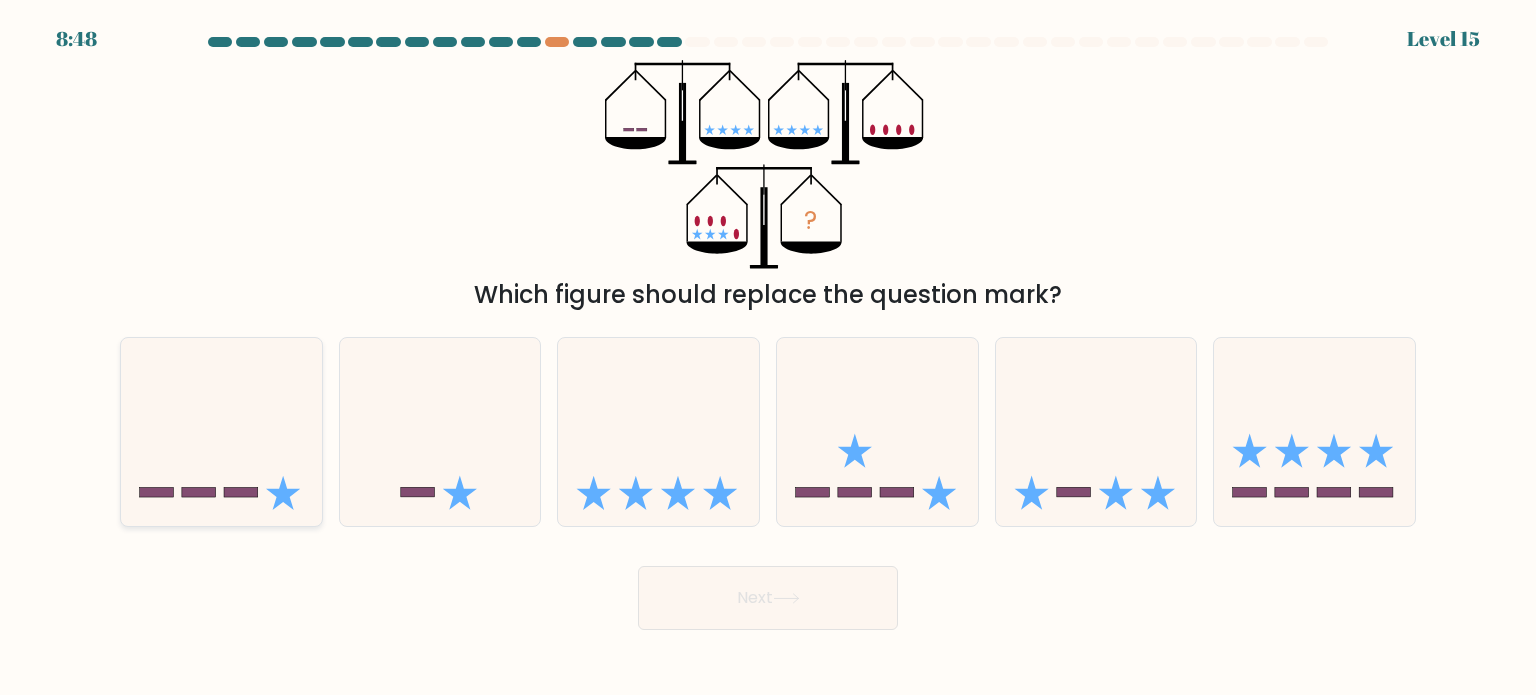 click 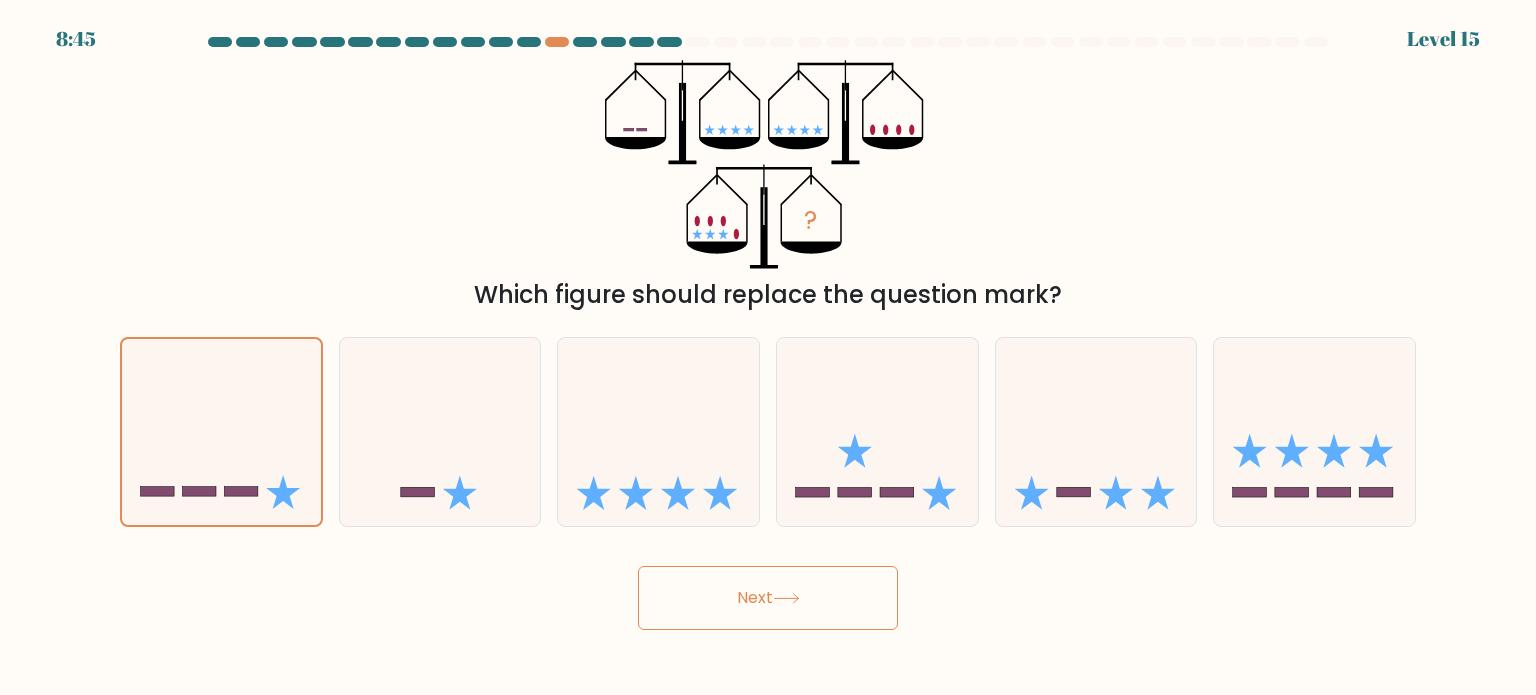 click on "Next" at bounding box center (768, 598) 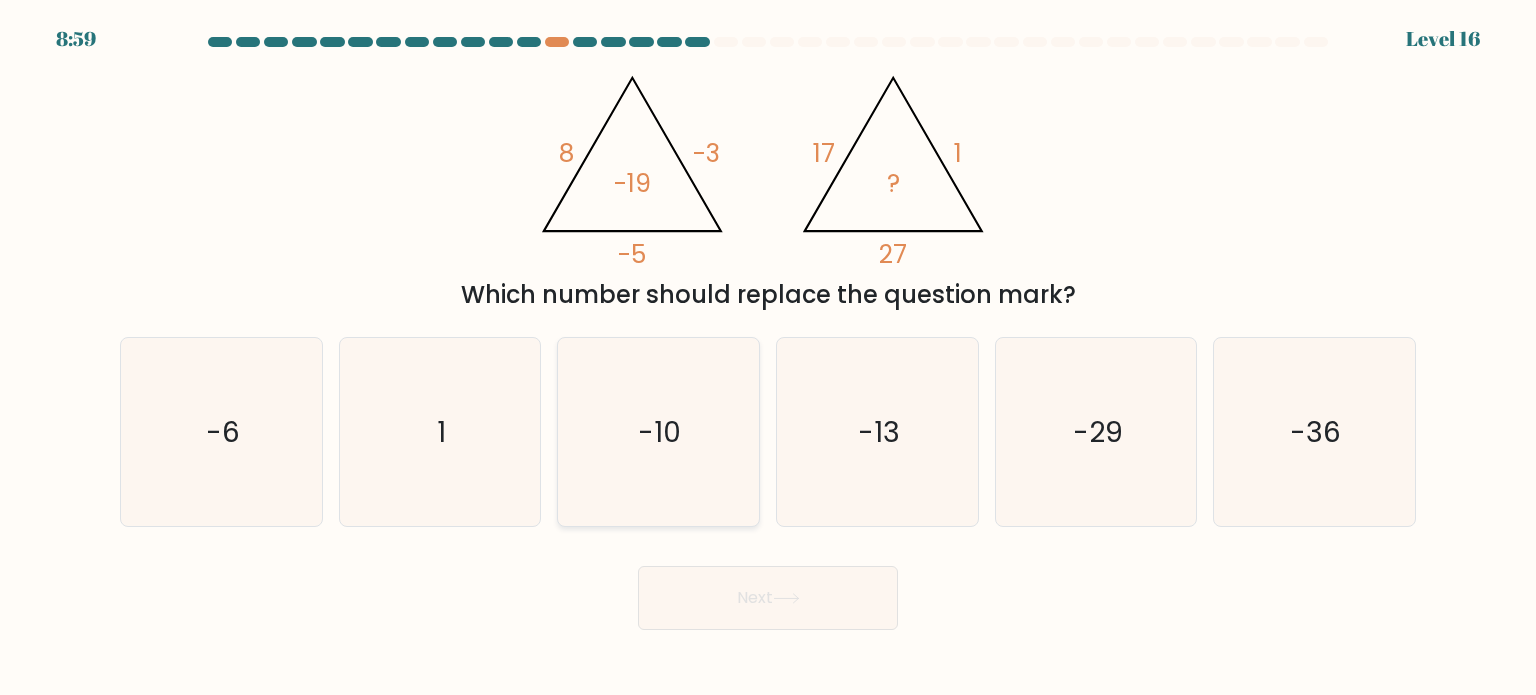 click on "-10" 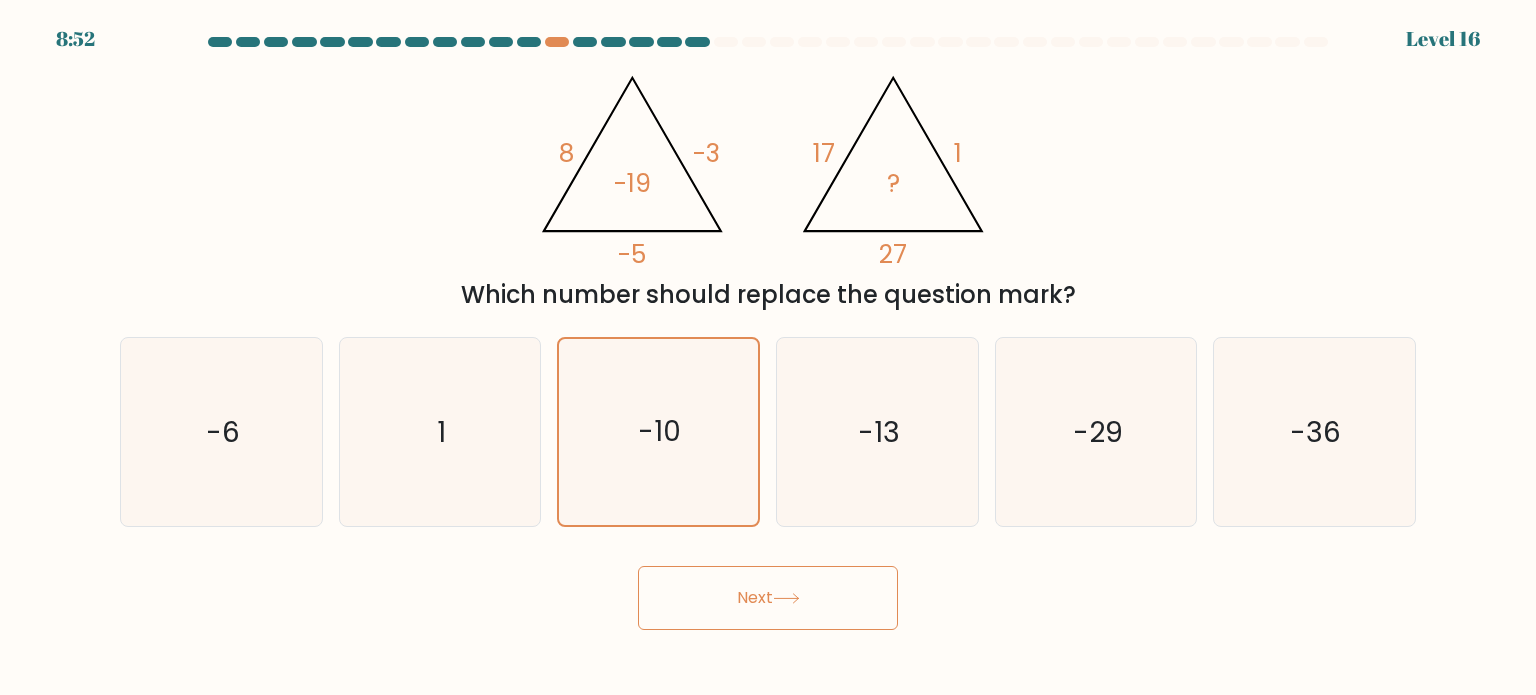 click on "Next" at bounding box center (768, 598) 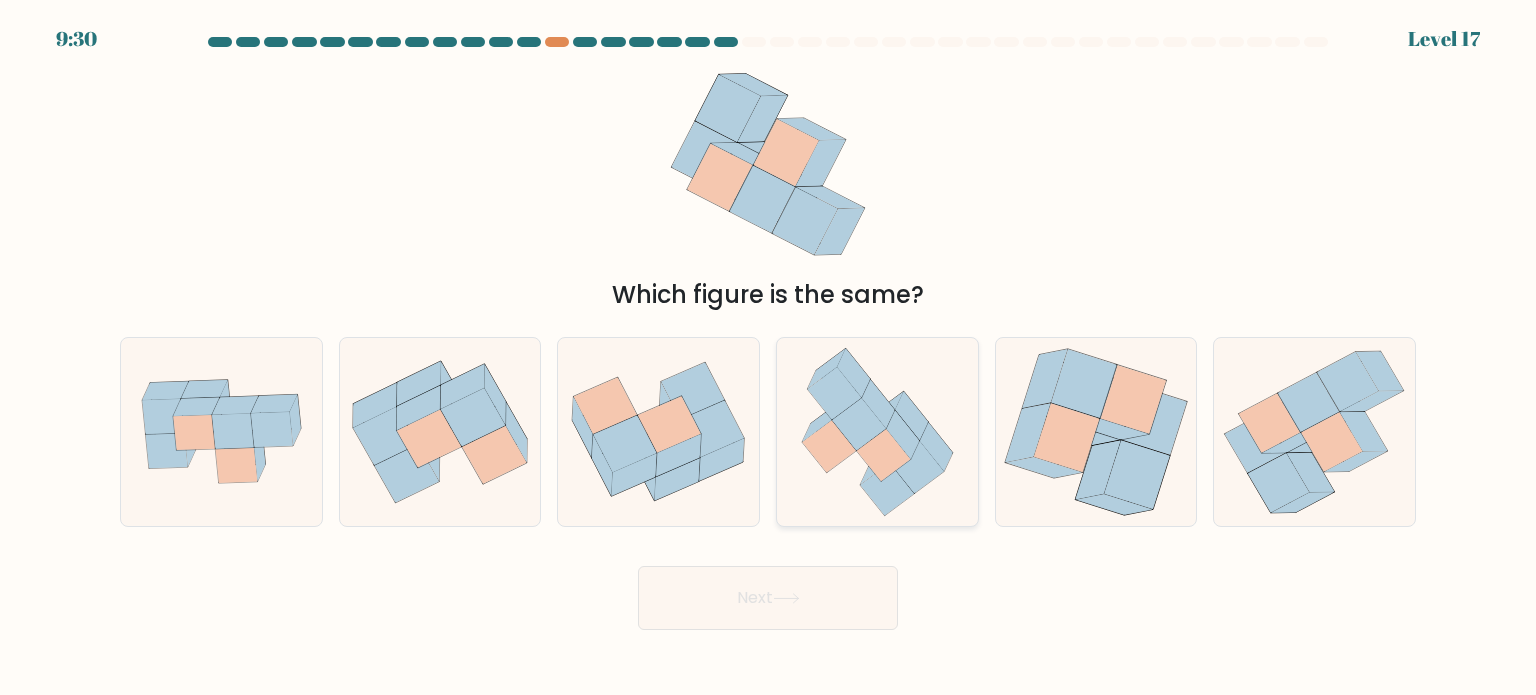 click 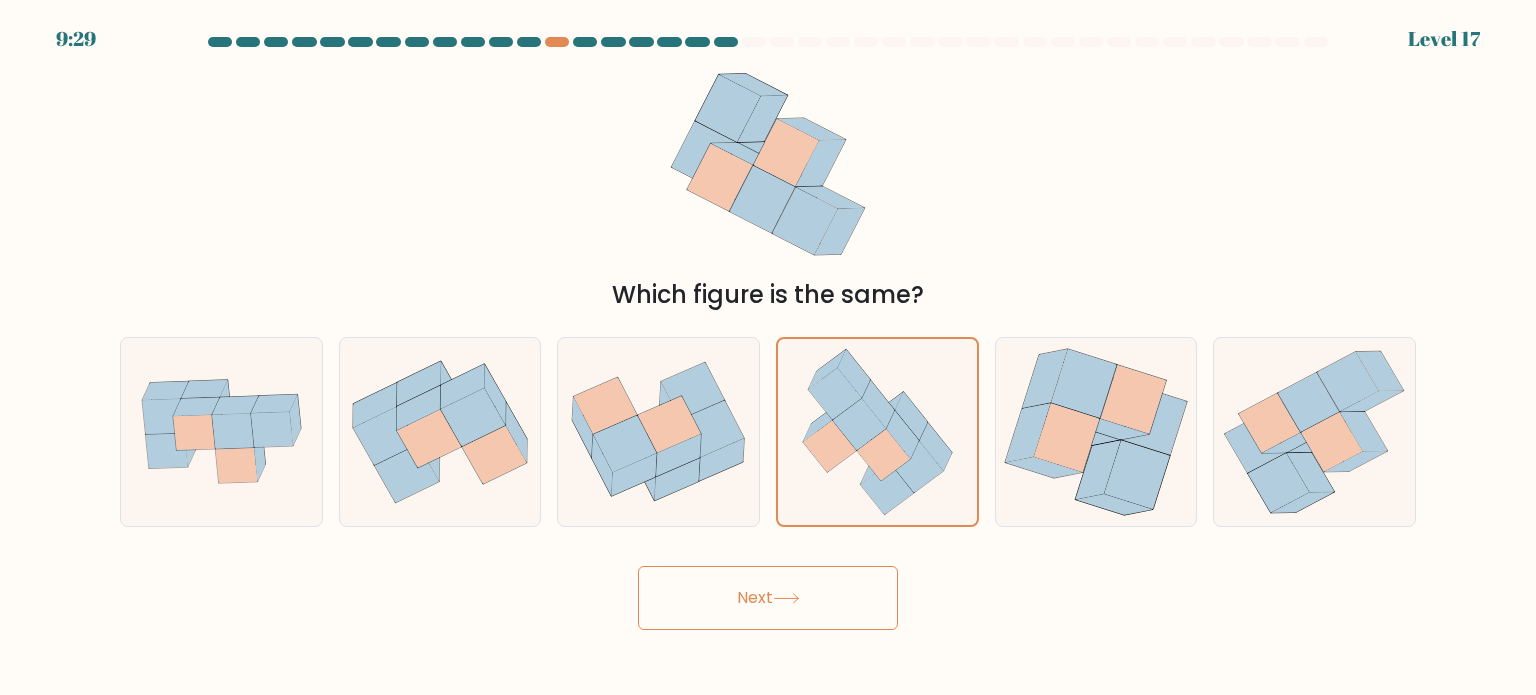 click on "Next" at bounding box center [768, 598] 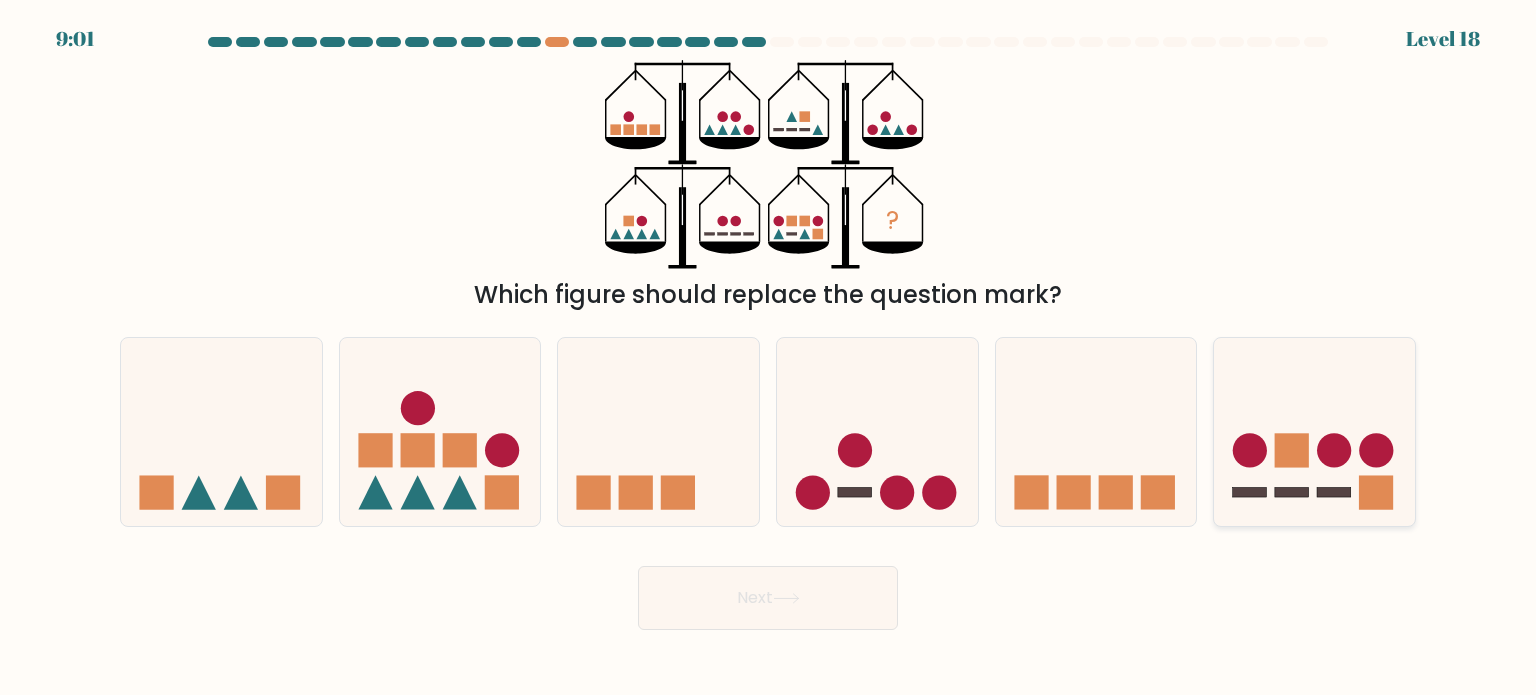 click 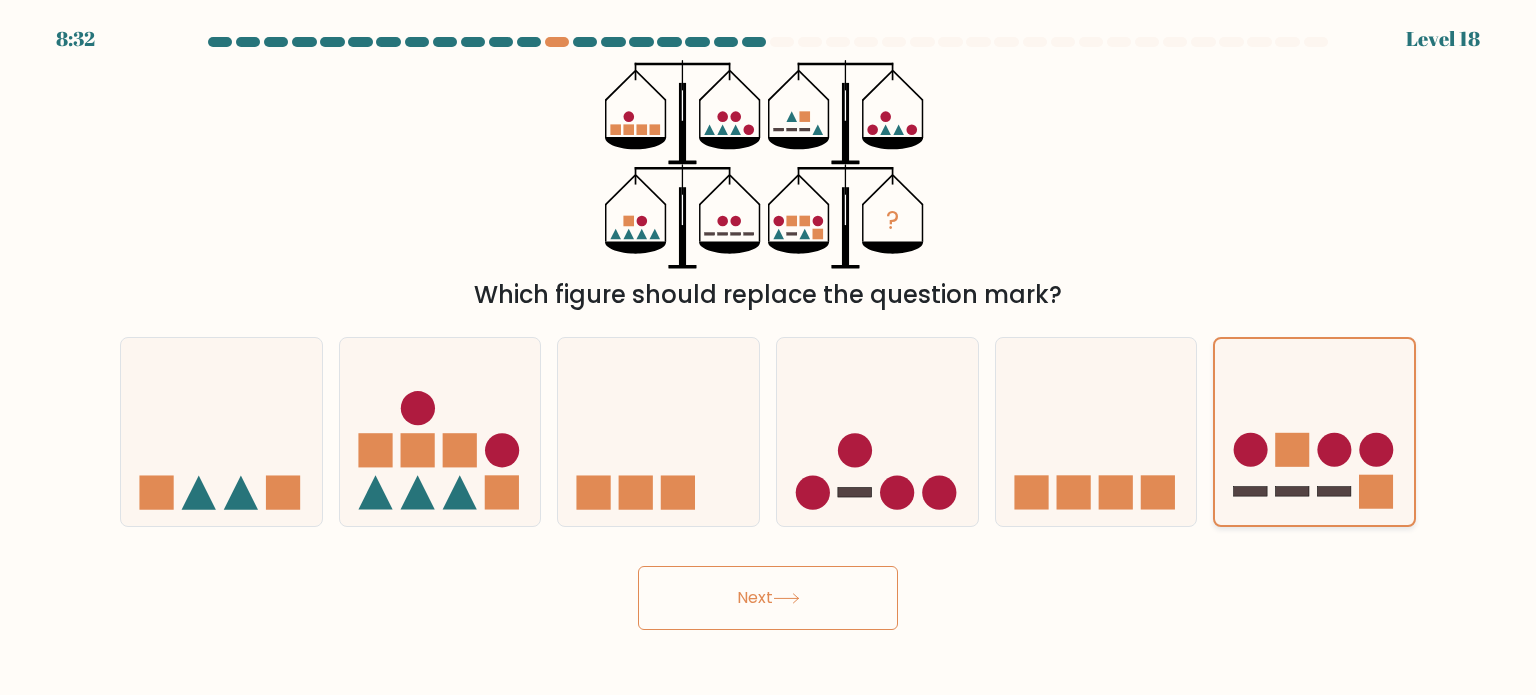 click 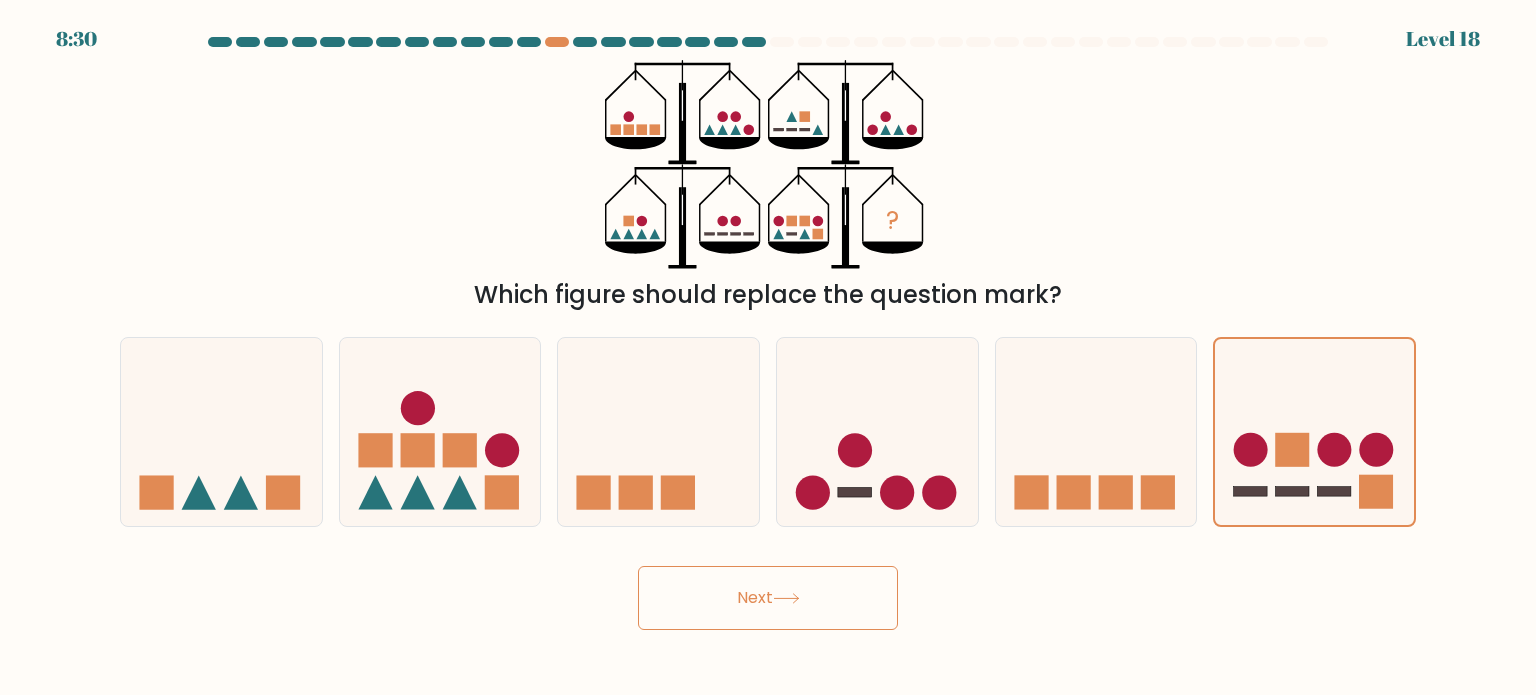 click on "Next" at bounding box center (768, 598) 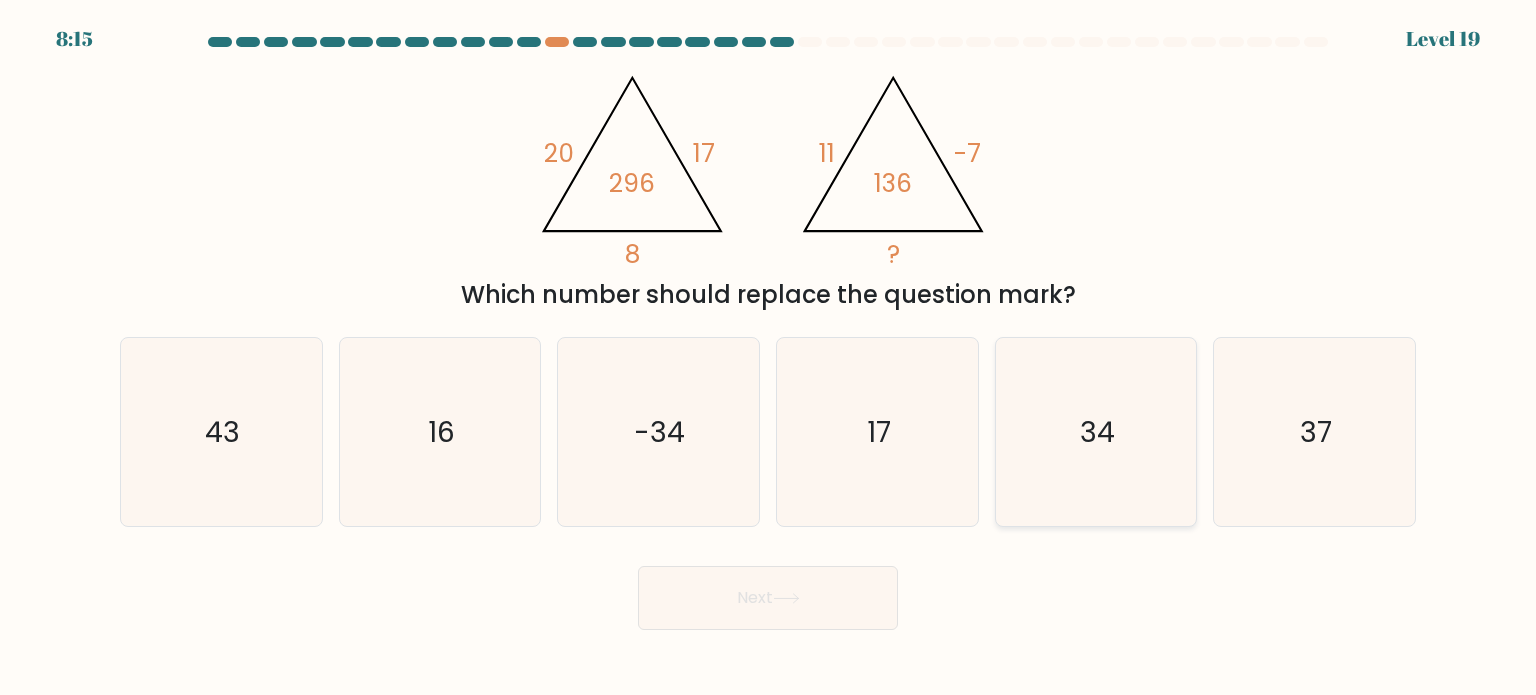 click on "34" 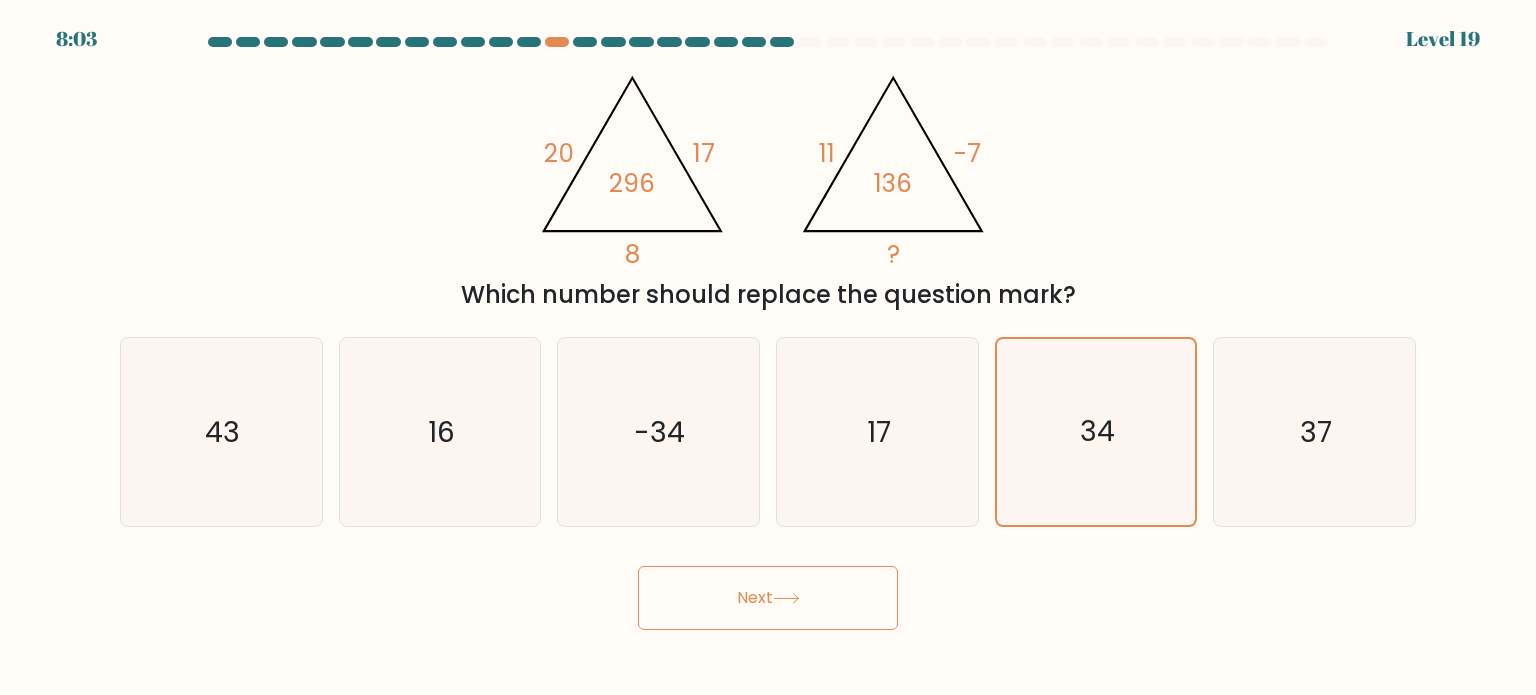 click on "Next" at bounding box center [768, 598] 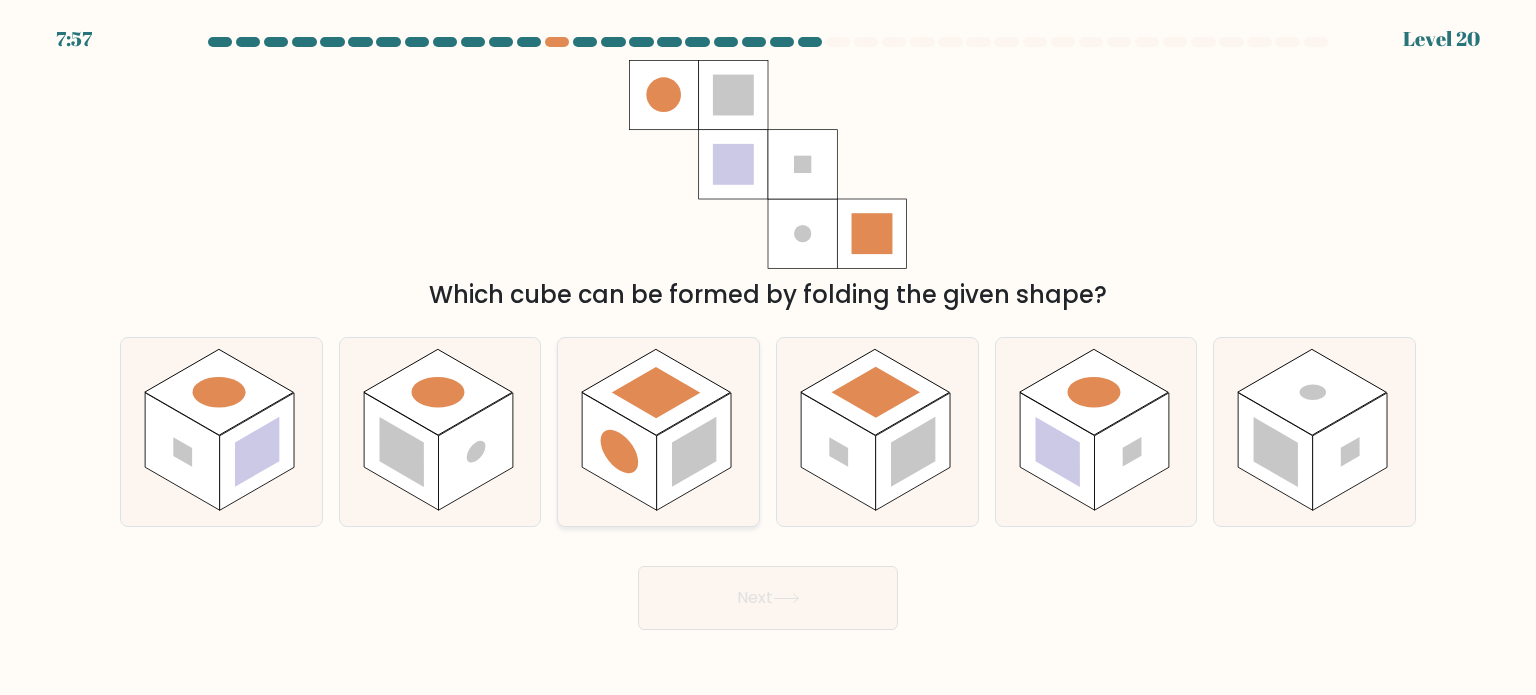 click 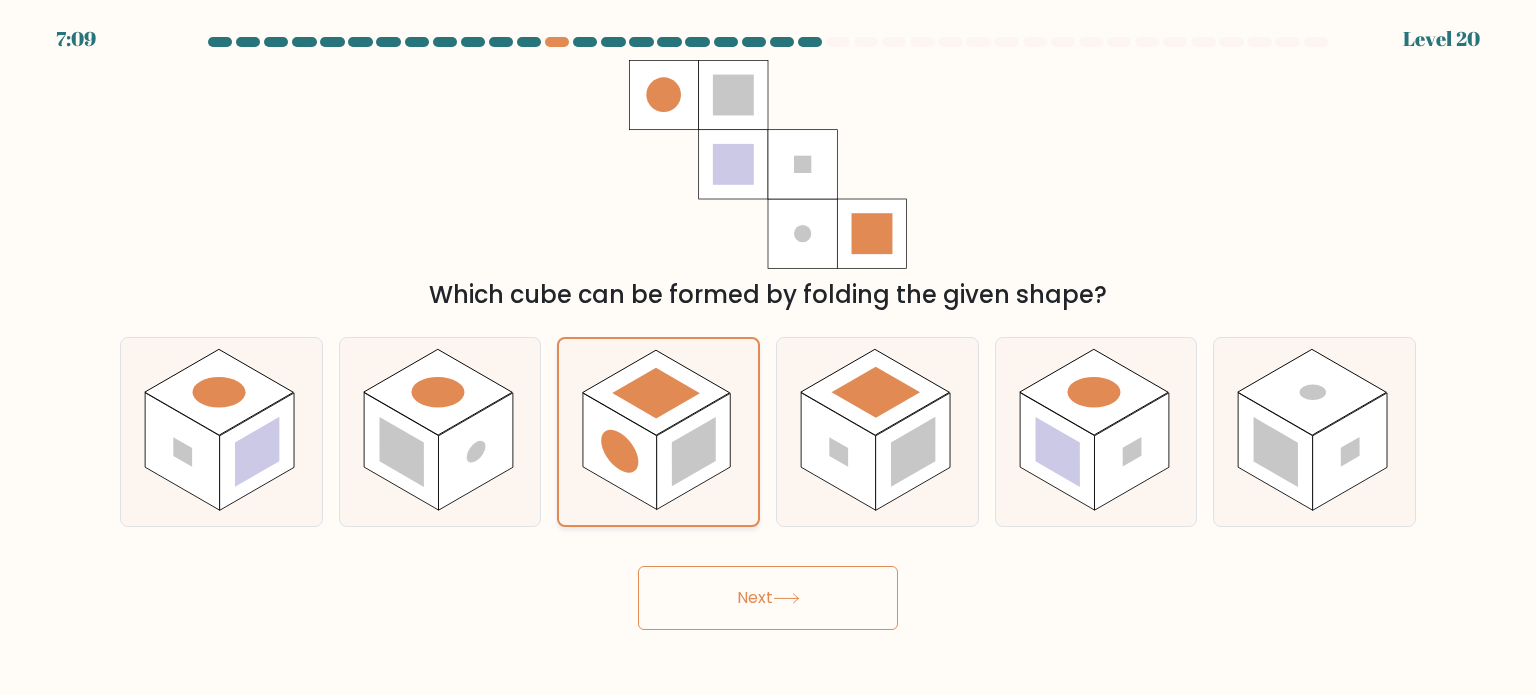 click 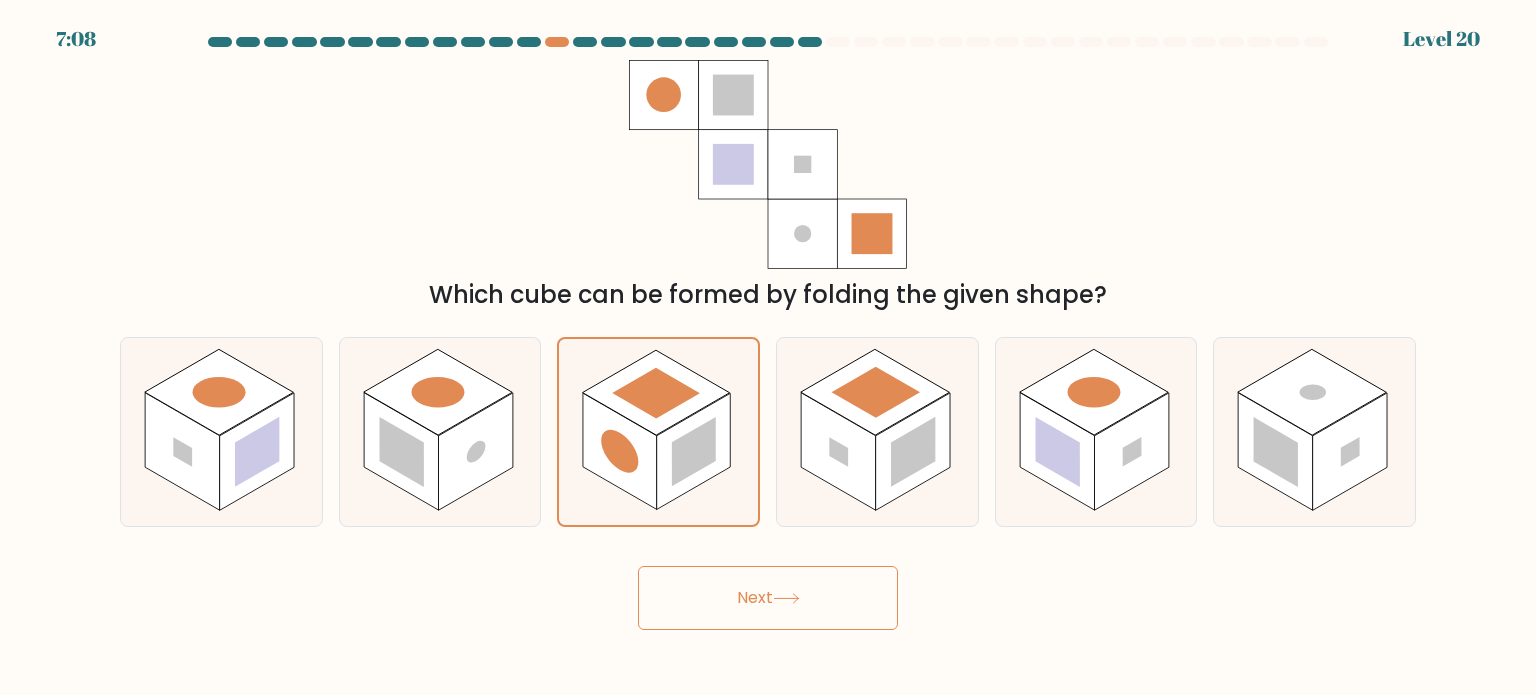 click on "Next" at bounding box center (768, 598) 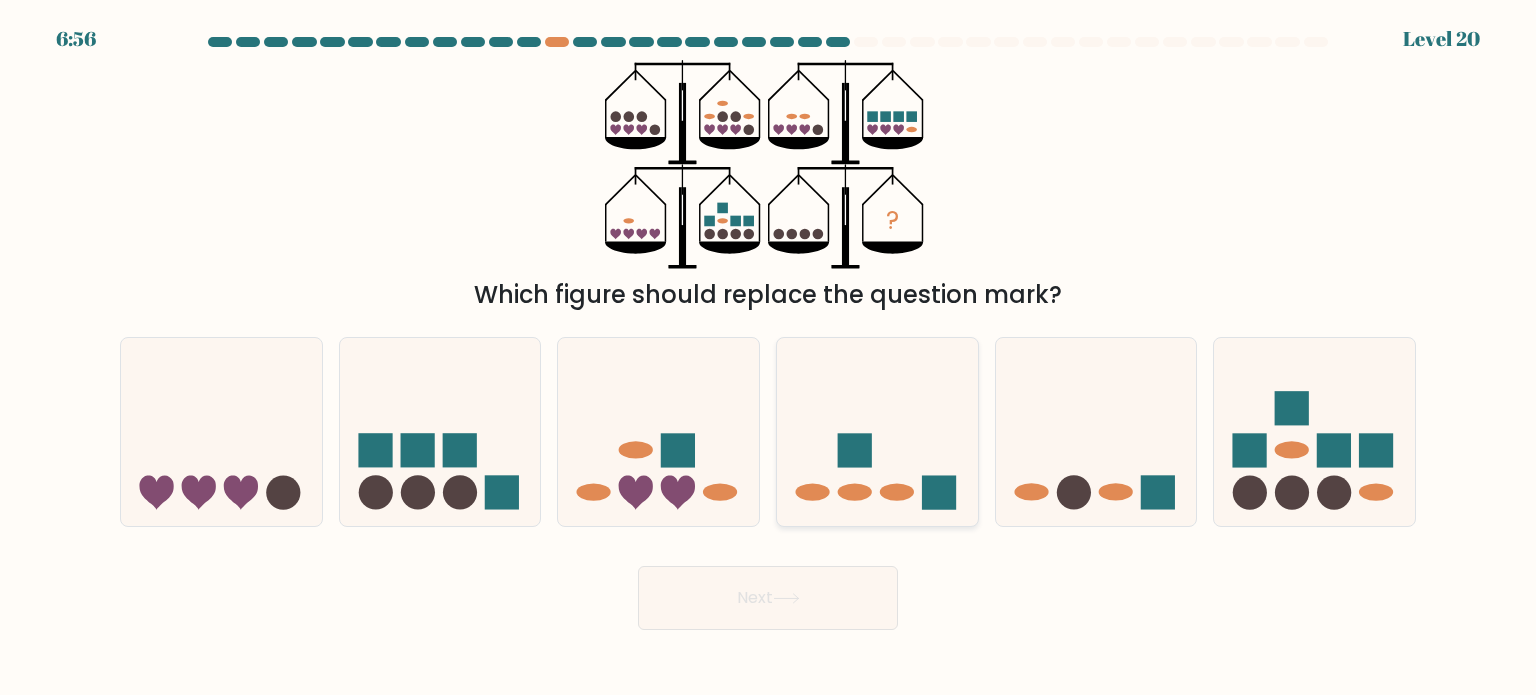 click 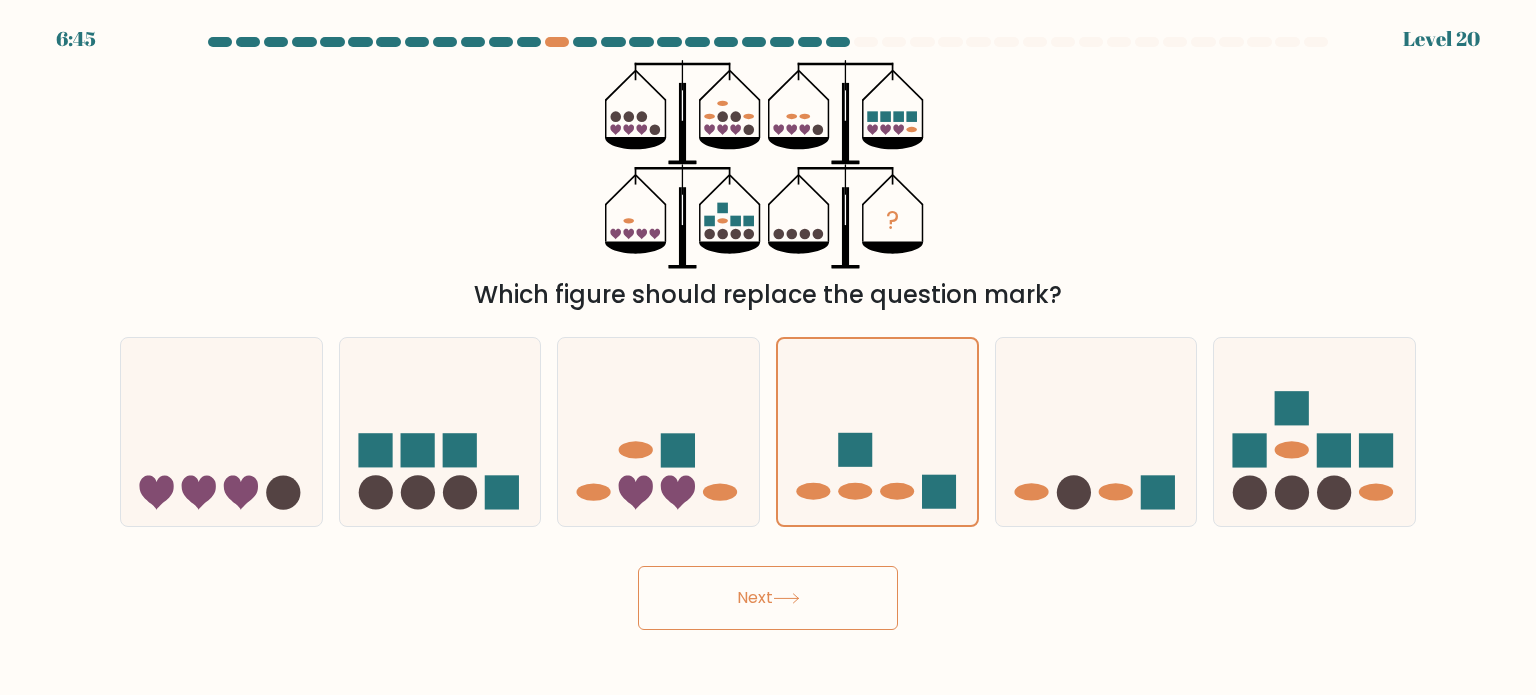 click on "Next" at bounding box center [768, 598] 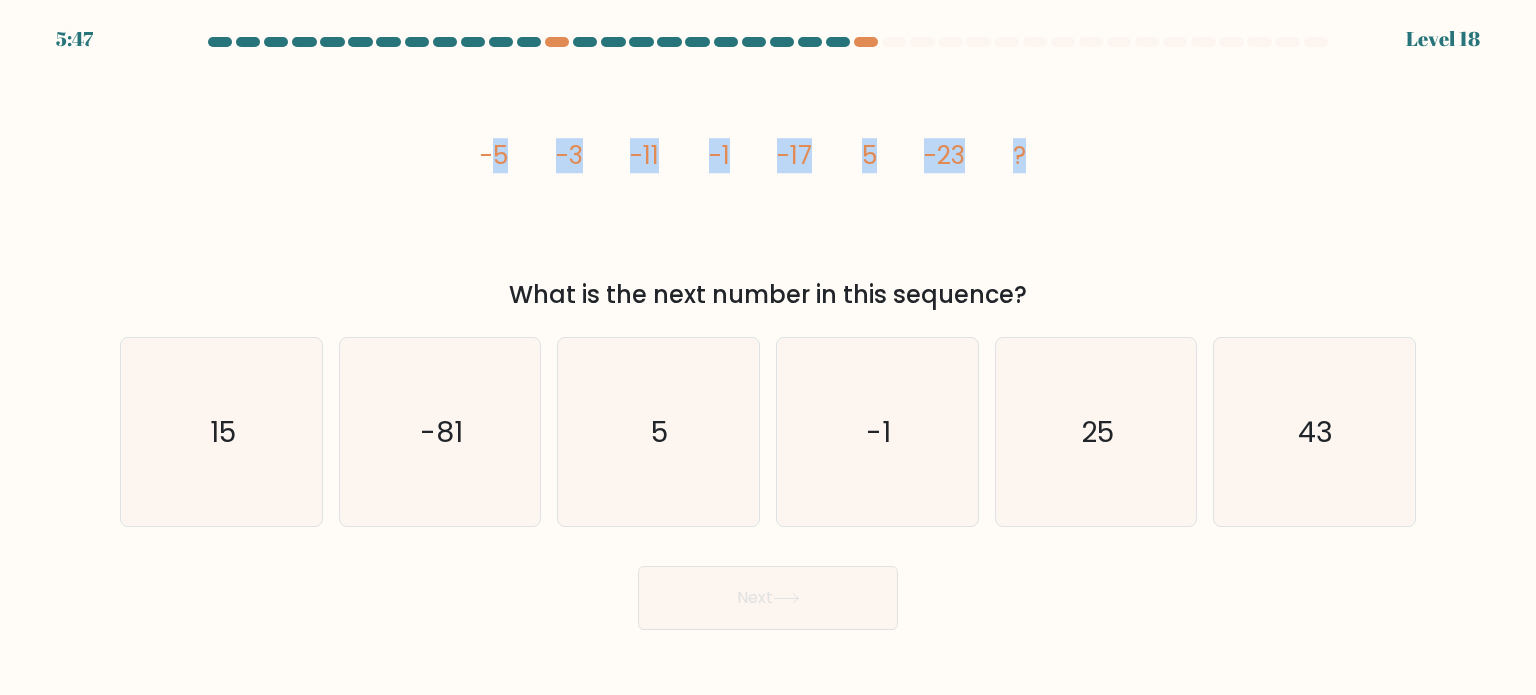 drag, startPoint x: 491, startPoint y: 152, endPoint x: 1047, endPoint y: 108, distance: 557.7383 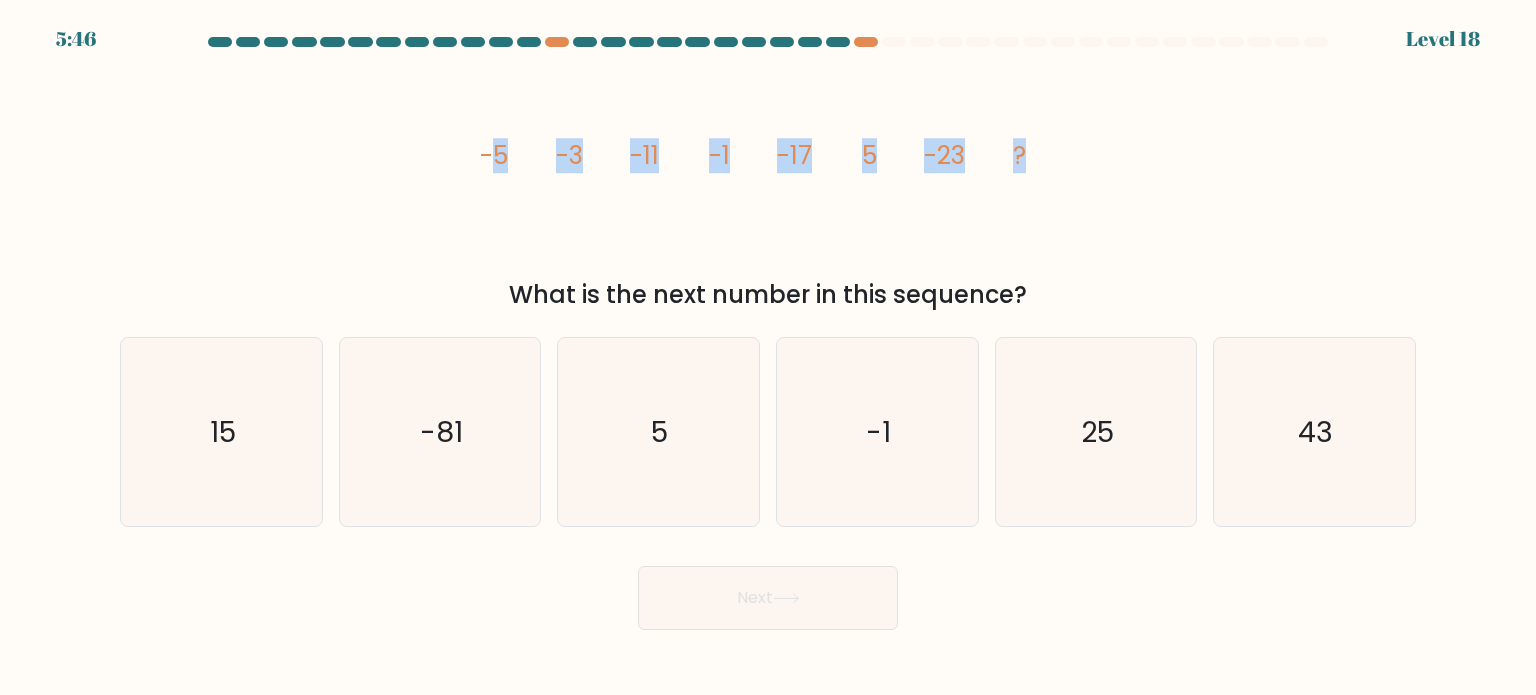 click on "image/svg+xml
-5
-3
-11
-1
-17
5
-23
?" 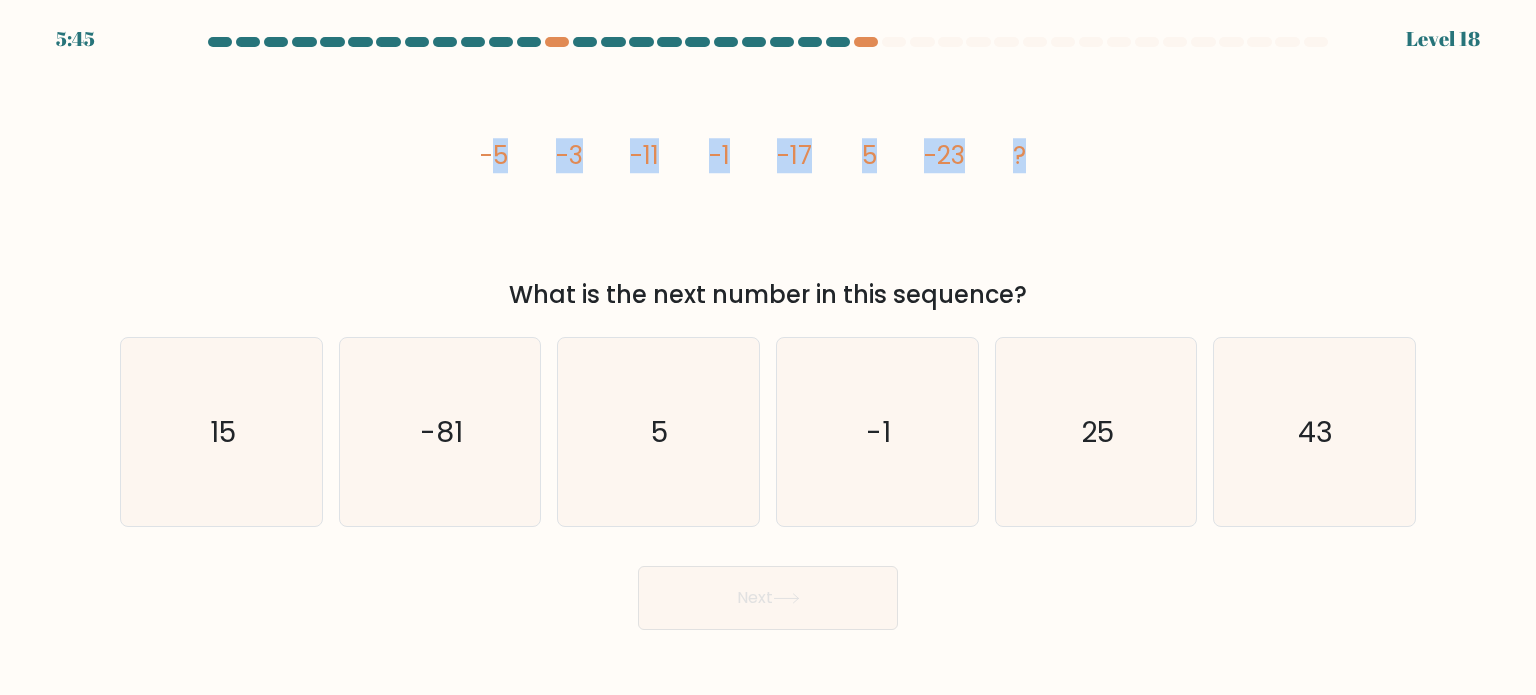 drag, startPoint x: 927, startPoint y: 194, endPoint x: 914, endPoint y: 187, distance: 14.764823 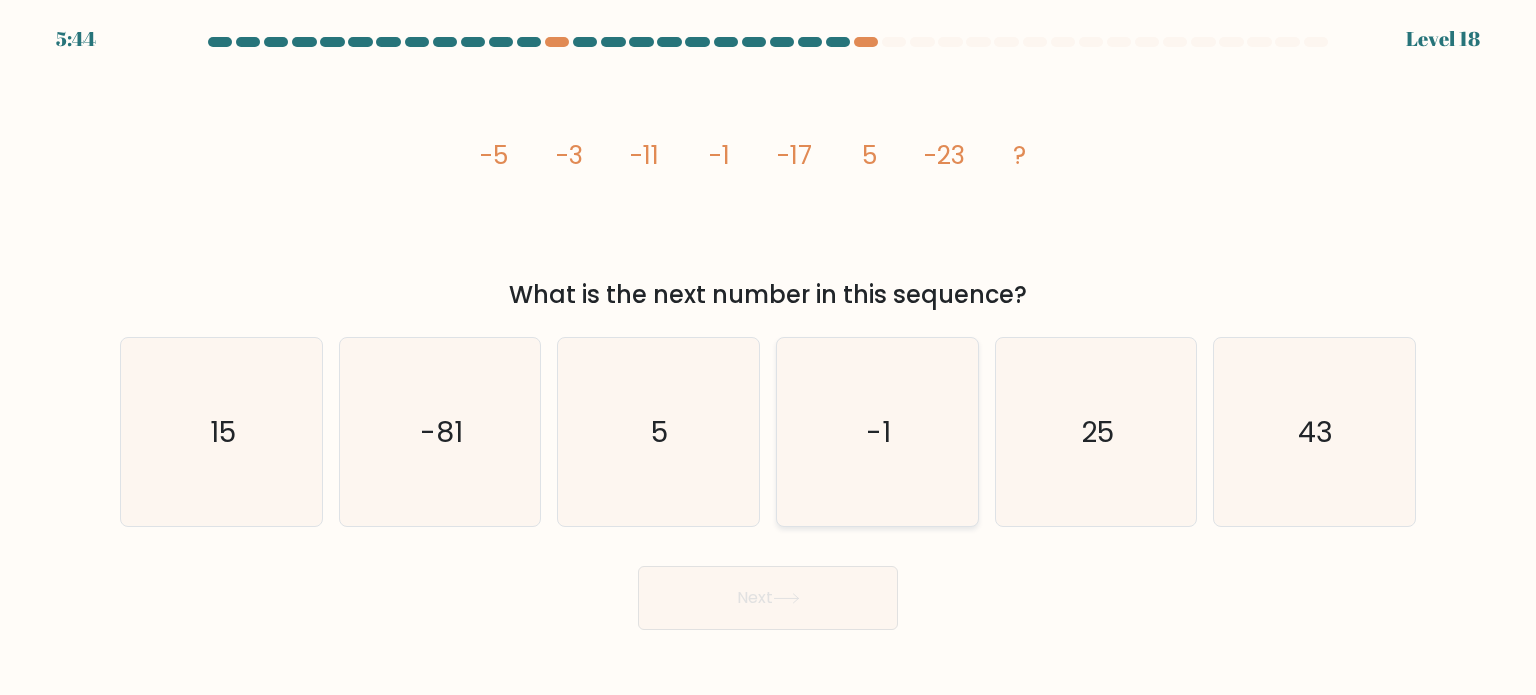 click on "-1" 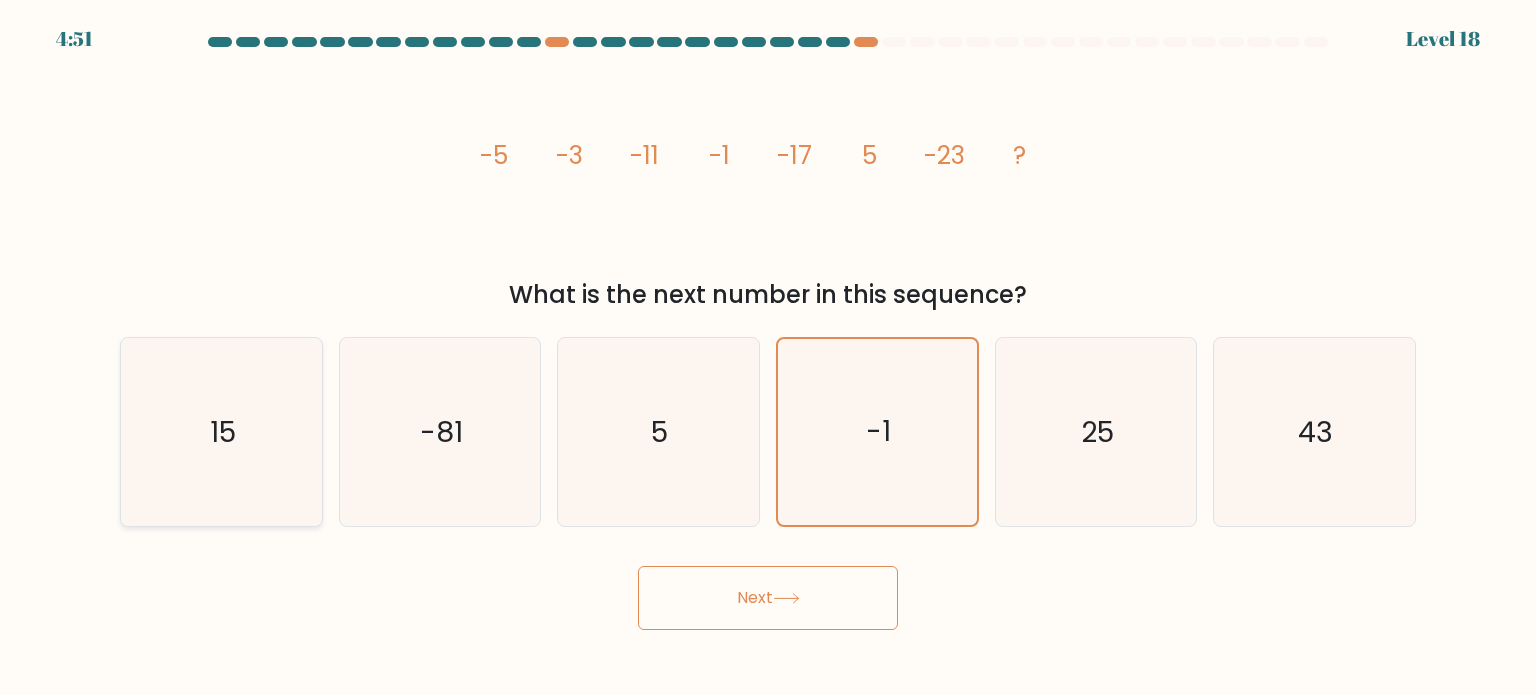 click on "15" 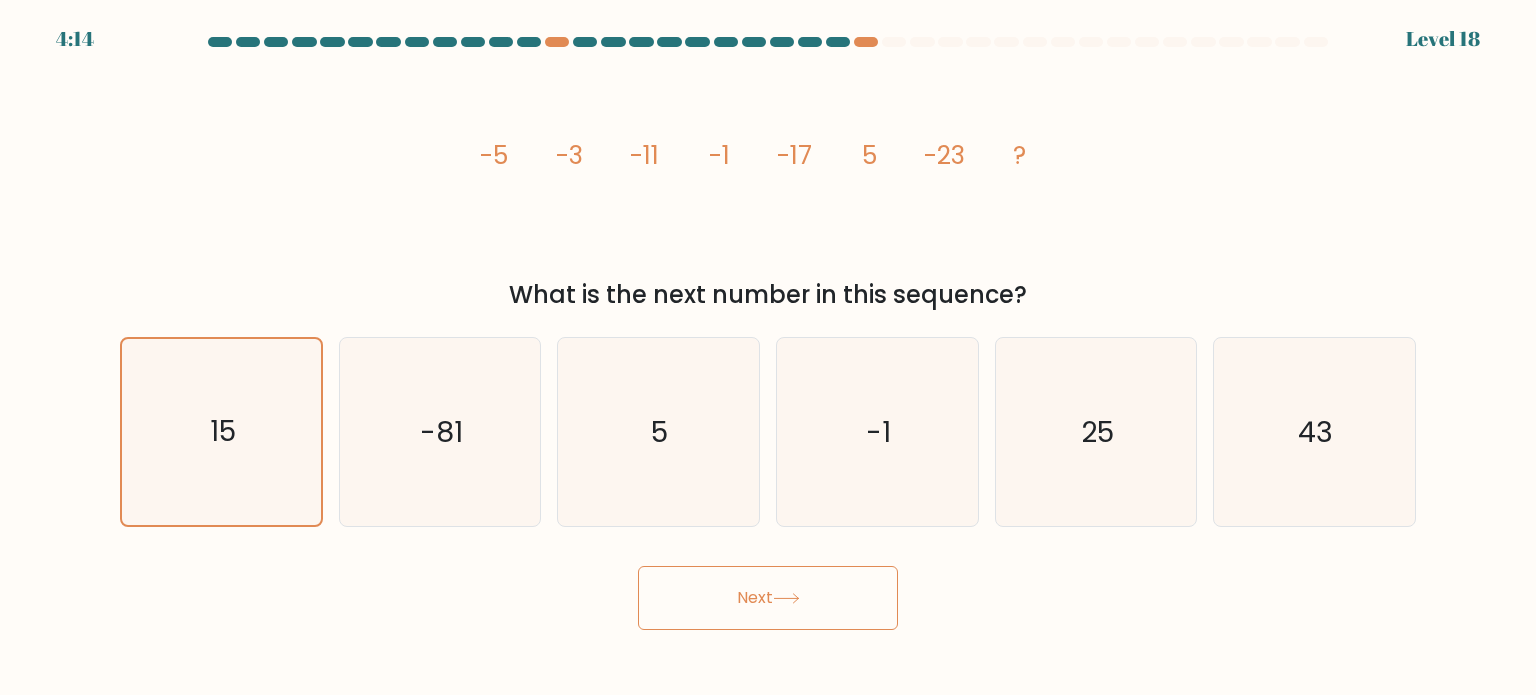 click on "Next" at bounding box center (768, 598) 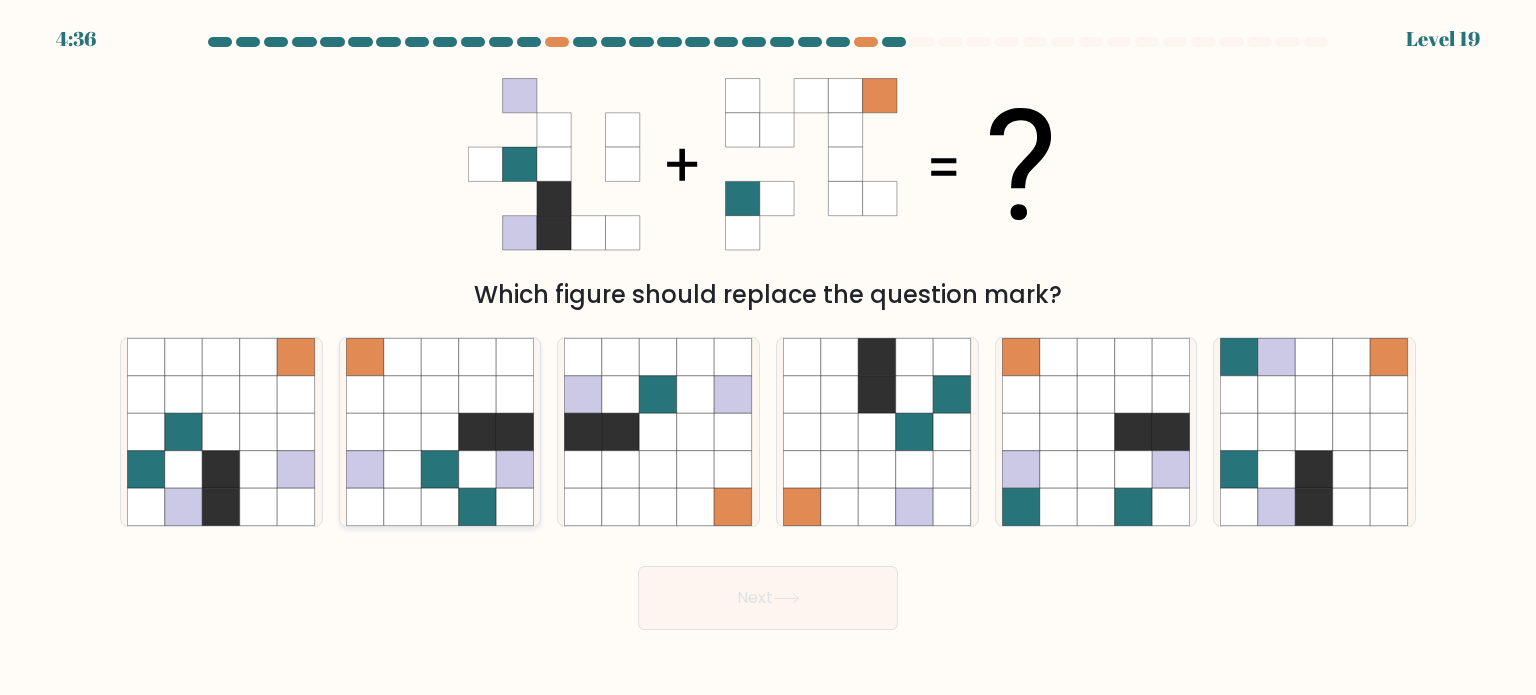 click 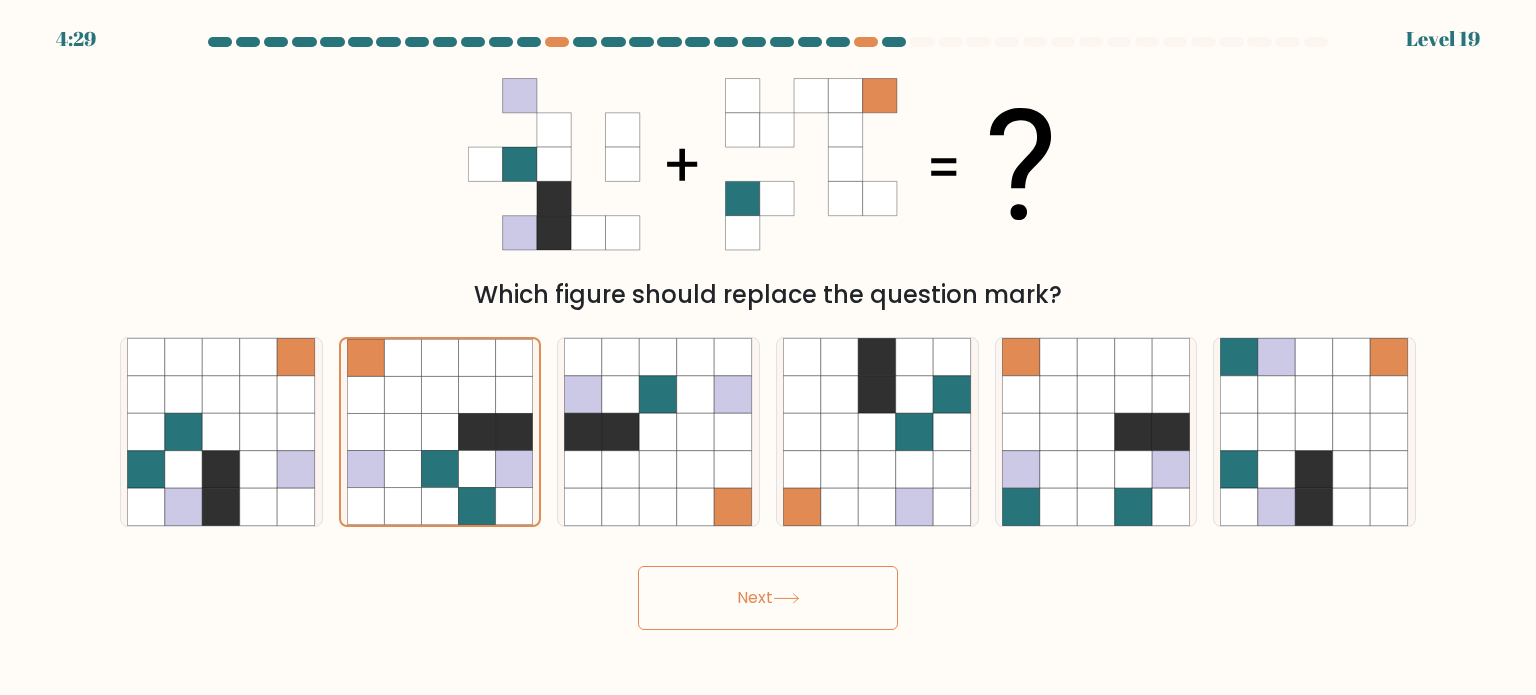 click on "Next" at bounding box center [768, 598] 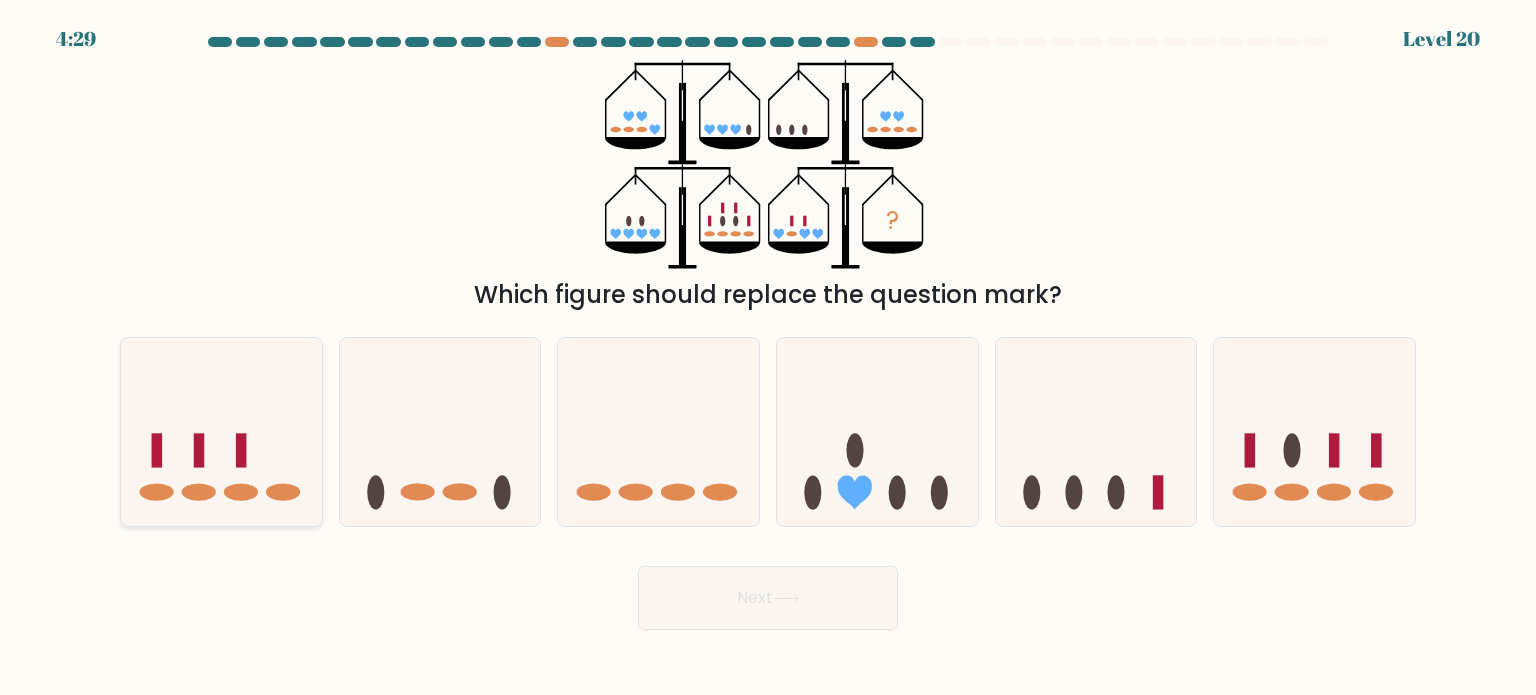 click 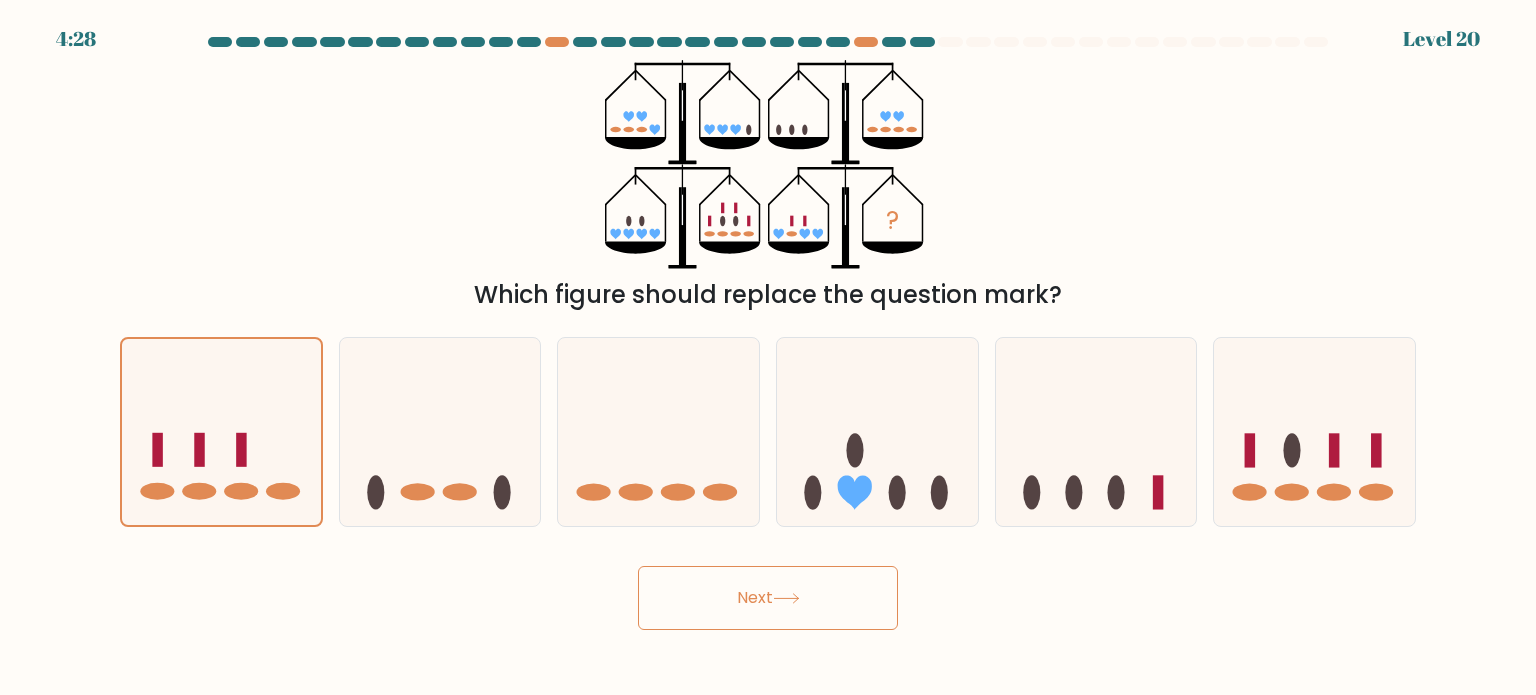 click on "Next" at bounding box center [768, 598] 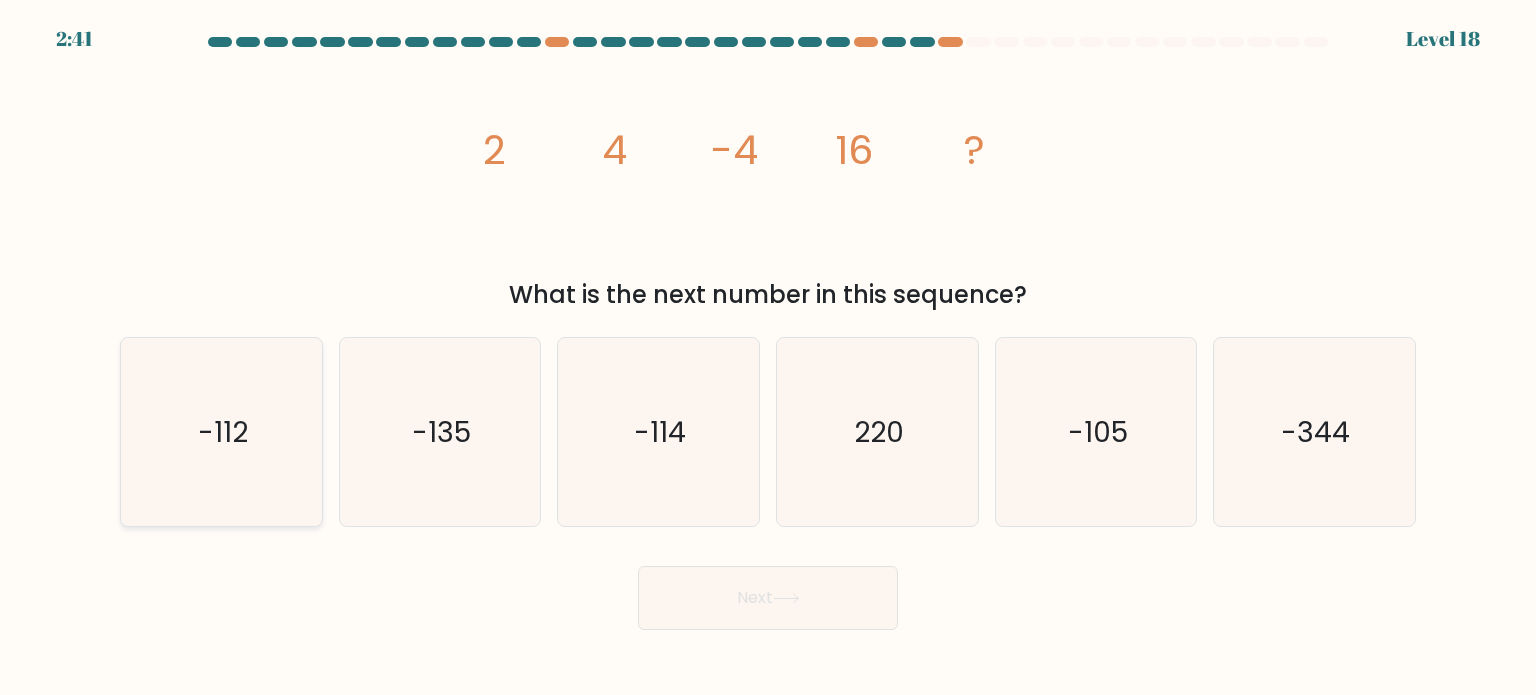click on "-112" 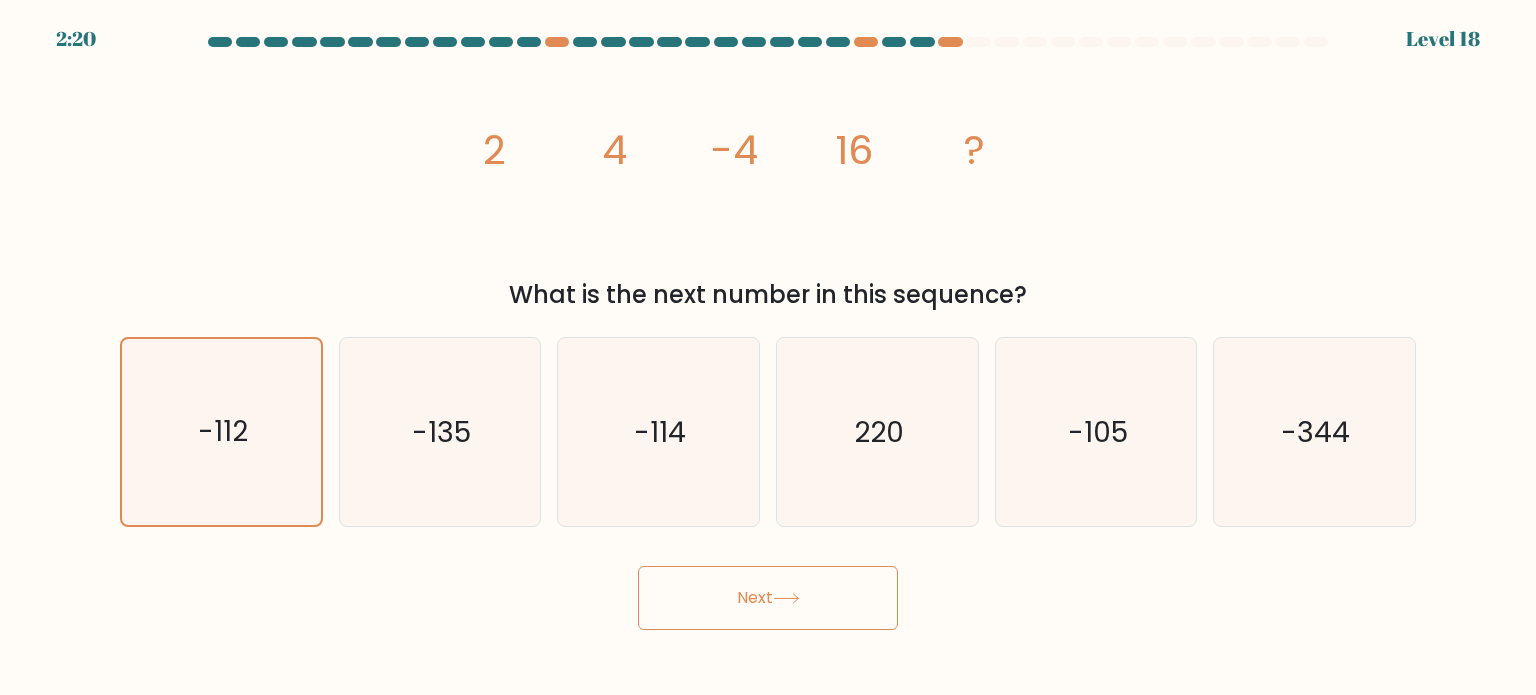 click on "Next" at bounding box center [768, 598] 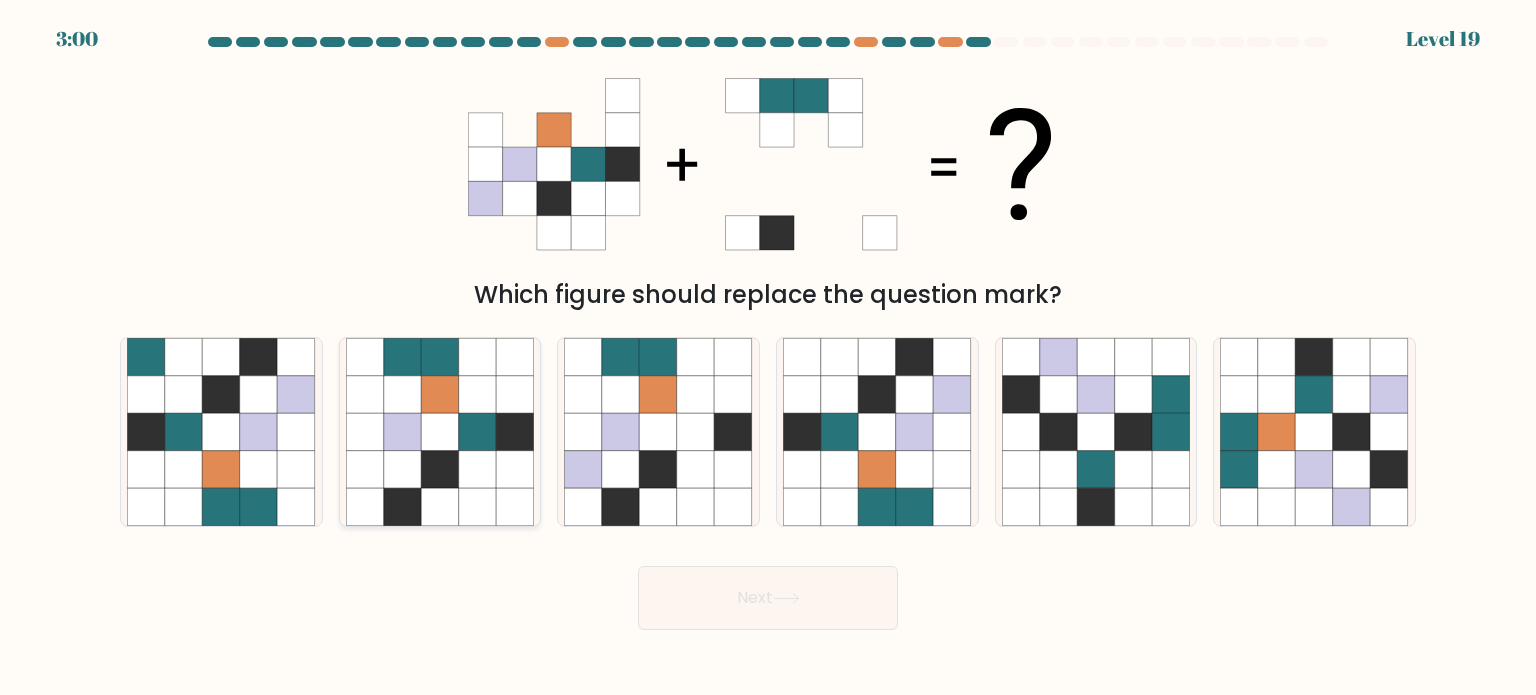click 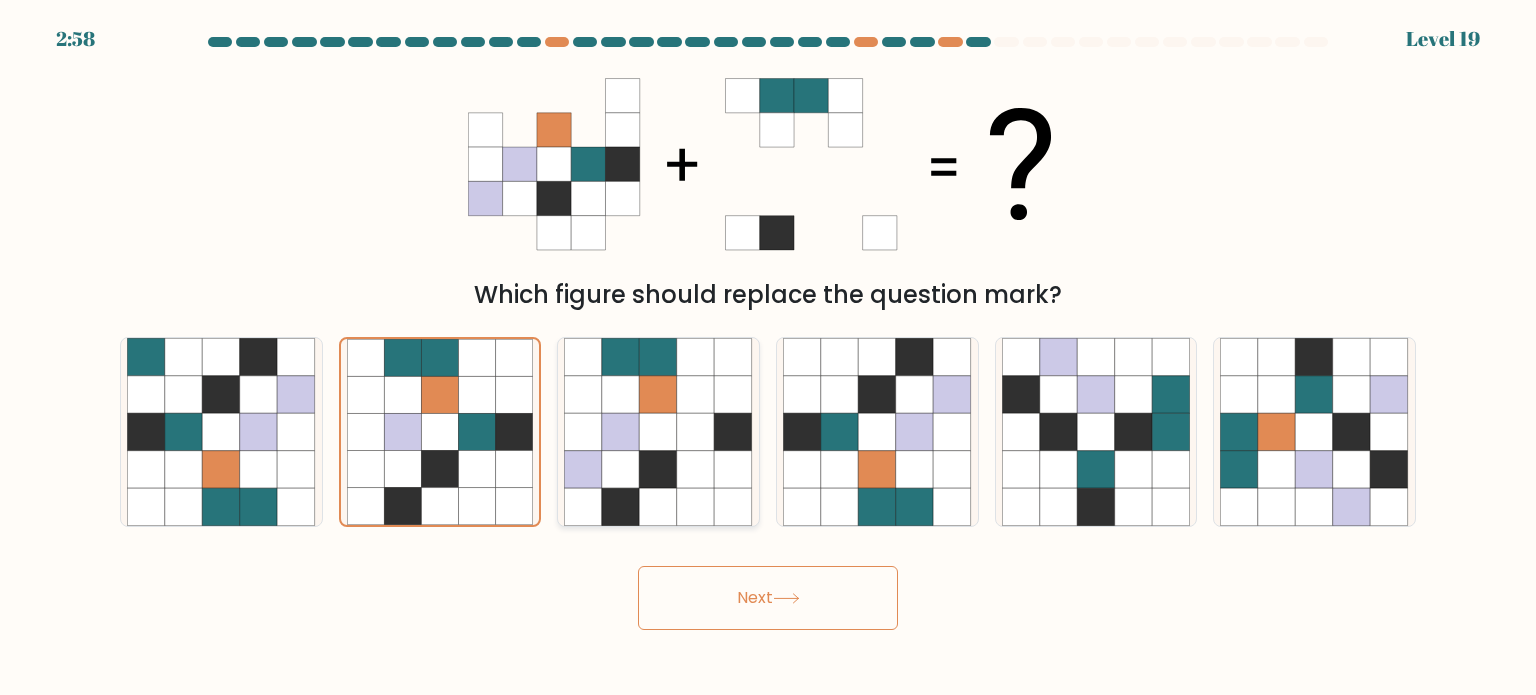 click 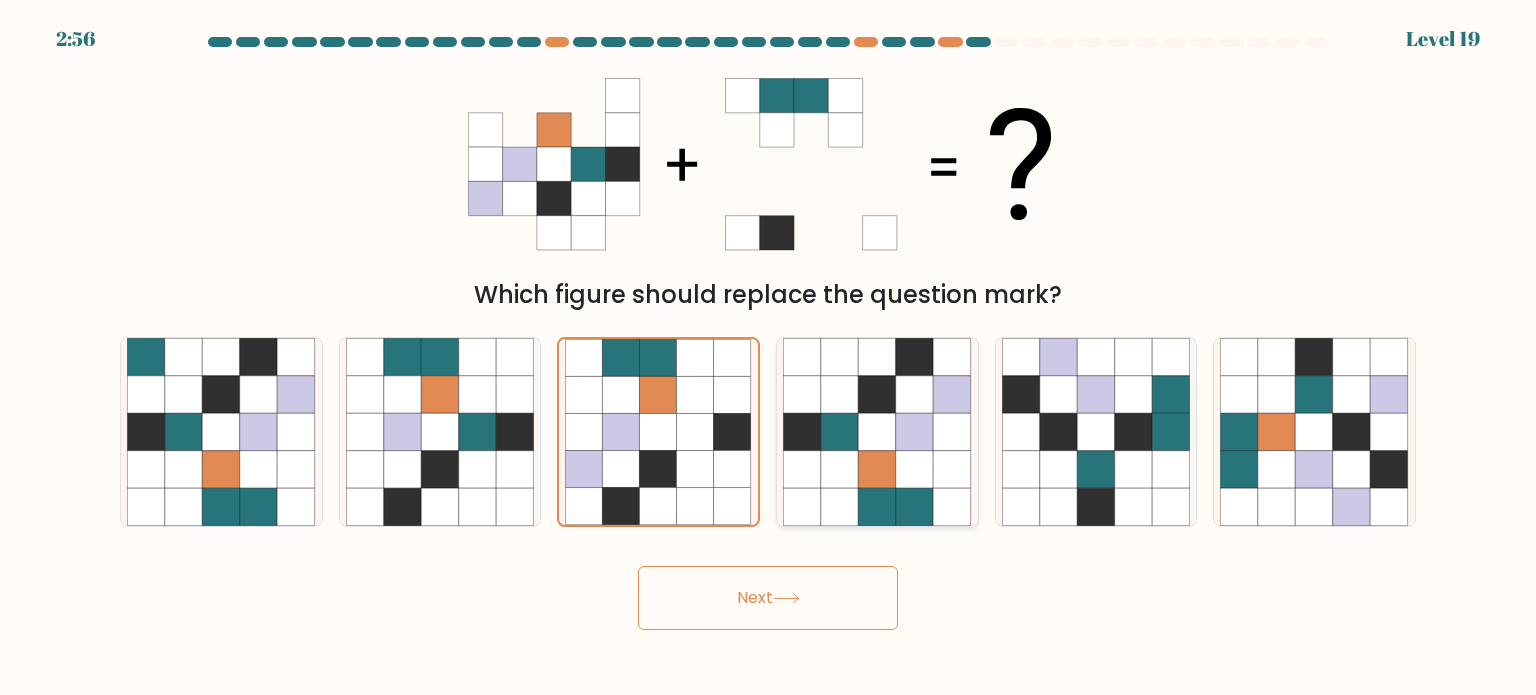 click 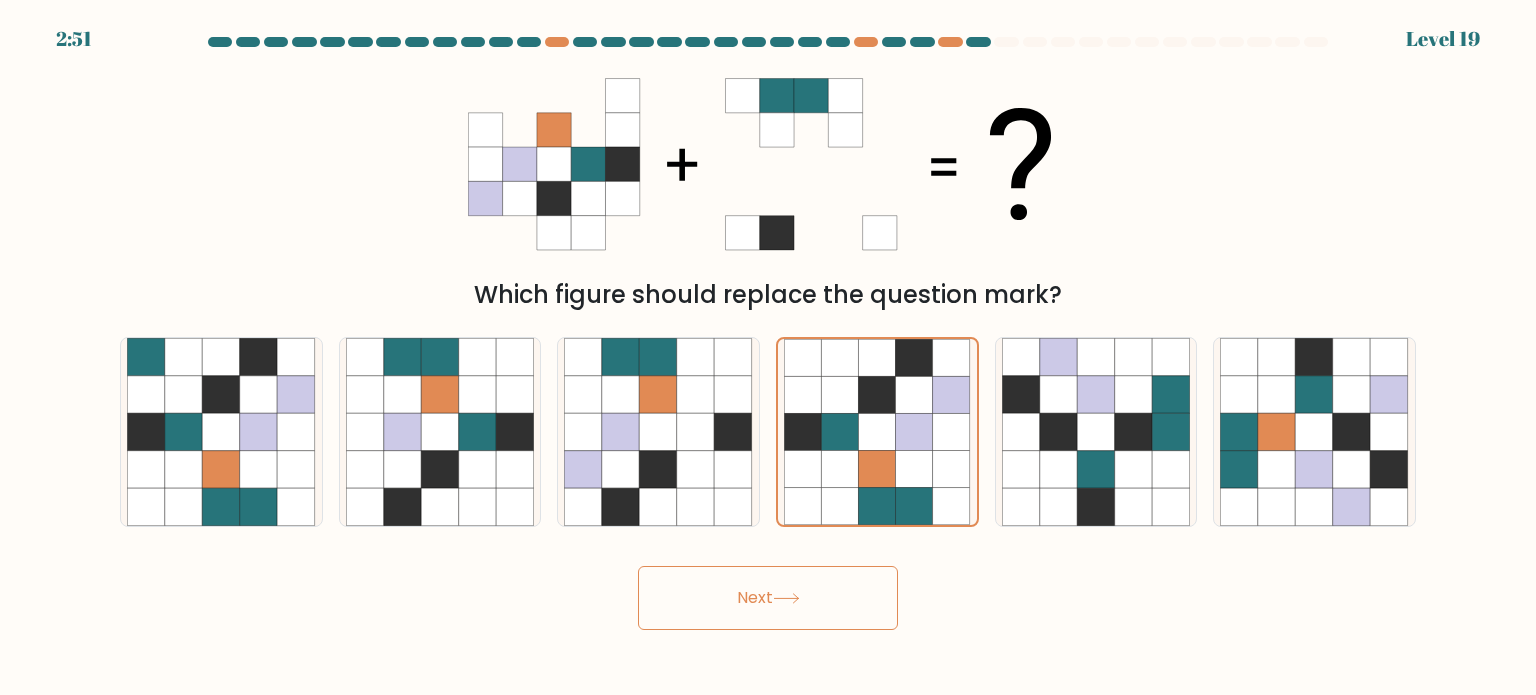 click on "Next" at bounding box center (768, 598) 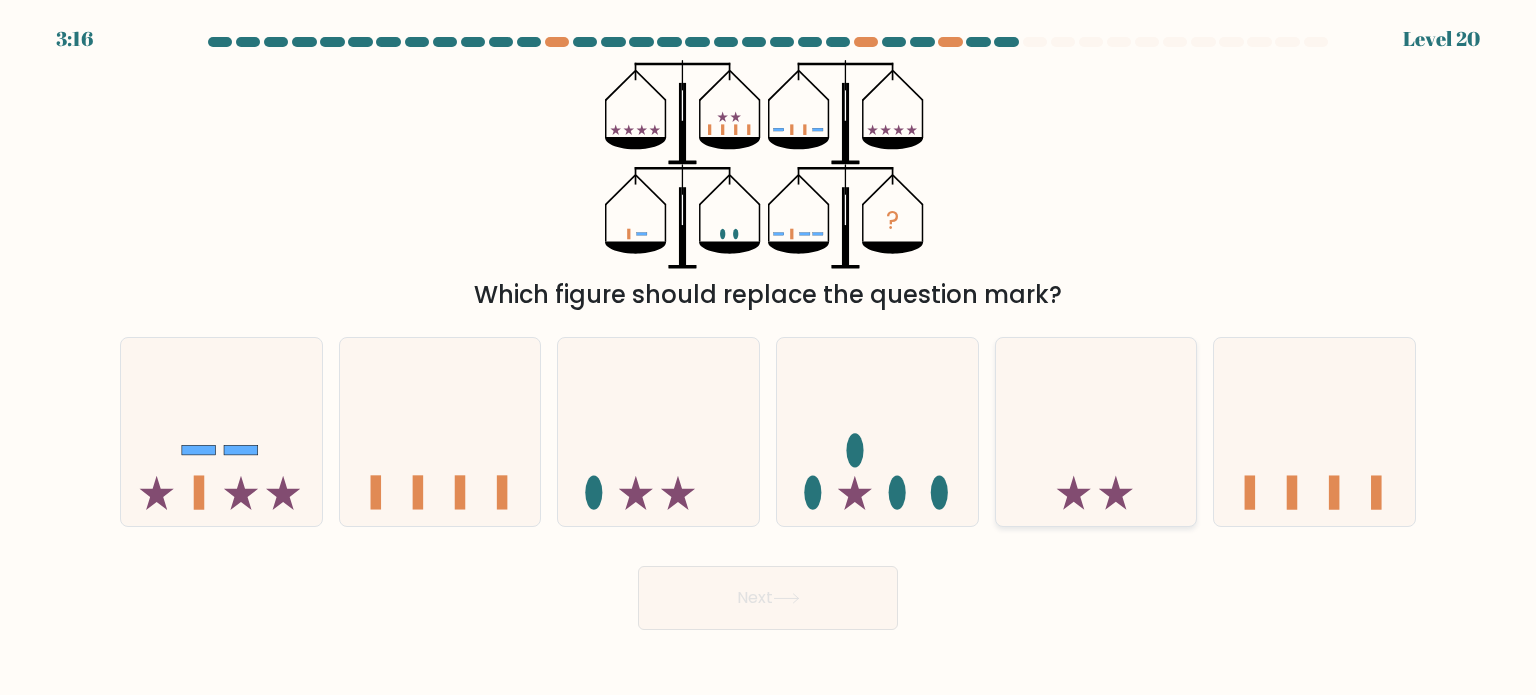 click 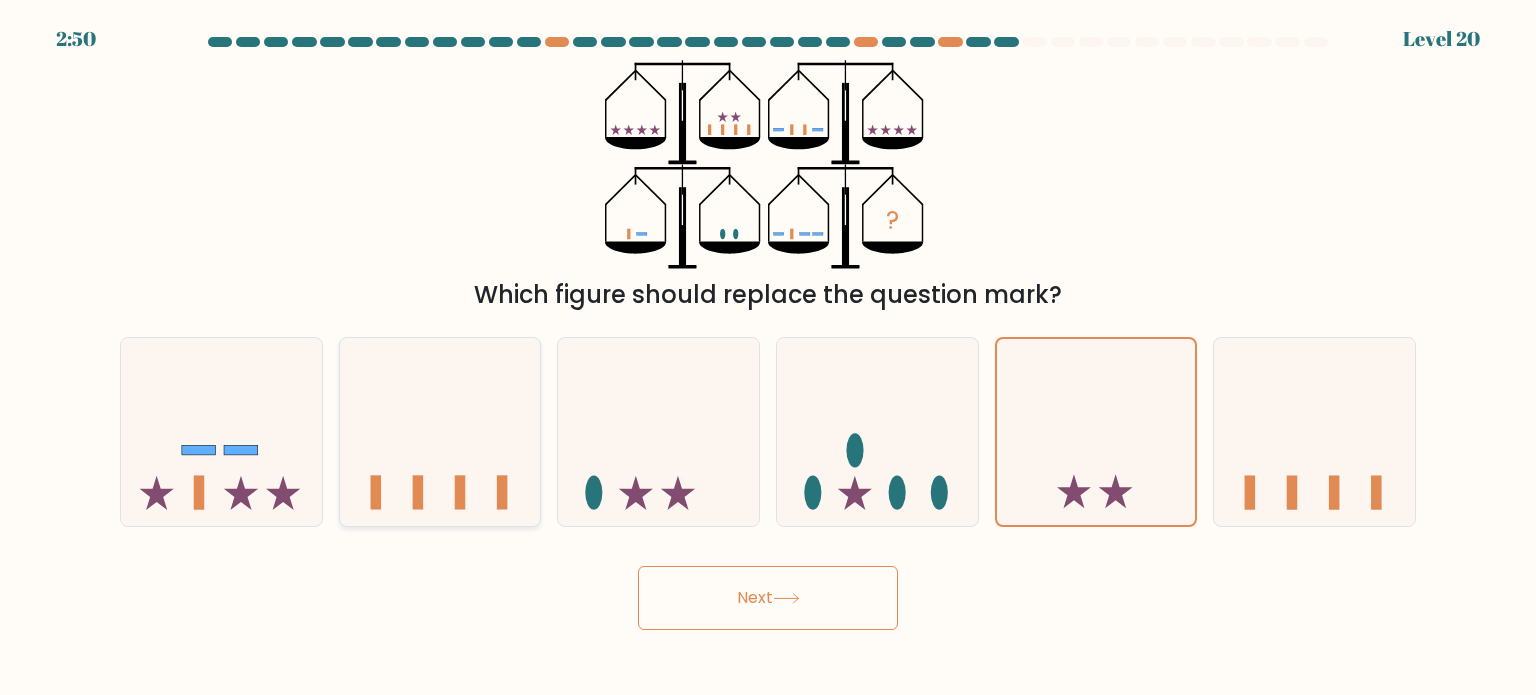 click 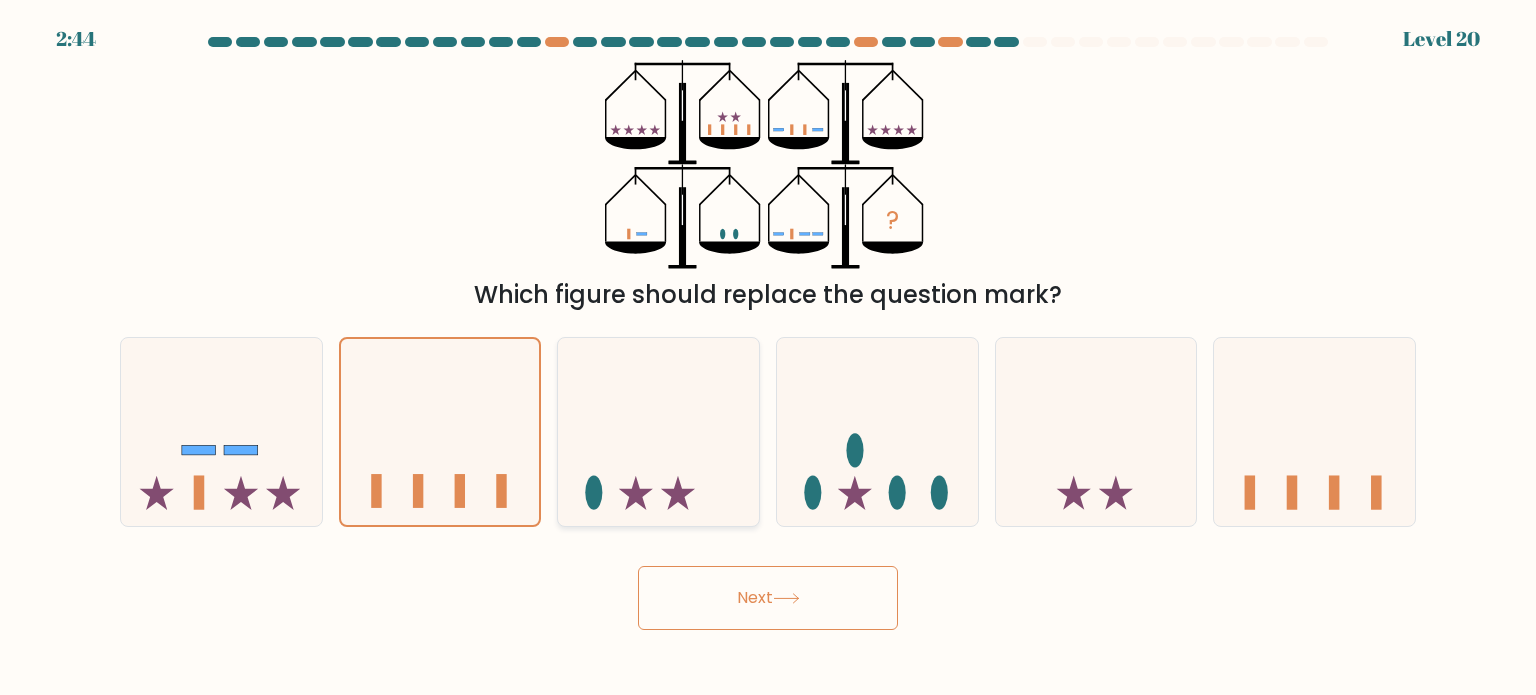 click 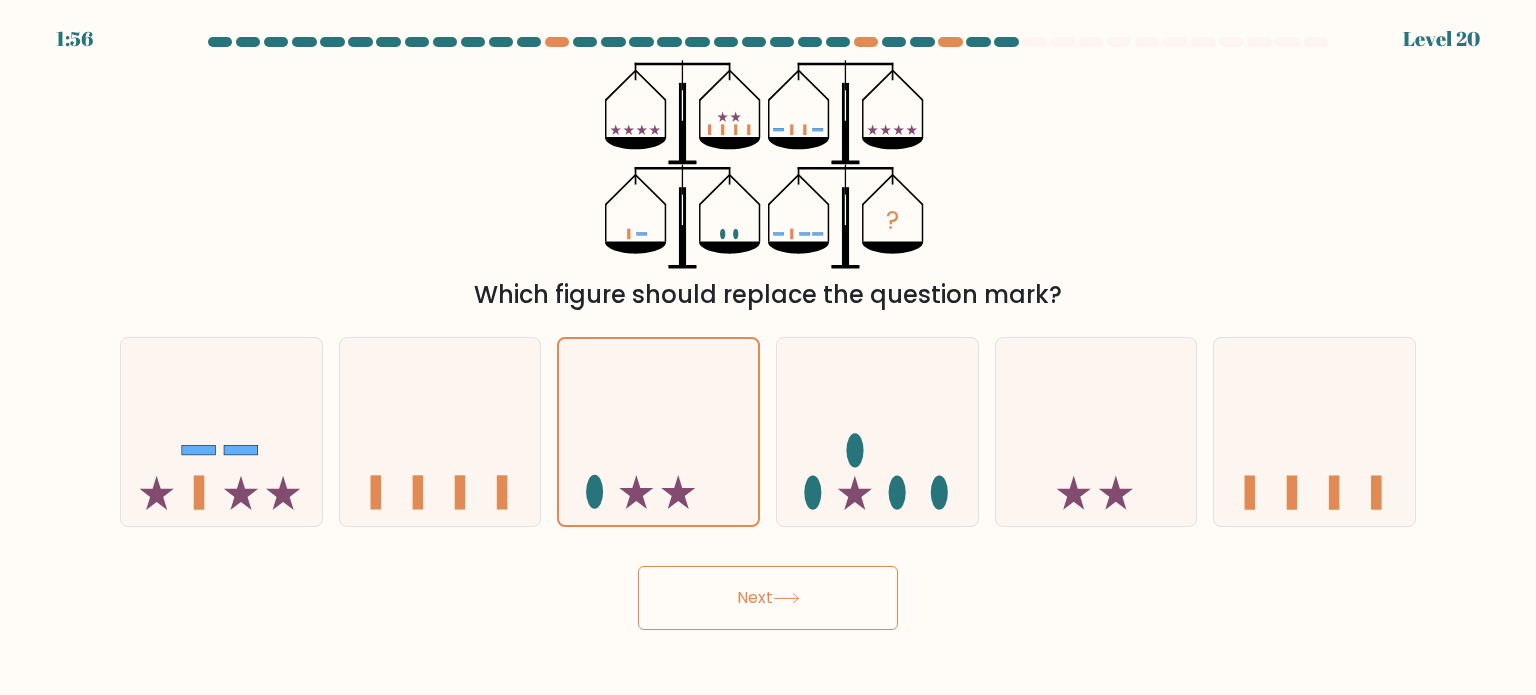 click on "Next" at bounding box center [768, 598] 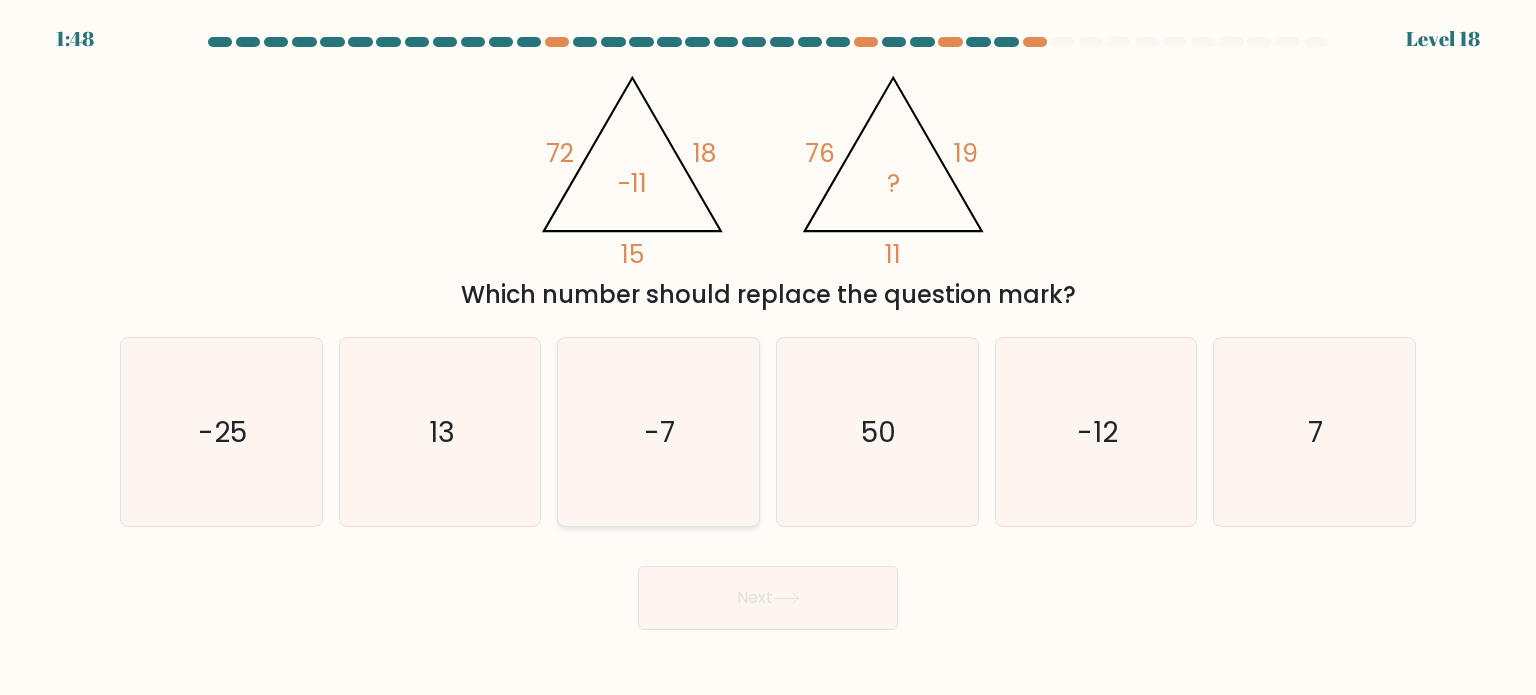 click on "-7" 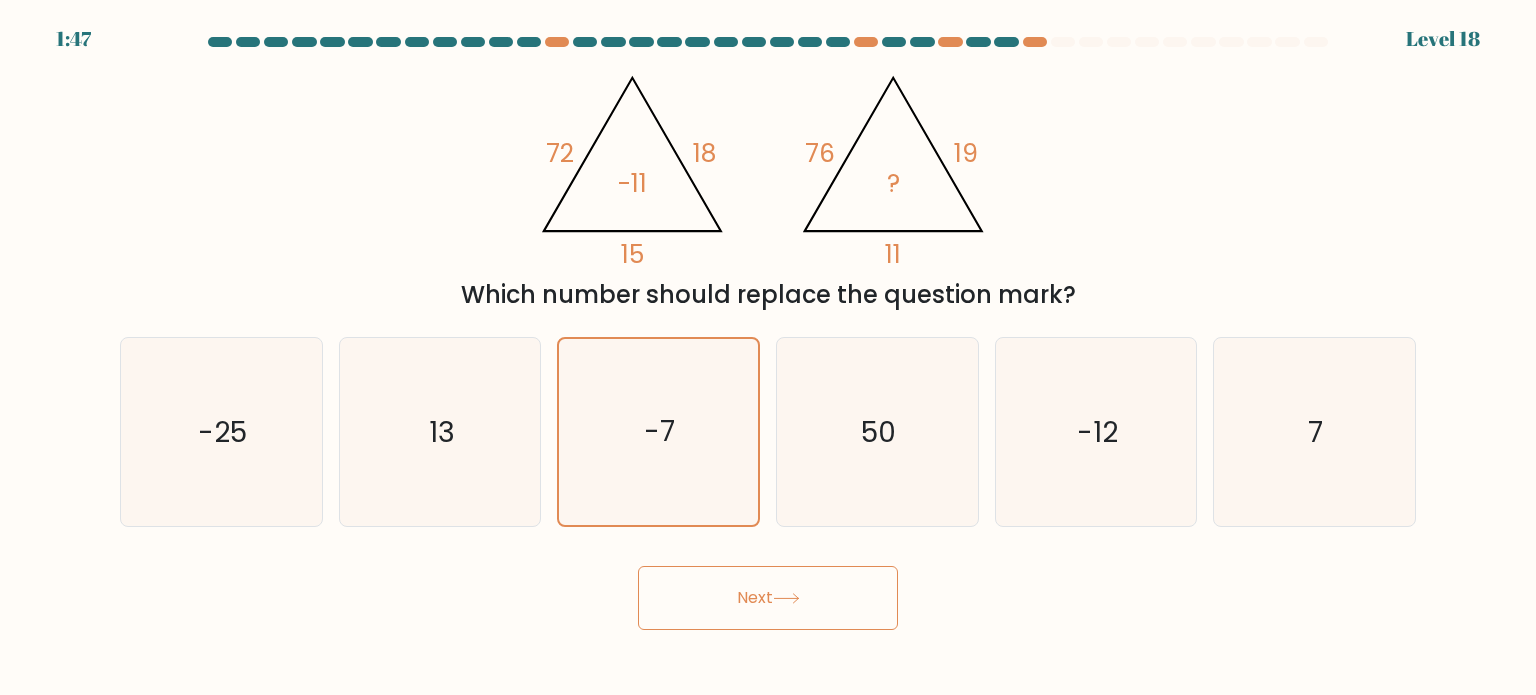click on "Next" at bounding box center [768, 598] 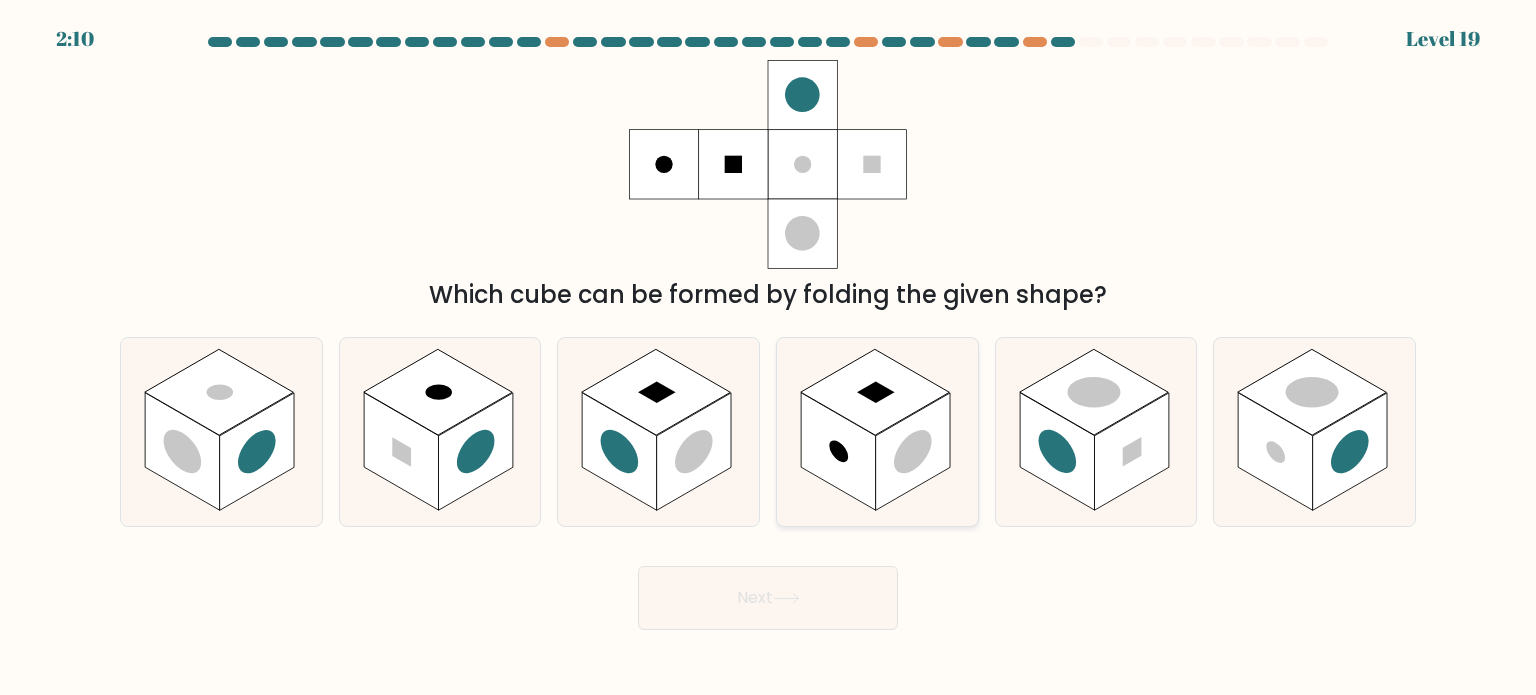 click 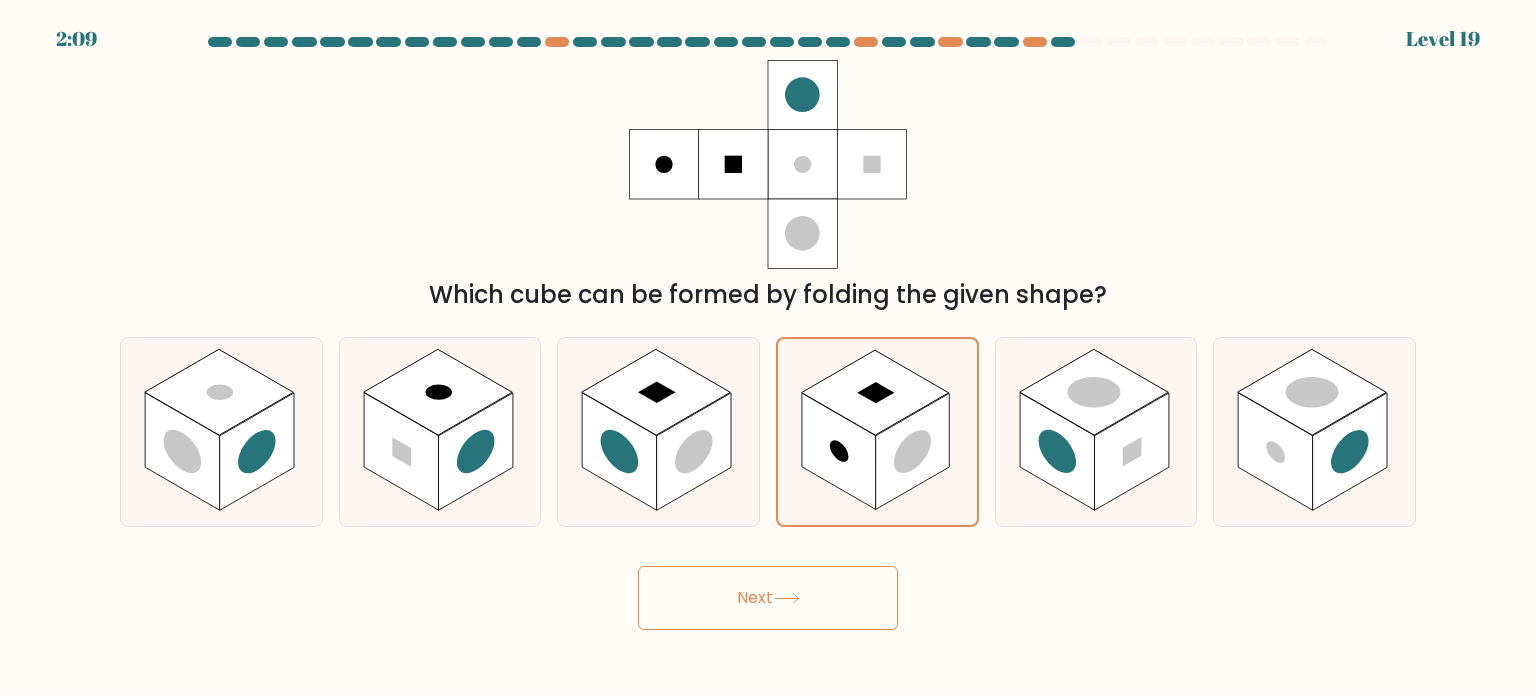 click on "Next" at bounding box center (768, 598) 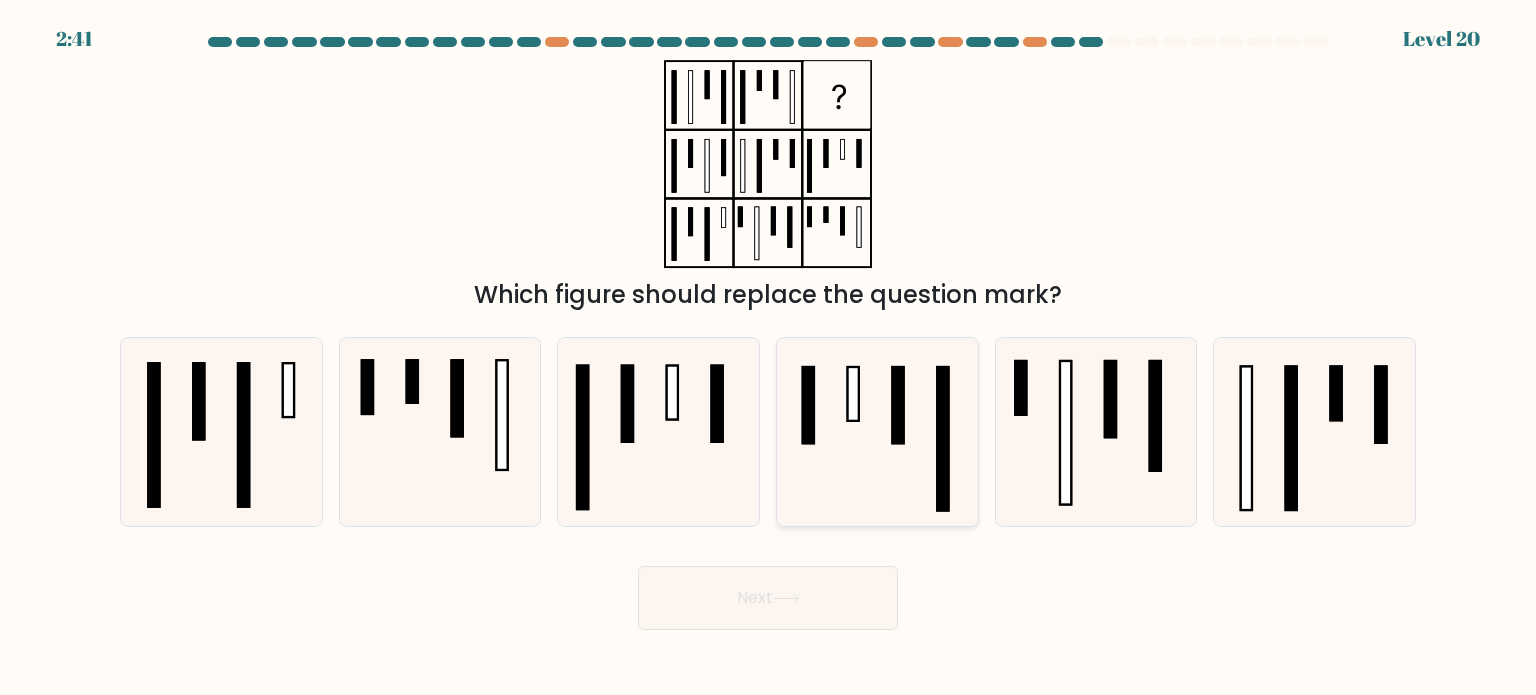 click 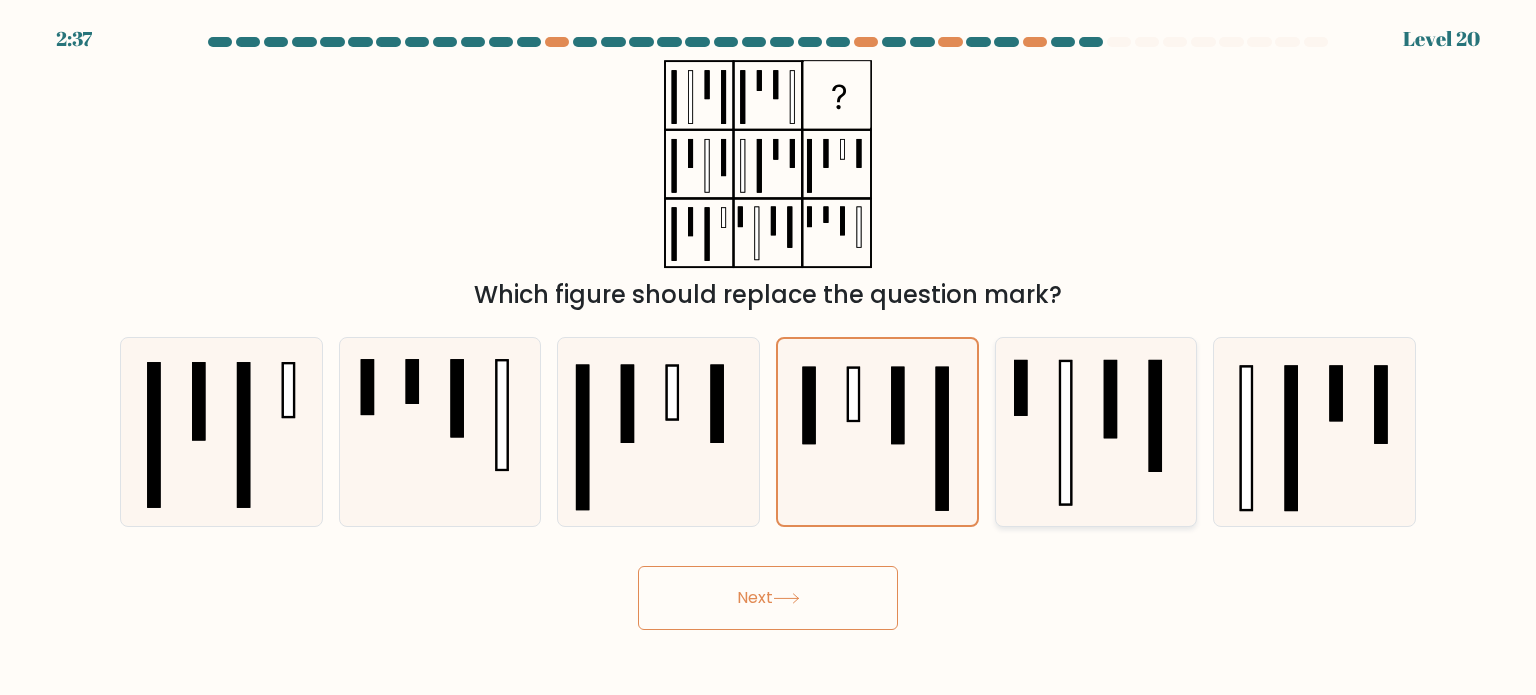 click 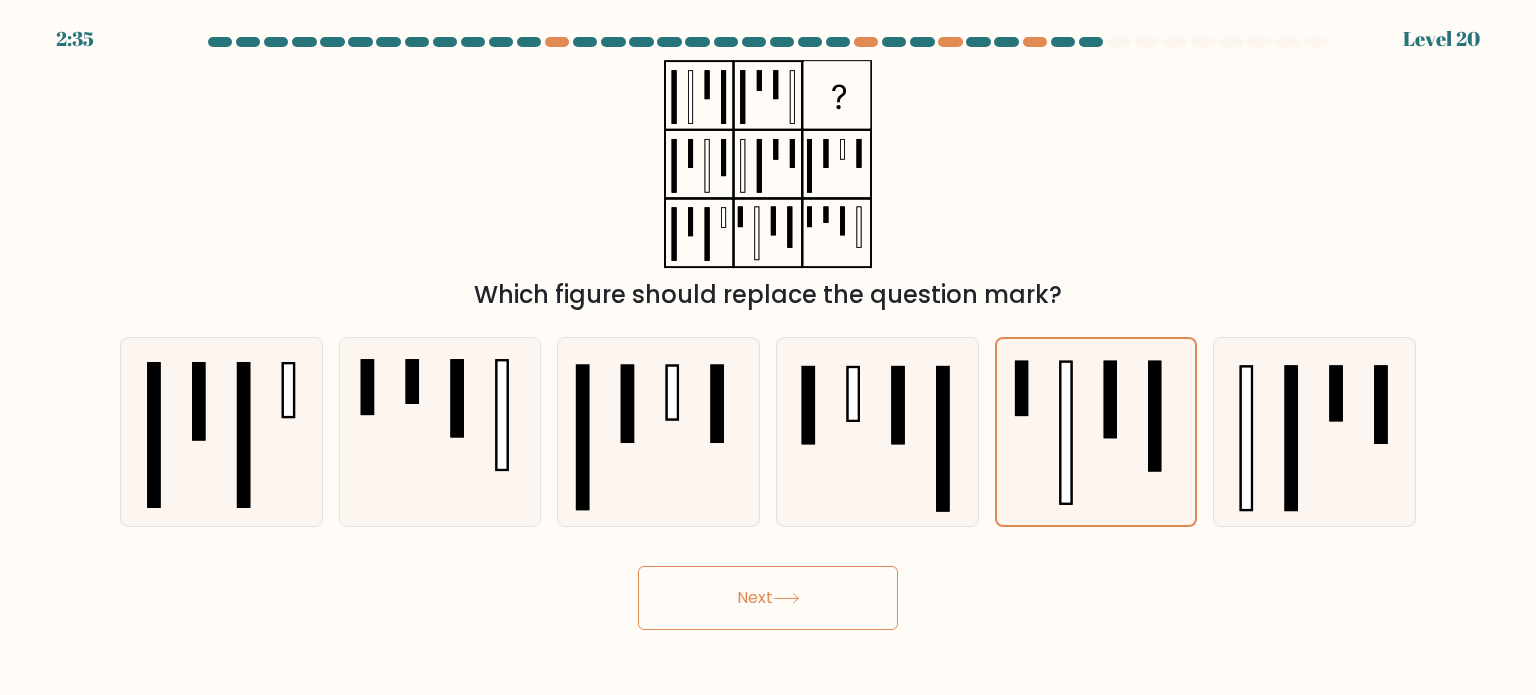 click on "Next" at bounding box center [768, 598] 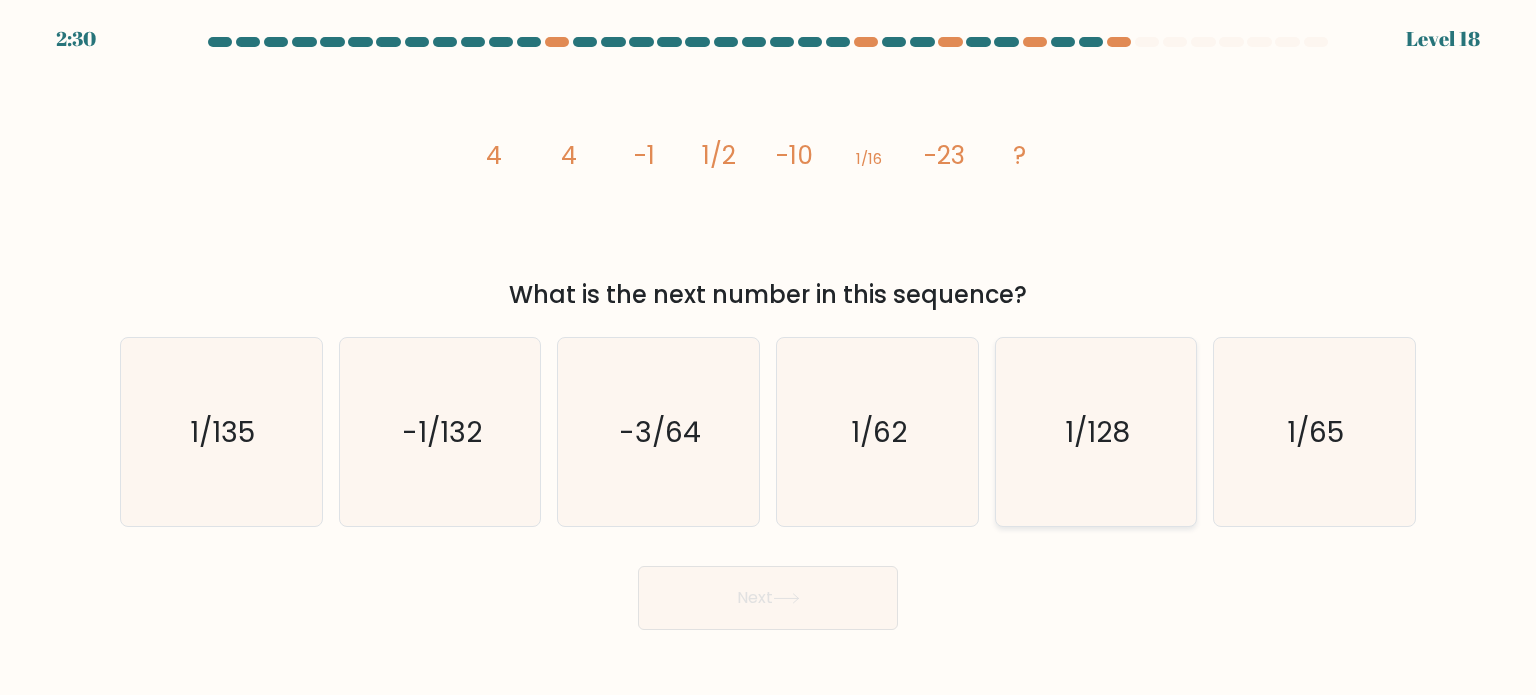 click on "1/128" 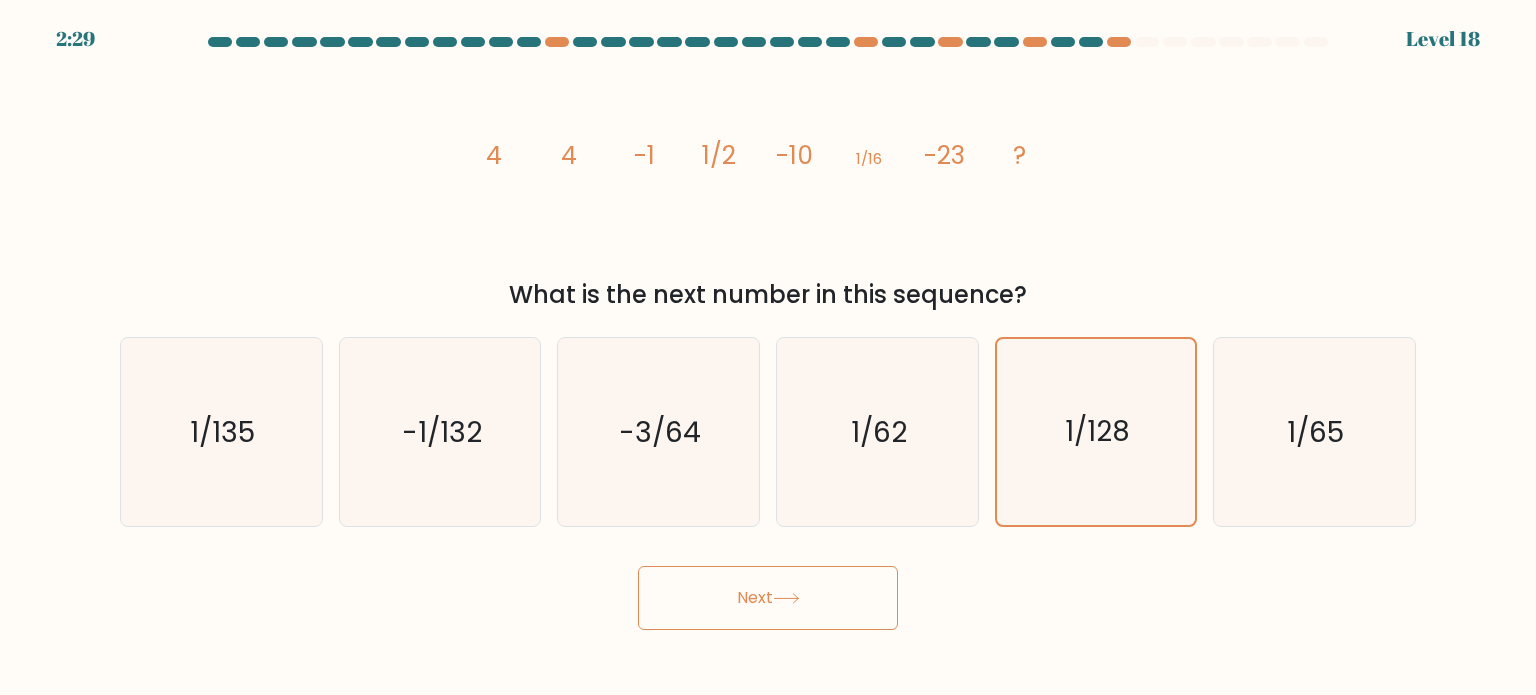 click on "Next" at bounding box center [768, 598] 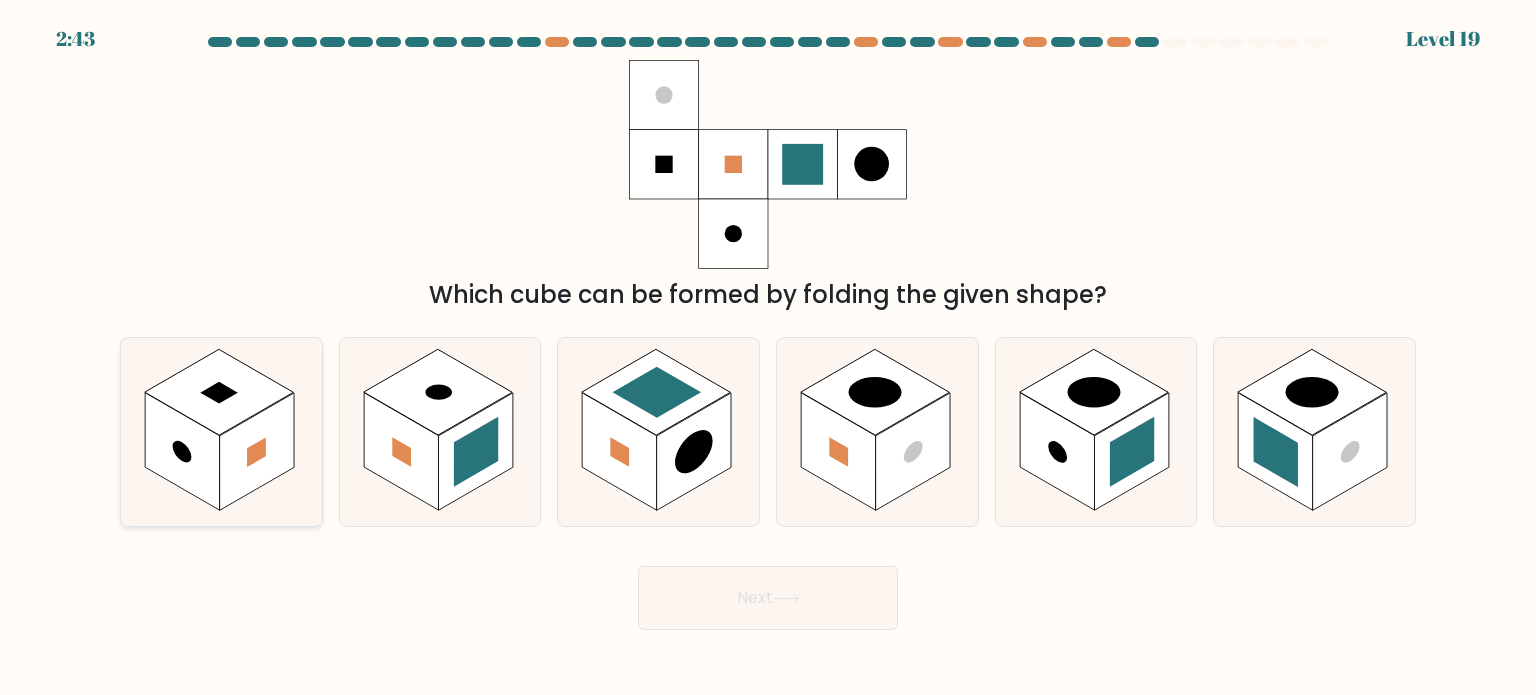 click 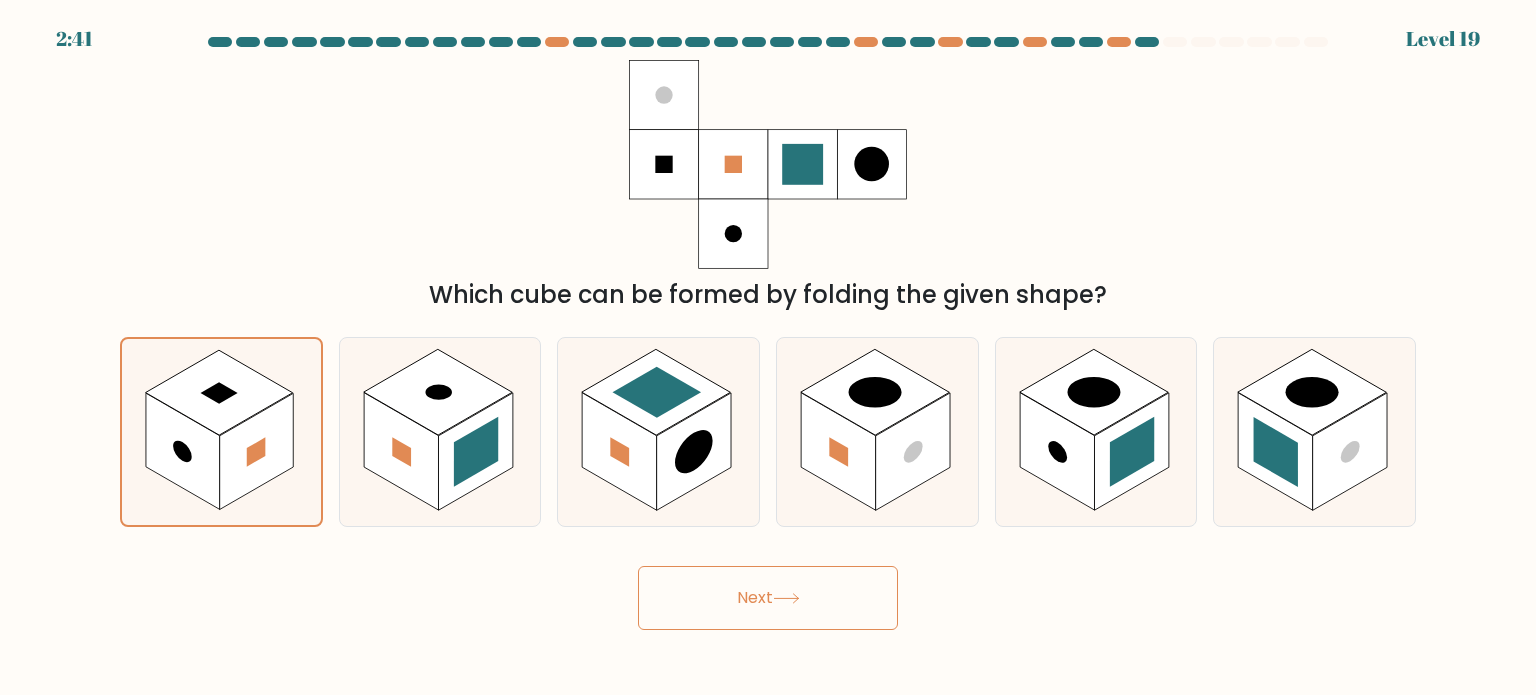 click on "Next" at bounding box center (768, 598) 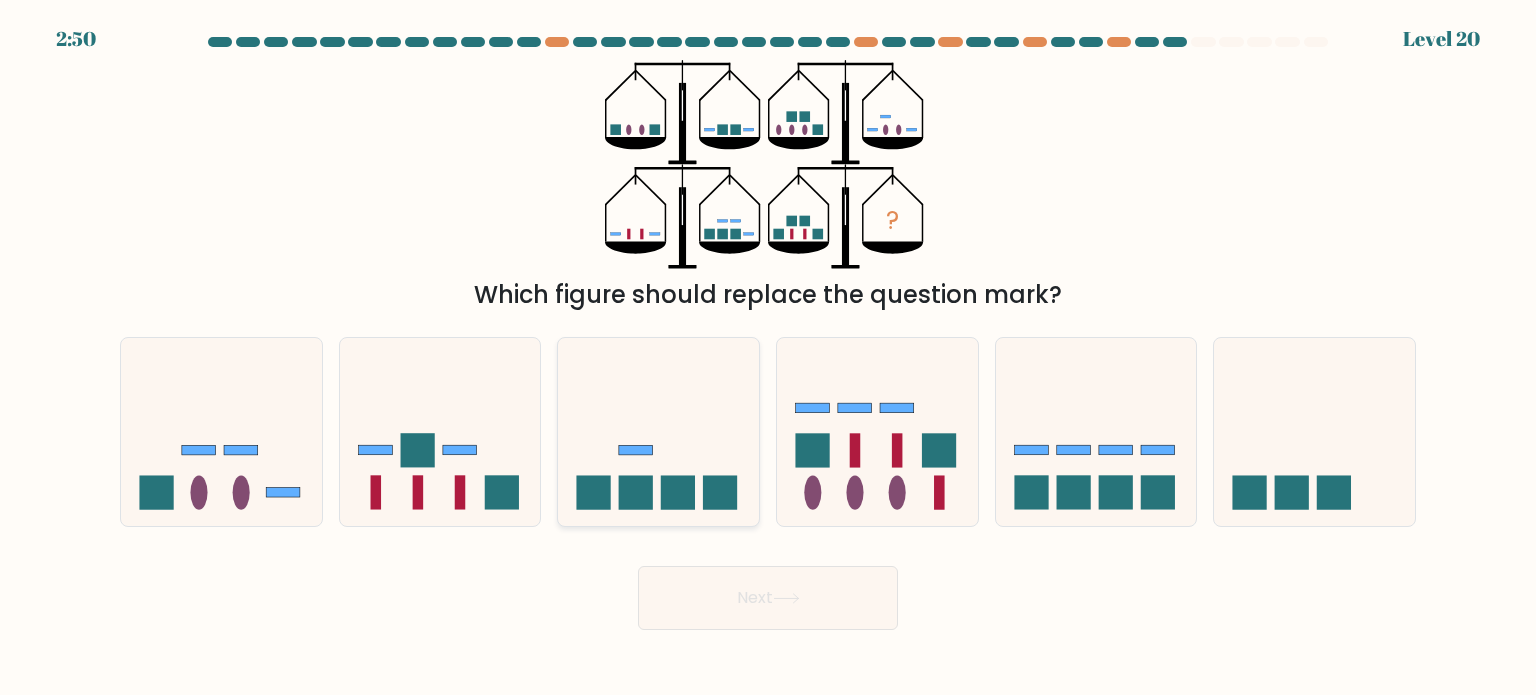 click 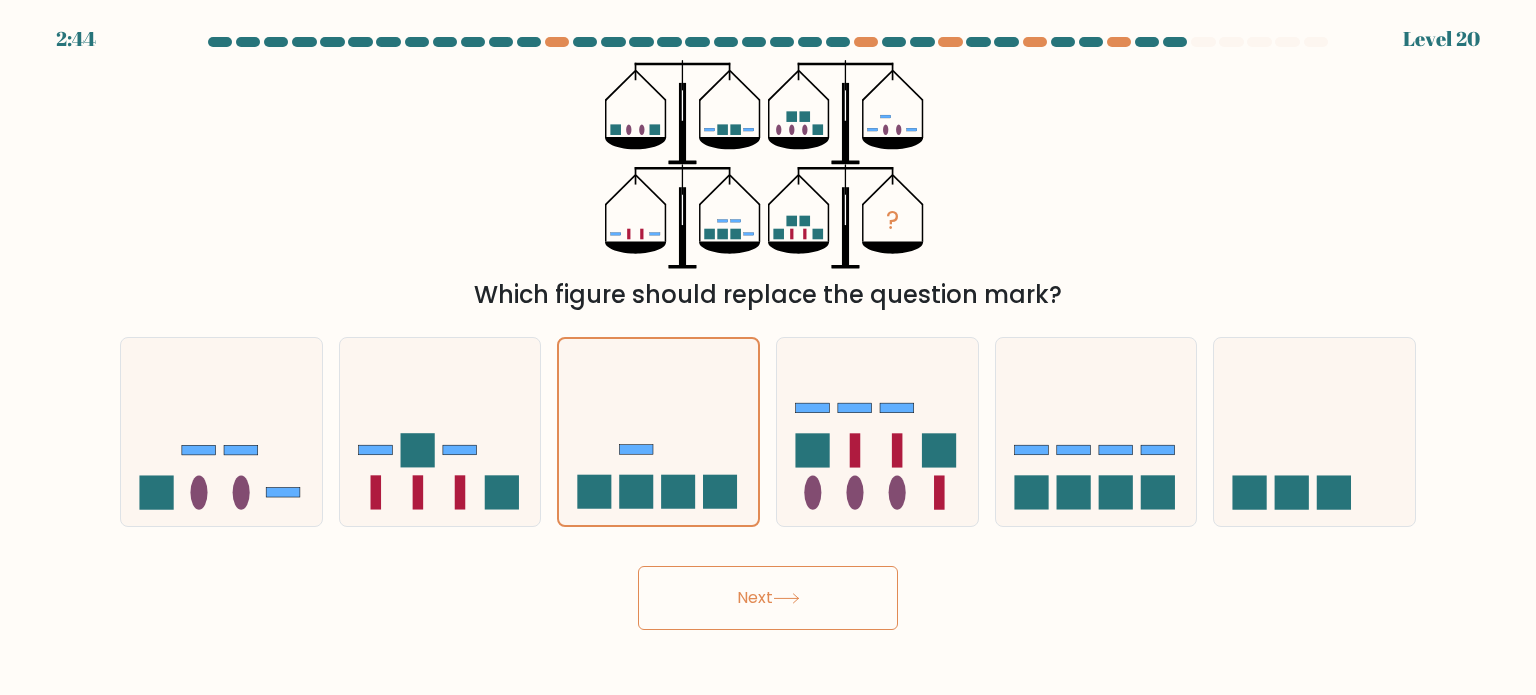 click on "Next" at bounding box center (768, 598) 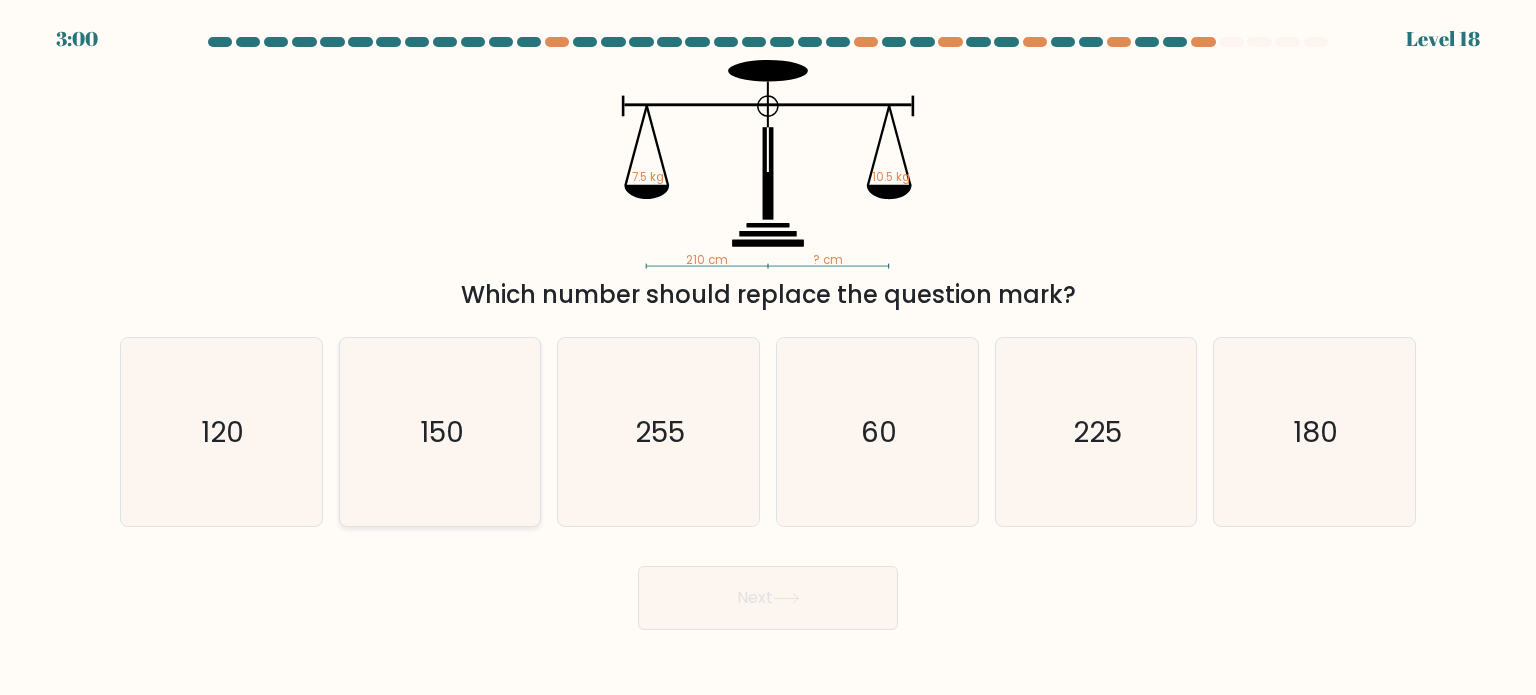click on "150" 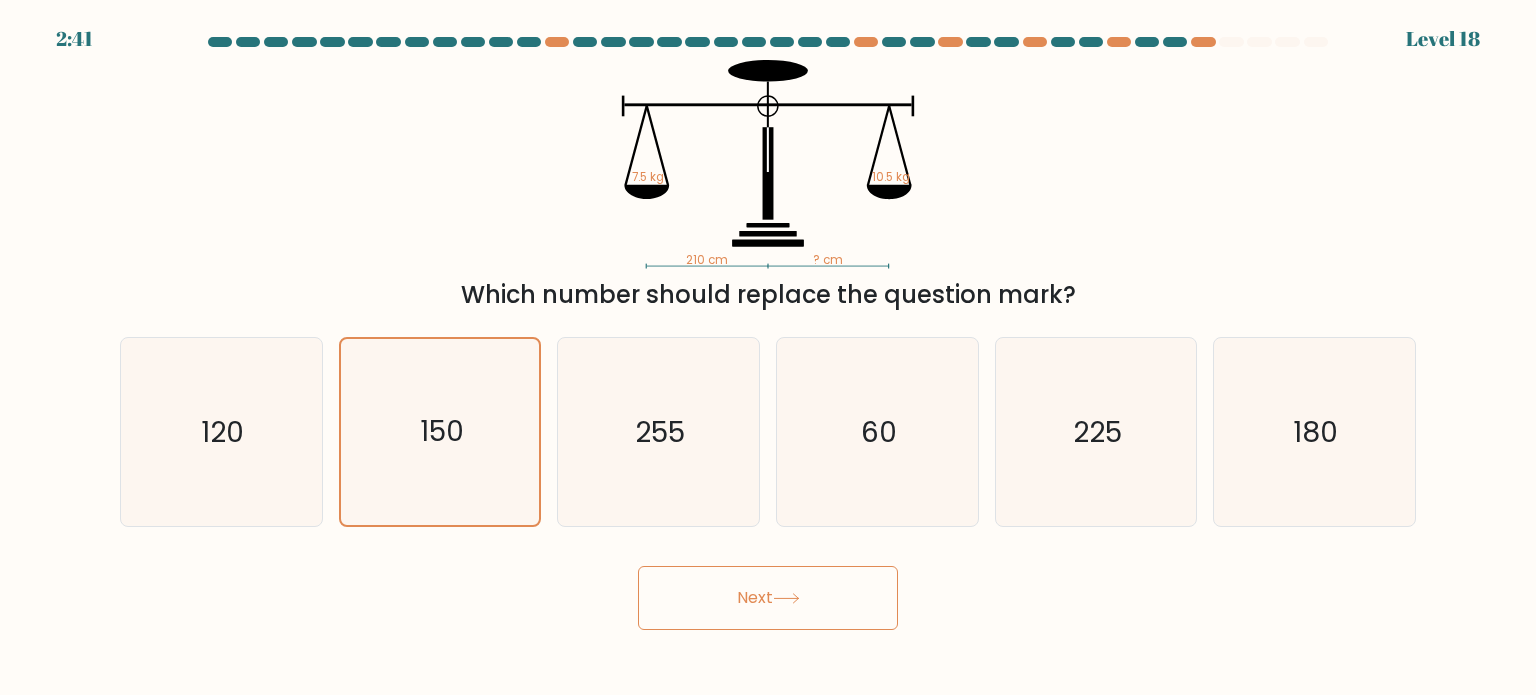 click on "Next" at bounding box center [768, 598] 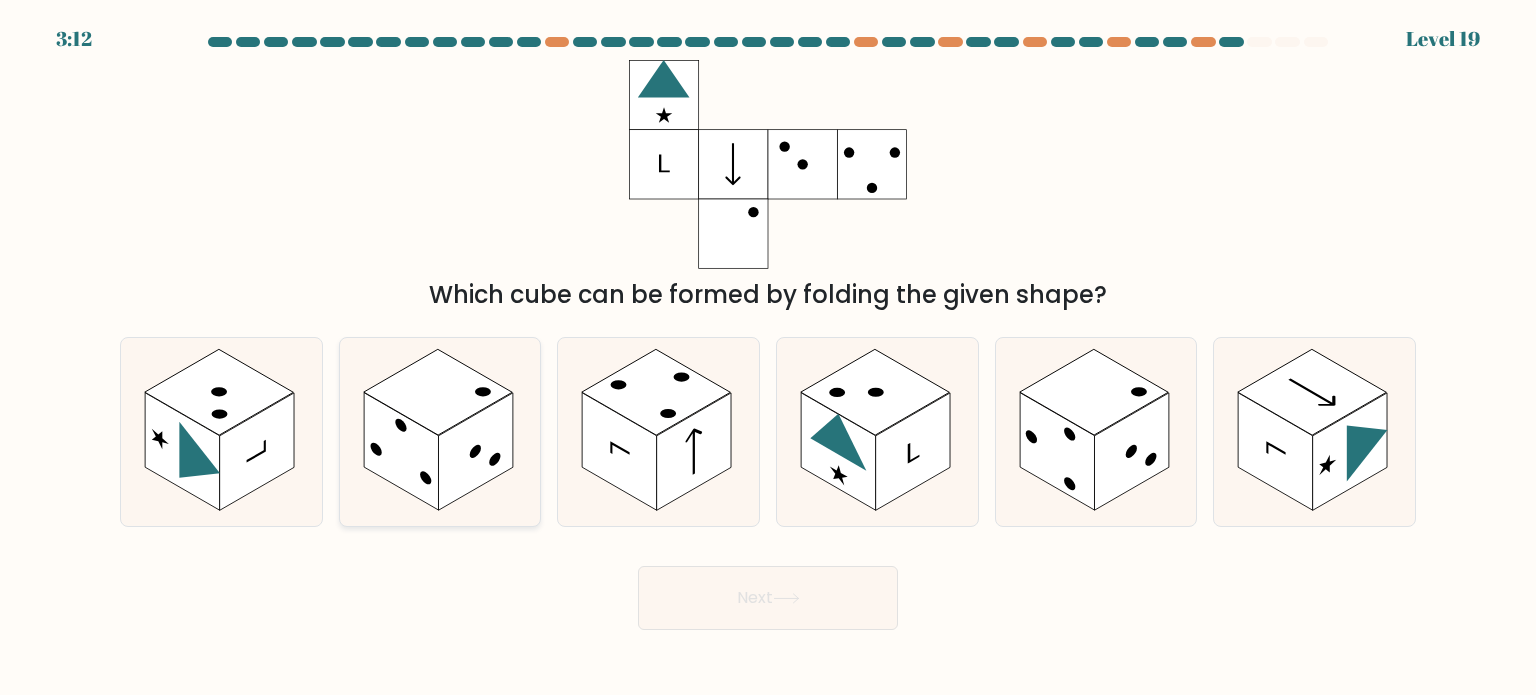 click 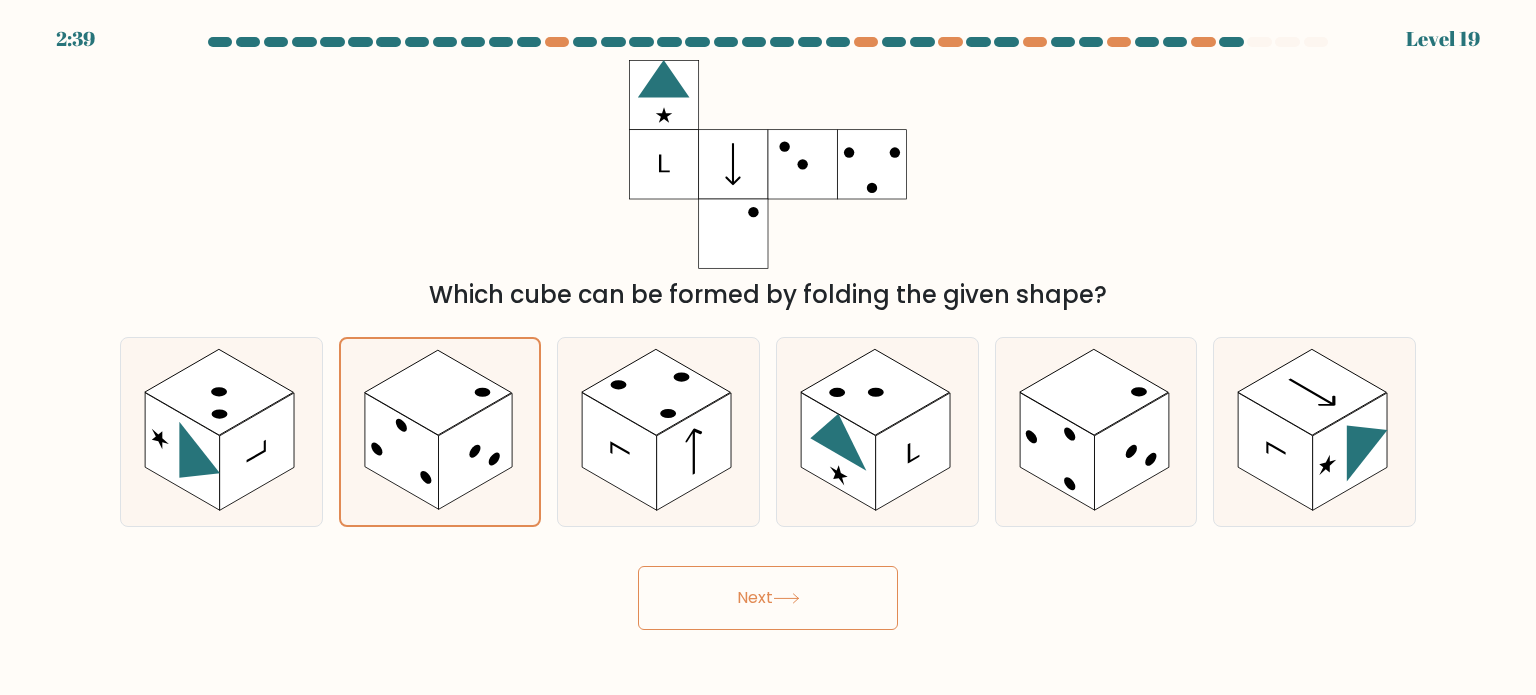 click on "Next" at bounding box center (768, 590) 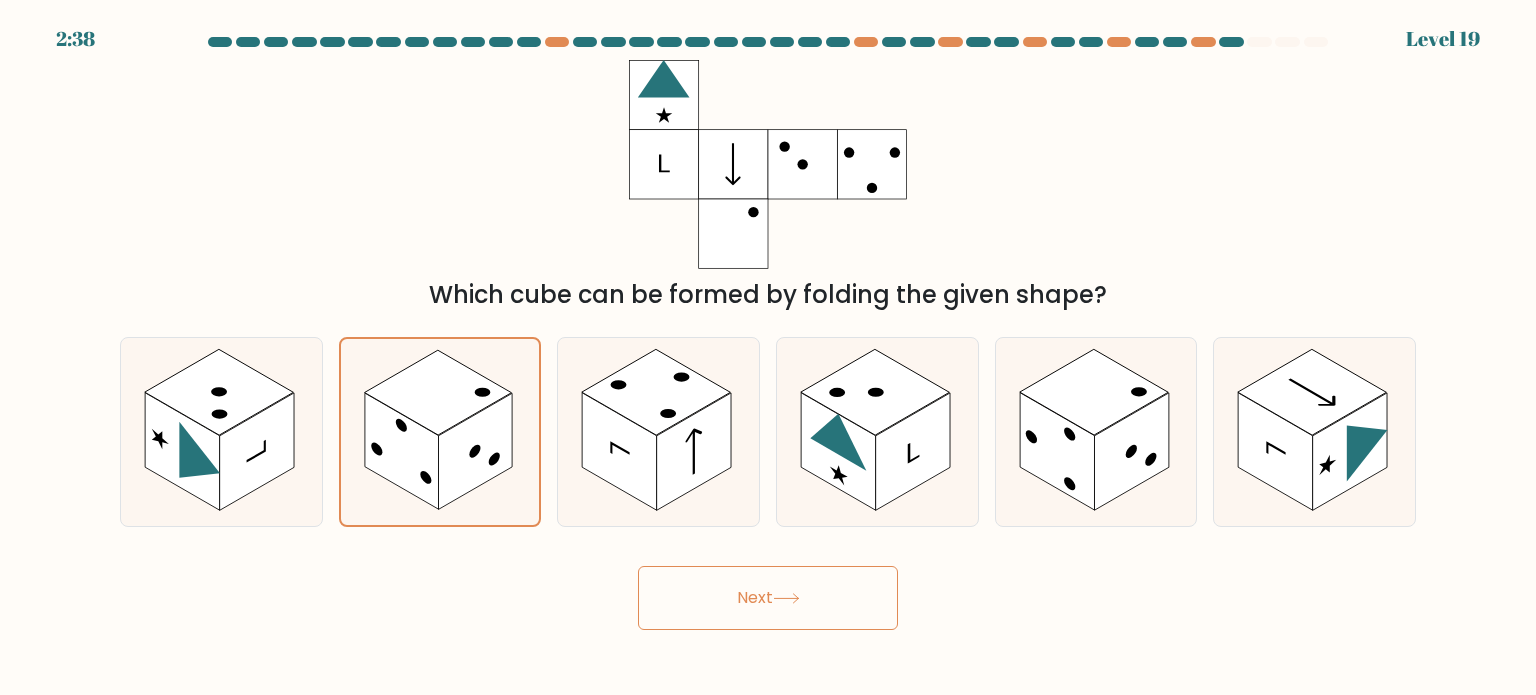 click on "Next" at bounding box center (768, 598) 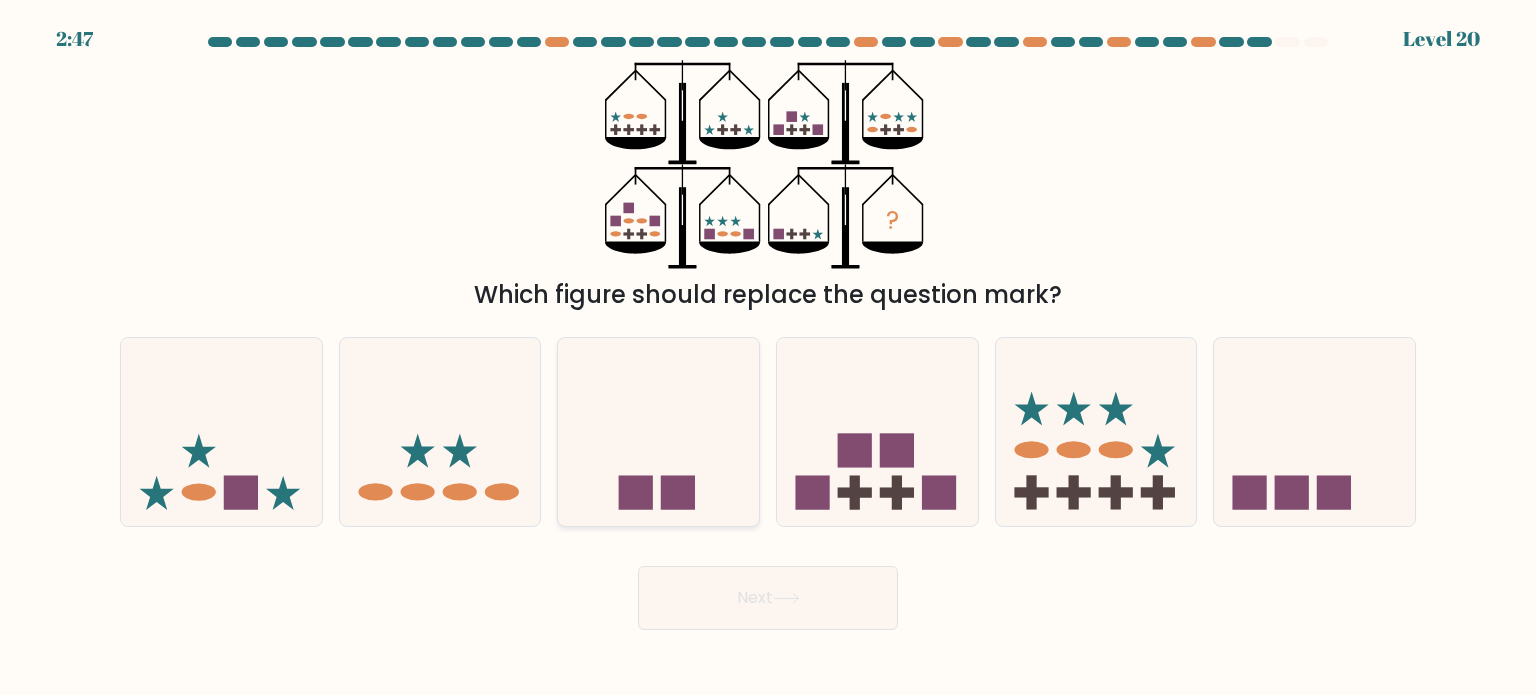 click 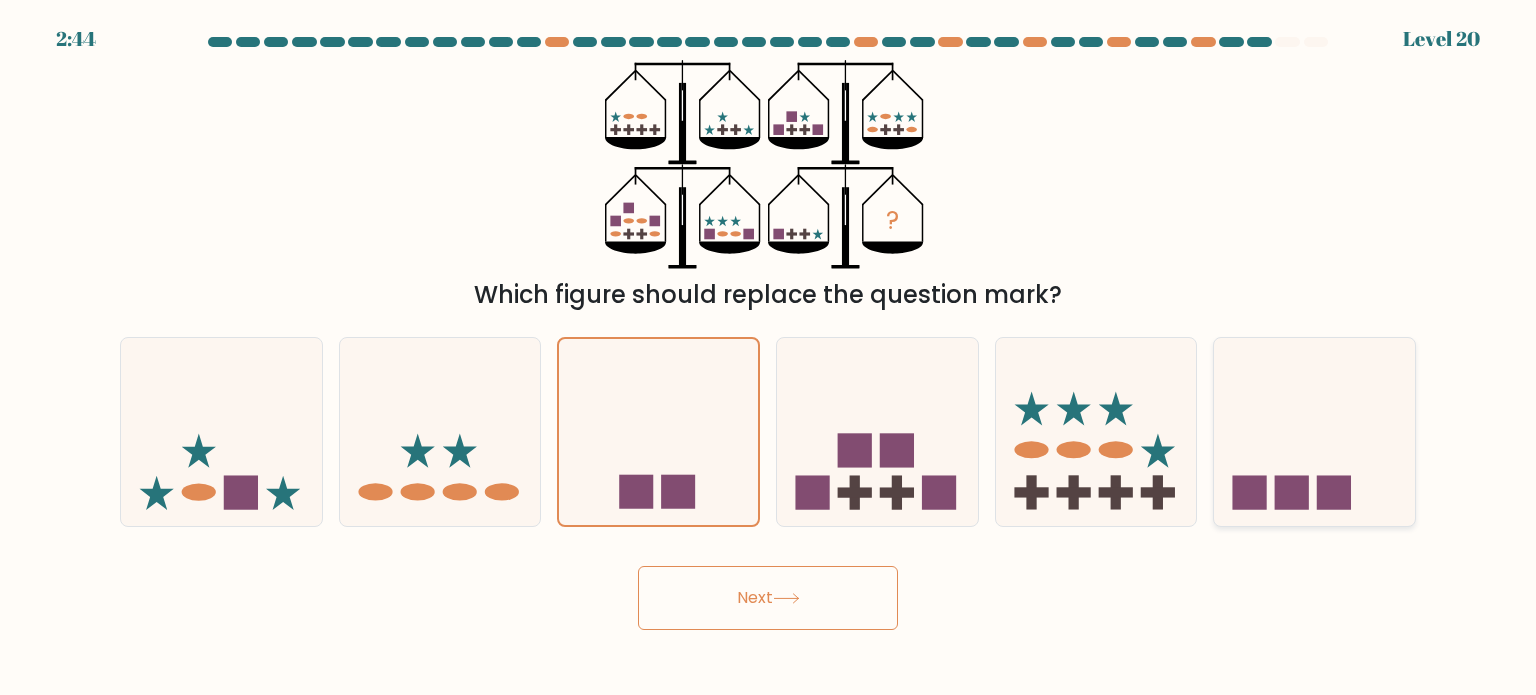click 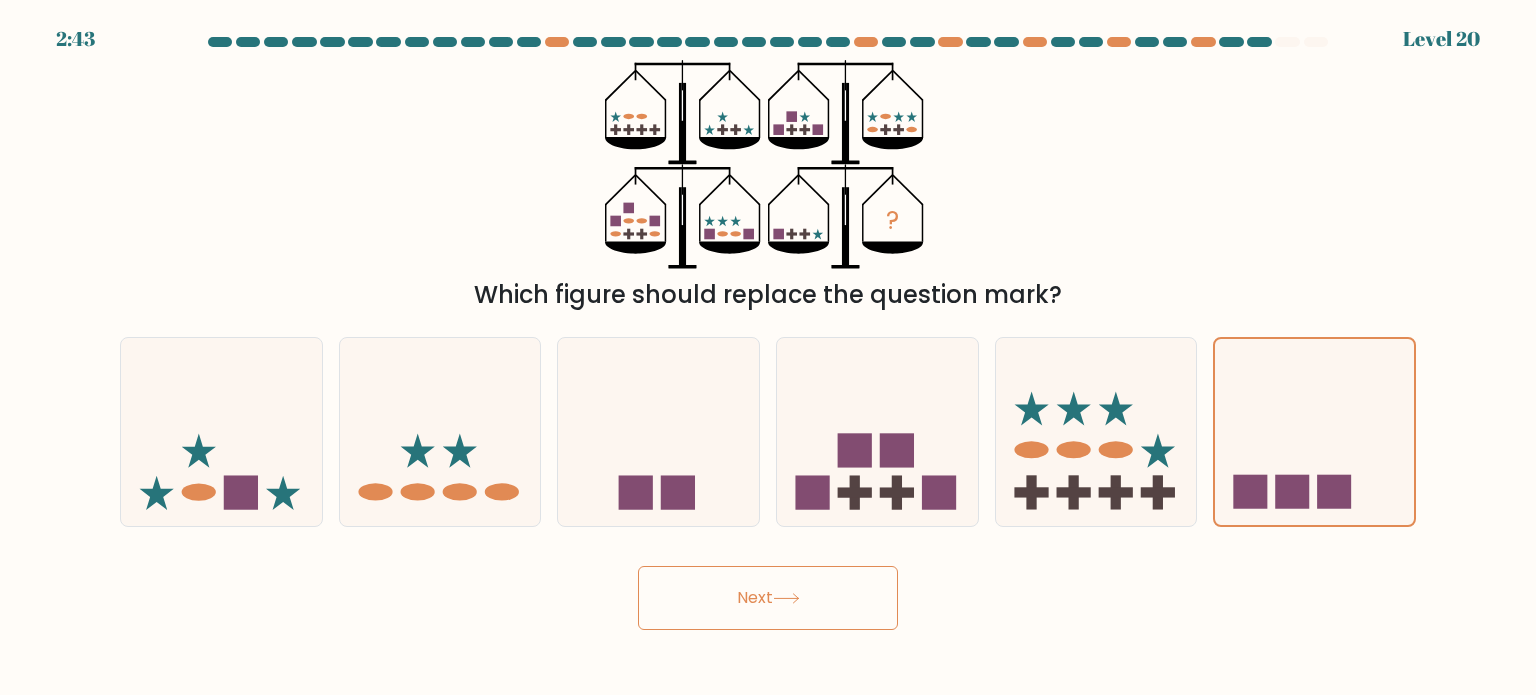 click on "Next" at bounding box center [768, 598] 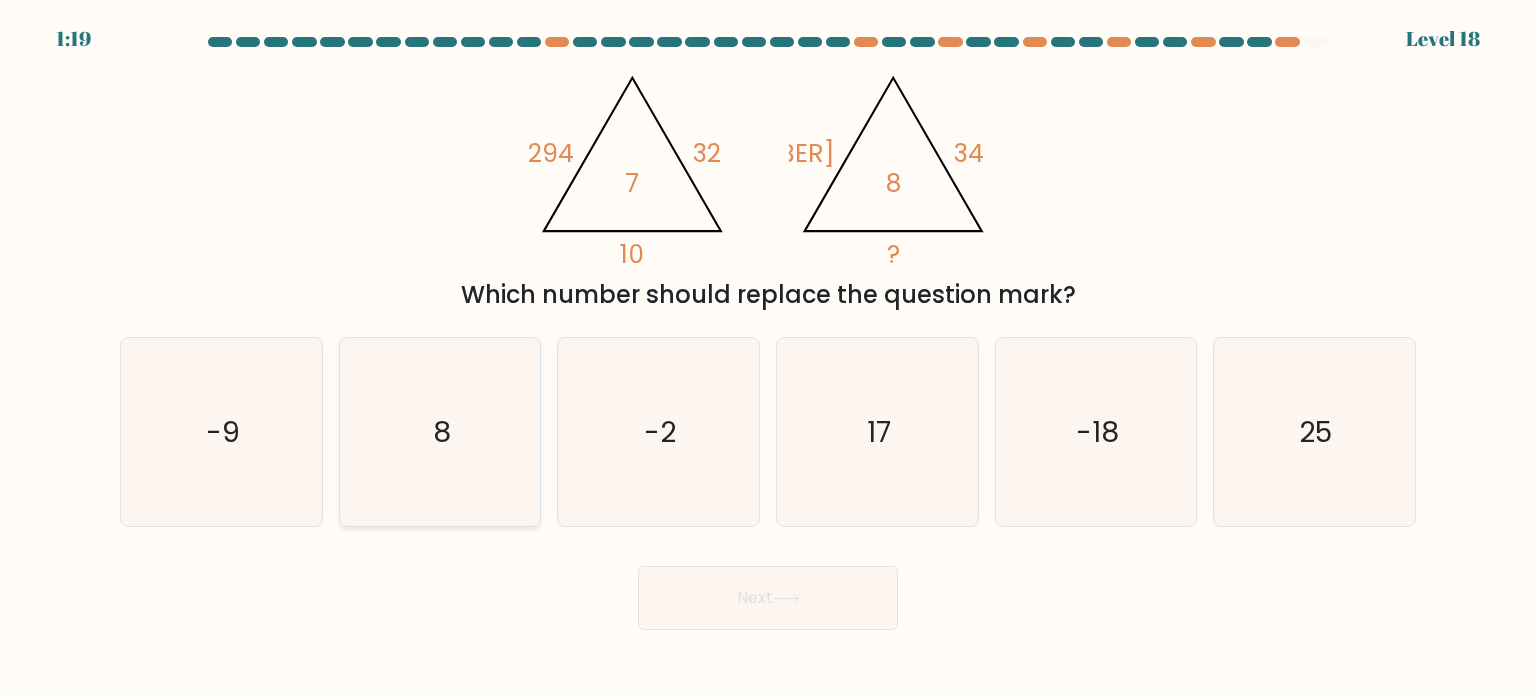 click on "8" 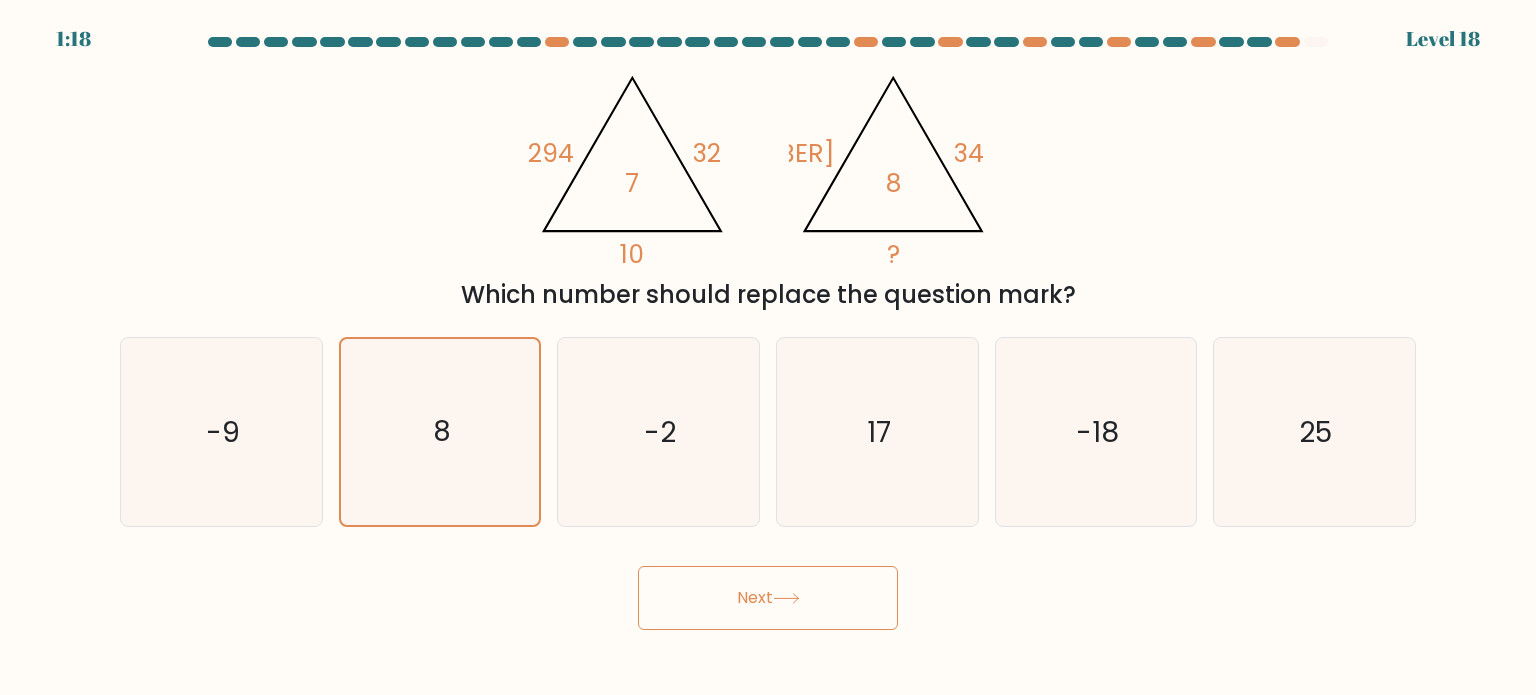 click on "1:18
Level 18" at bounding box center [768, 347] 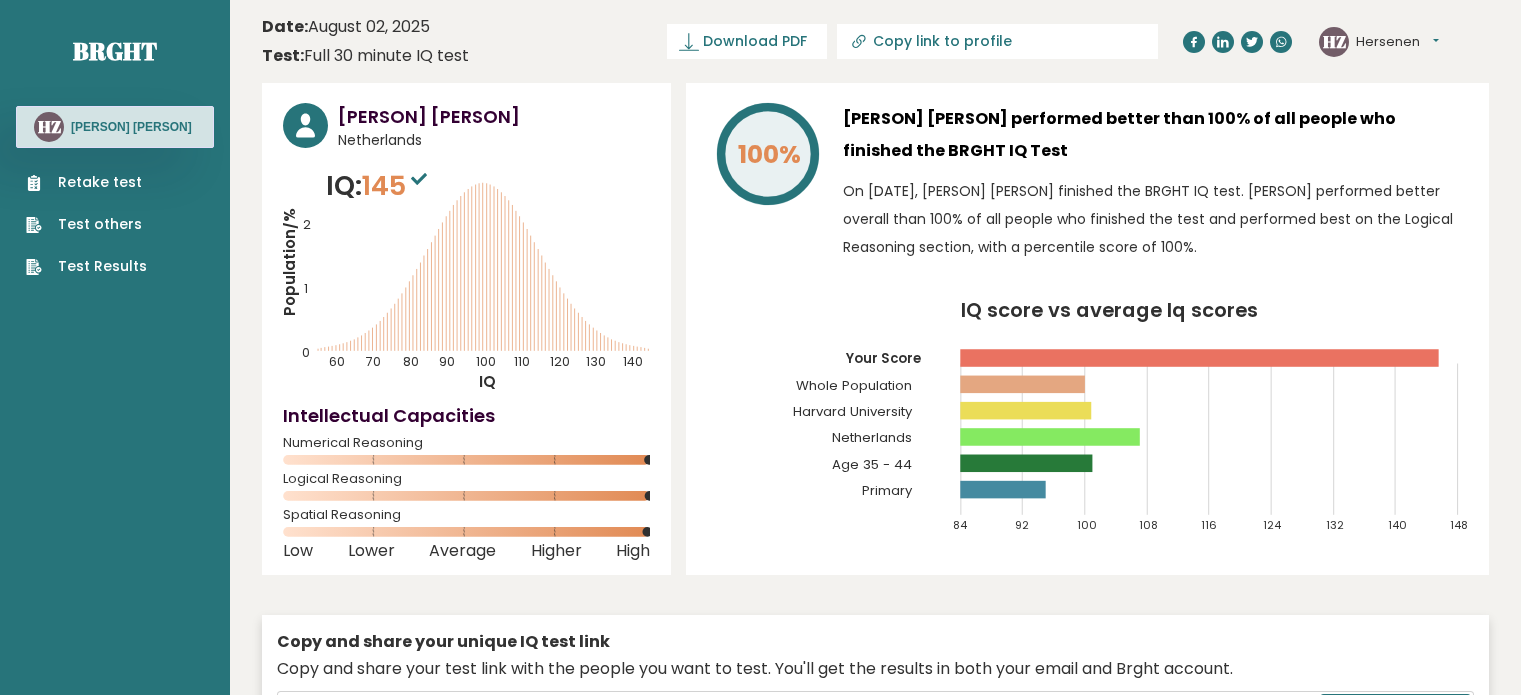 scroll, scrollTop: 0, scrollLeft: 0, axis: both 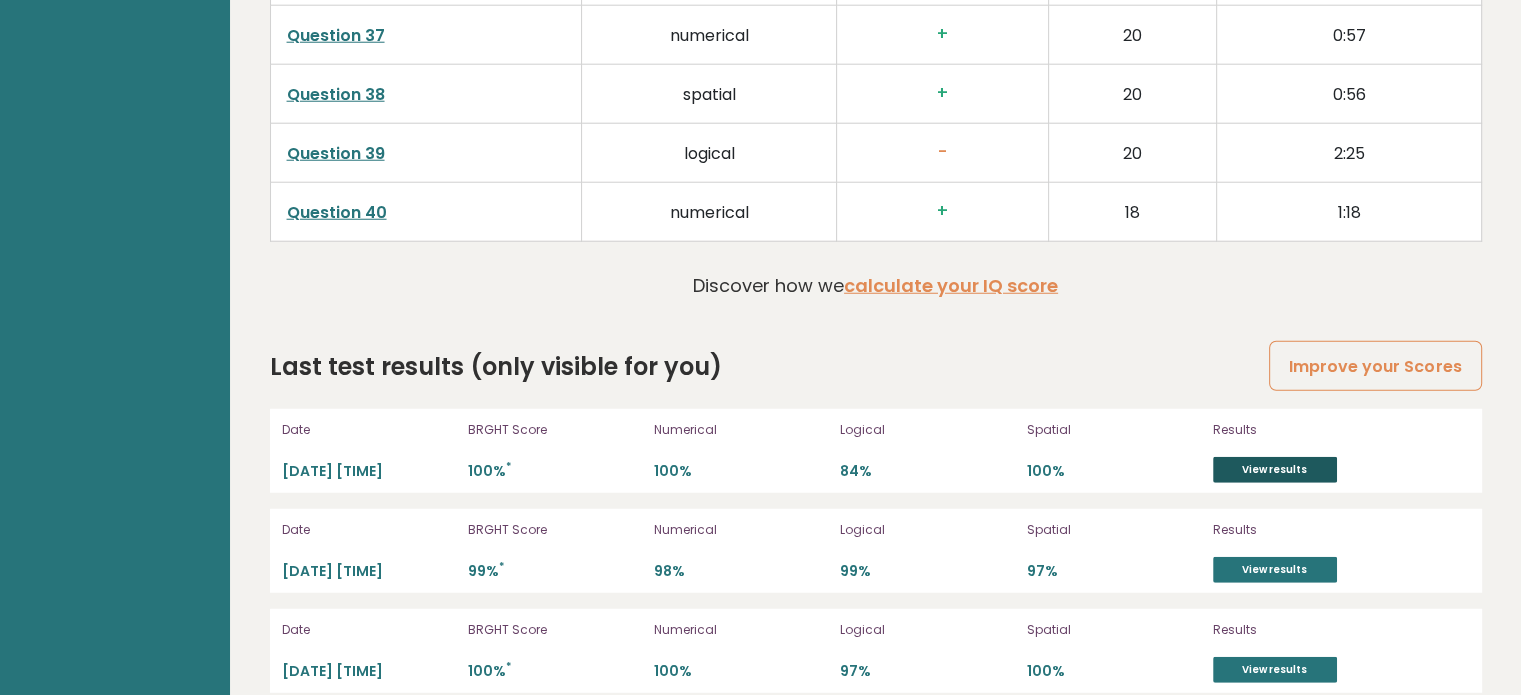 click on "View results" at bounding box center (1275, 470) 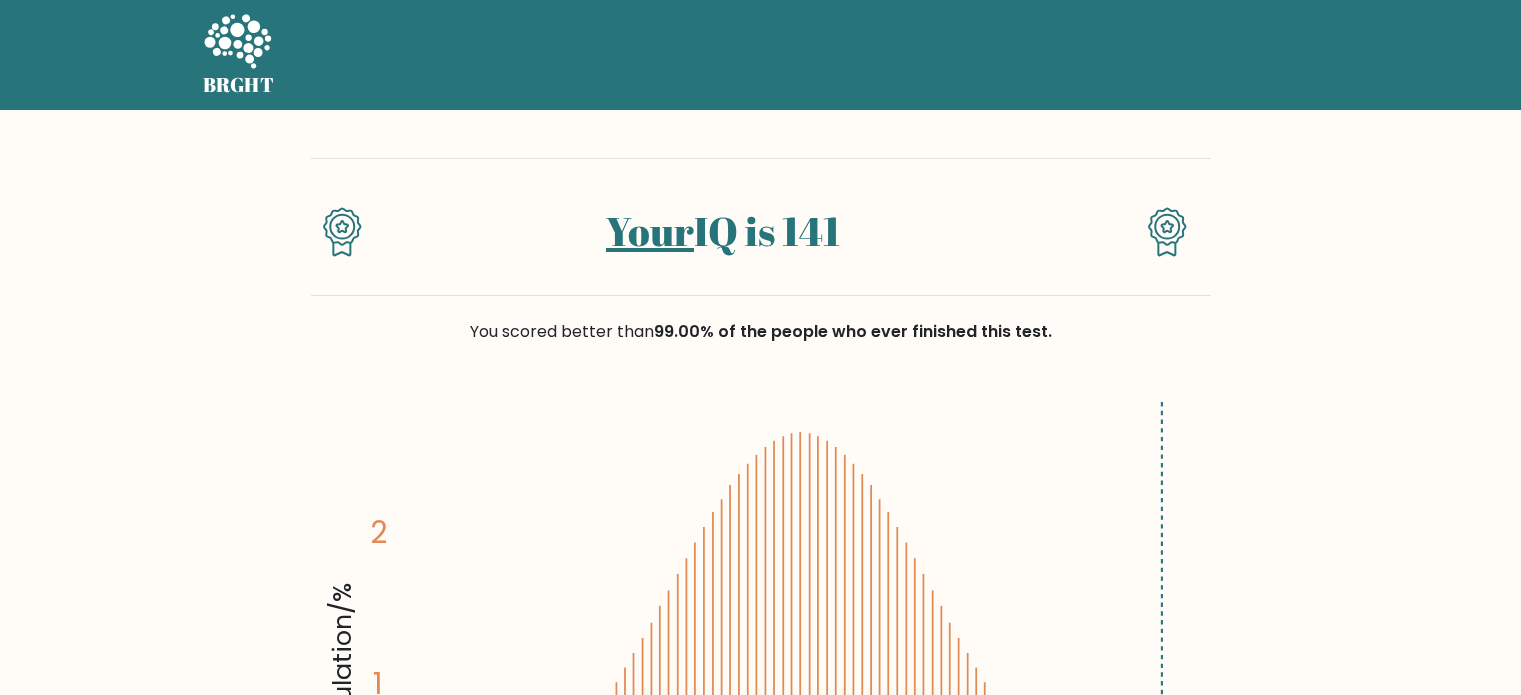 scroll, scrollTop: 0, scrollLeft: 0, axis: both 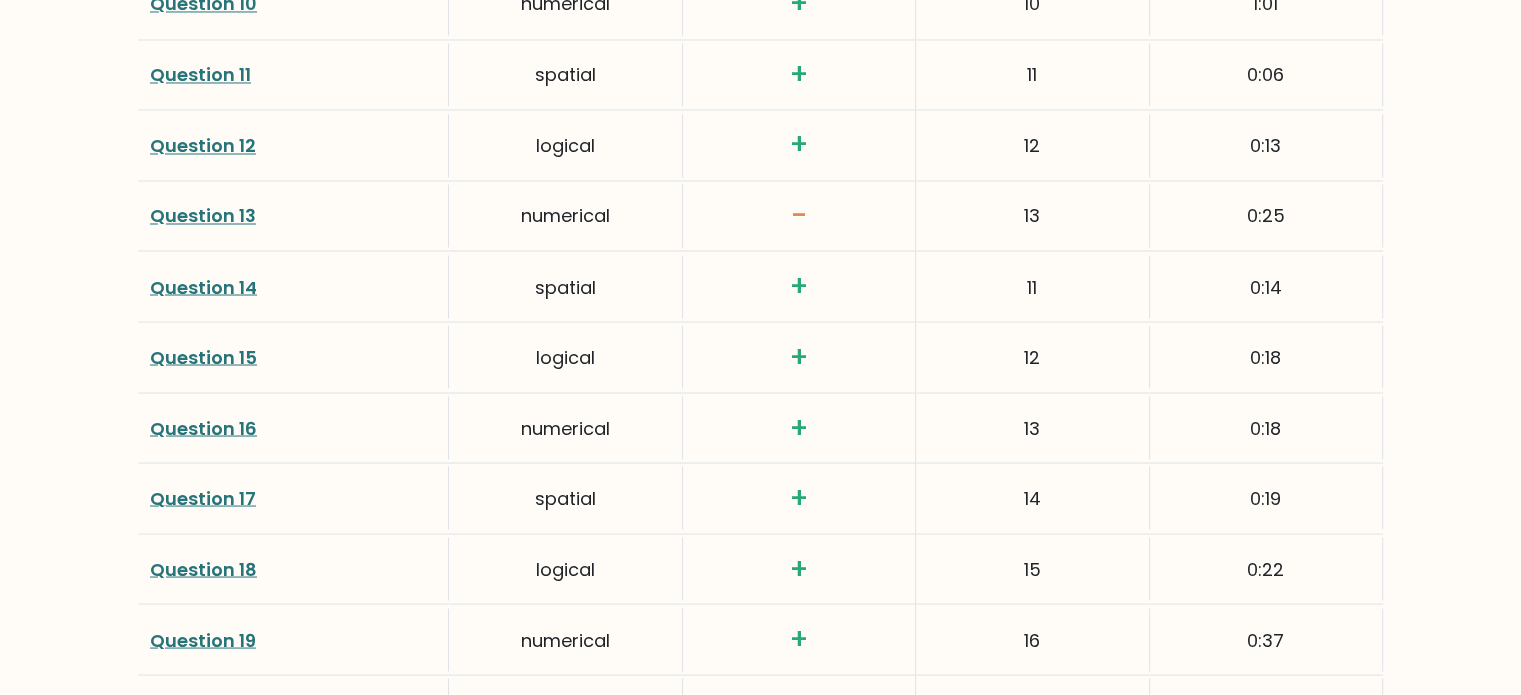click on "Question 13" at bounding box center [203, 215] 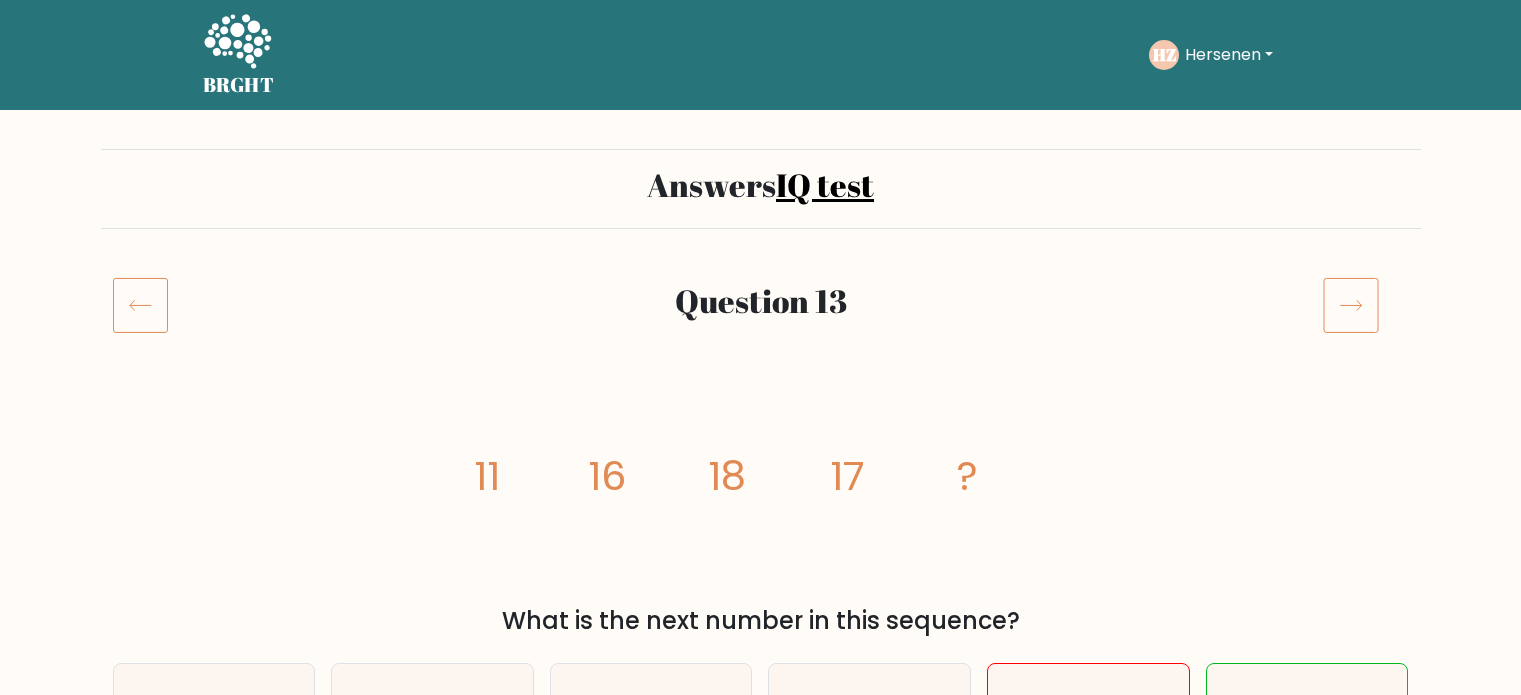 scroll, scrollTop: 0, scrollLeft: 0, axis: both 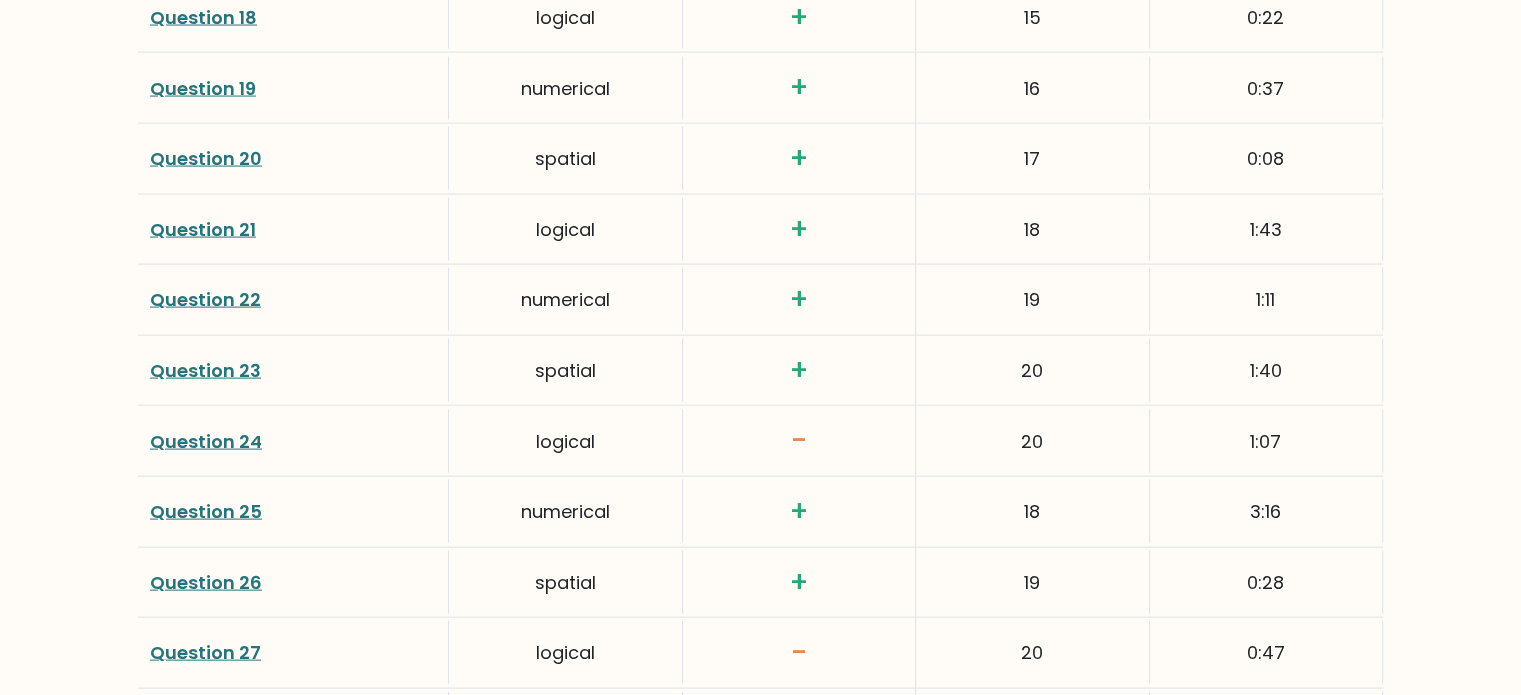 click on "Question 24" at bounding box center [206, 441] 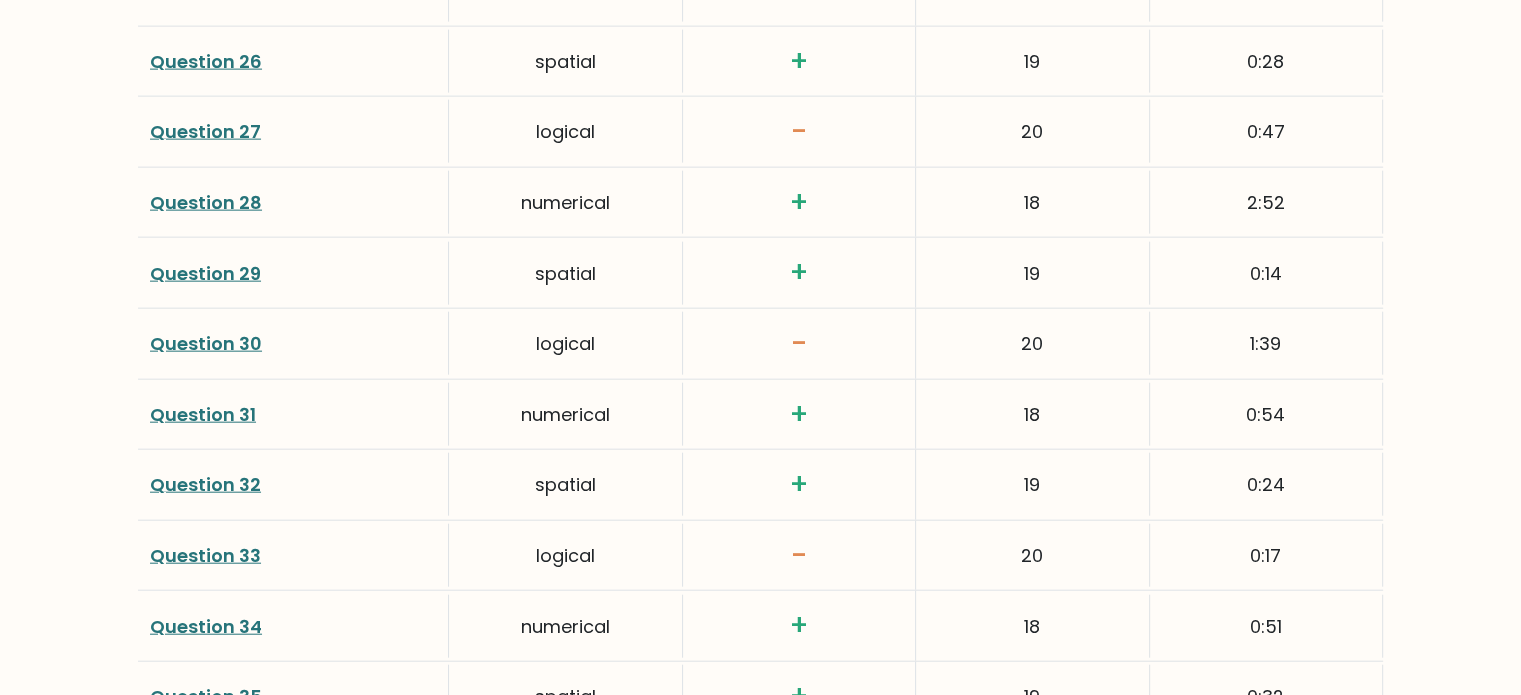 scroll, scrollTop: 4753, scrollLeft: 0, axis: vertical 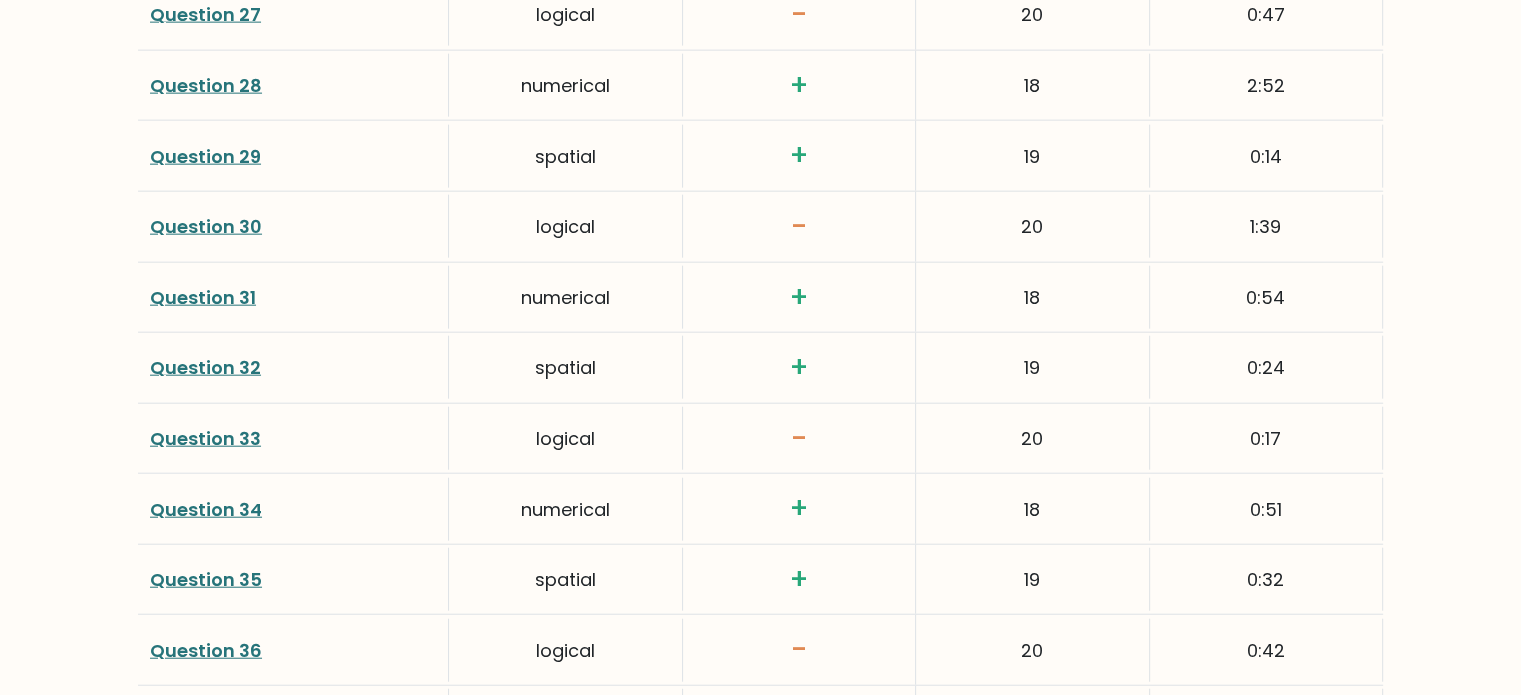 click on "Question 30" at bounding box center [206, 226] 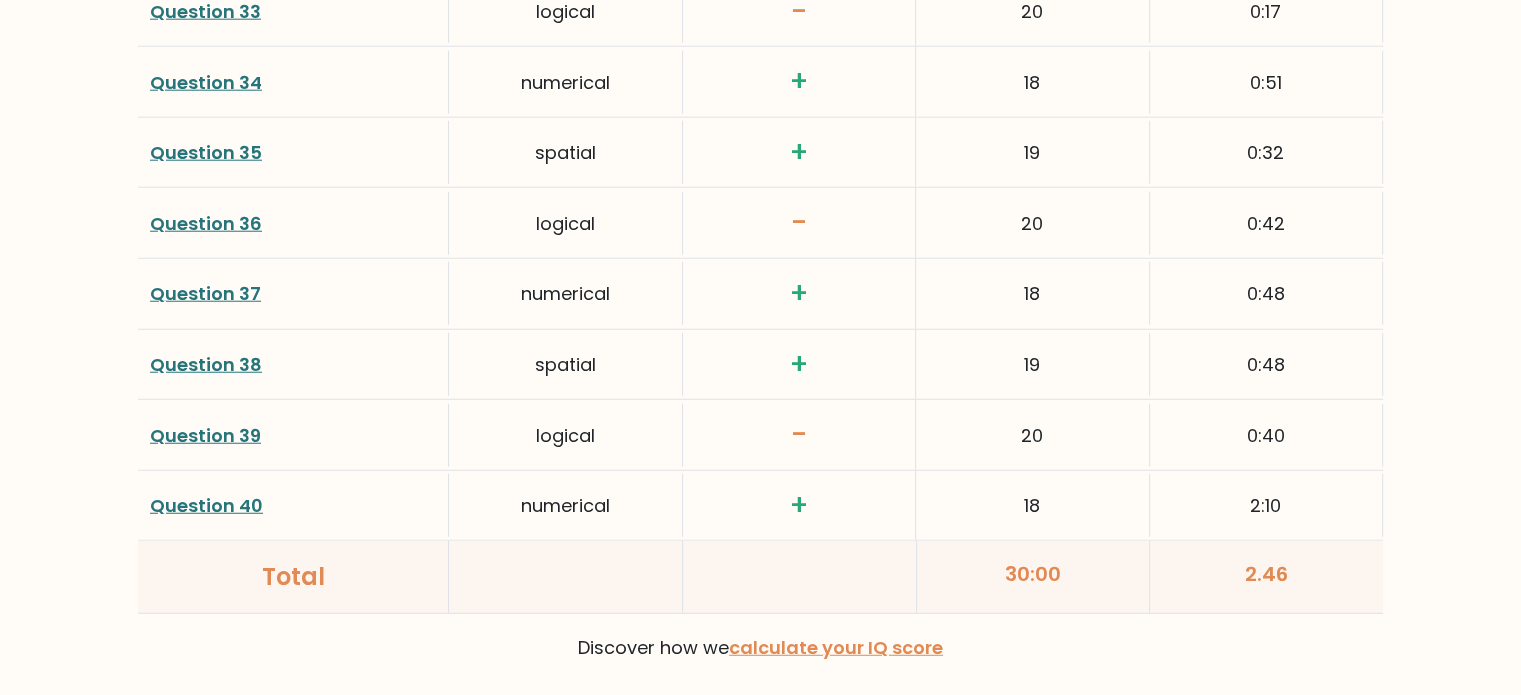 scroll, scrollTop: 5231, scrollLeft: 0, axis: vertical 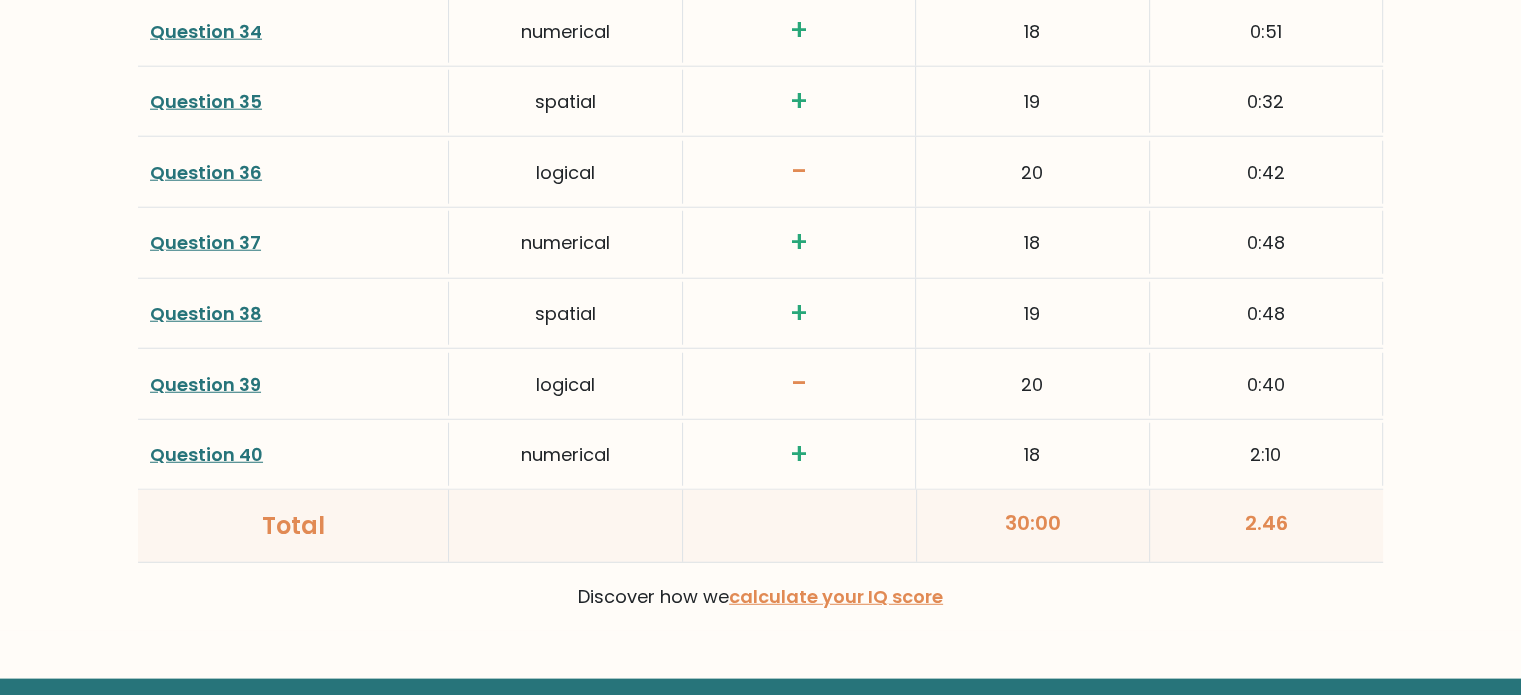 click on "Question 39" at bounding box center (205, 384) 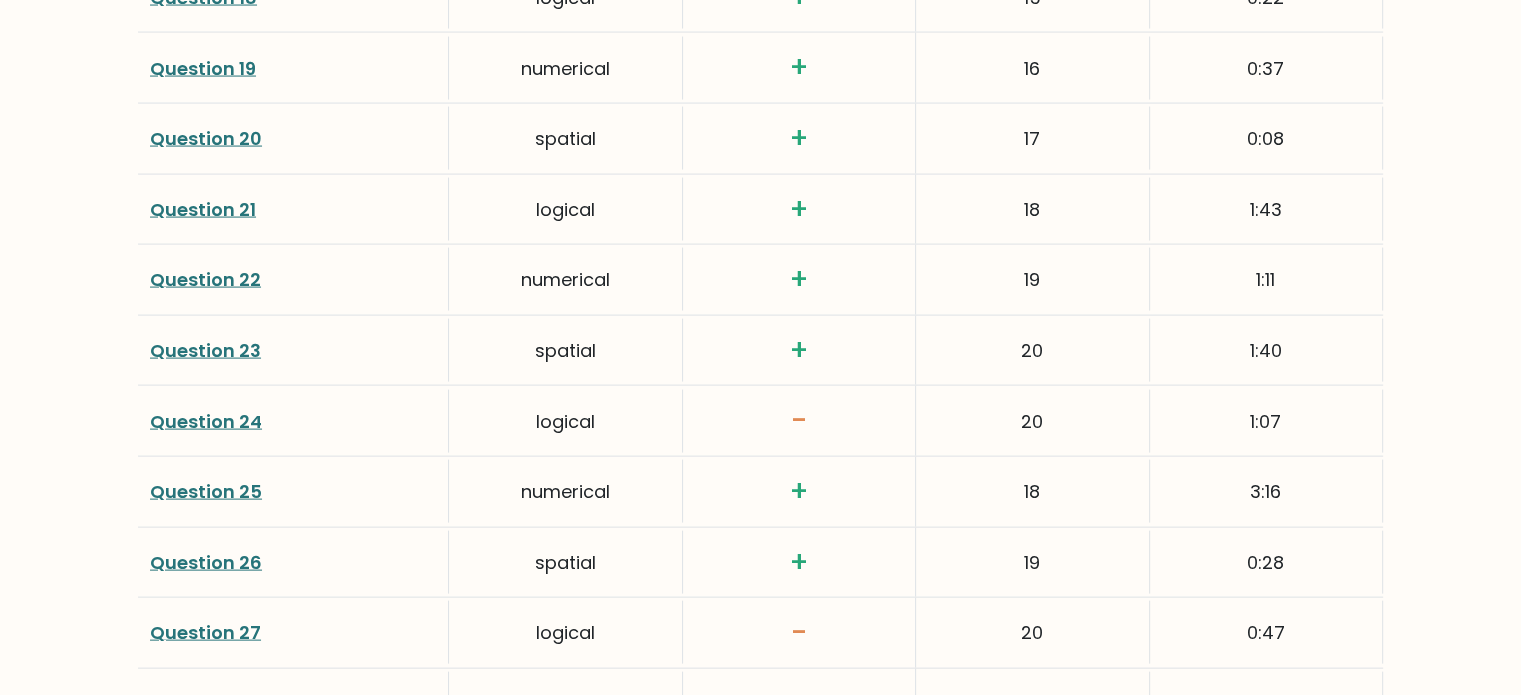 scroll, scrollTop: 4157, scrollLeft: 0, axis: vertical 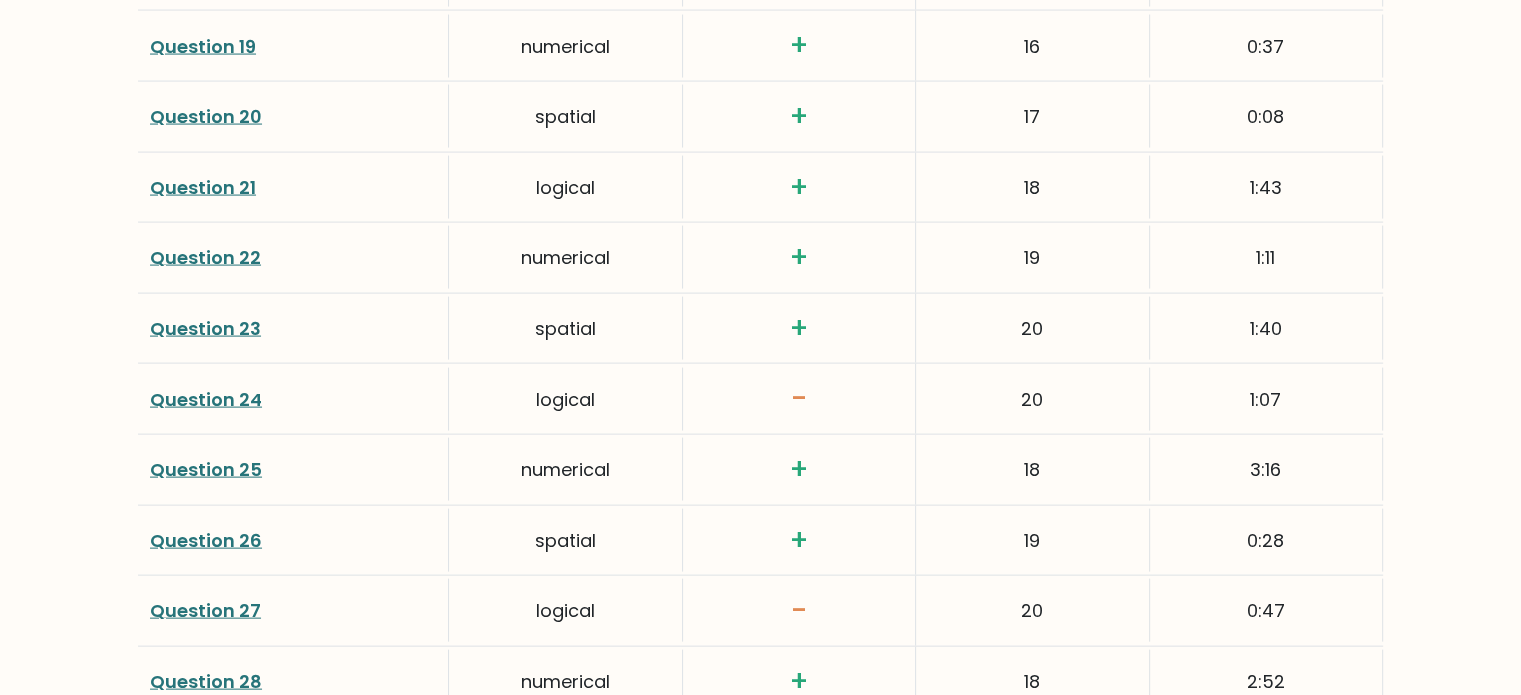 click on "Question 24" at bounding box center (206, 399) 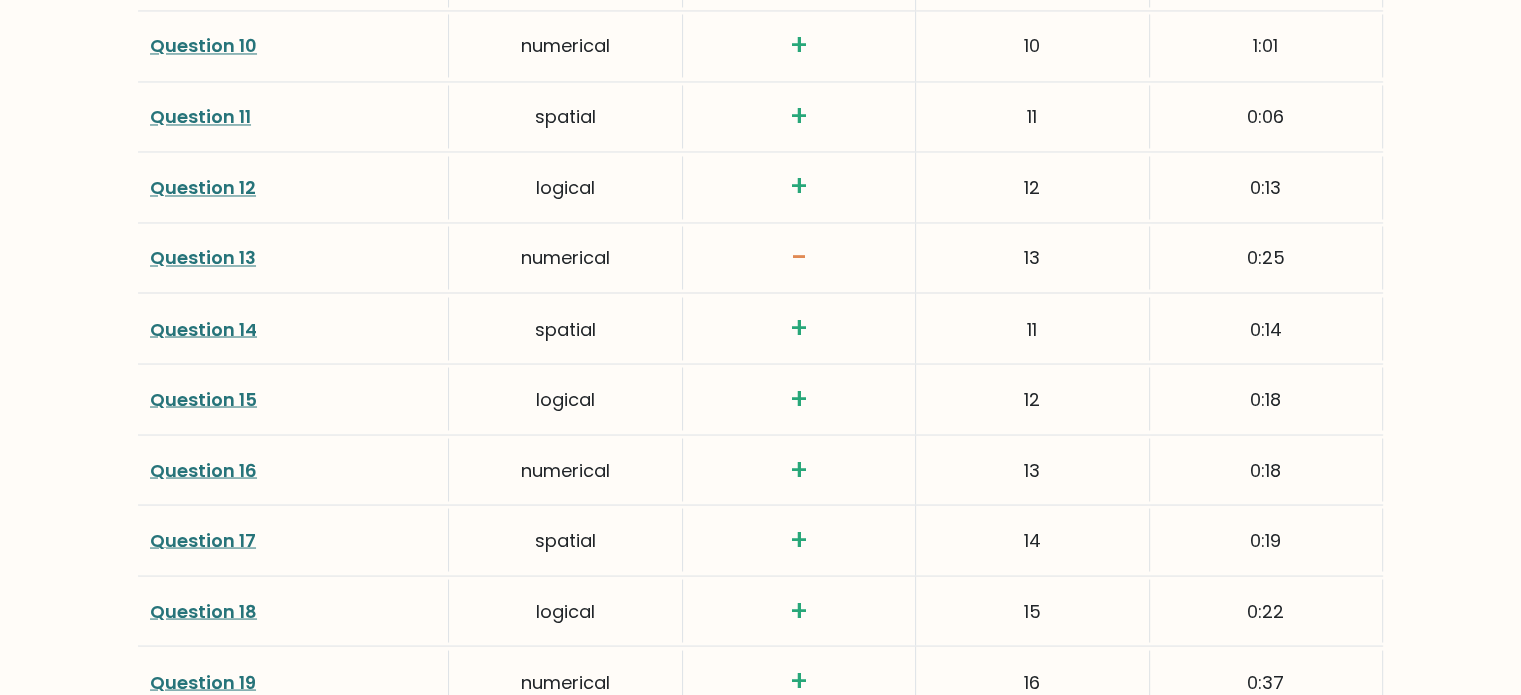 scroll, scrollTop: 3515, scrollLeft: 0, axis: vertical 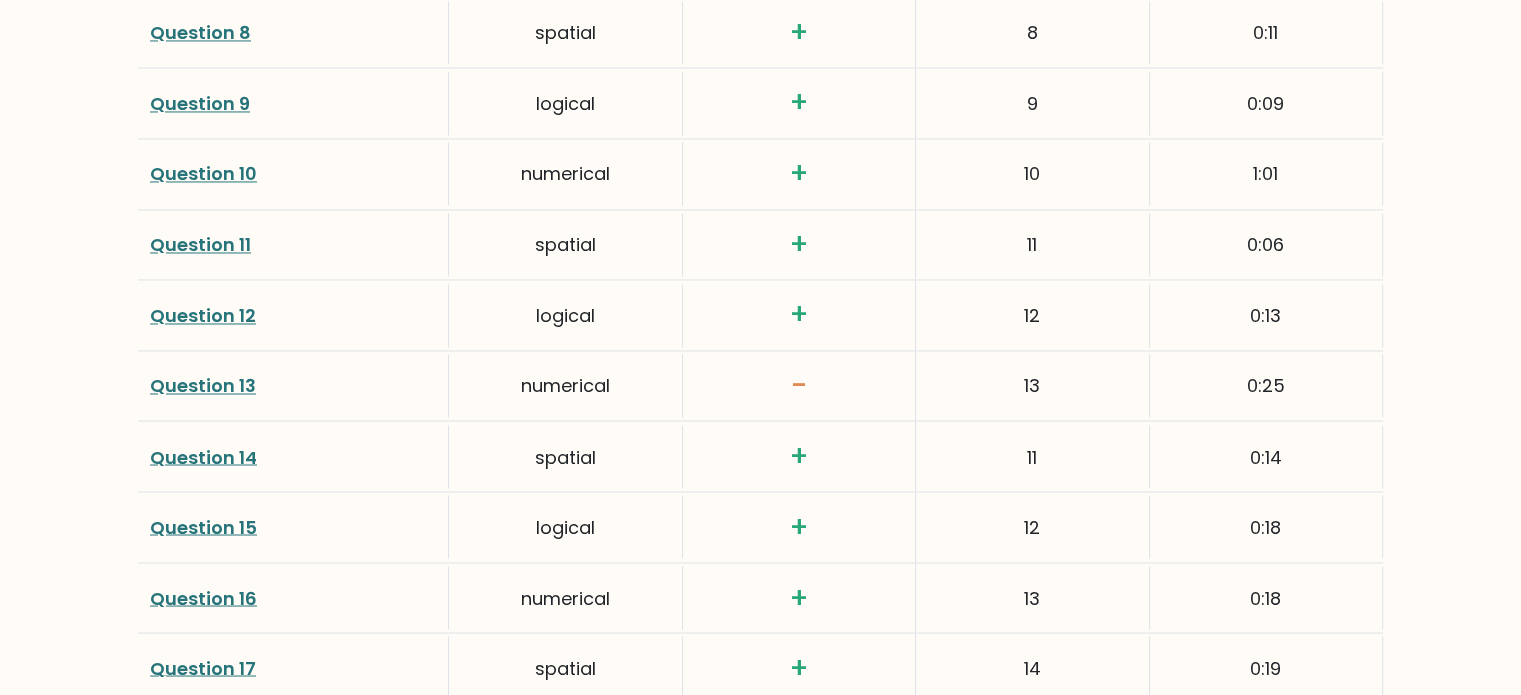 click on "Question 13" at bounding box center (203, 385) 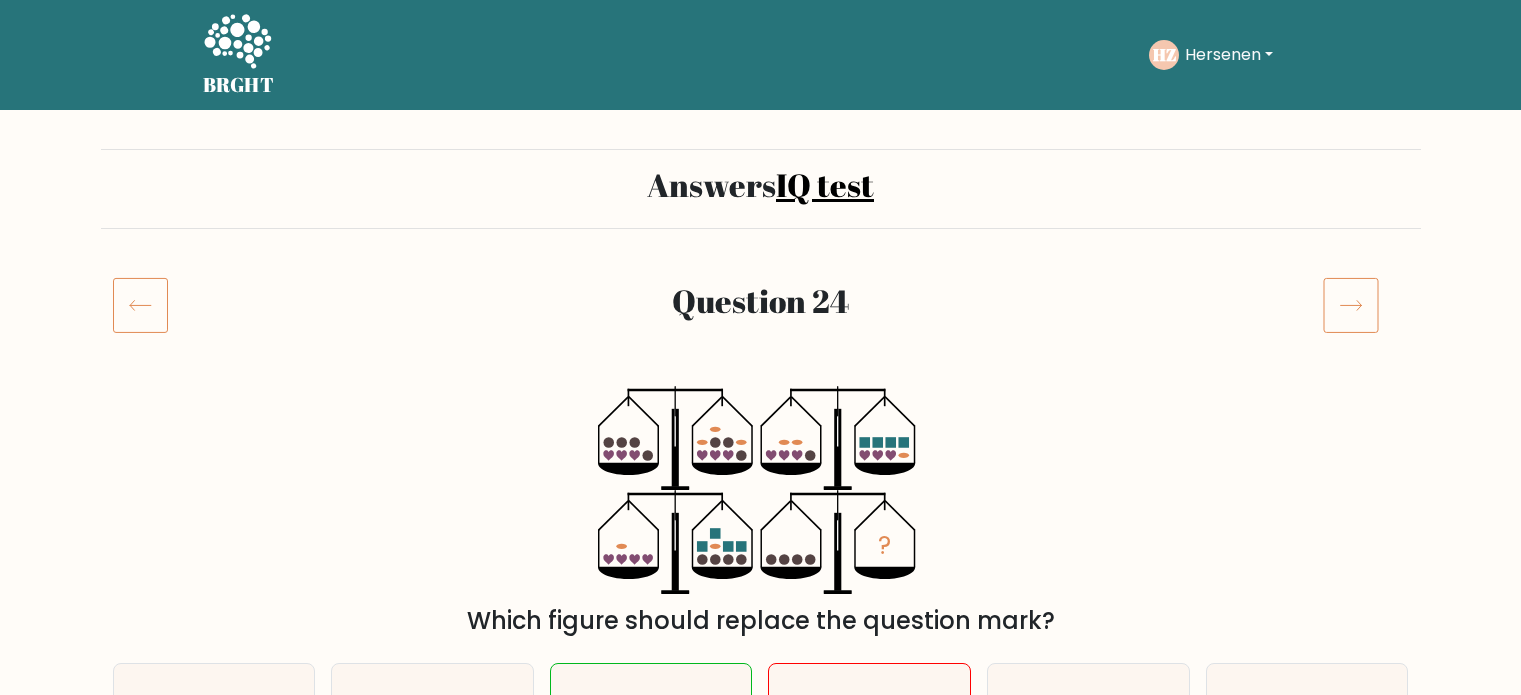 scroll, scrollTop: 0, scrollLeft: 0, axis: both 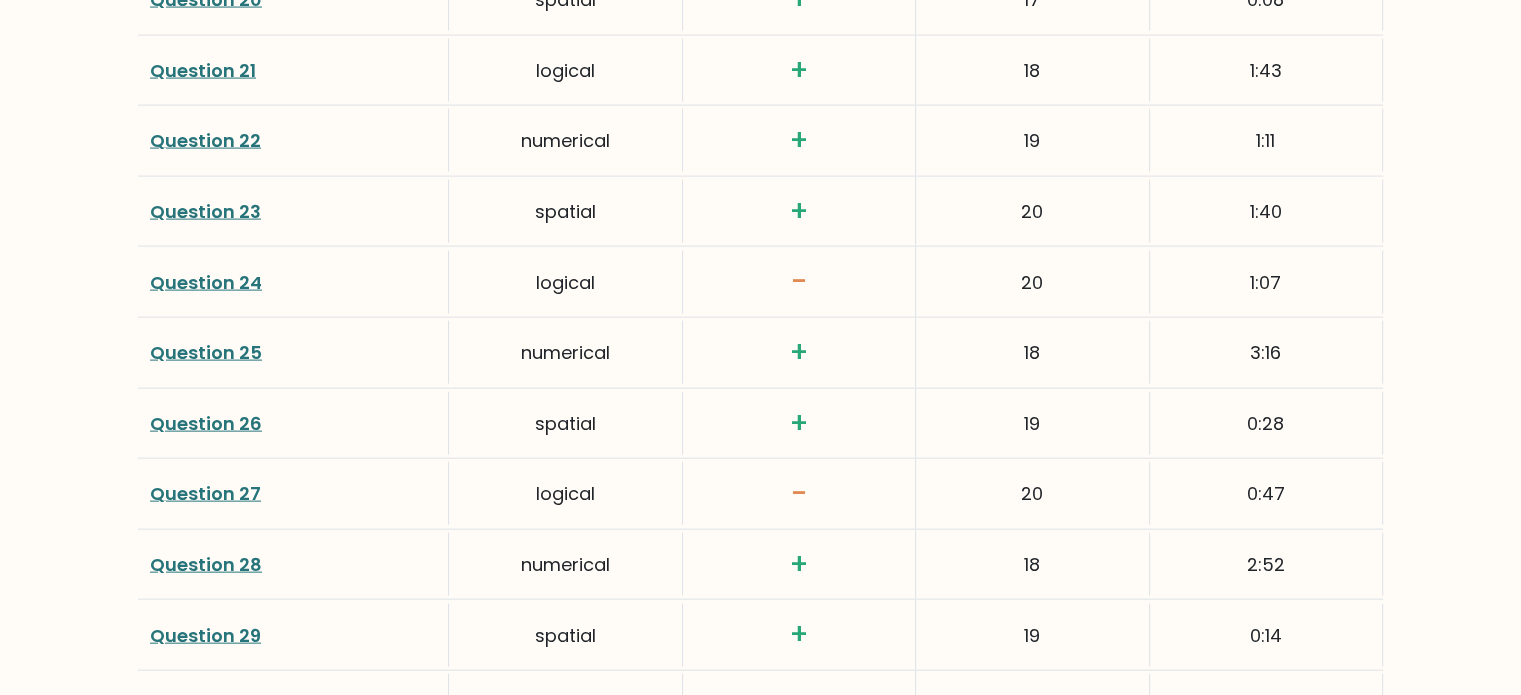 click on "Question 24" at bounding box center (206, 282) 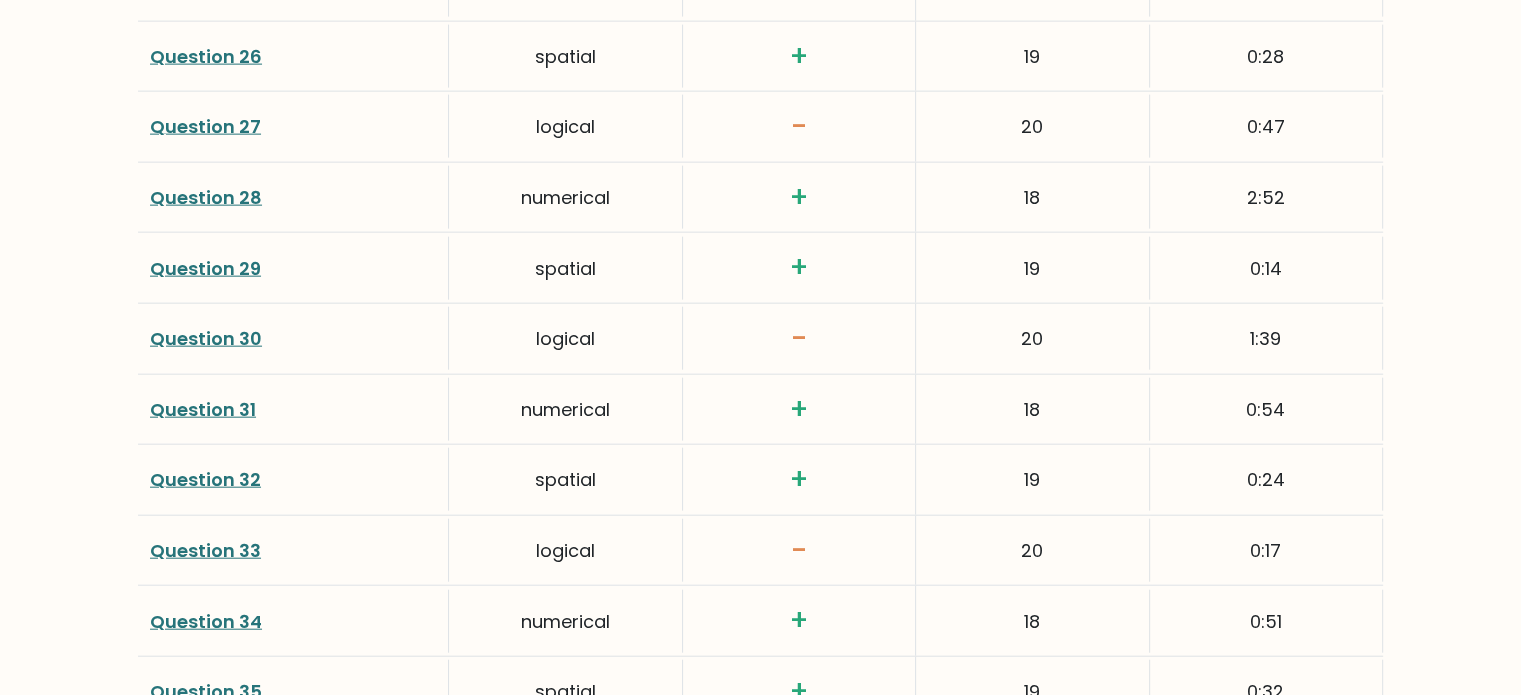 scroll, scrollTop: 4685, scrollLeft: 0, axis: vertical 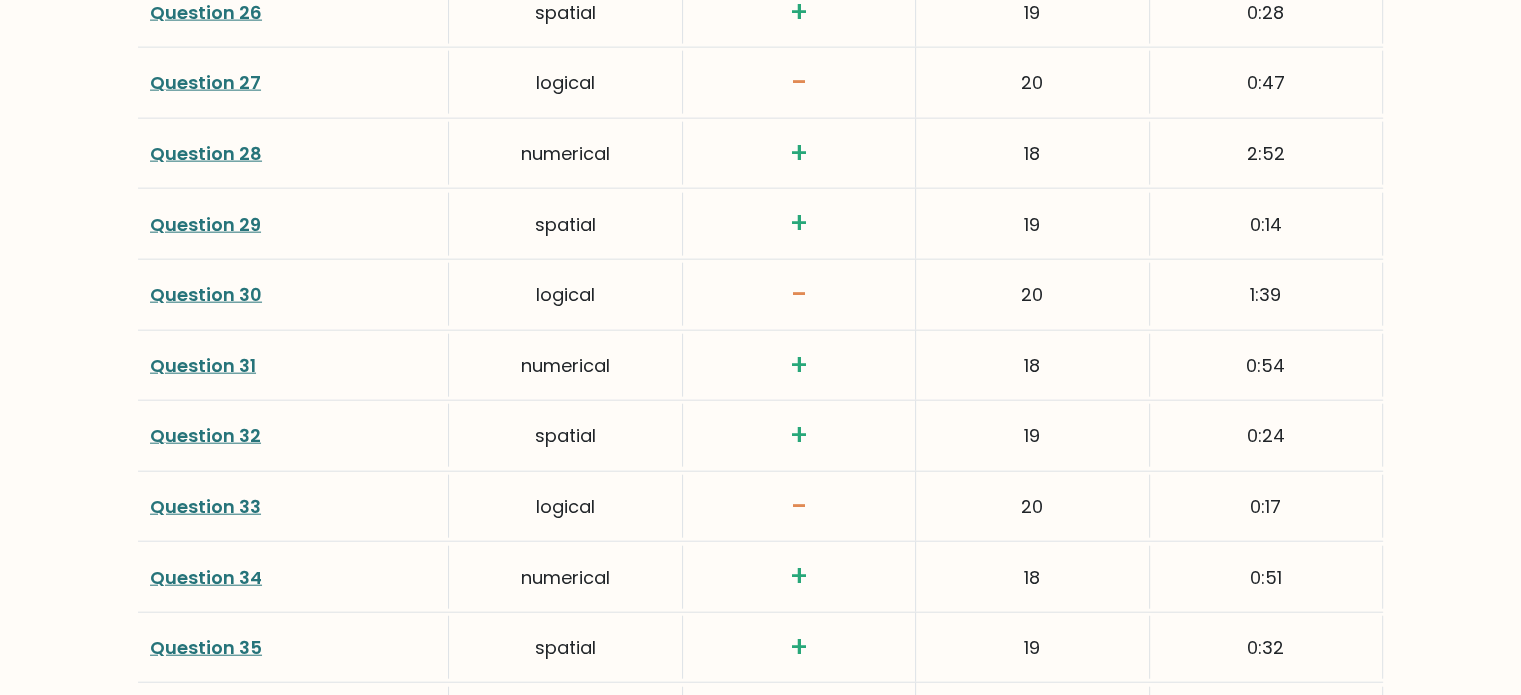 click on "Question 30" at bounding box center [206, 294] 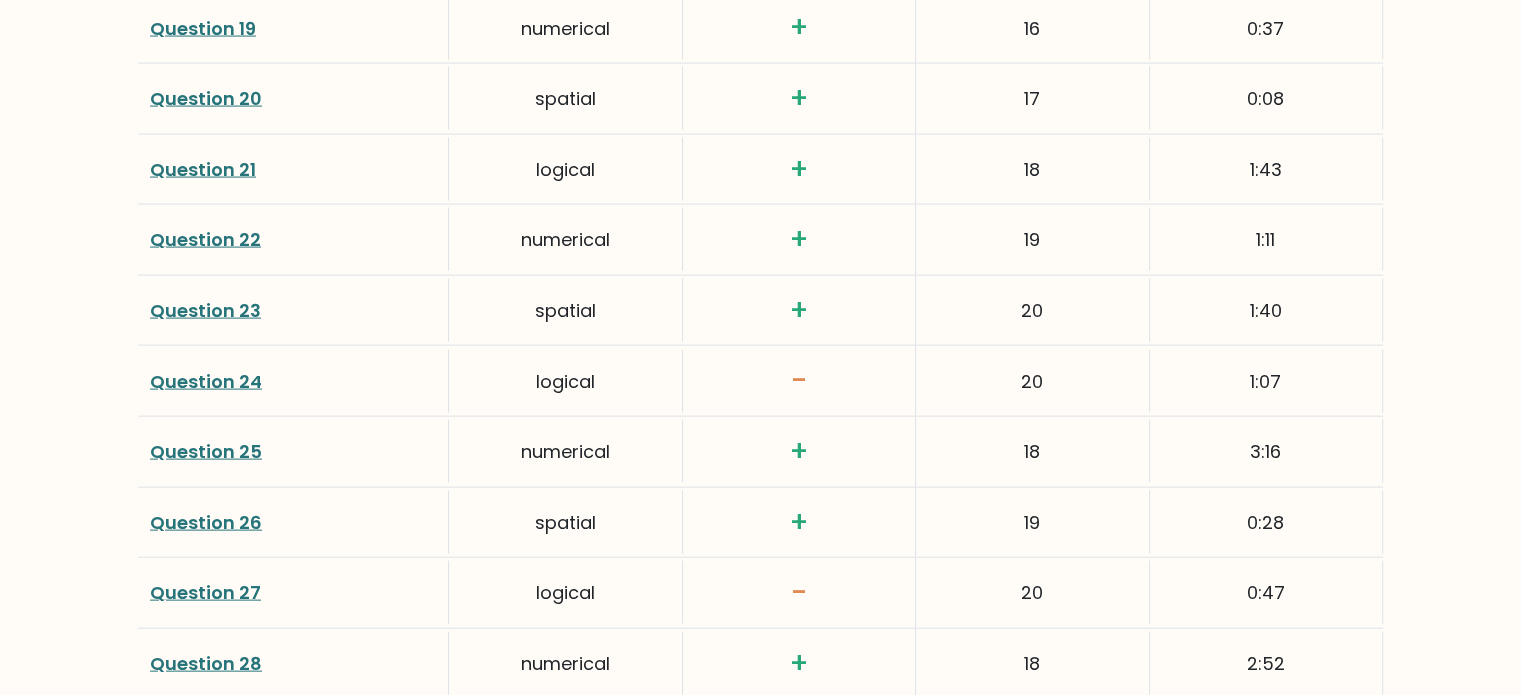 scroll, scrollTop: 4212, scrollLeft: 0, axis: vertical 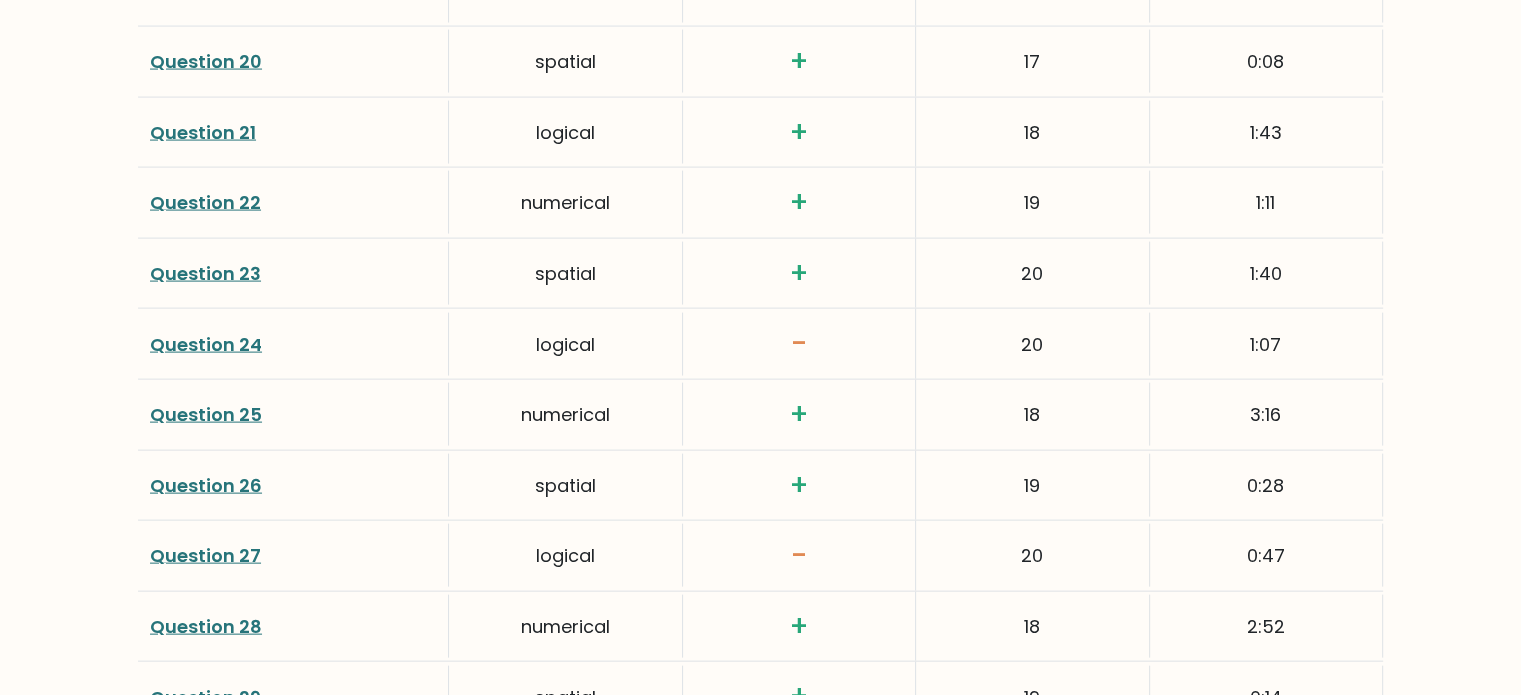 click on "Question 25" at bounding box center [206, 414] 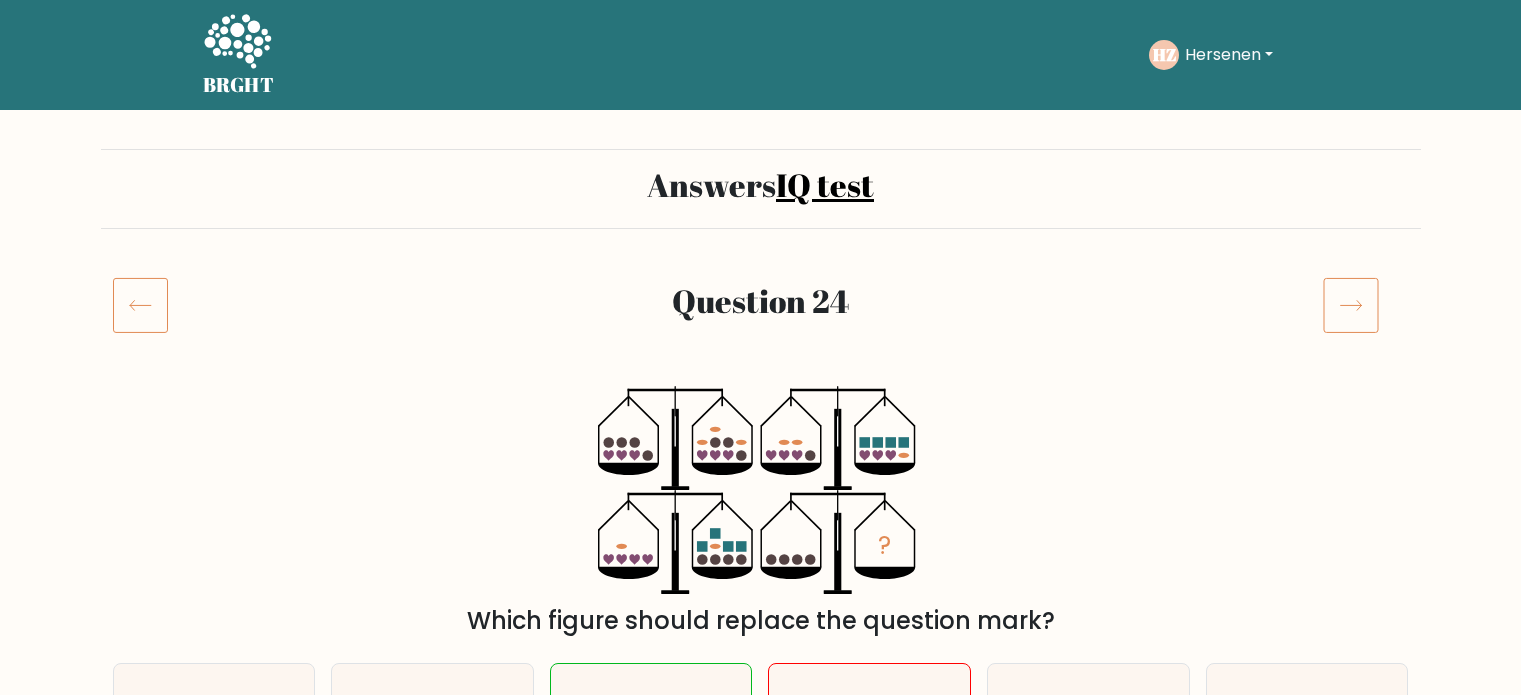 scroll, scrollTop: 0, scrollLeft: 0, axis: both 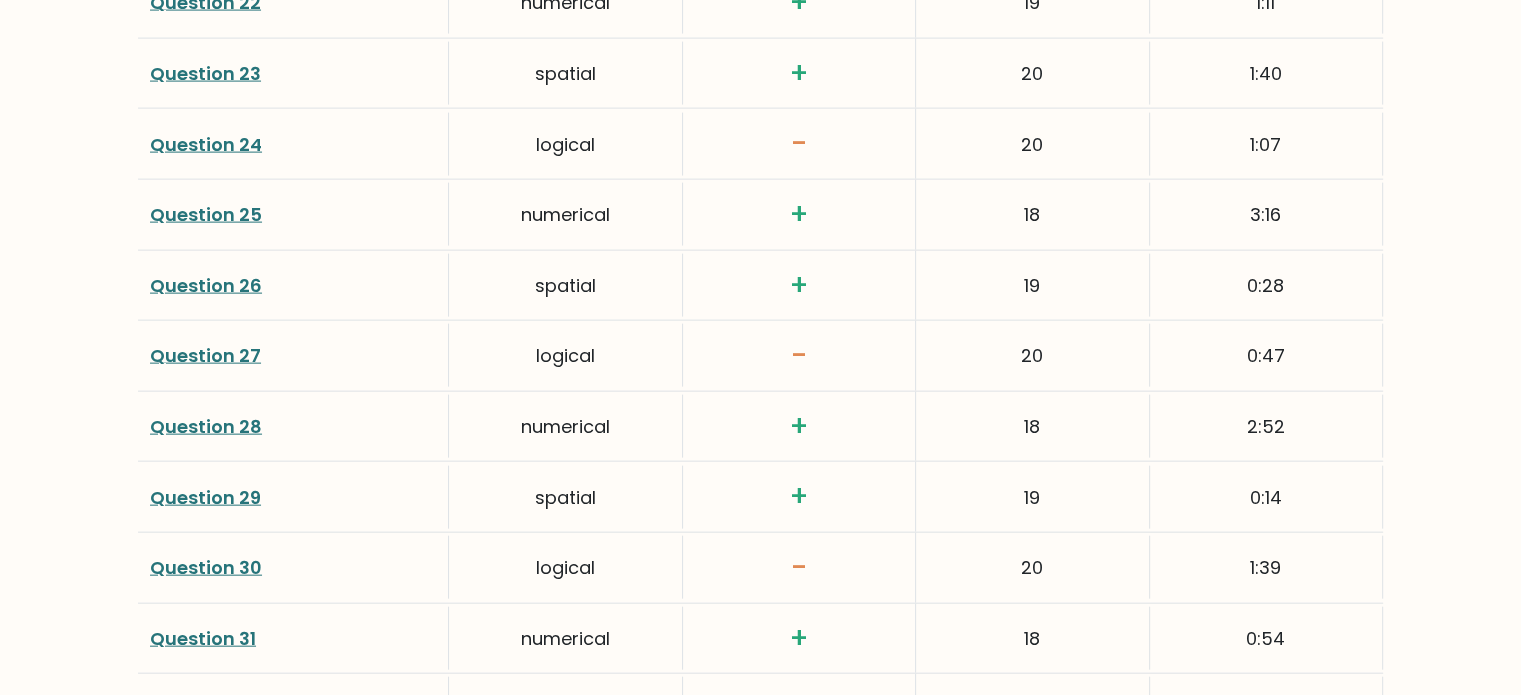 click on "Question 30" at bounding box center [206, 567] 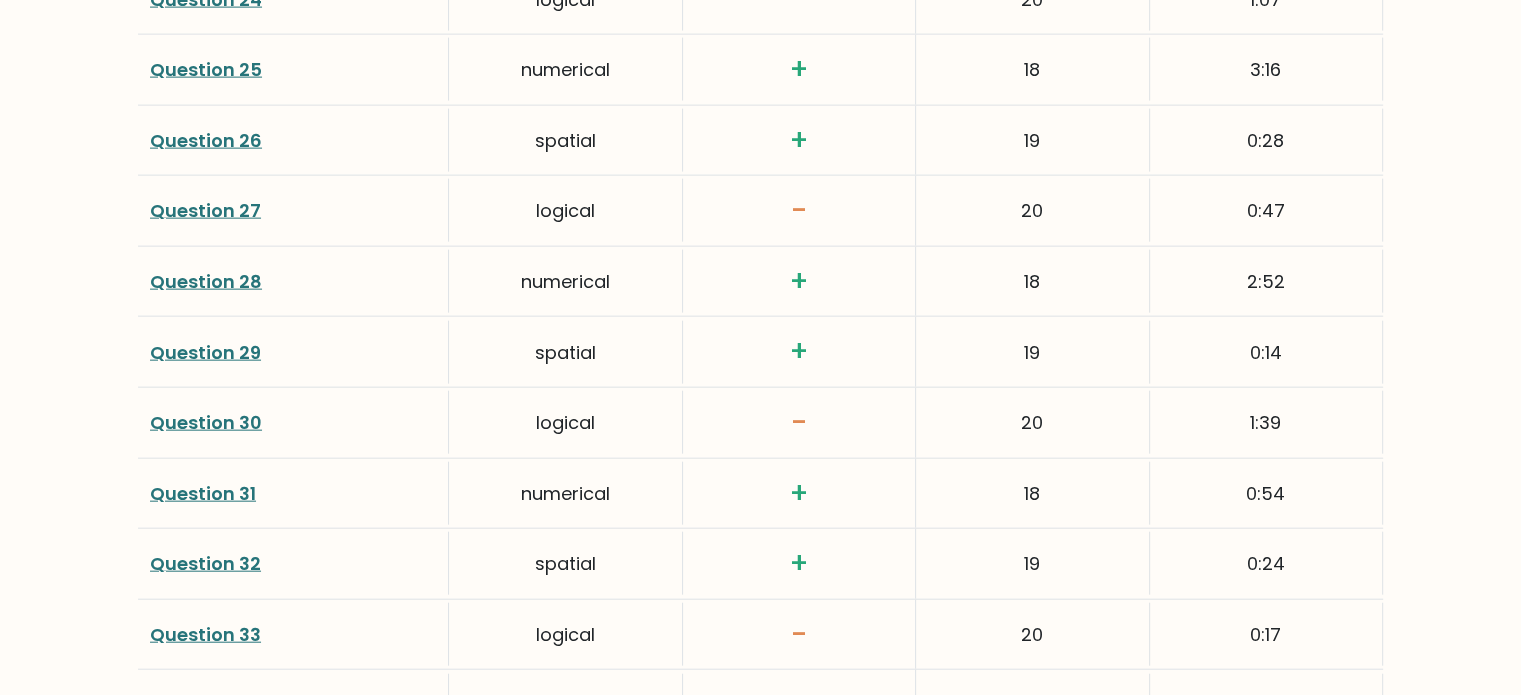scroll, scrollTop: 4612, scrollLeft: 0, axis: vertical 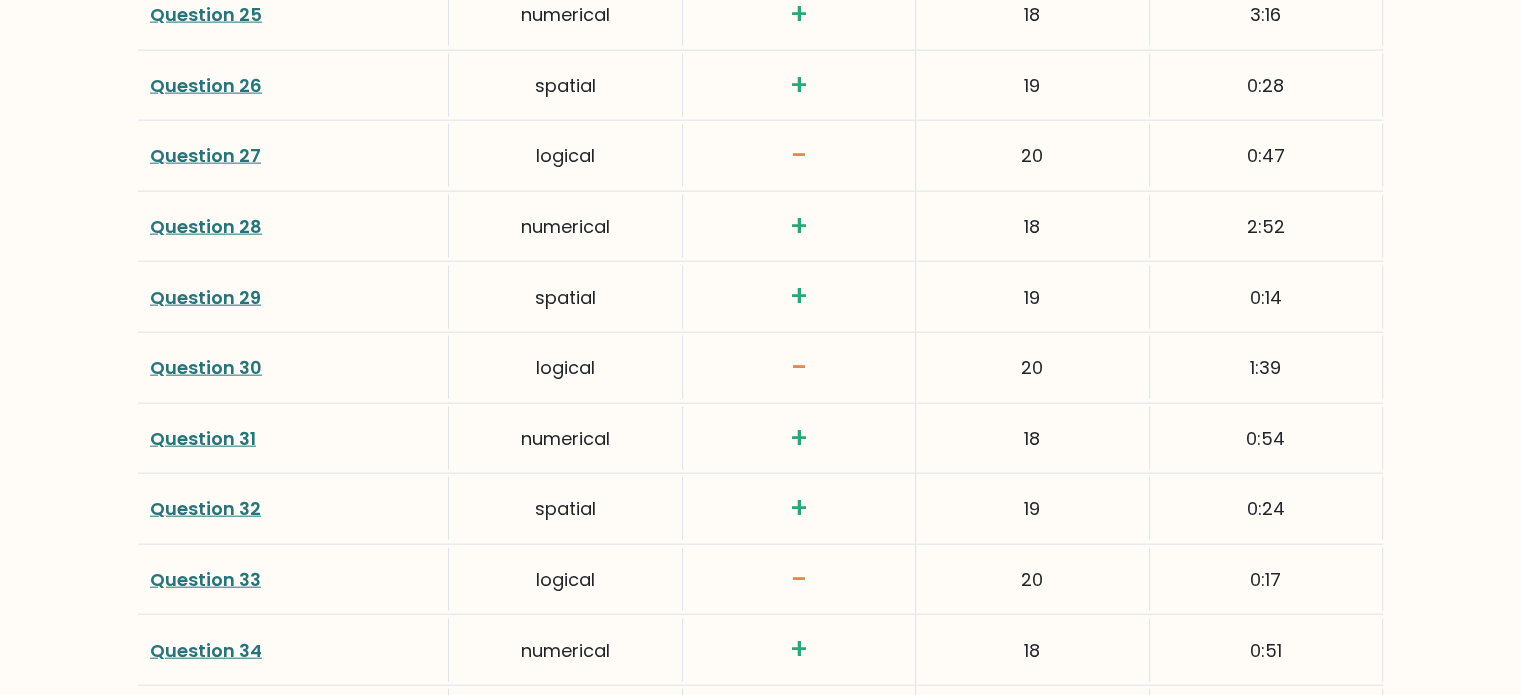 click on "Question 28" at bounding box center (206, 226) 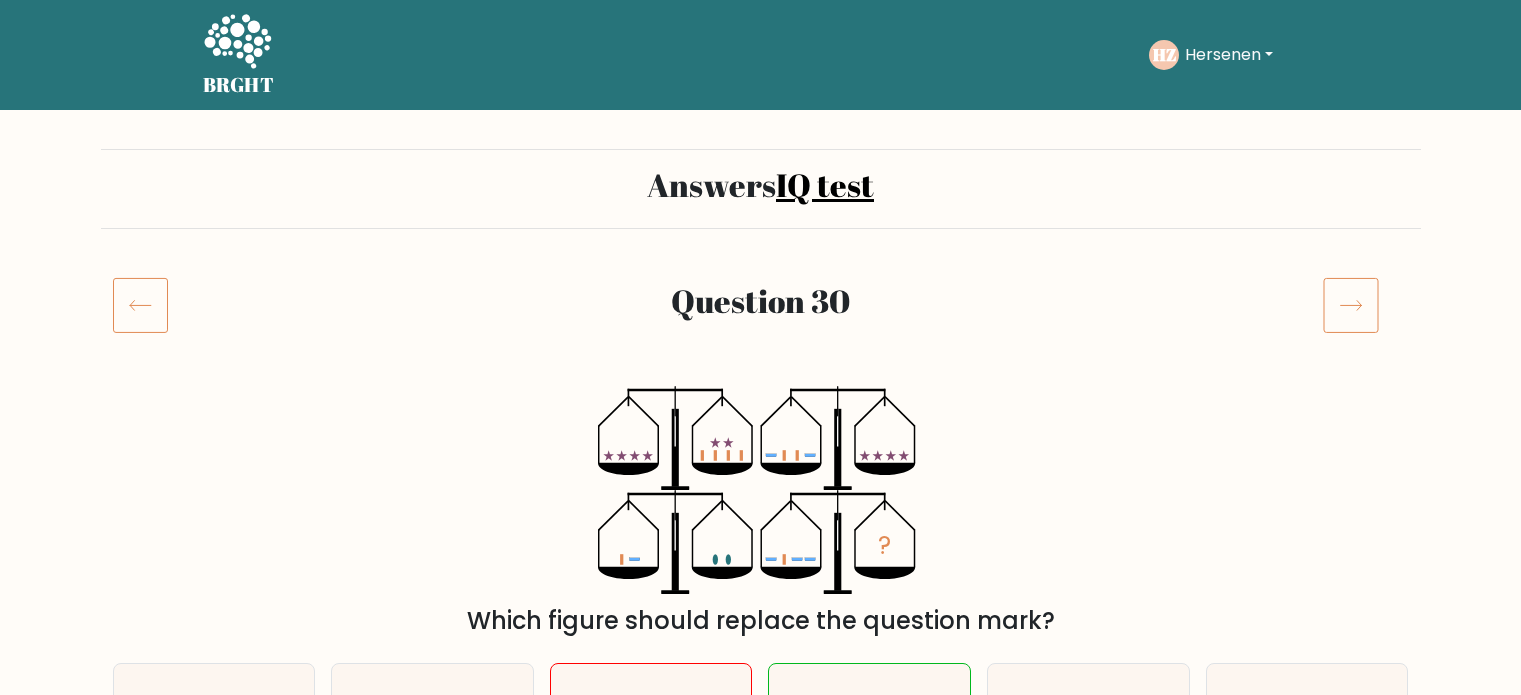 scroll, scrollTop: 0, scrollLeft: 0, axis: both 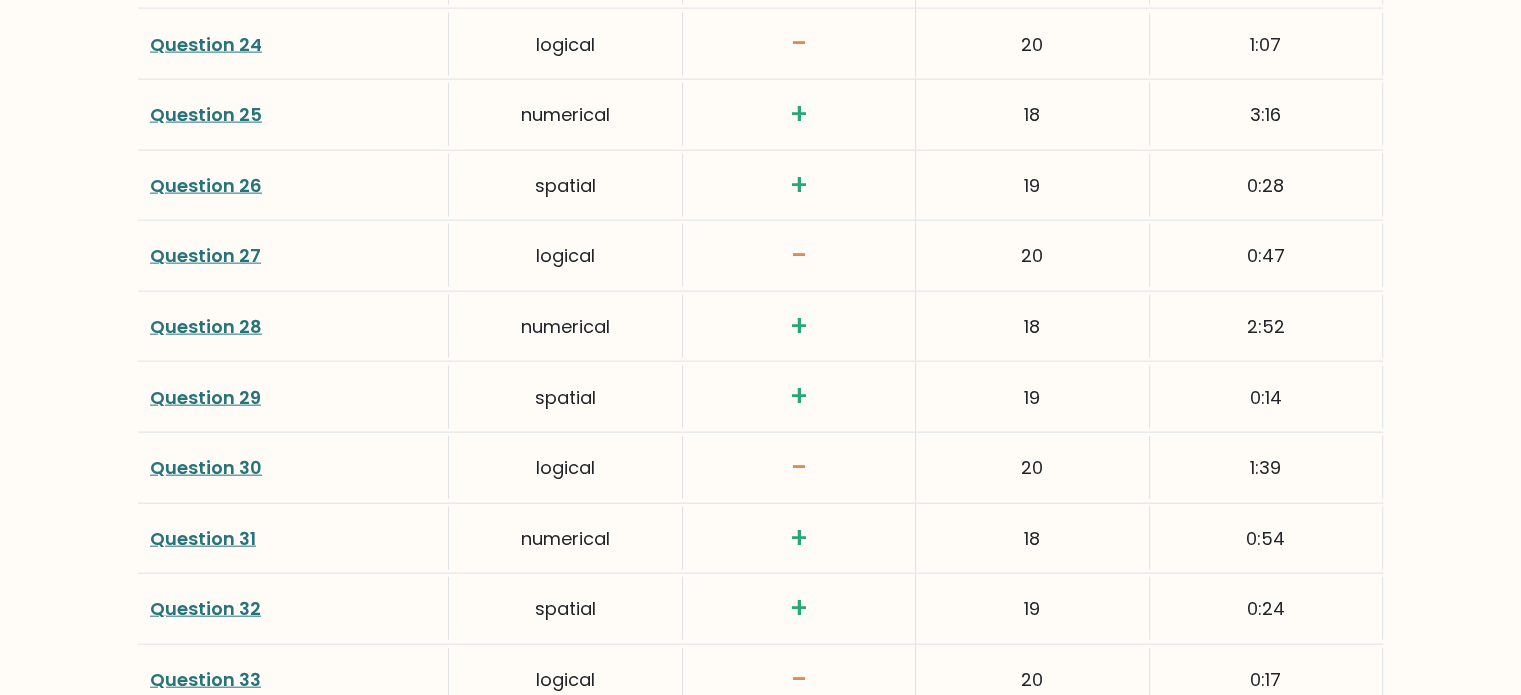 click on "Question 25" at bounding box center (206, 114) 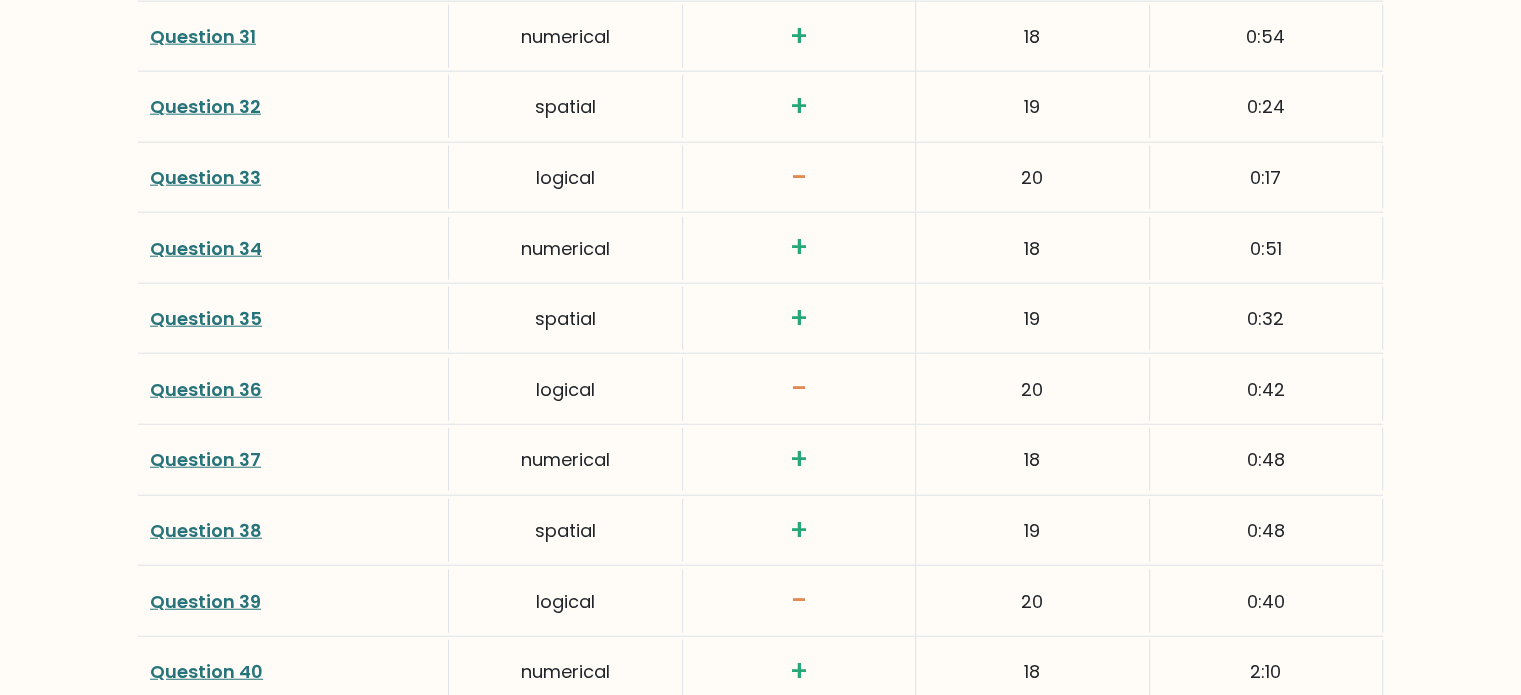 scroll, scrollTop: 5012, scrollLeft: 0, axis: vertical 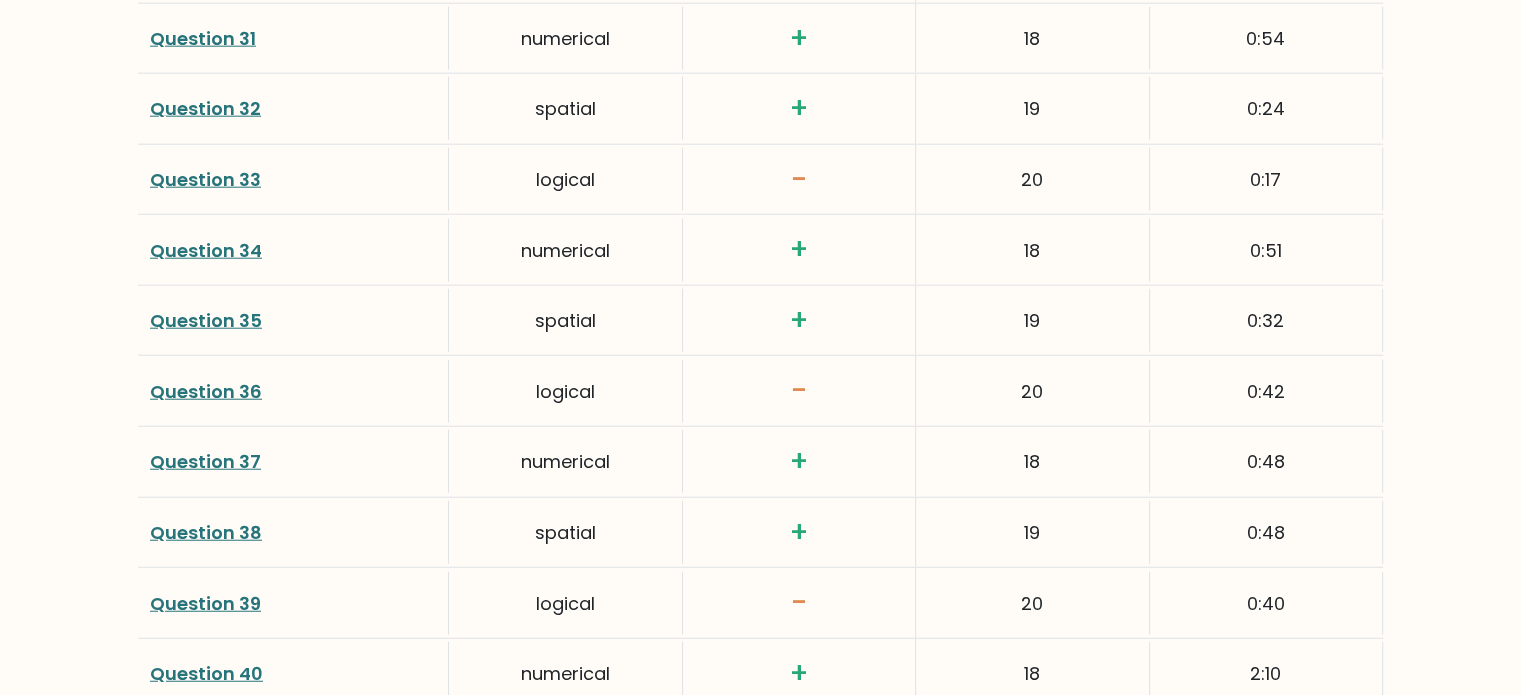 click on "Question 35" at bounding box center [206, 320] 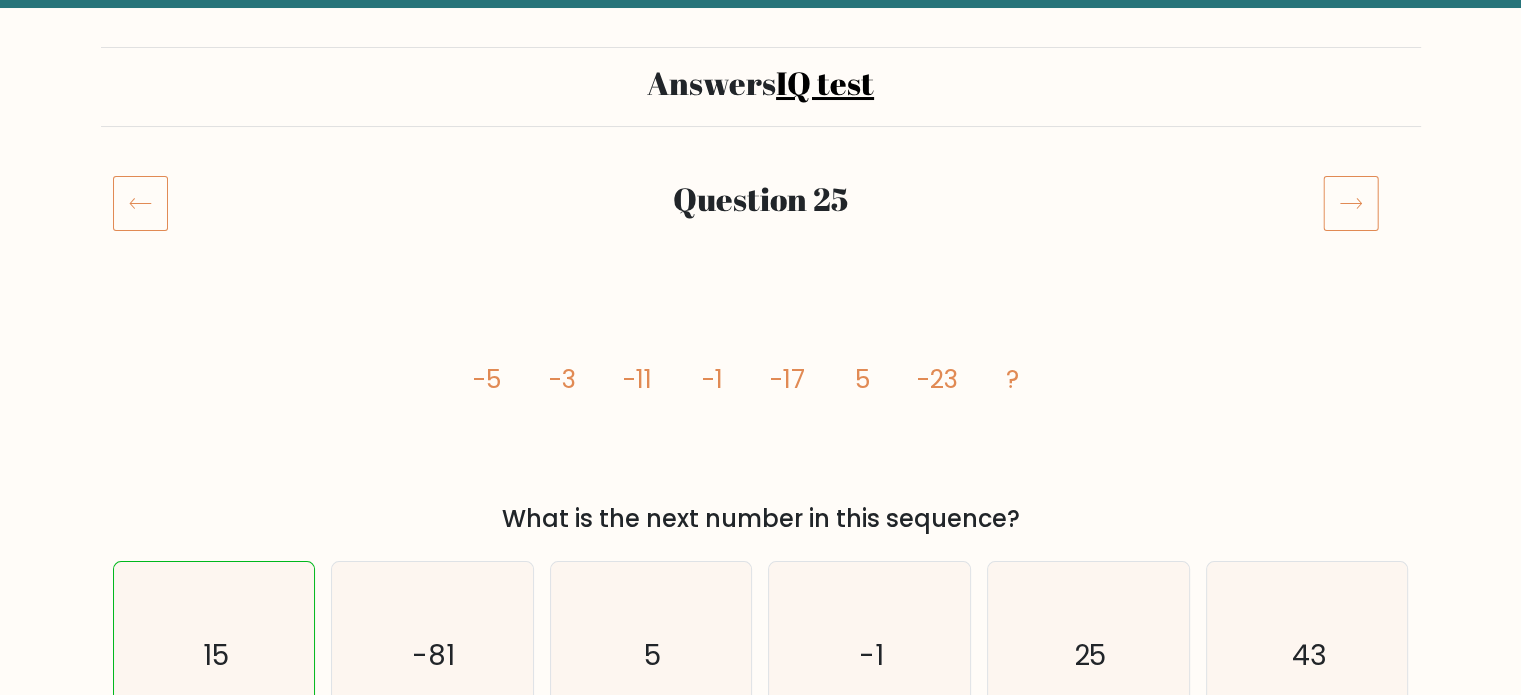 scroll, scrollTop: 100, scrollLeft: 0, axis: vertical 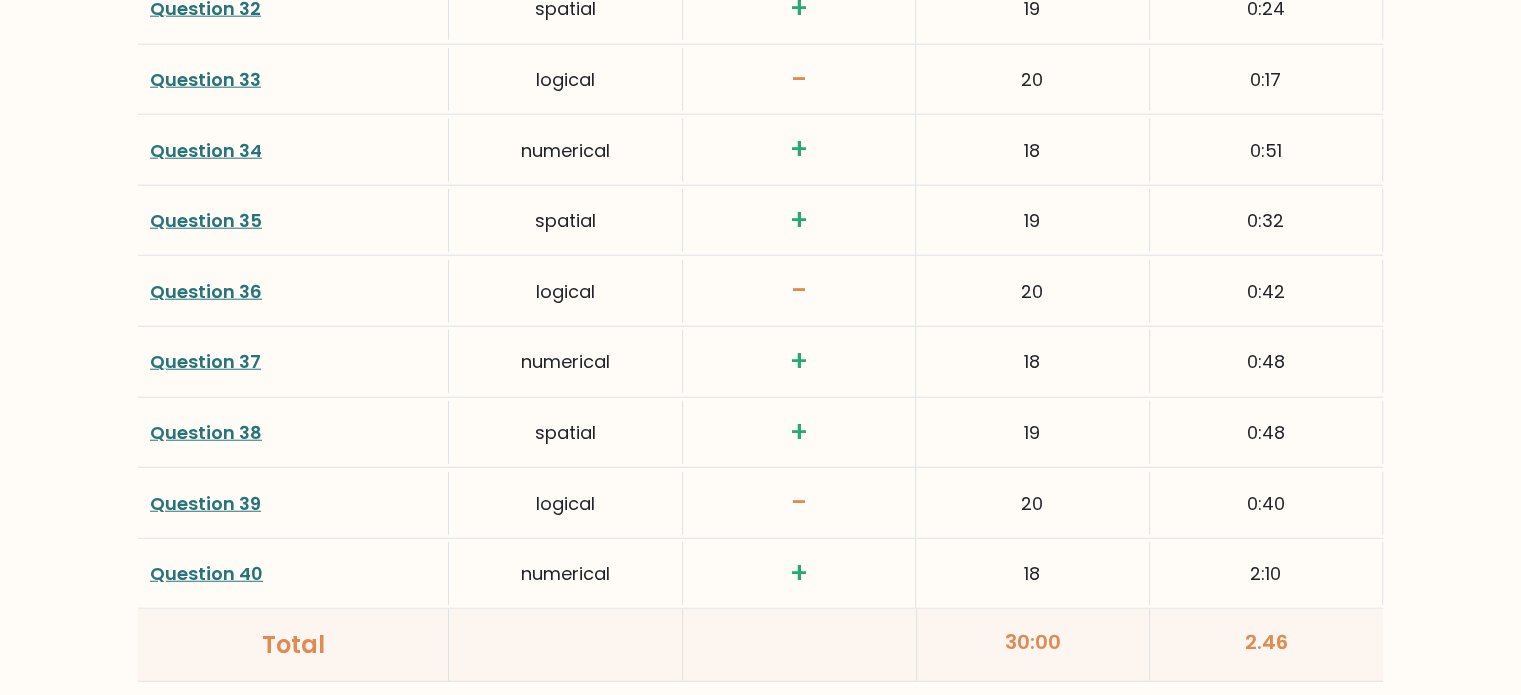 click on "Question 38" at bounding box center [206, 432] 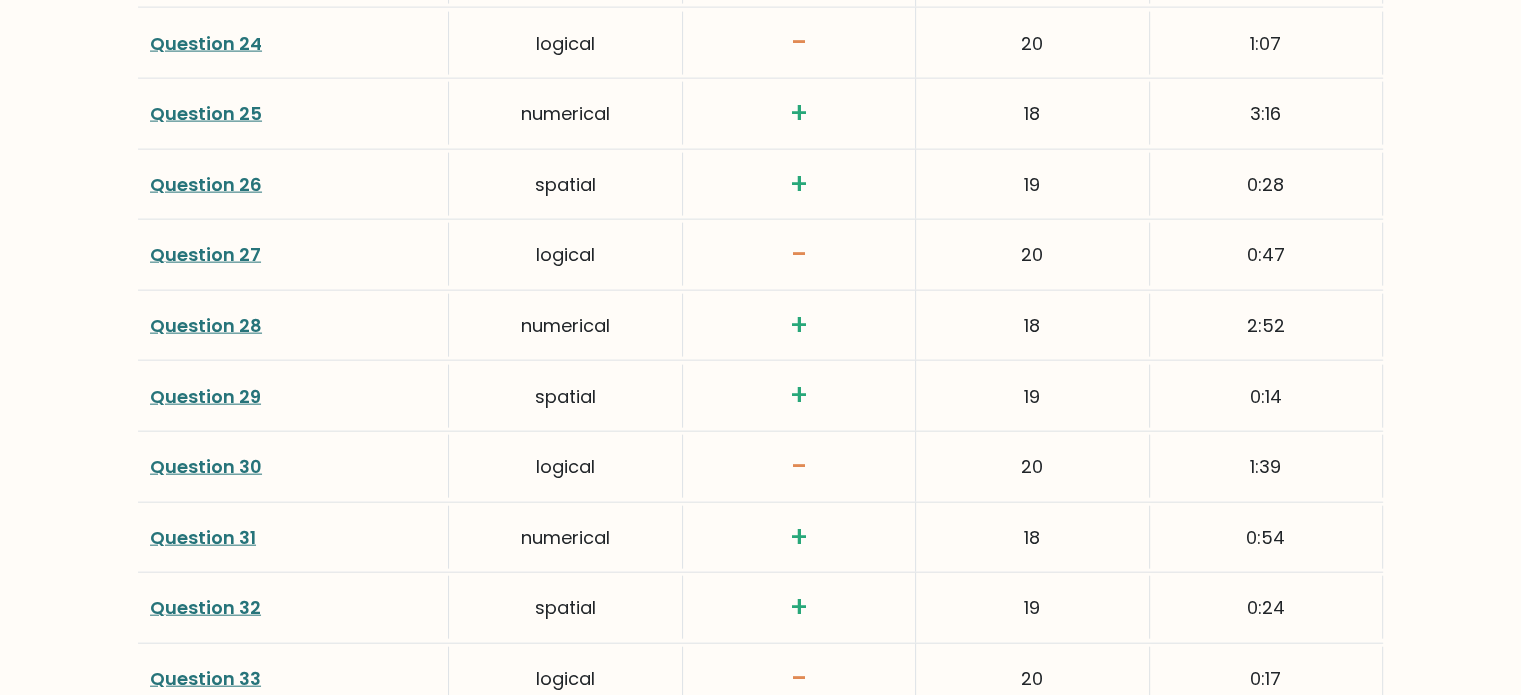 scroll, scrollTop: 4492, scrollLeft: 0, axis: vertical 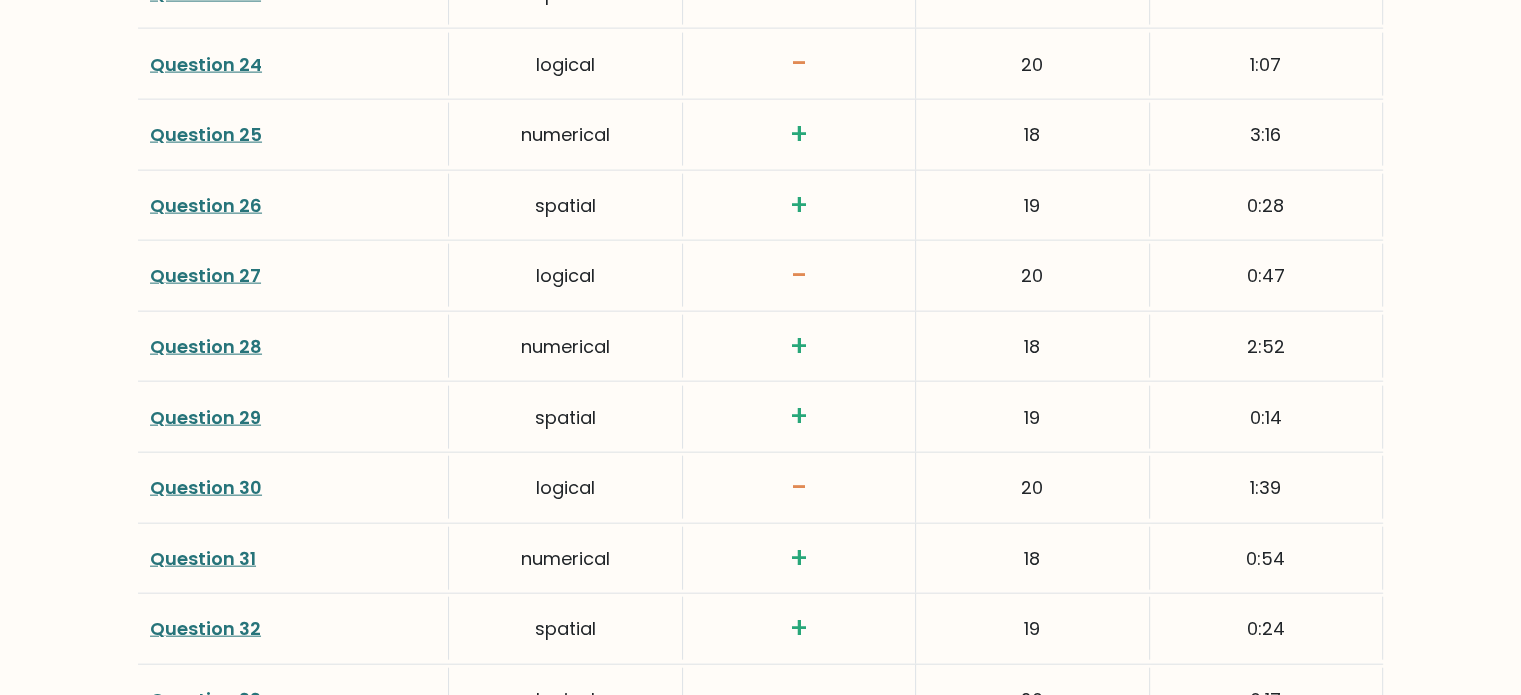click on "Question 29" at bounding box center (205, 417) 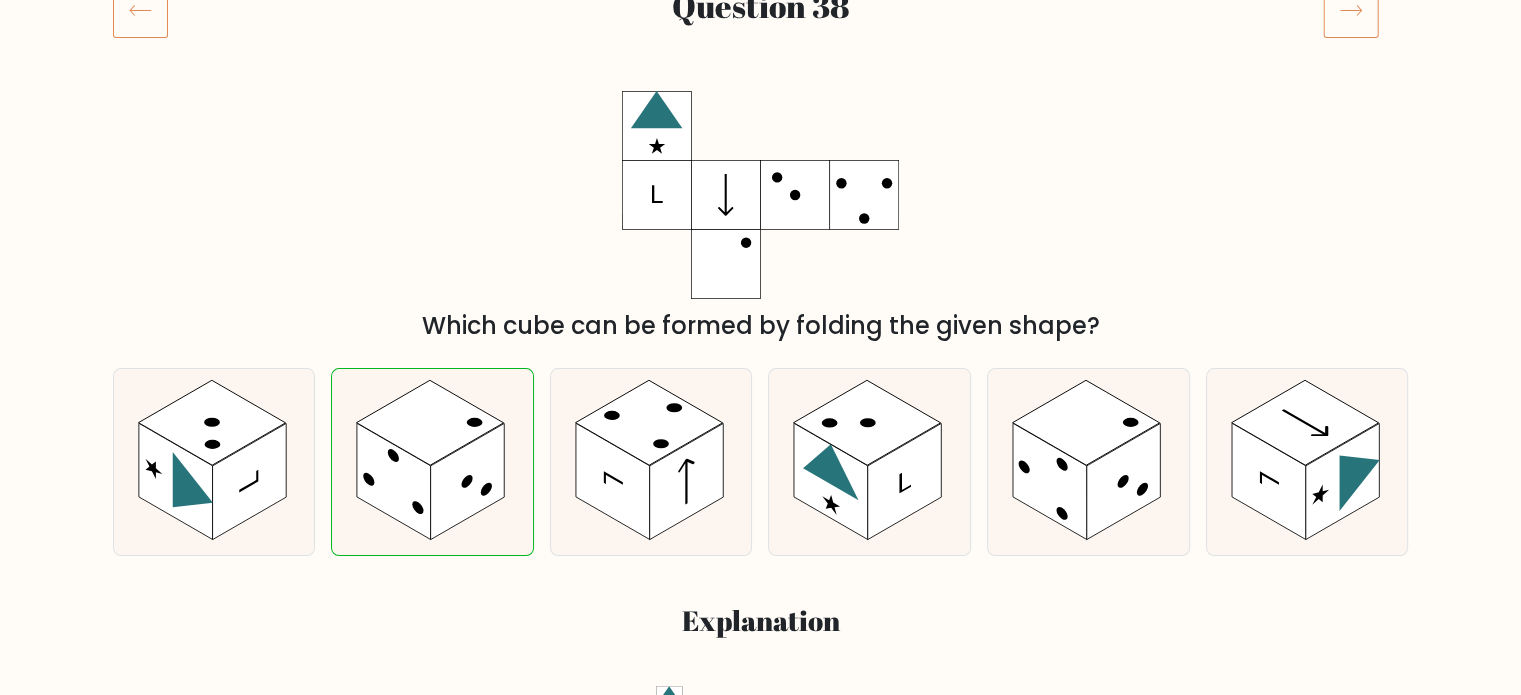 scroll, scrollTop: 300, scrollLeft: 0, axis: vertical 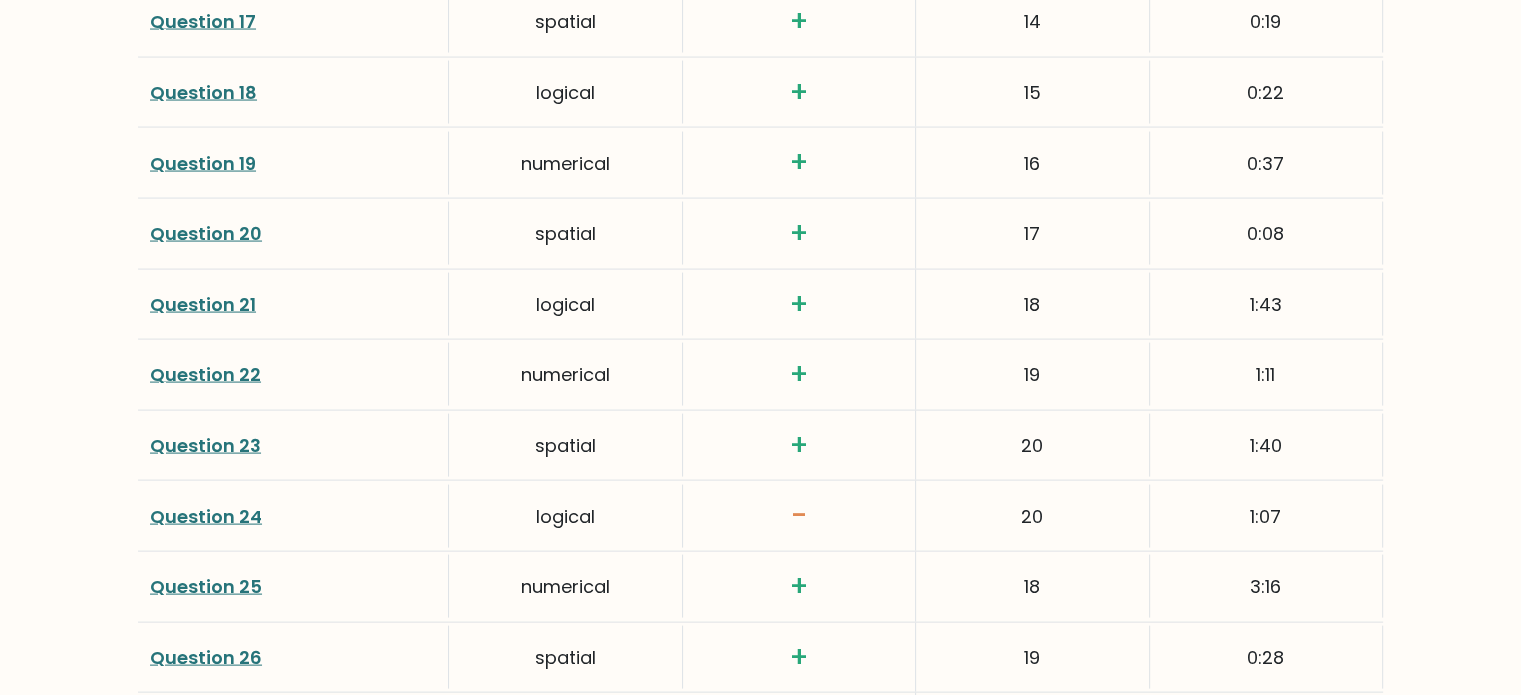 click on "Question 23" at bounding box center (205, 445) 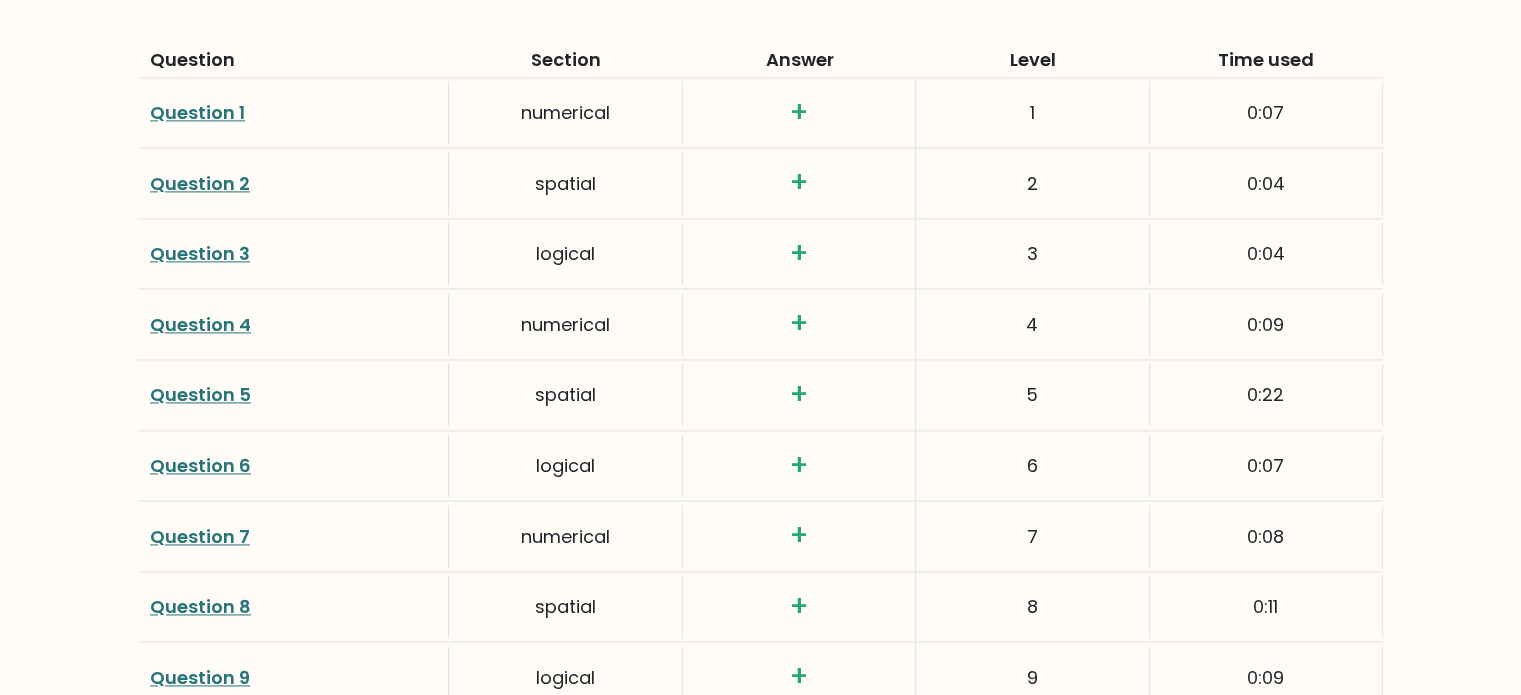 scroll, scrollTop: 2842, scrollLeft: 0, axis: vertical 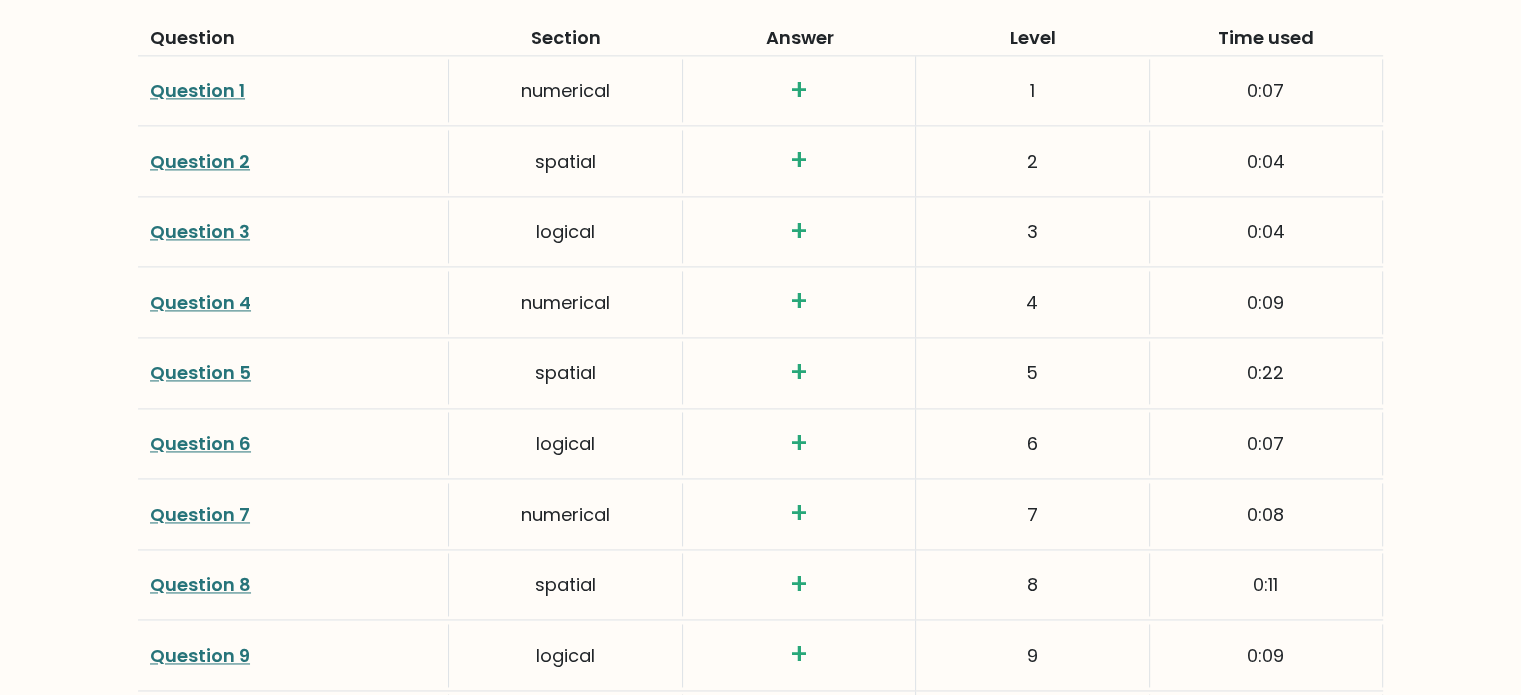 click on "Question 1" at bounding box center [197, 90] 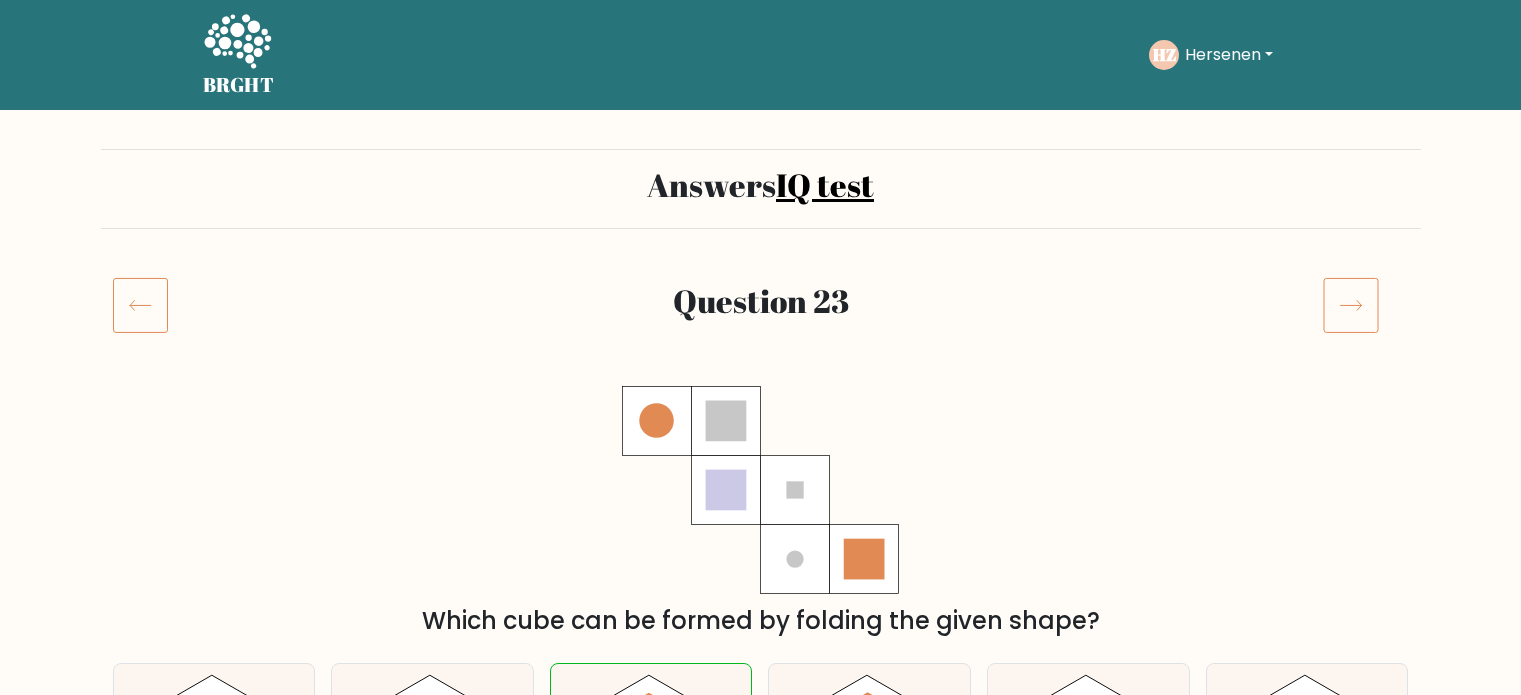 scroll, scrollTop: 0, scrollLeft: 0, axis: both 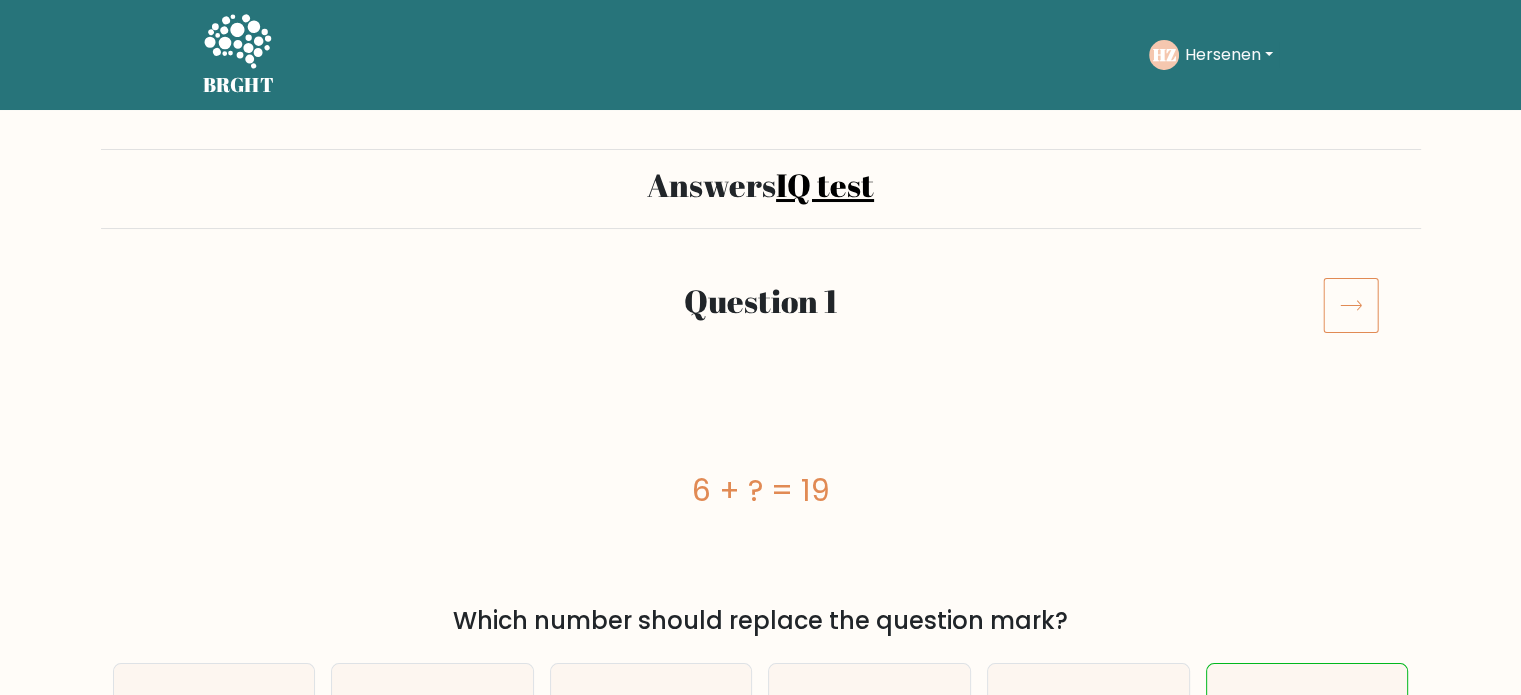 click 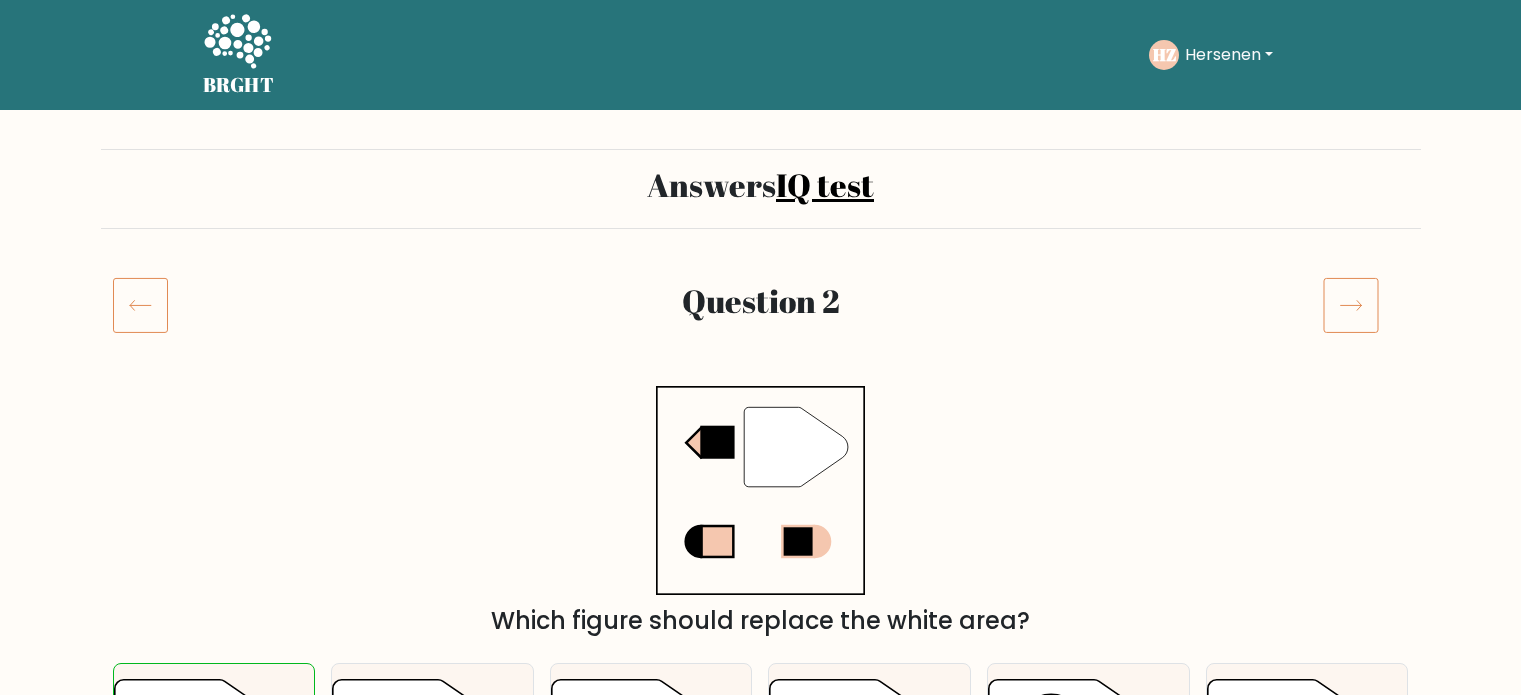 scroll, scrollTop: 0, scrollLeft: 0, axis: both 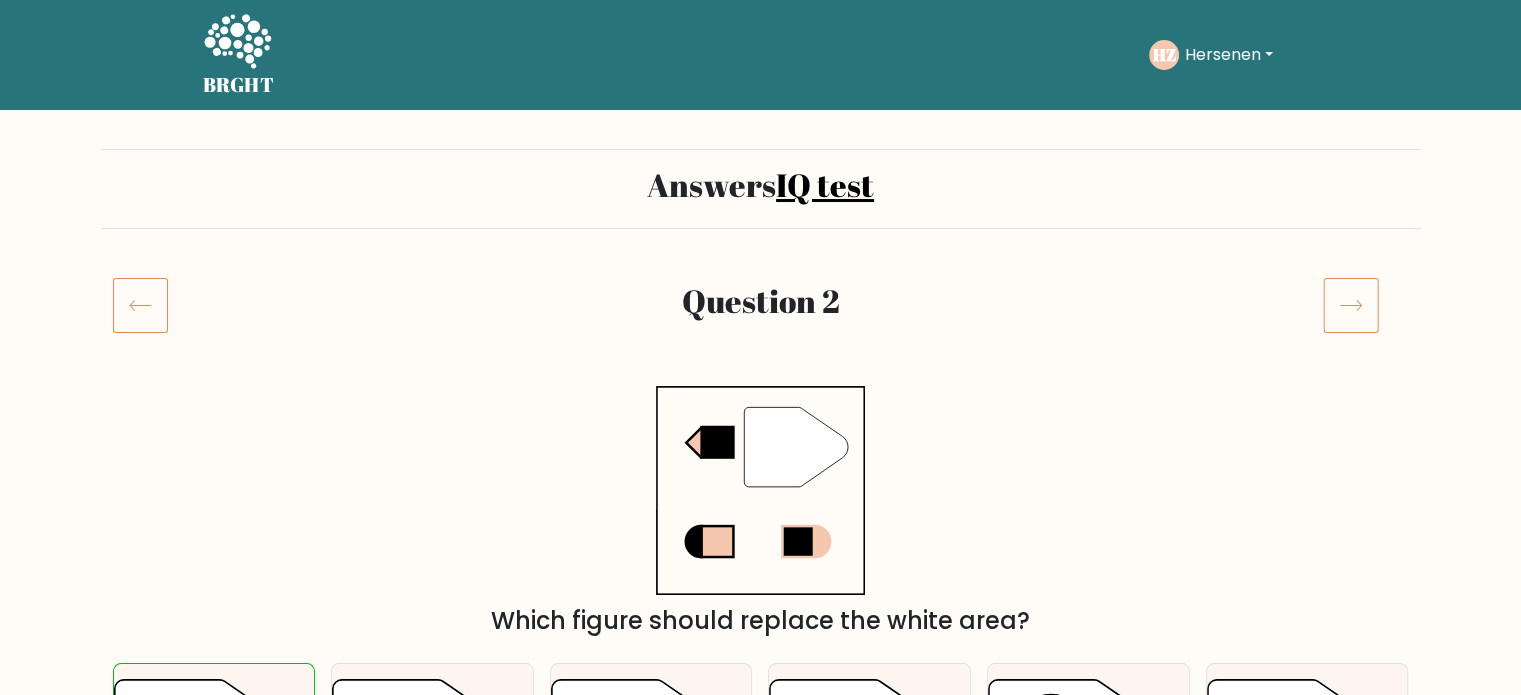 click 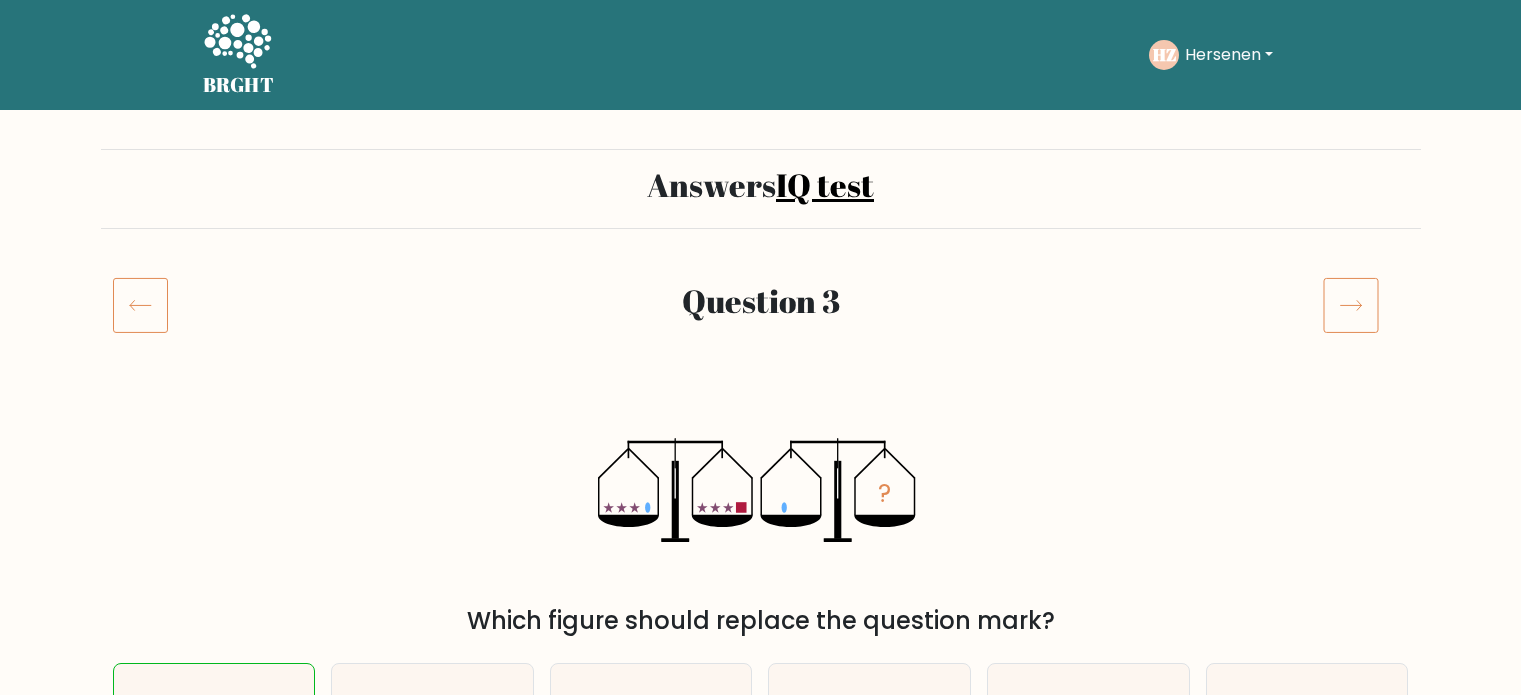 scroll, scrollTop: 0, scrollLeft: 0, axis: both 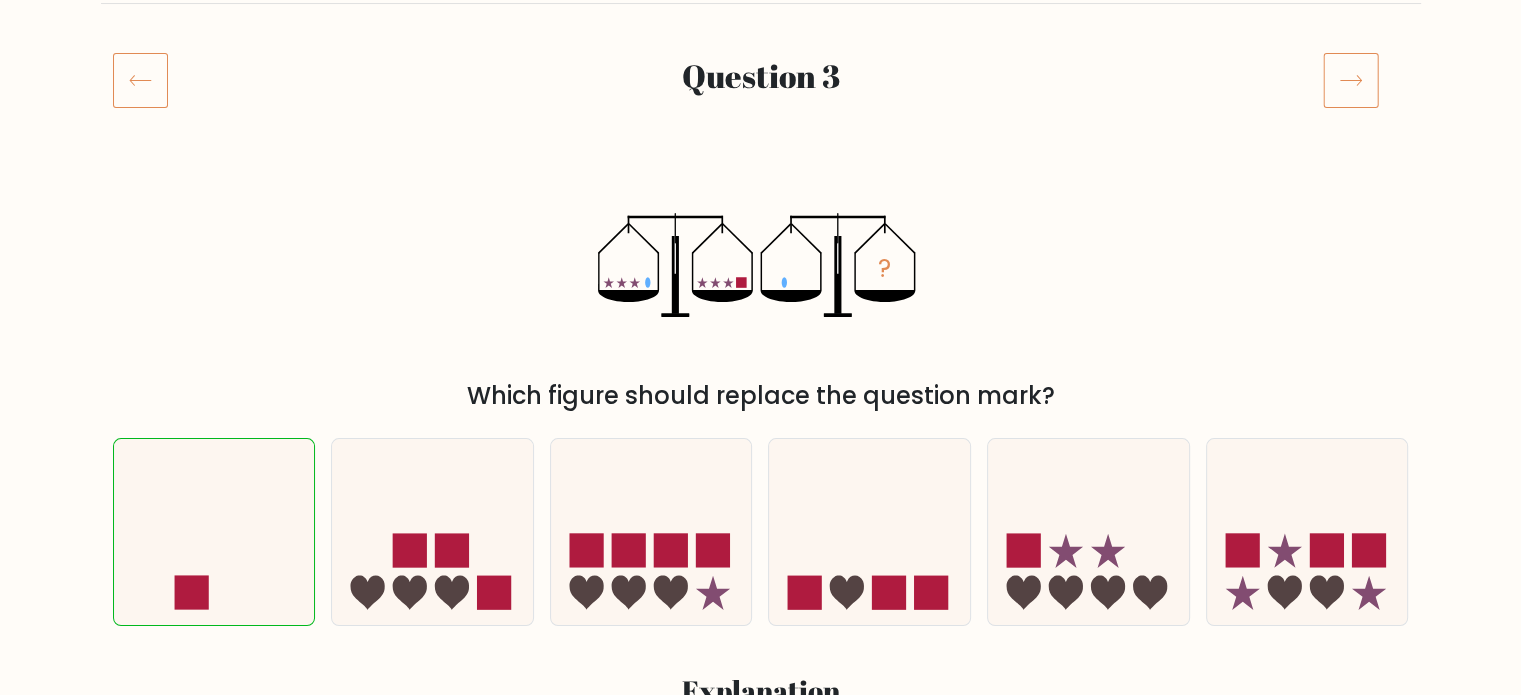 click 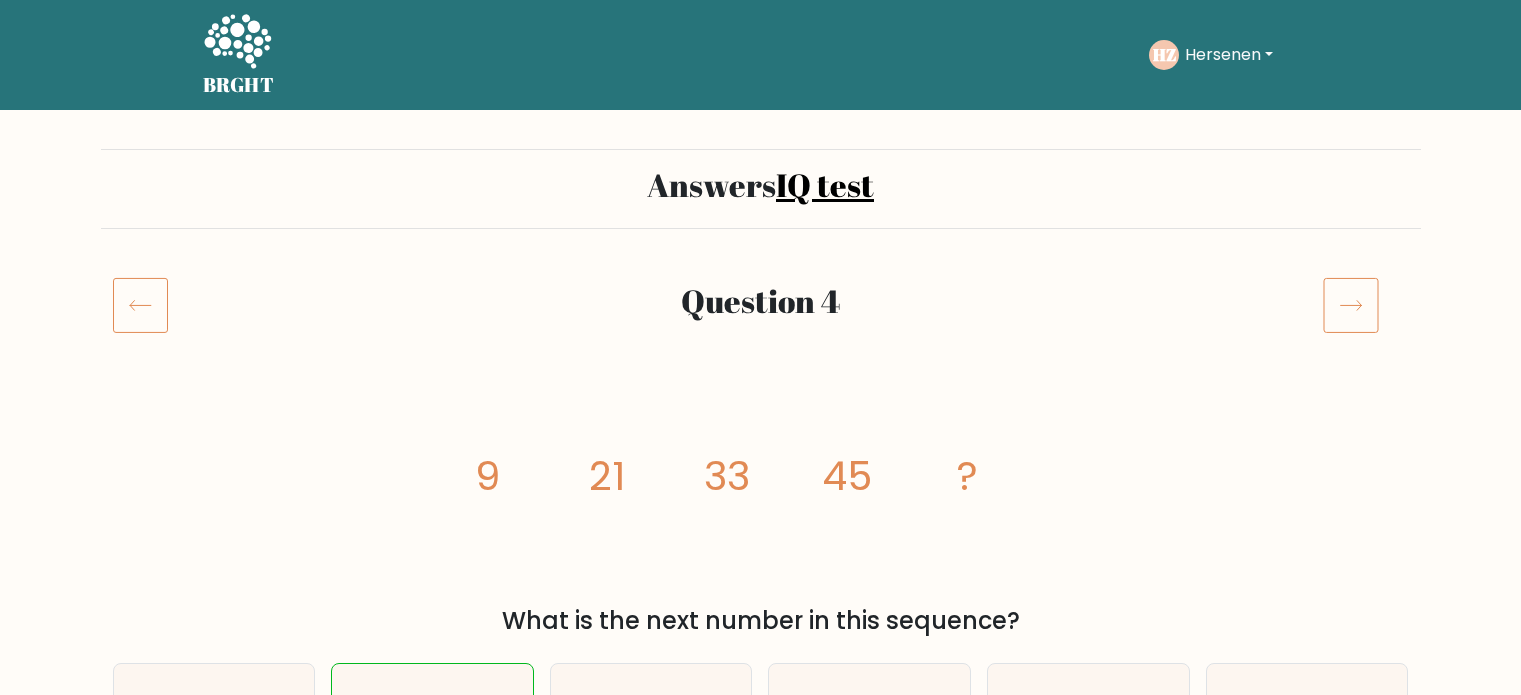 scroll, scrollTop: 0, scrollLeft: 0, axis: both 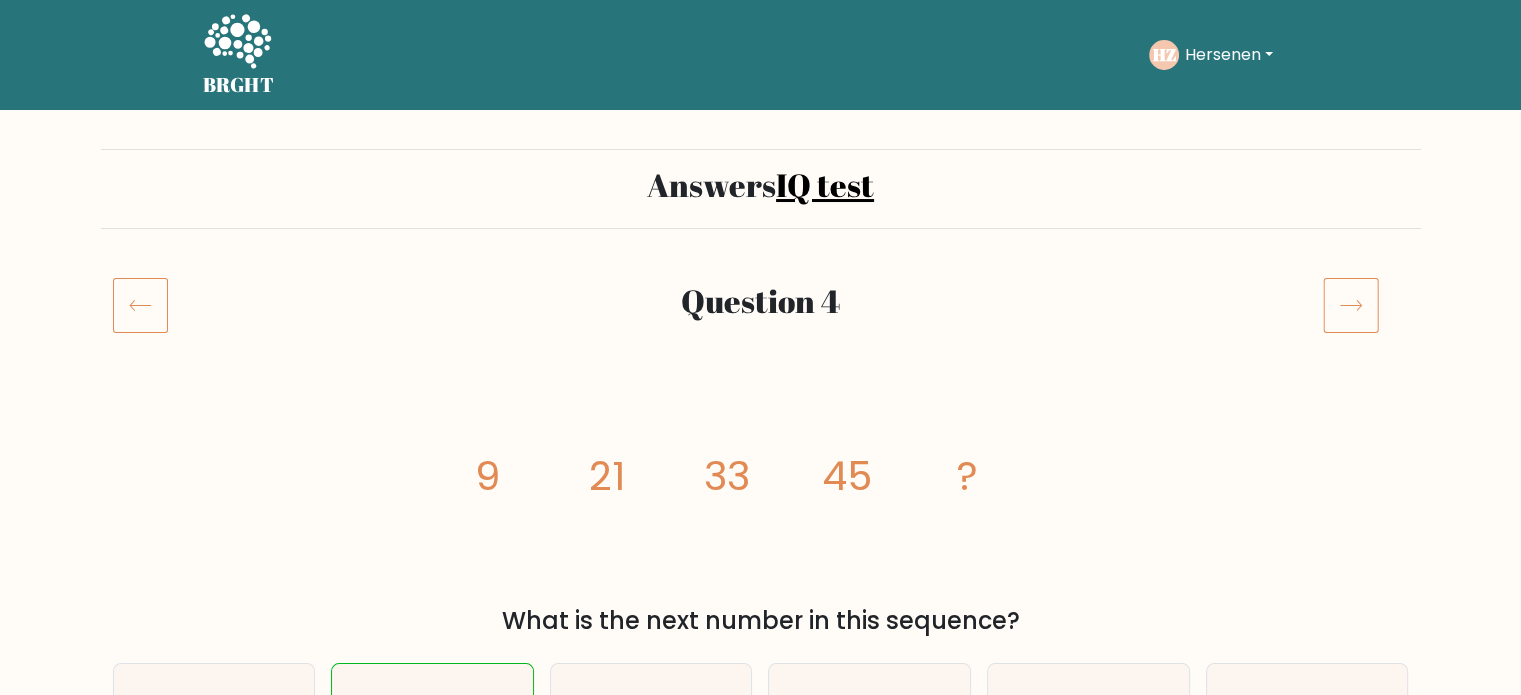 click 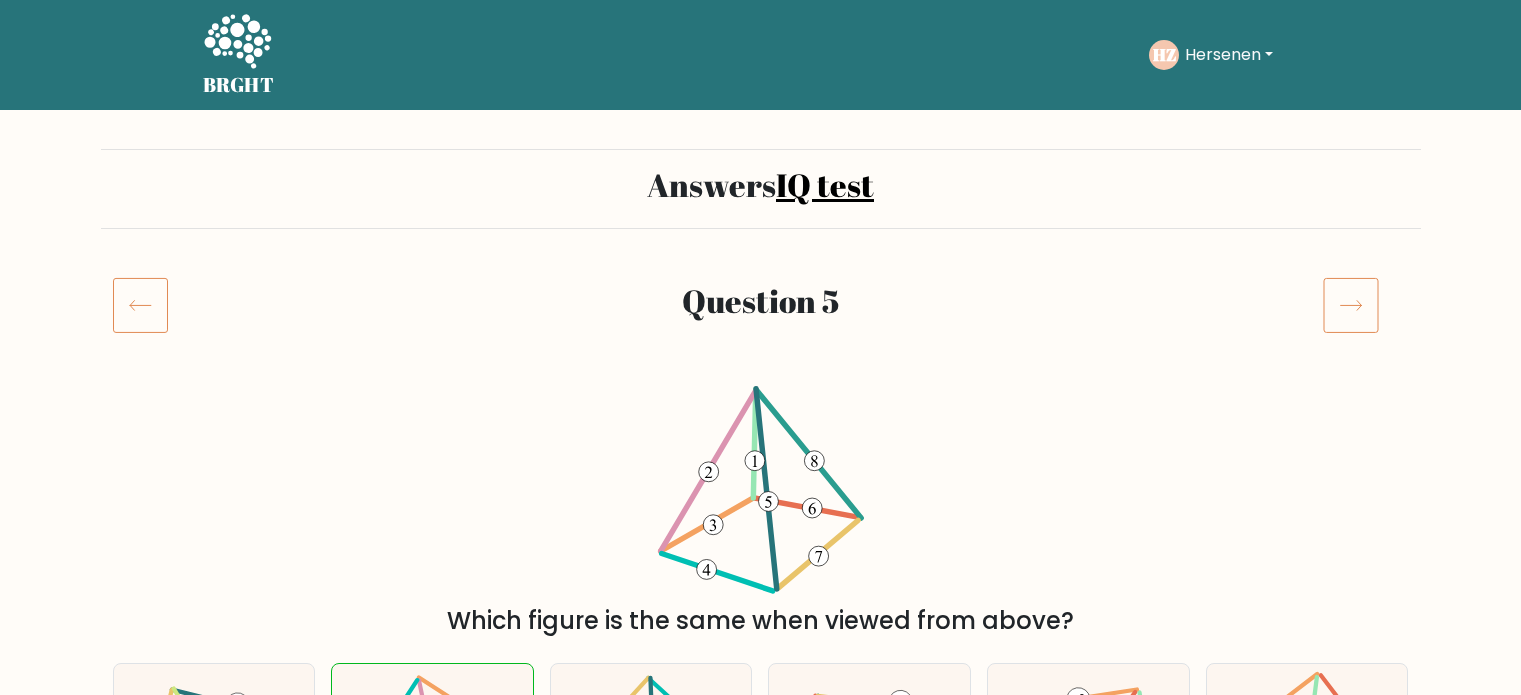 scroll, scrollTop: 0, scrollLeft: 0, axis: both 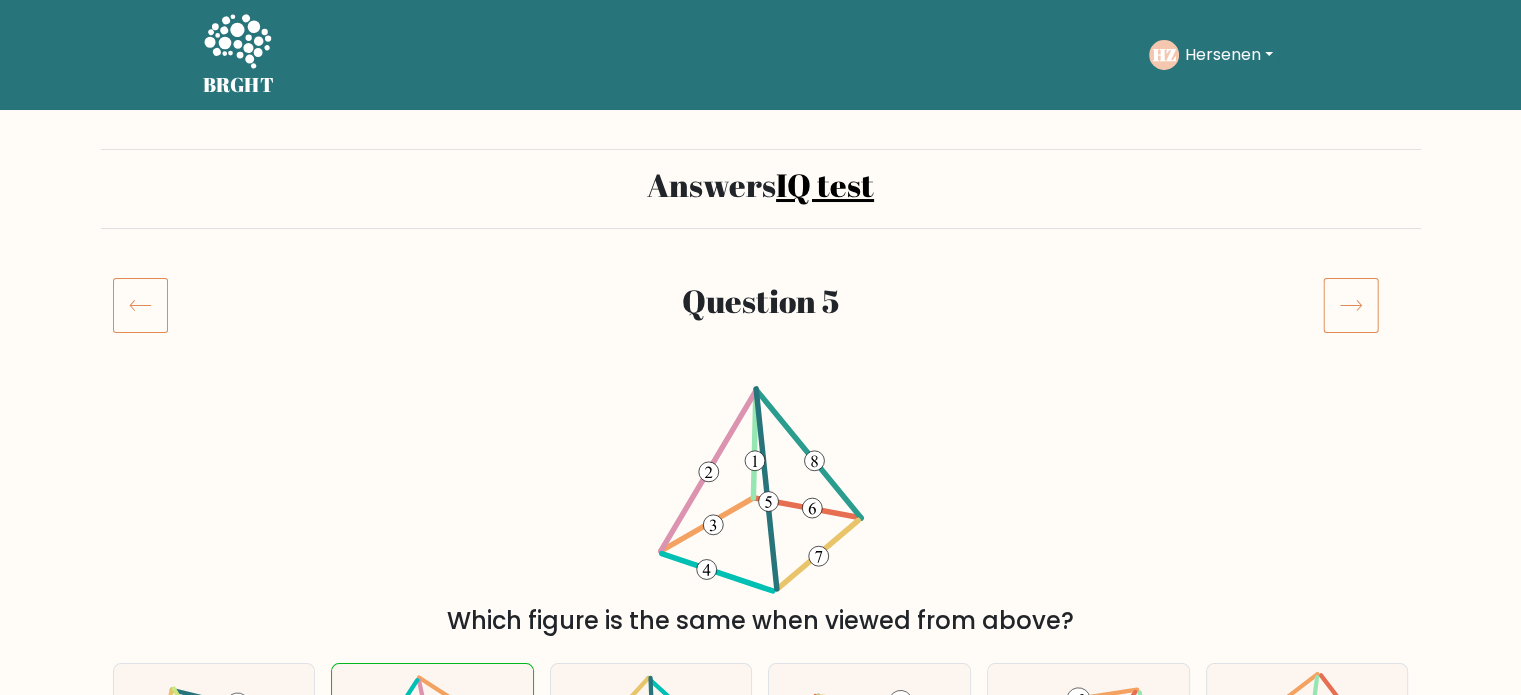 click 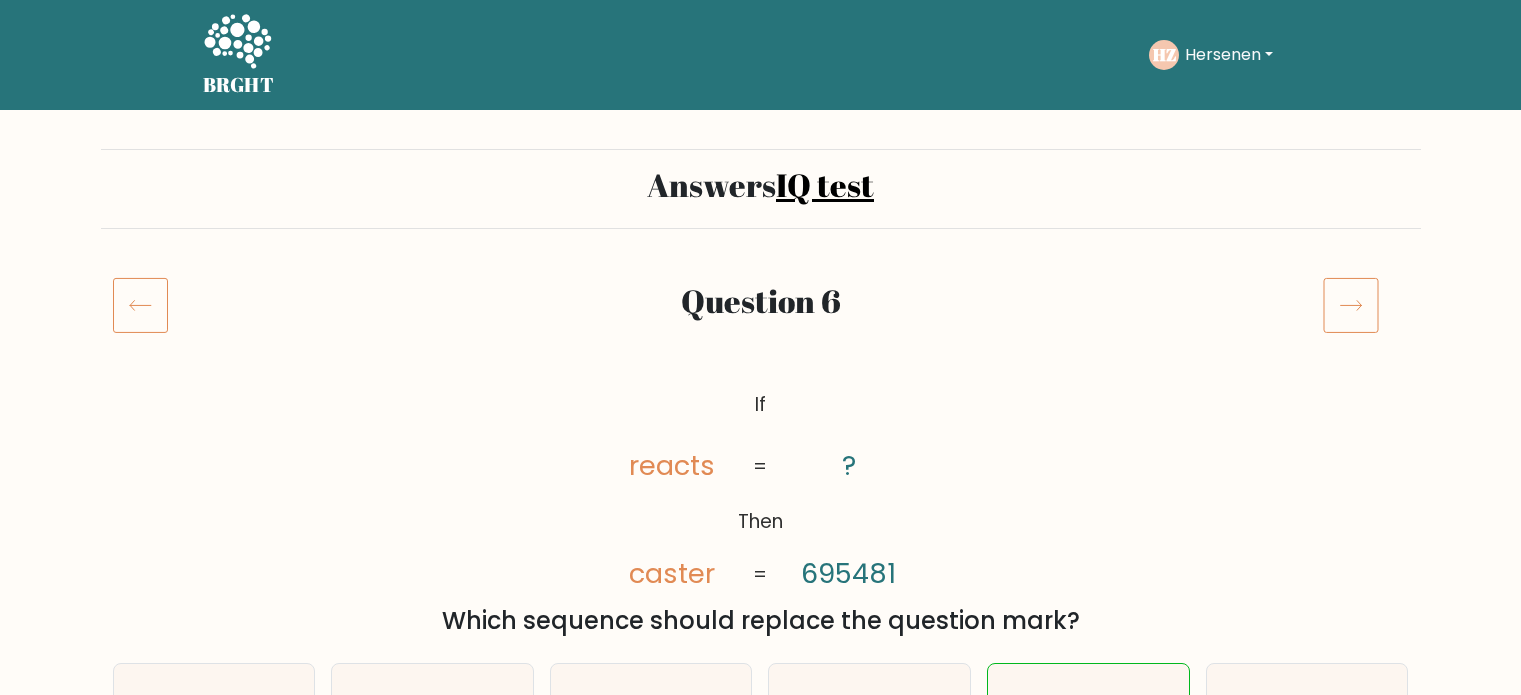 scroll, scrollTop: 0, scrollLeft: 0, axis: both 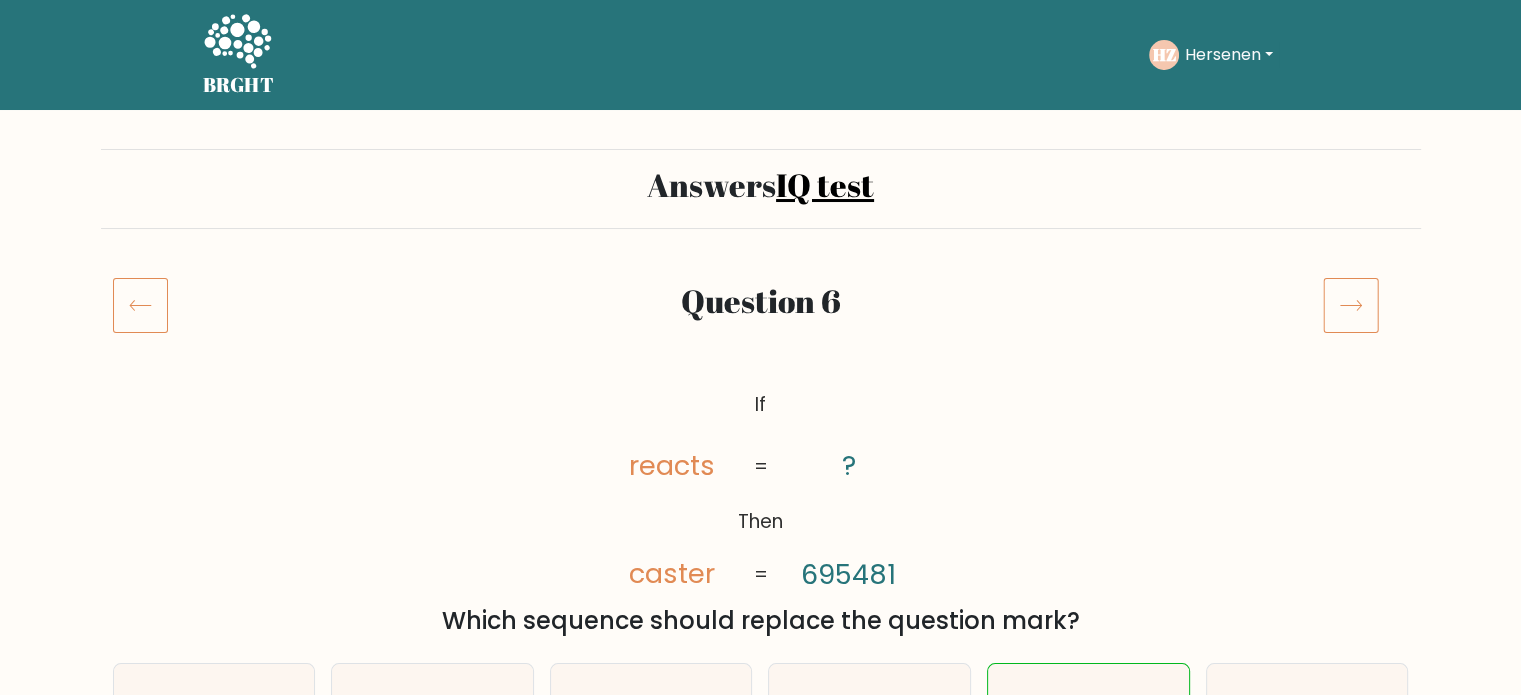 click 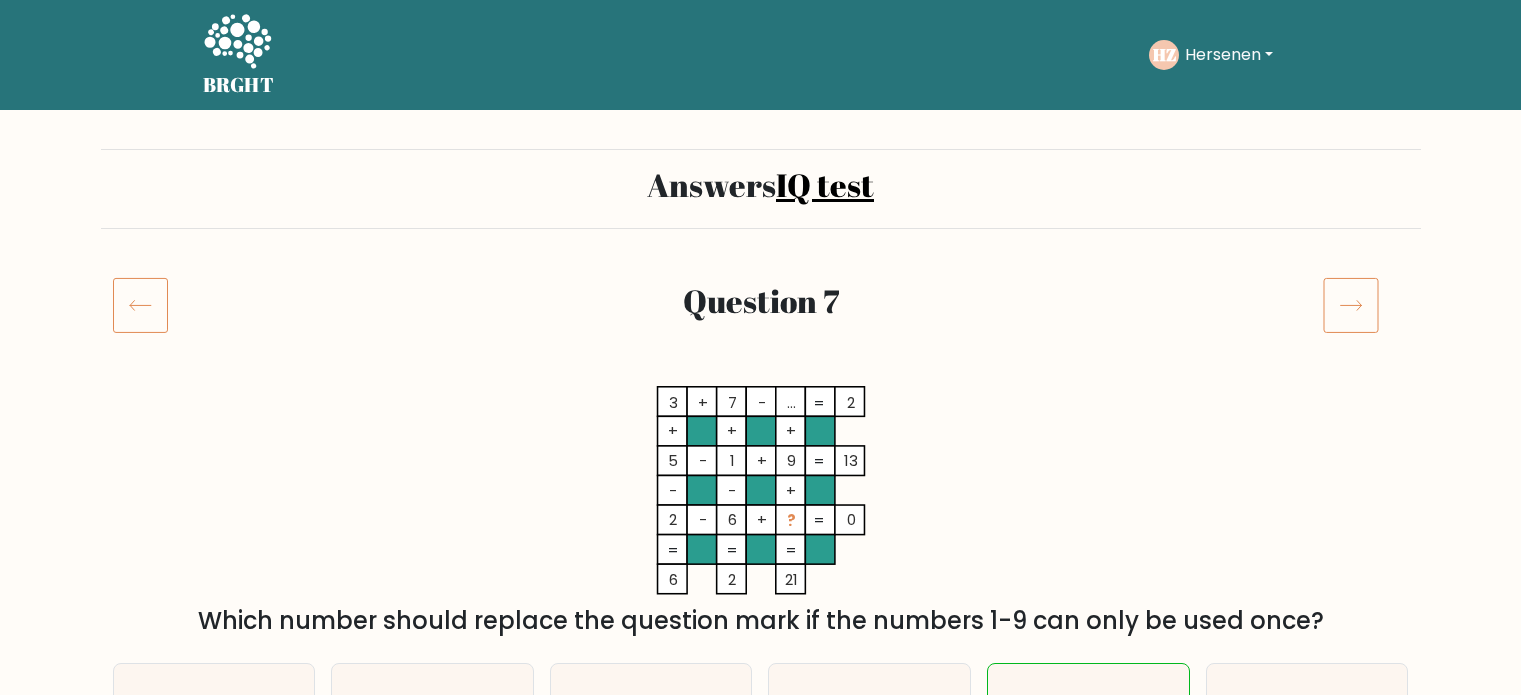 scroll, scrollTop: 0, scrollLeft: 0, axis: both 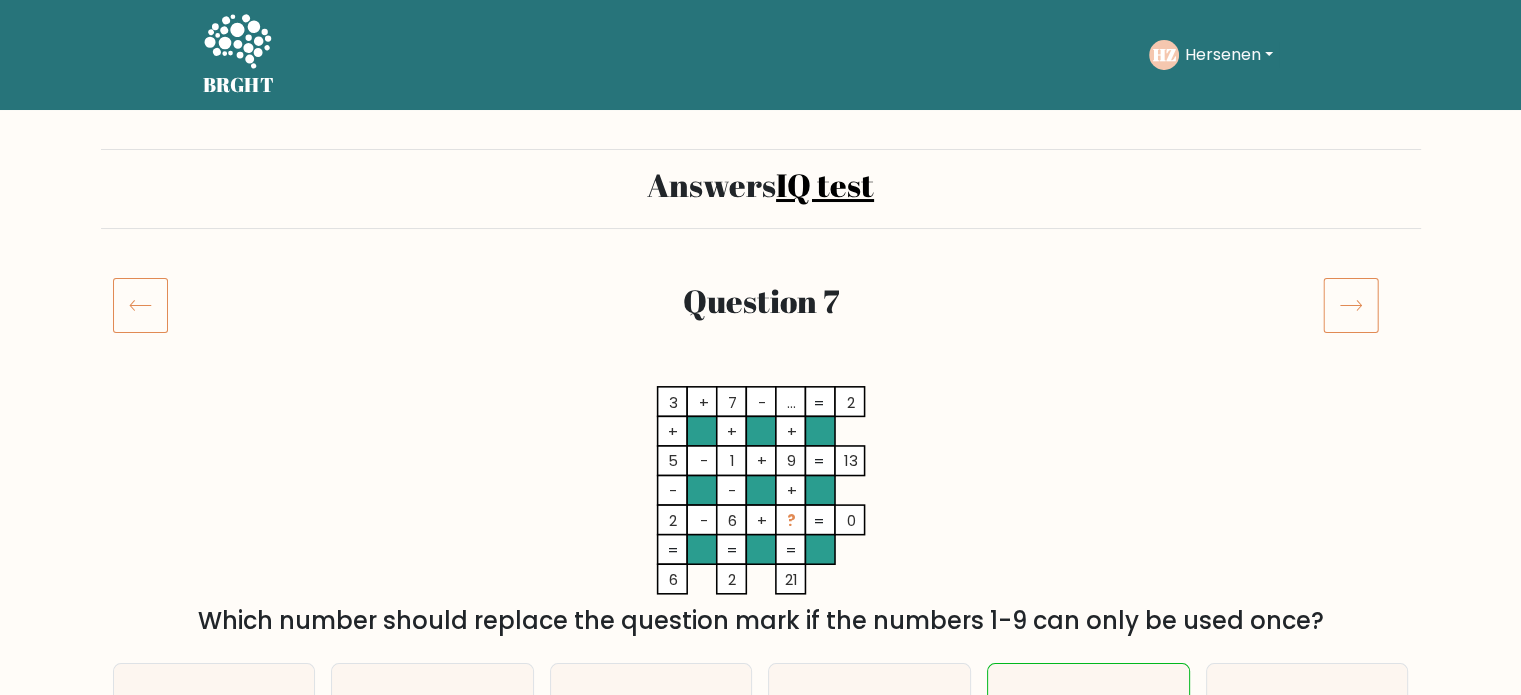 click 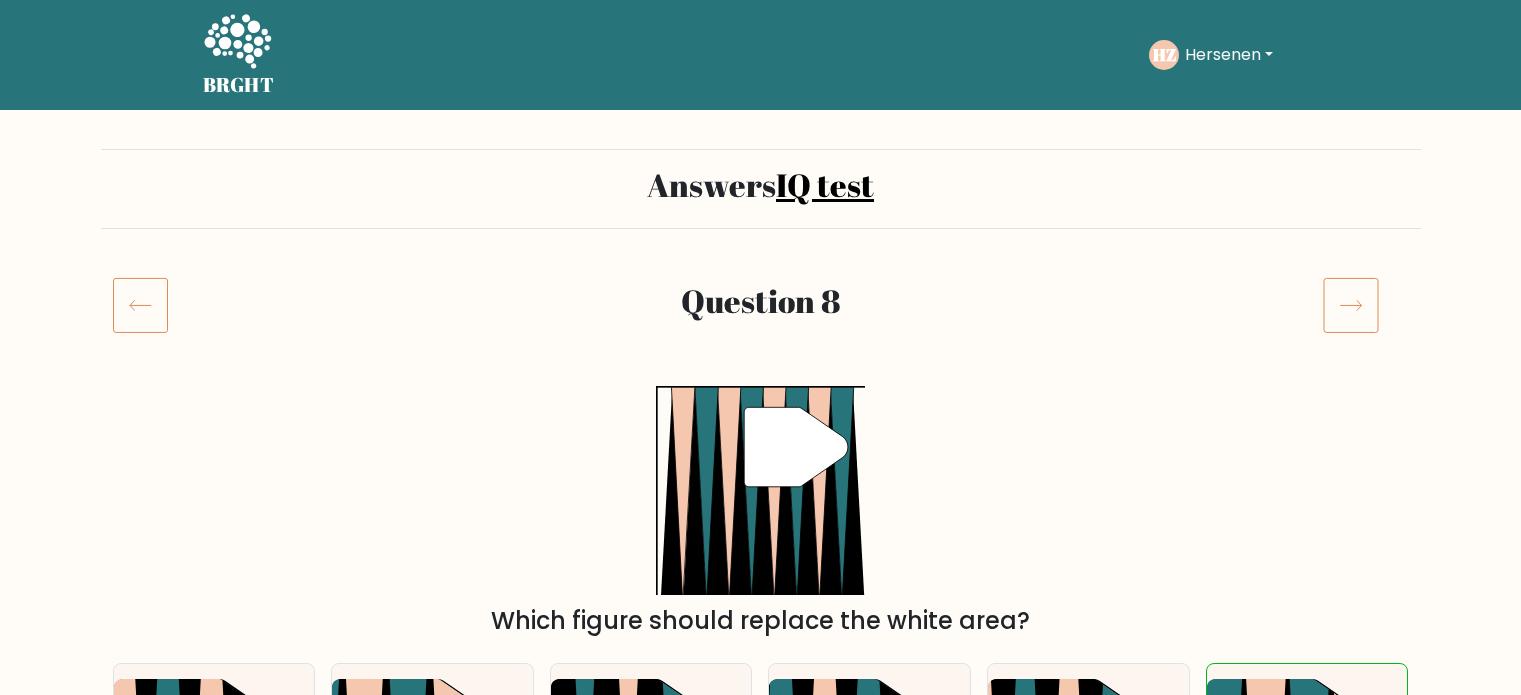scroll, scrollTop: 0, scrollLeft: 0, axis: both 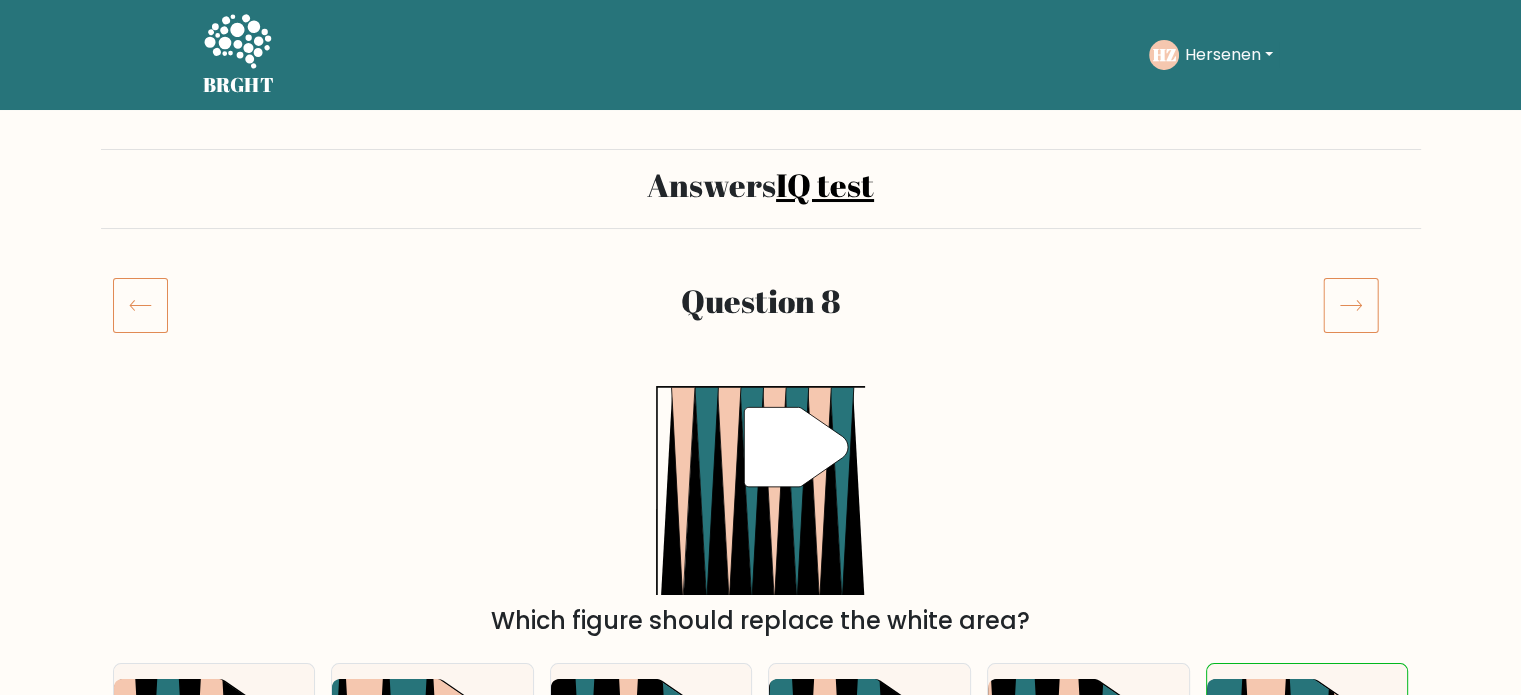 click 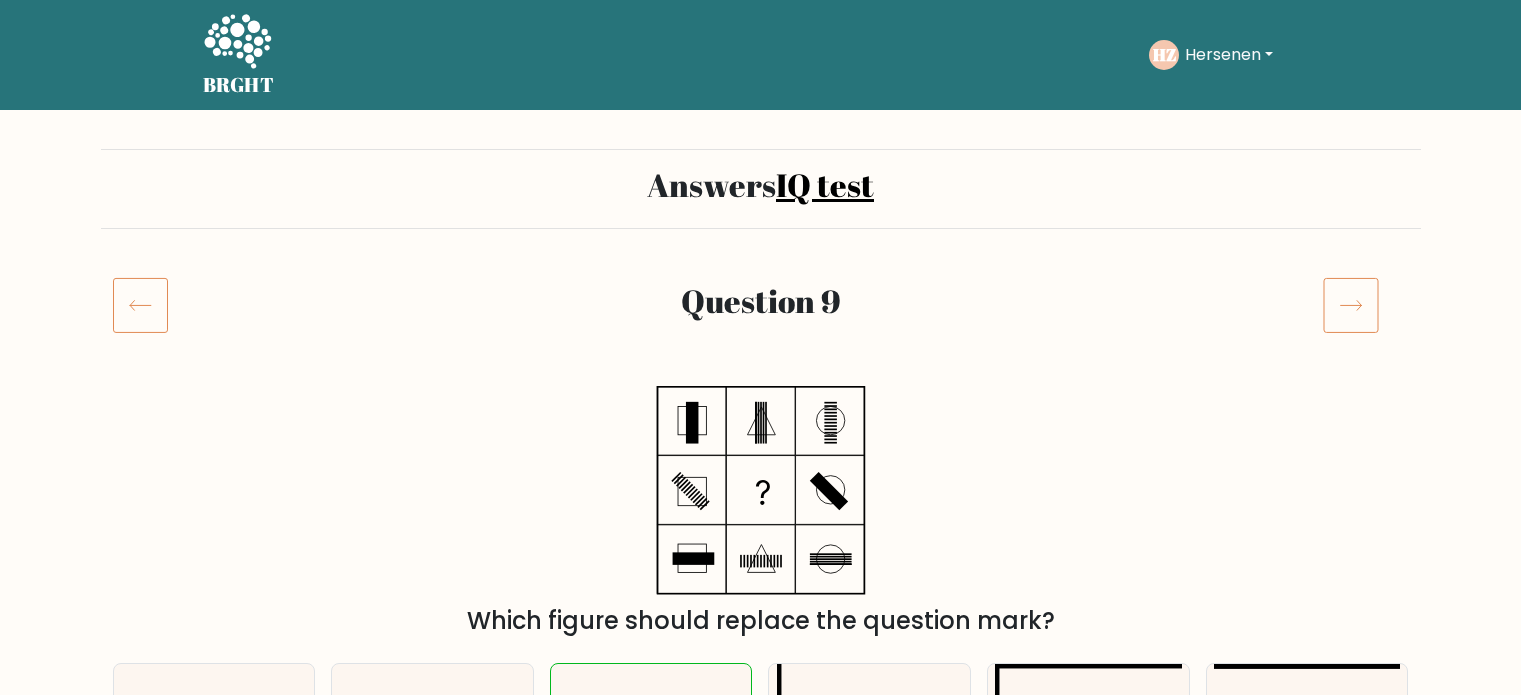 scroll, scrollTop: 0, scrollLeft: 0, axis: both 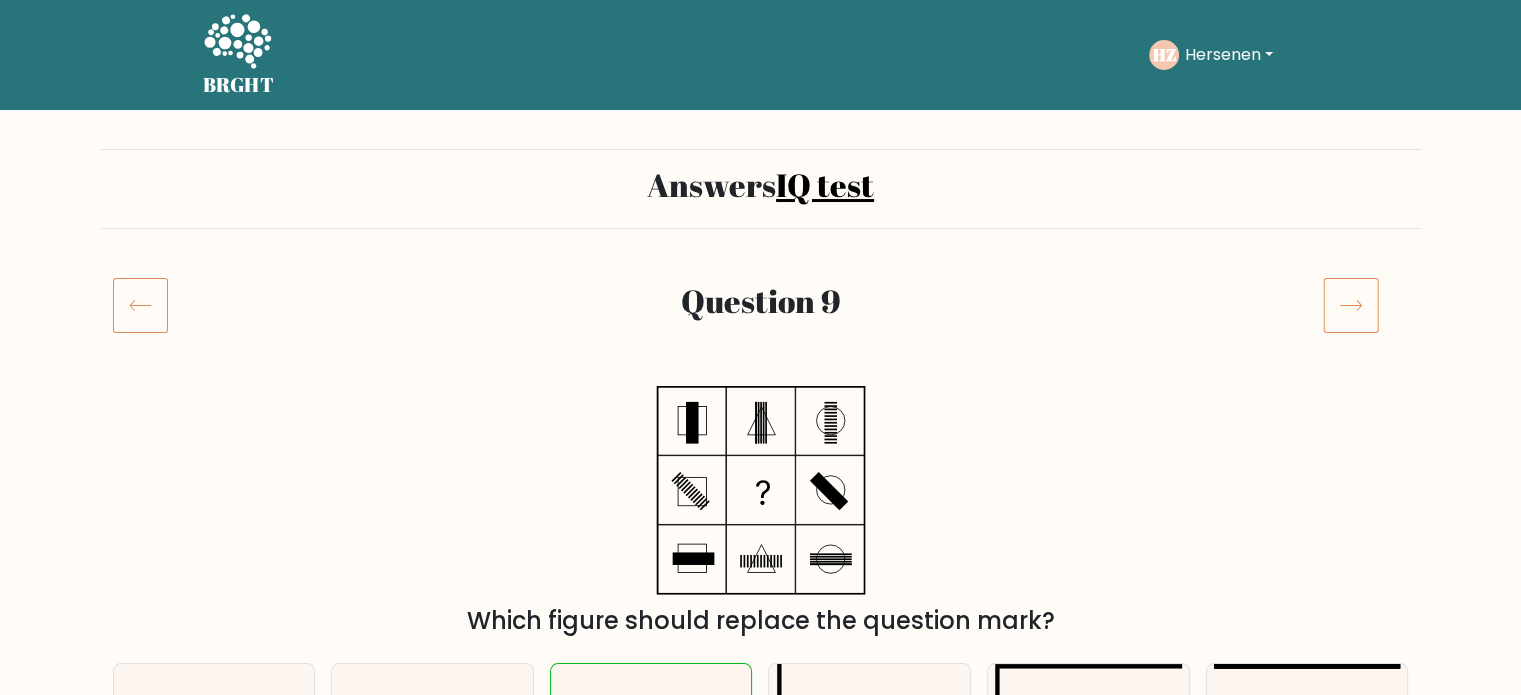 click 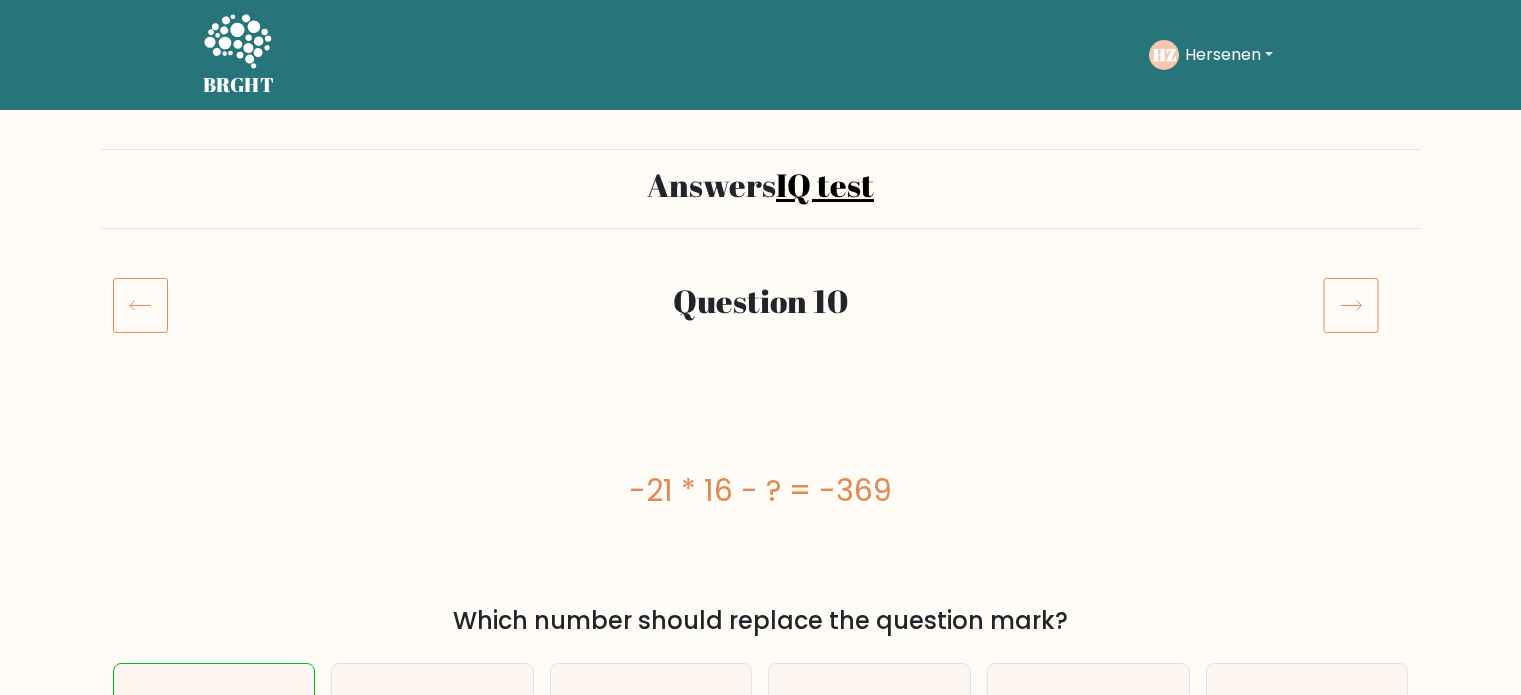 scroll, scrollTop: 0, scrollLeft: 0, axis: both 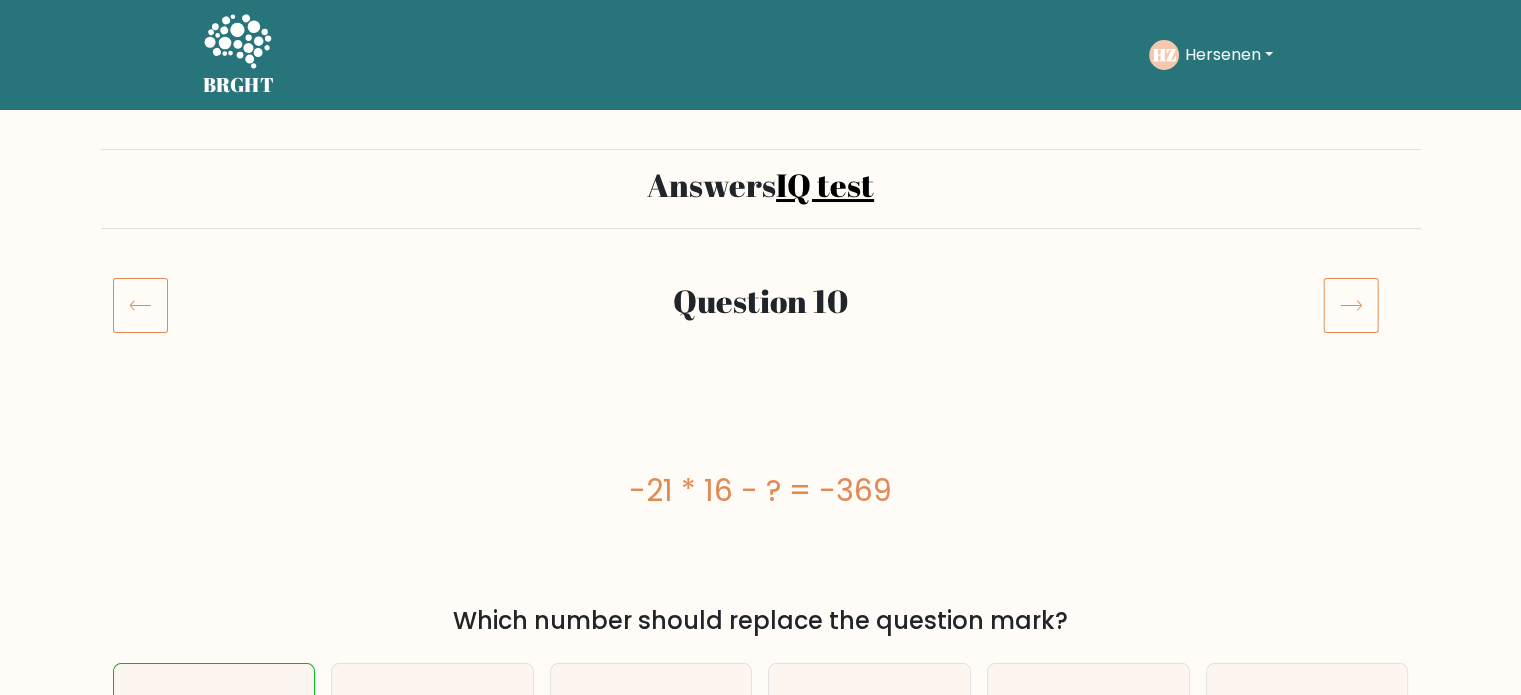 click 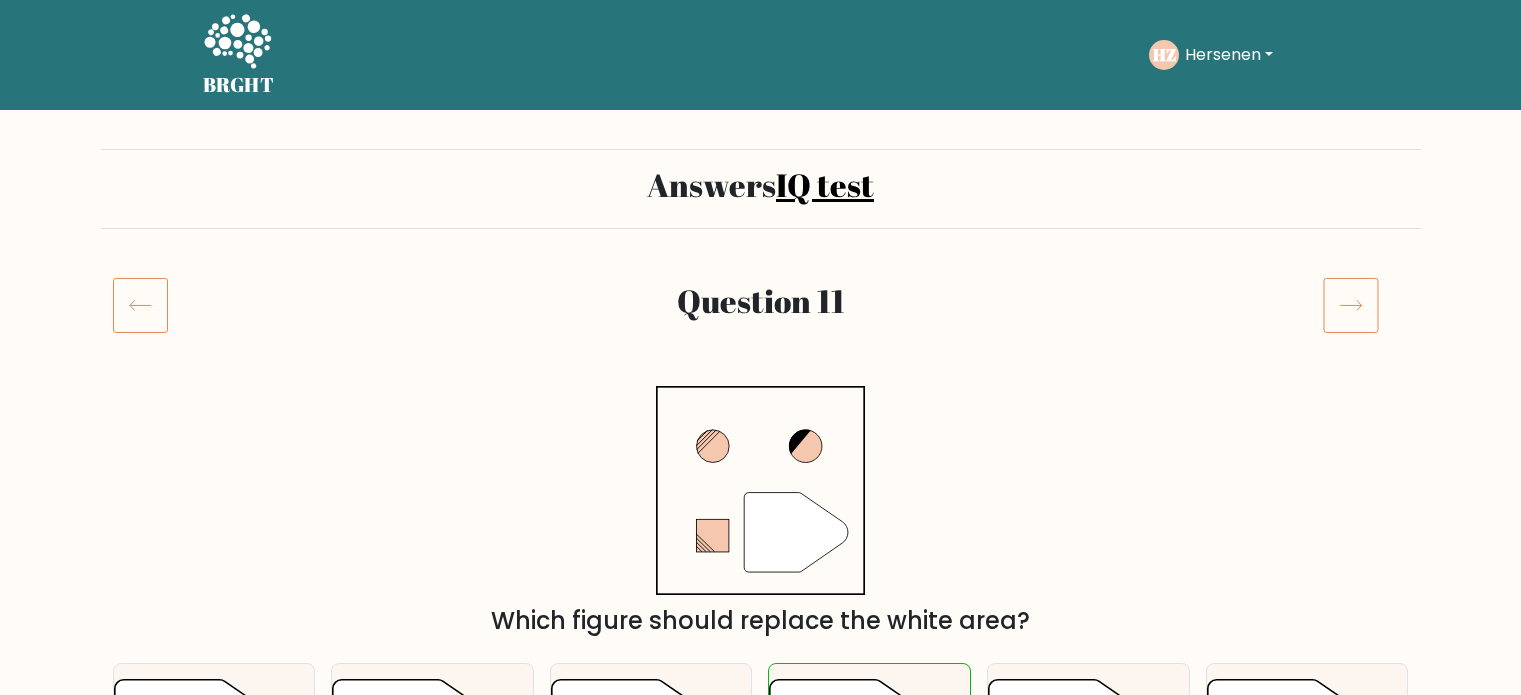 scroll, scrollTop: 0, scrollLeft: 0, axis: both 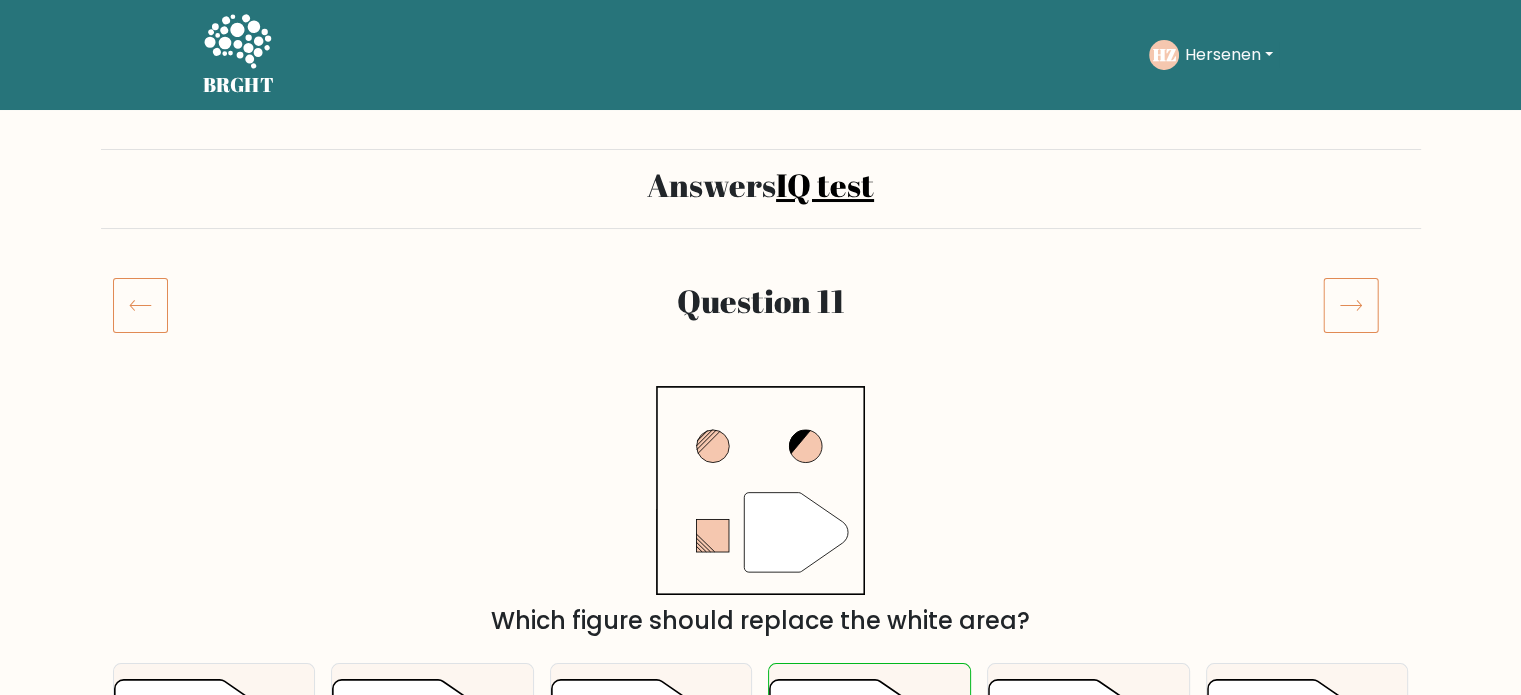 click 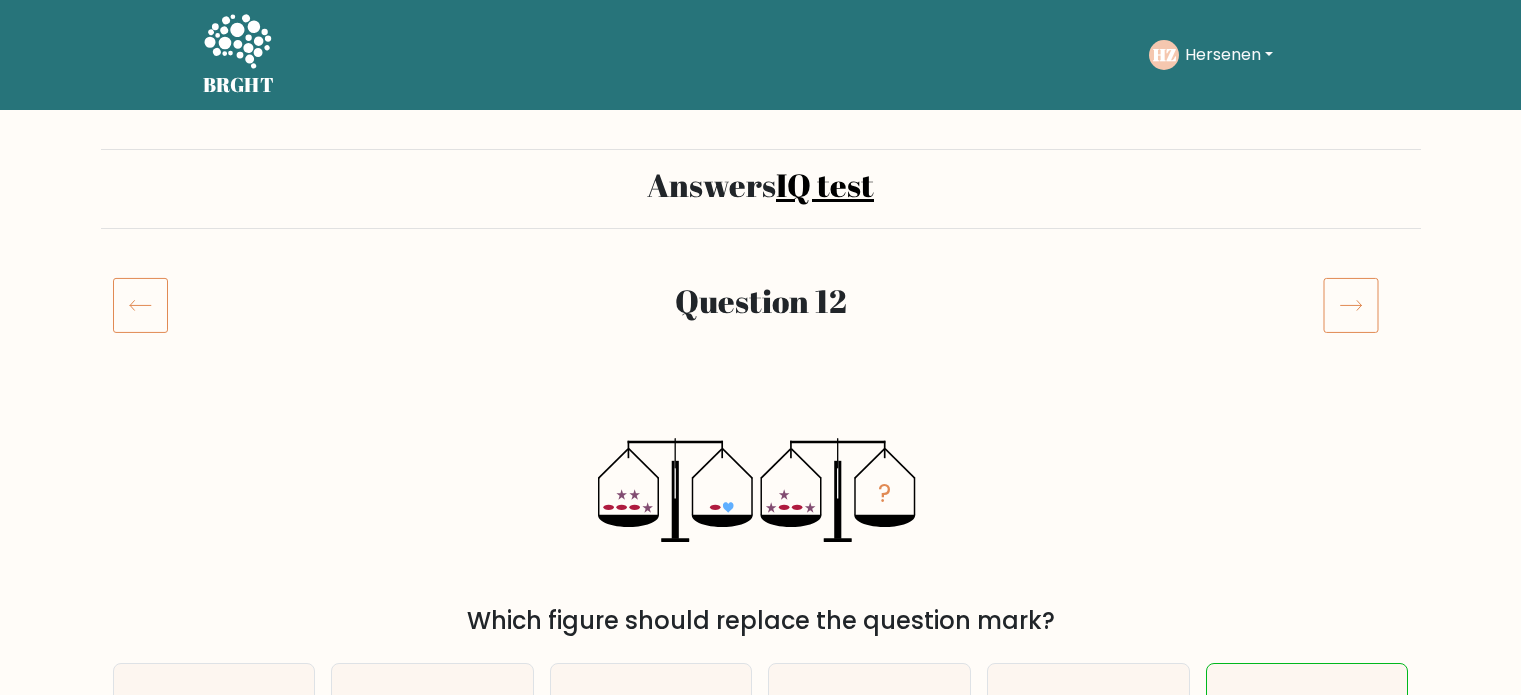 scroll, scrollTop: 0, scrollLeft: 0, axis: both 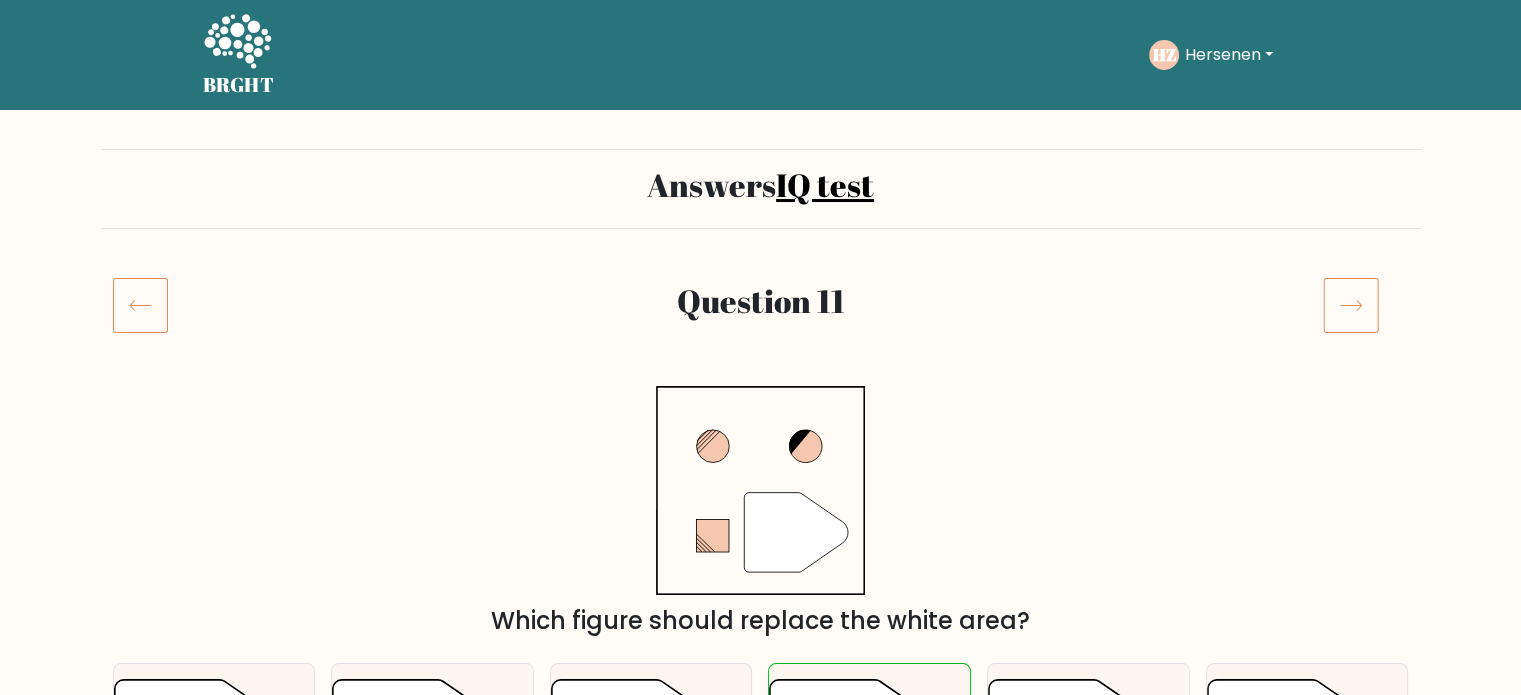 click 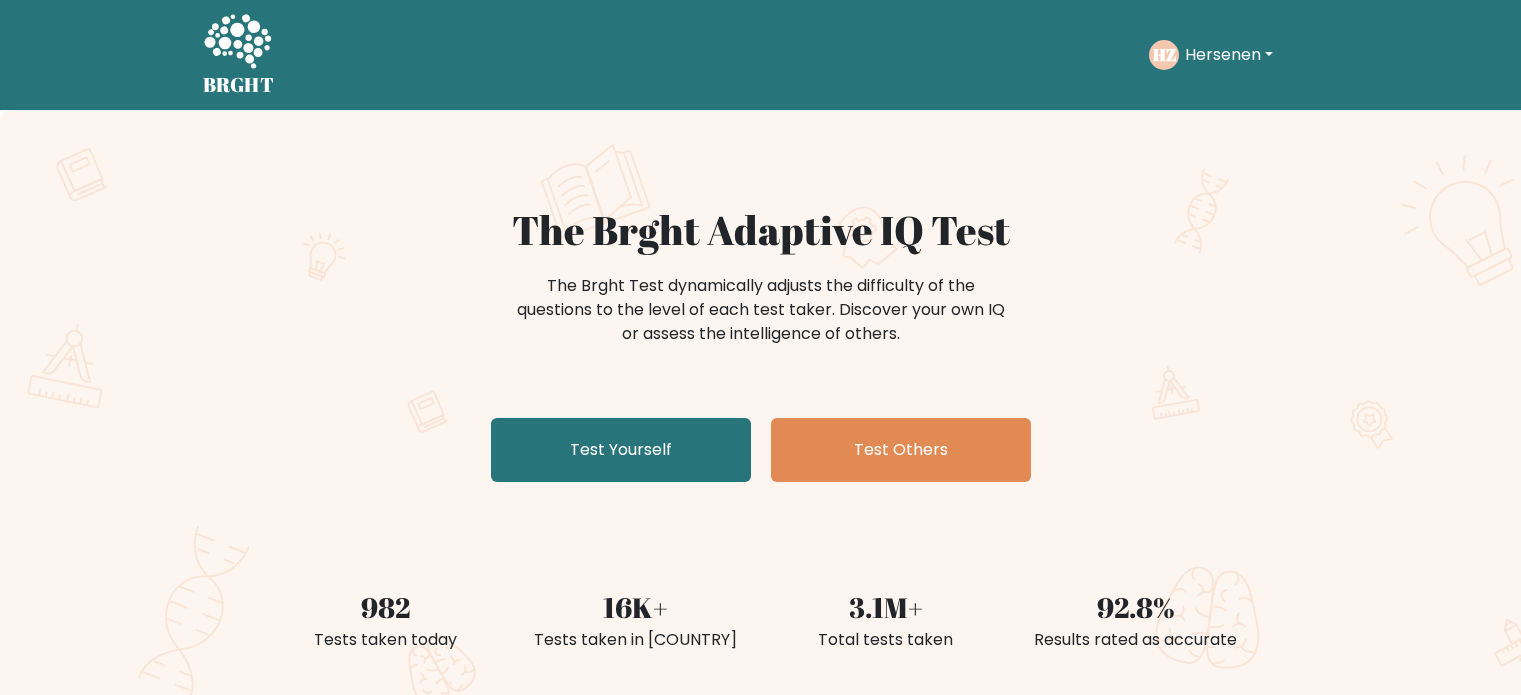scroll, scrollTop: 0, scrollLeft: 0, axis: both 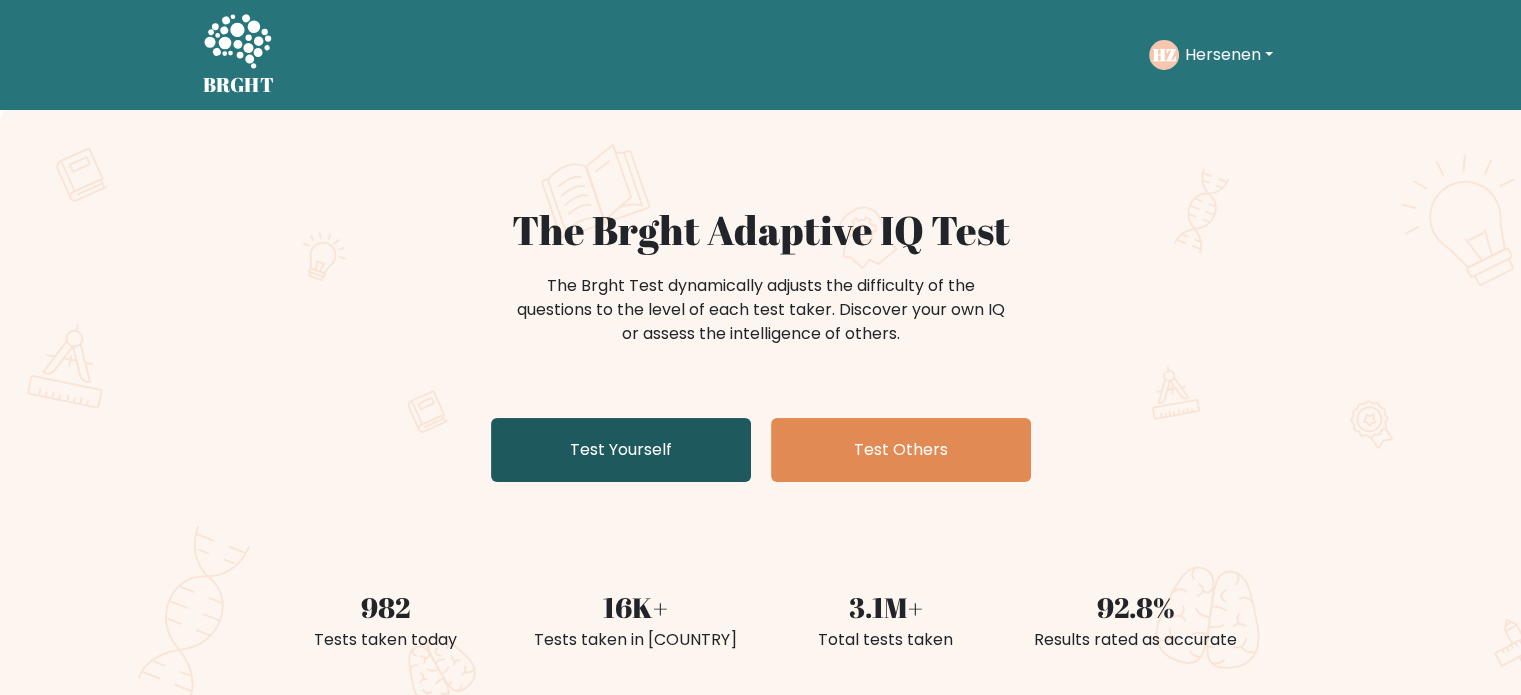 click on "Test Yourself" at bounding box center (621, 450) 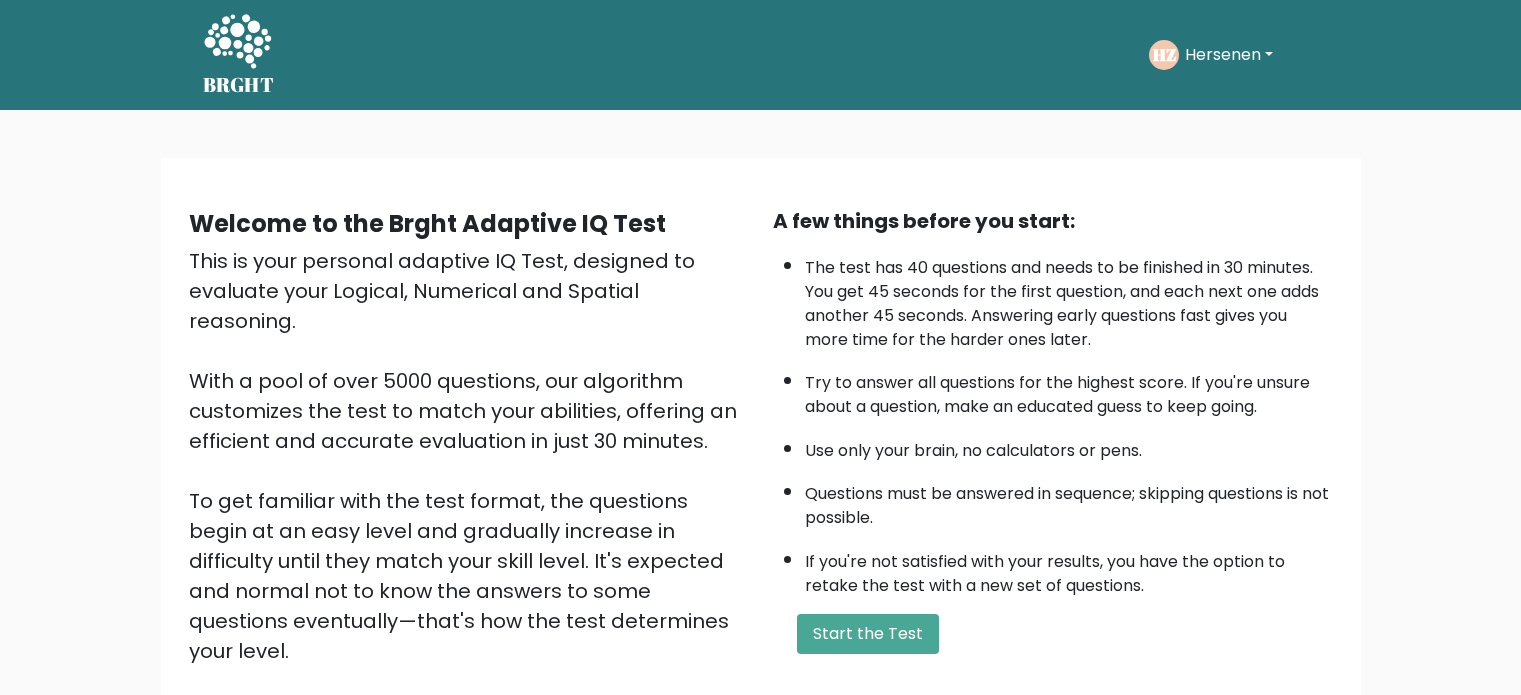 scroll, scrollTop: 0, scrollLeft: 0, axis: both 